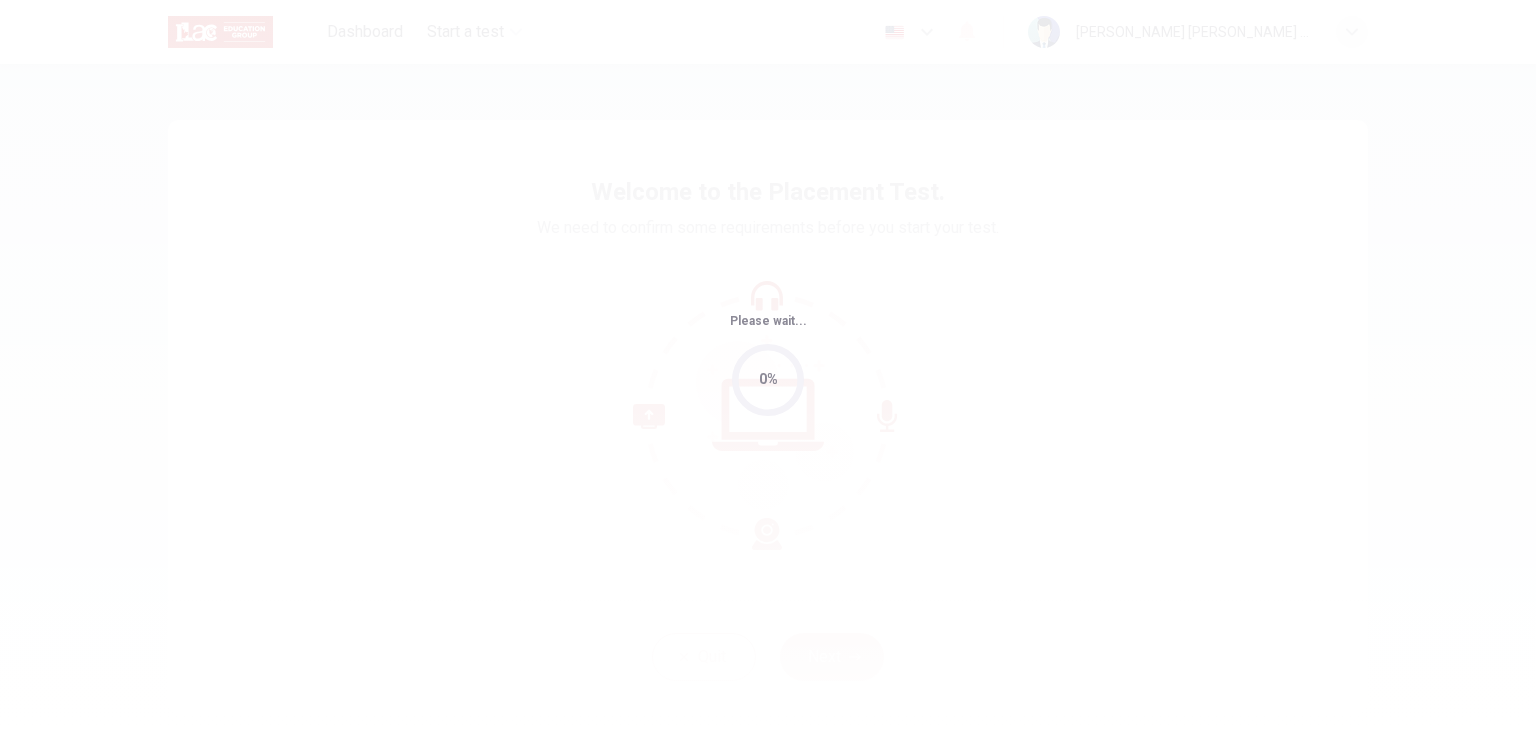 scroll, scrollTop: 0, scrollLeft: 0, axis: both 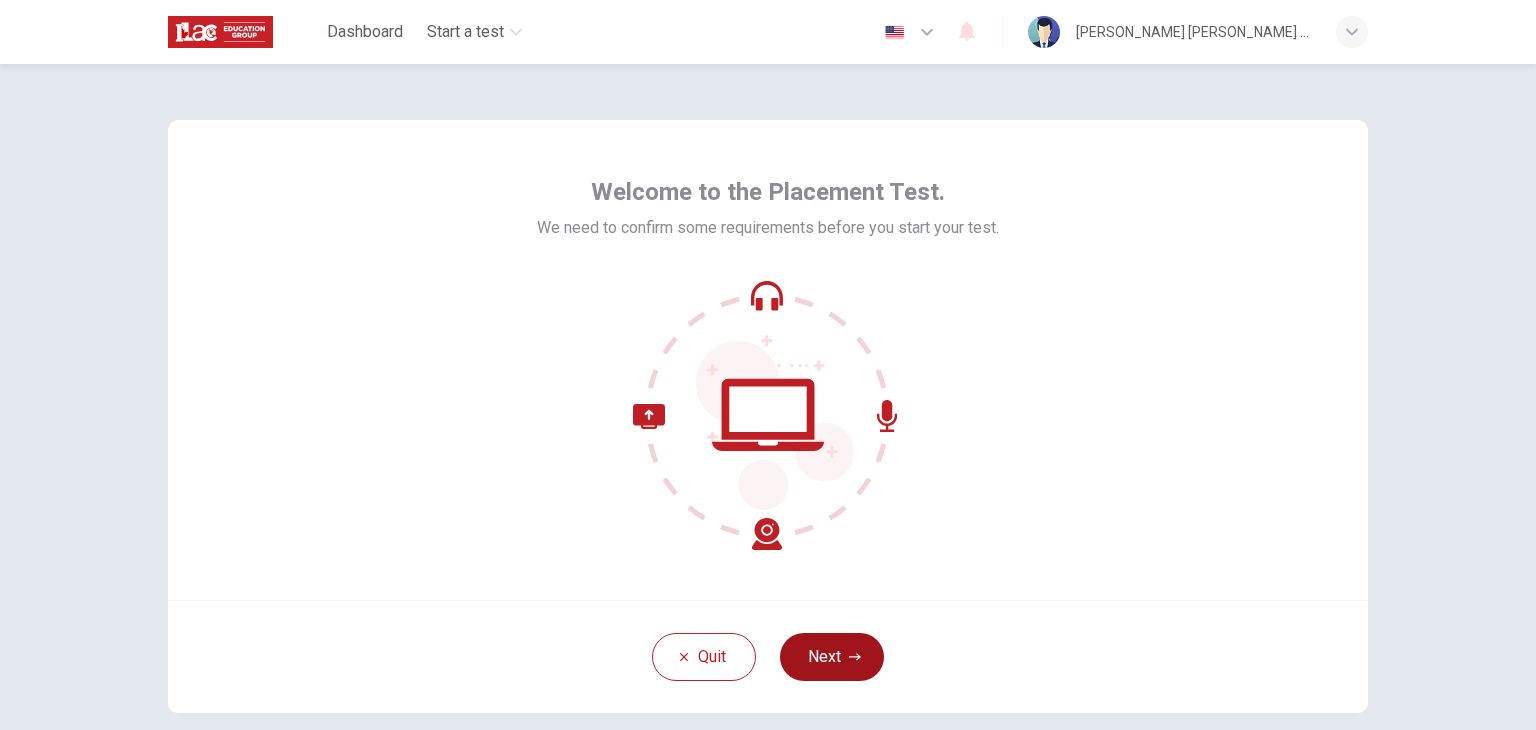 click on "Next" at bounding box center [832, 657] 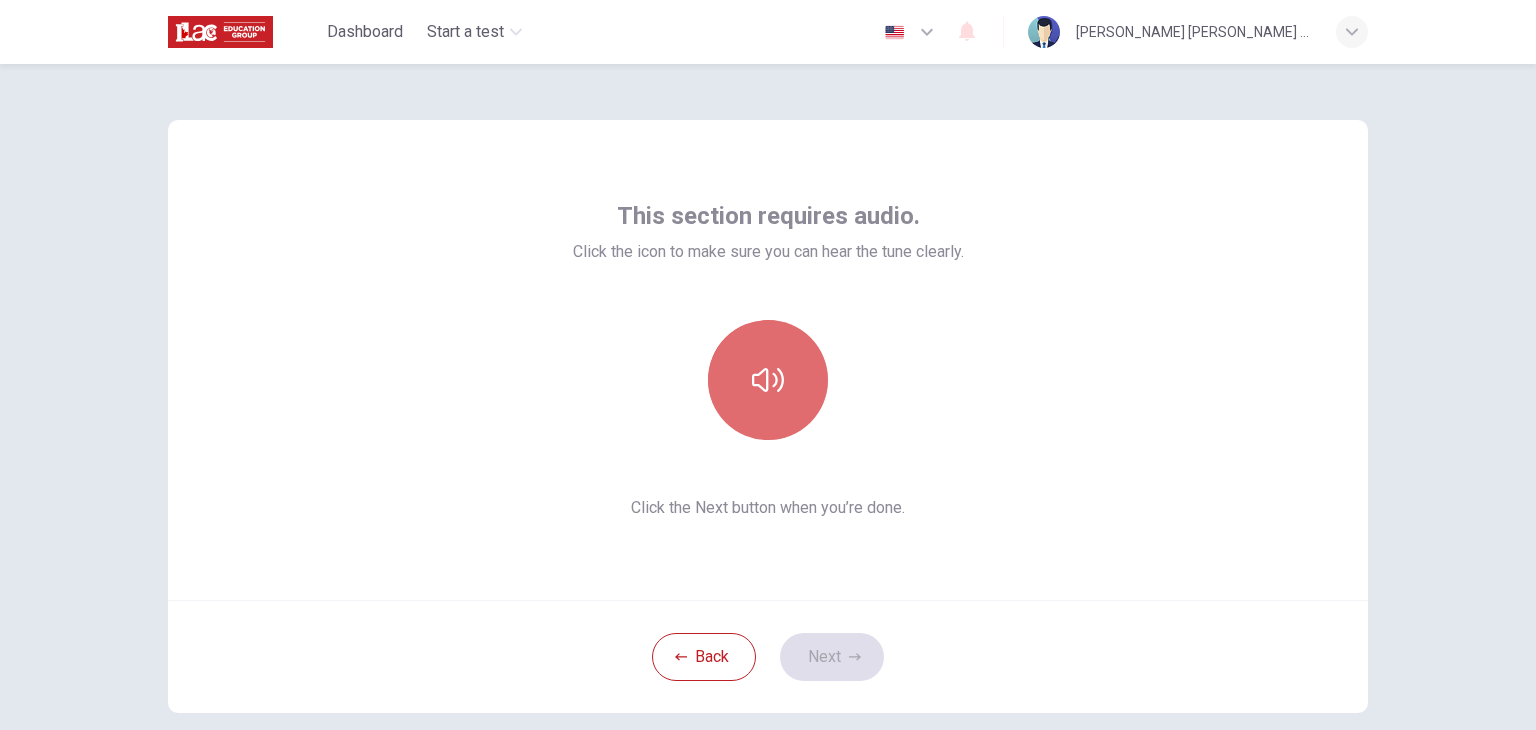 click 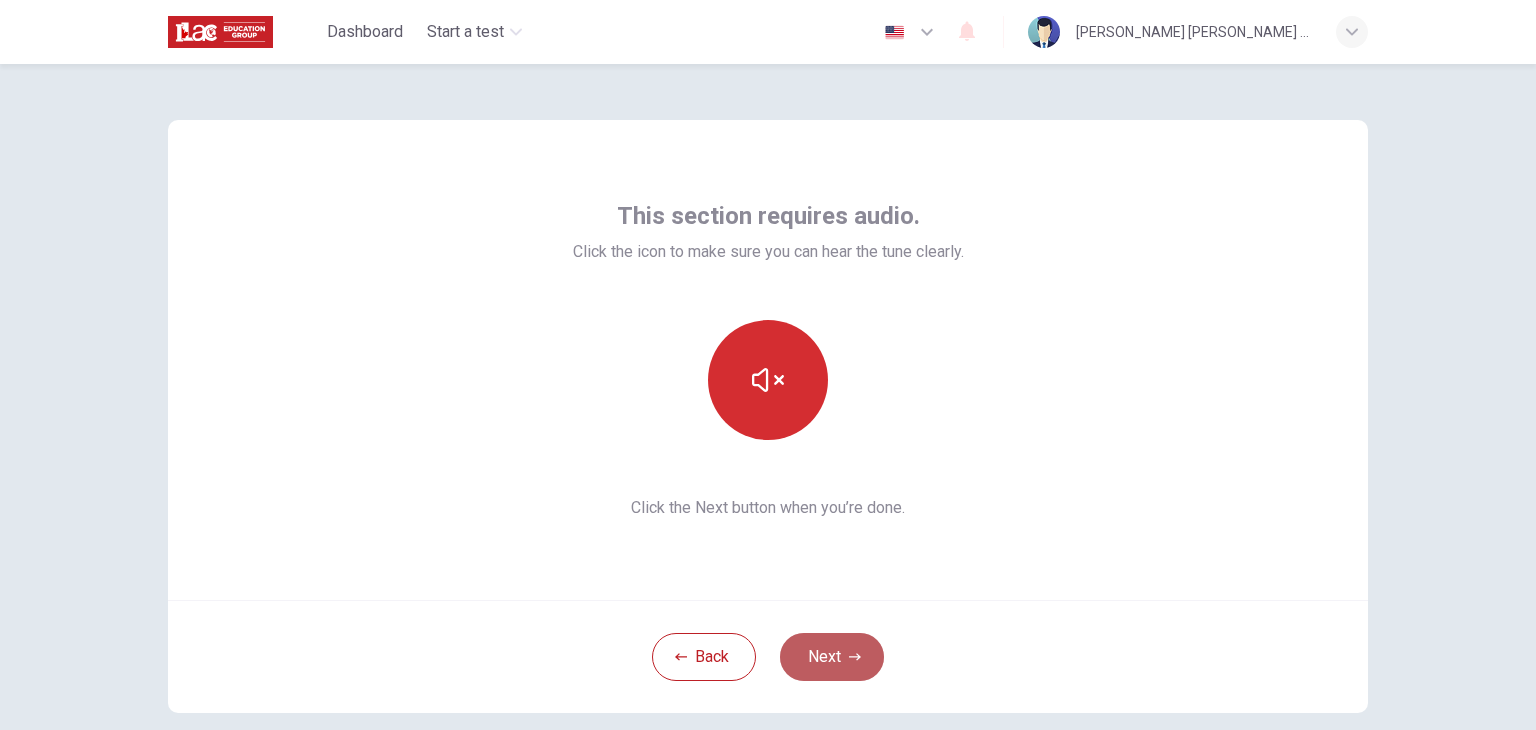 click on "Next" at bounding box center [832, 657] 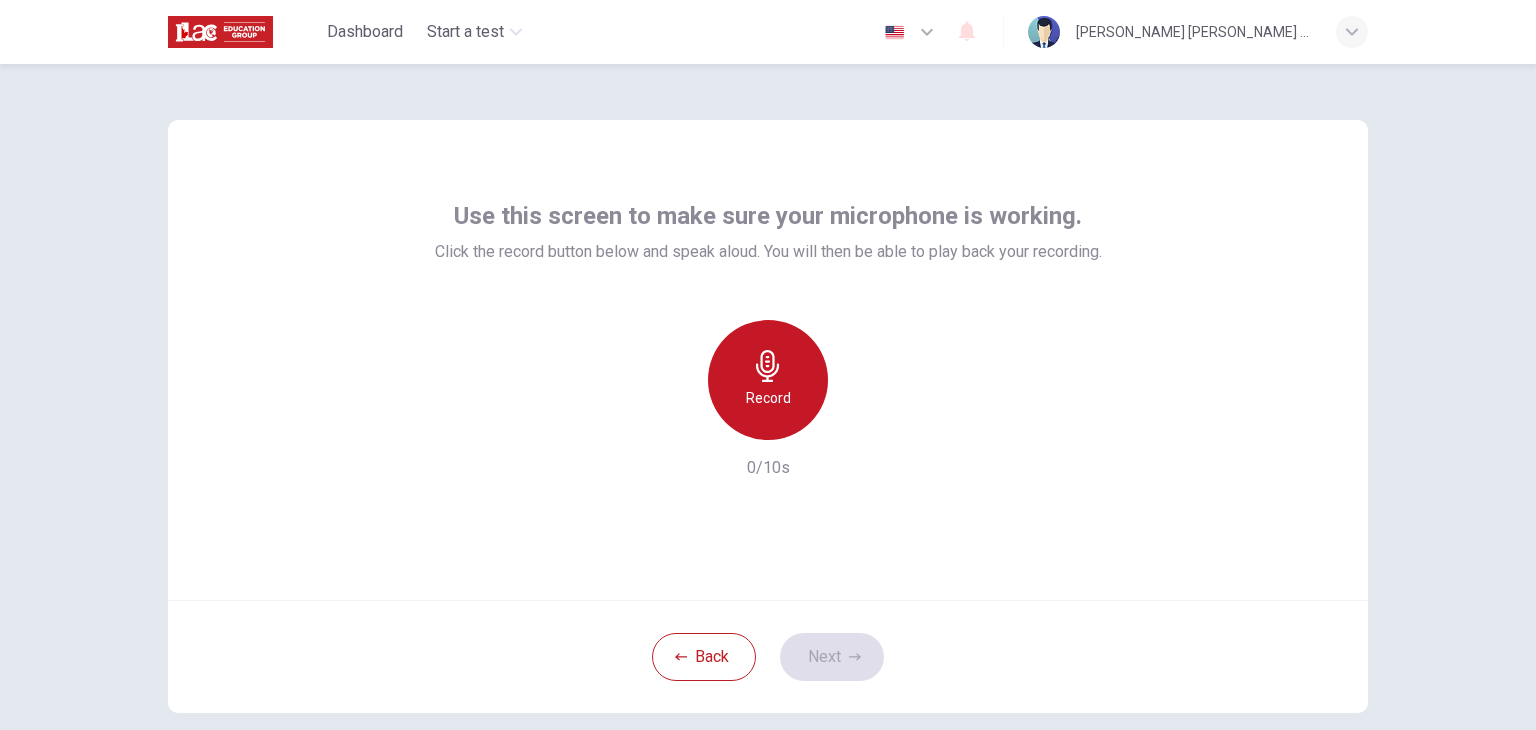 click on "Record" at bounding box center (768, 380) 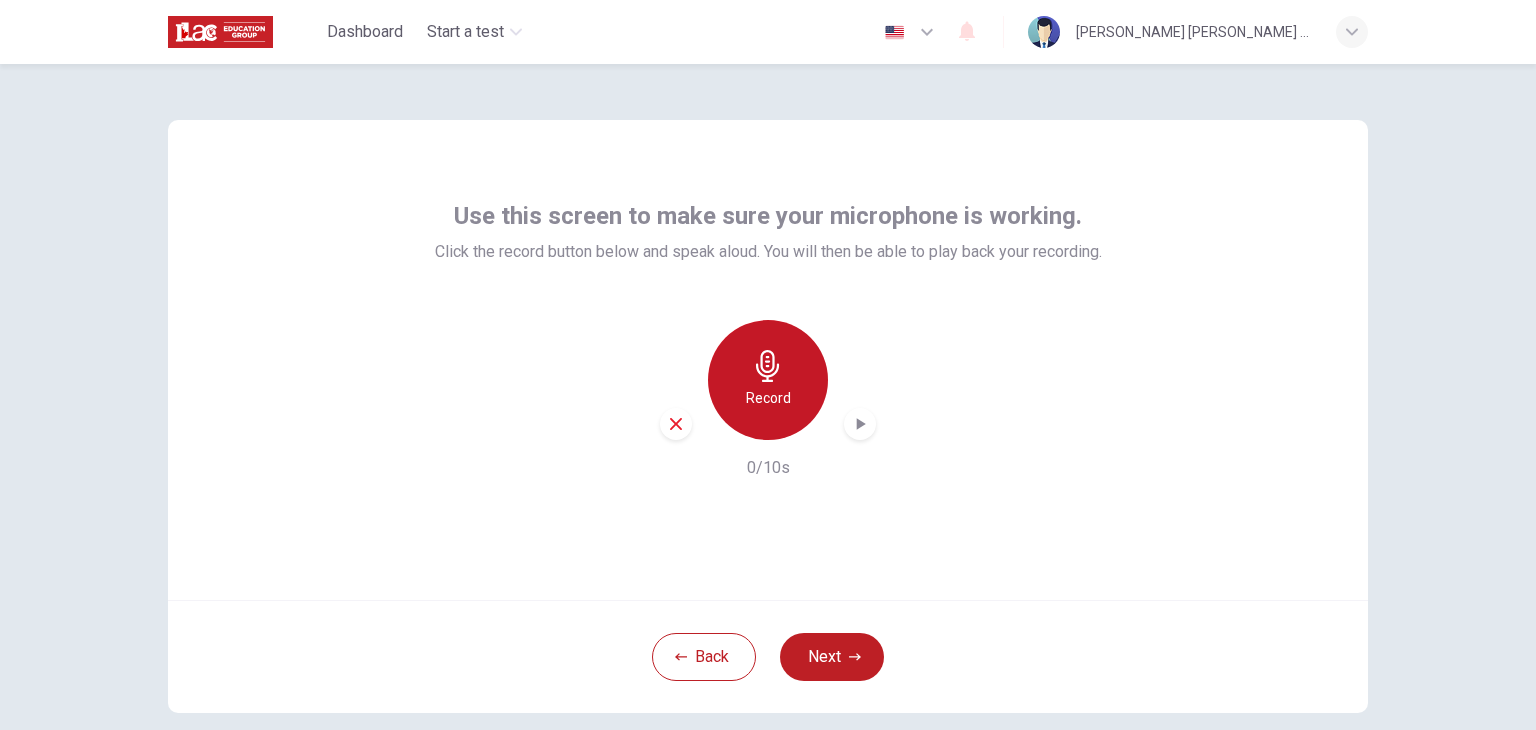 click 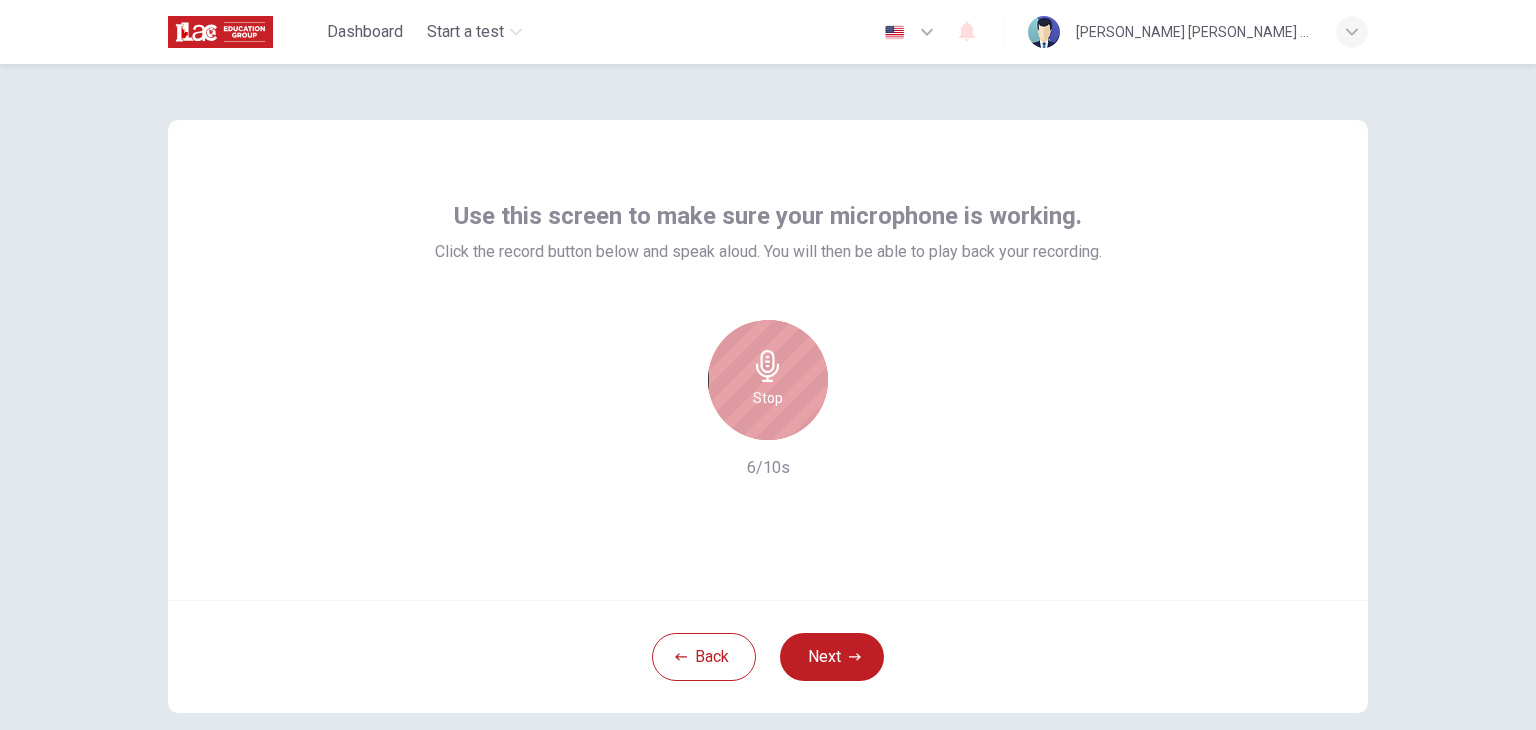 click 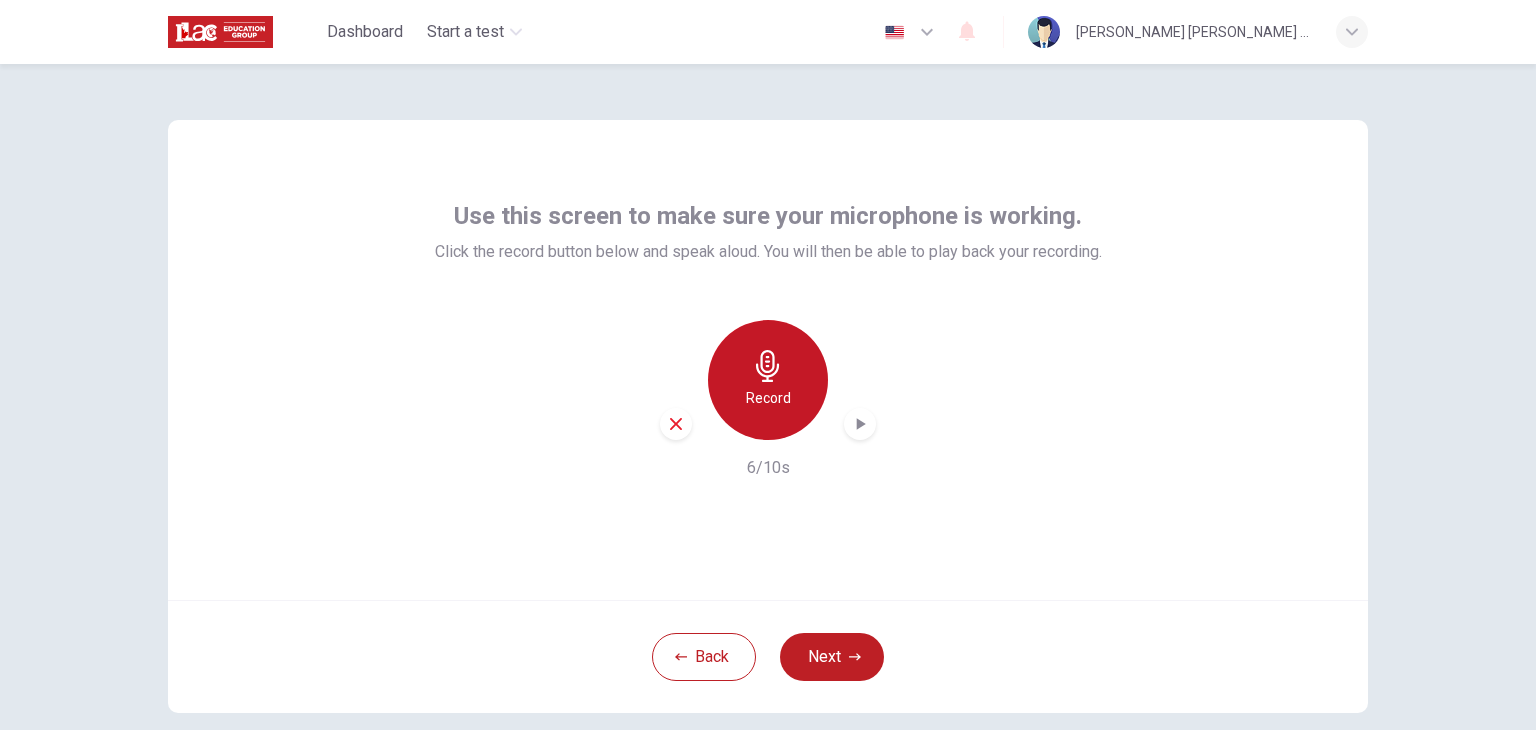click 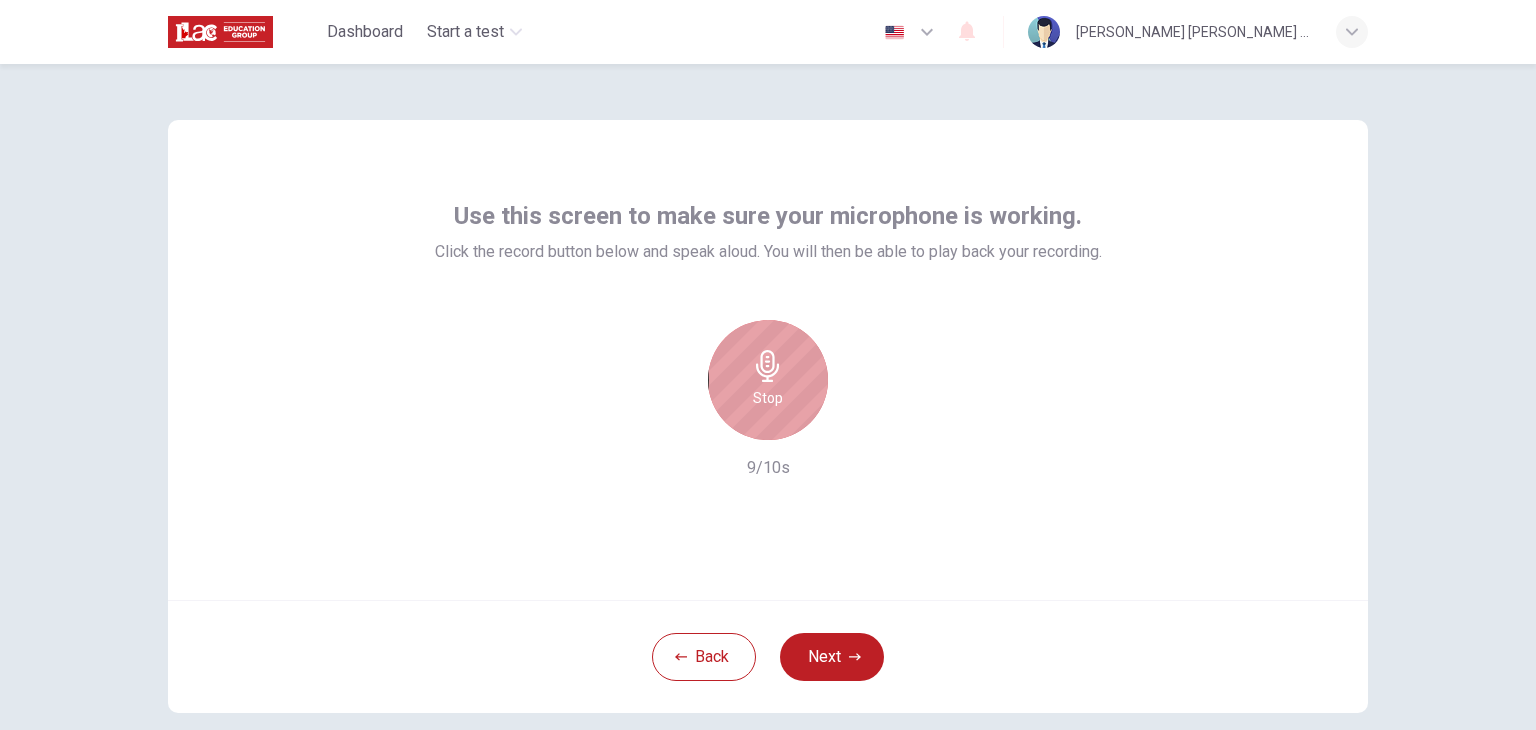 click 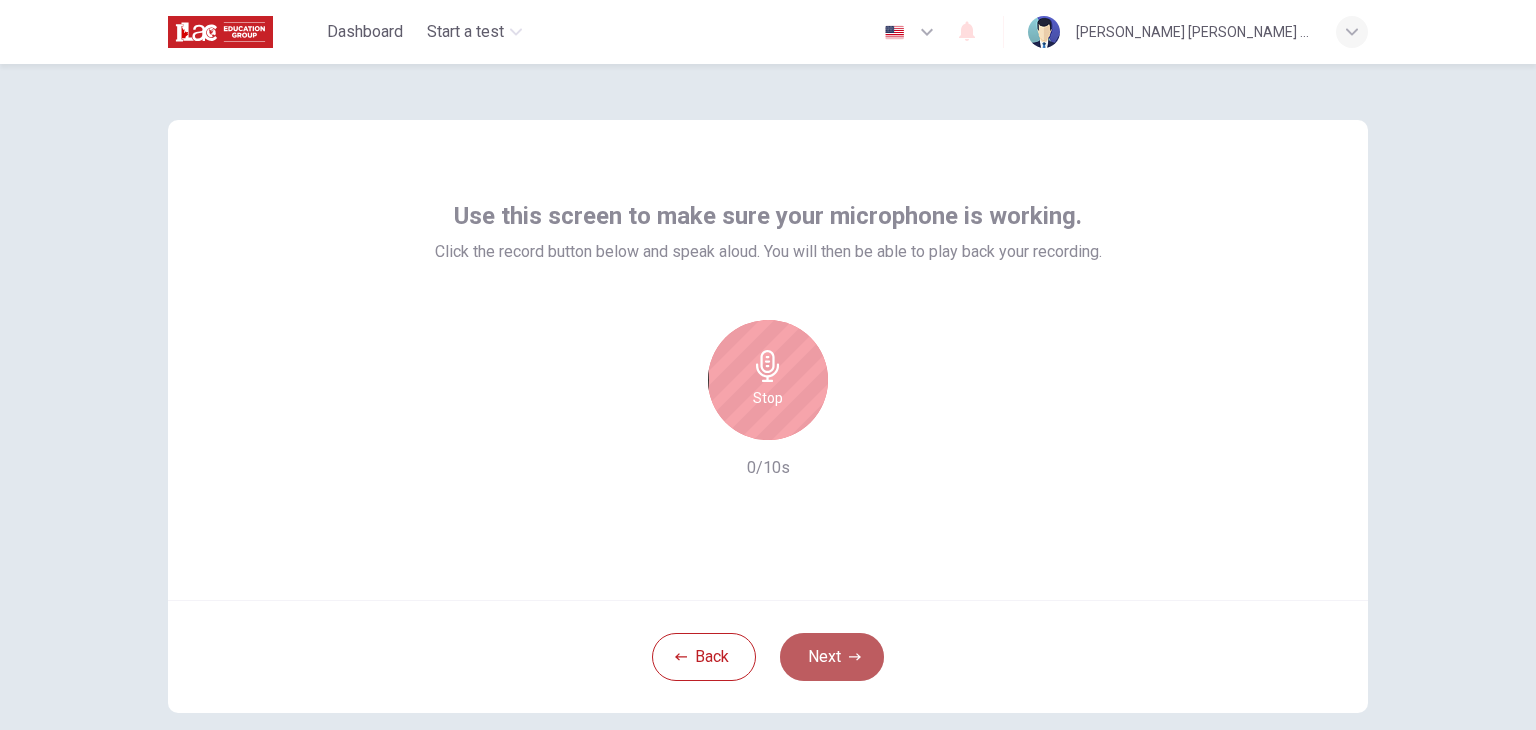 click on "Next" at bounding box center (832, 657) 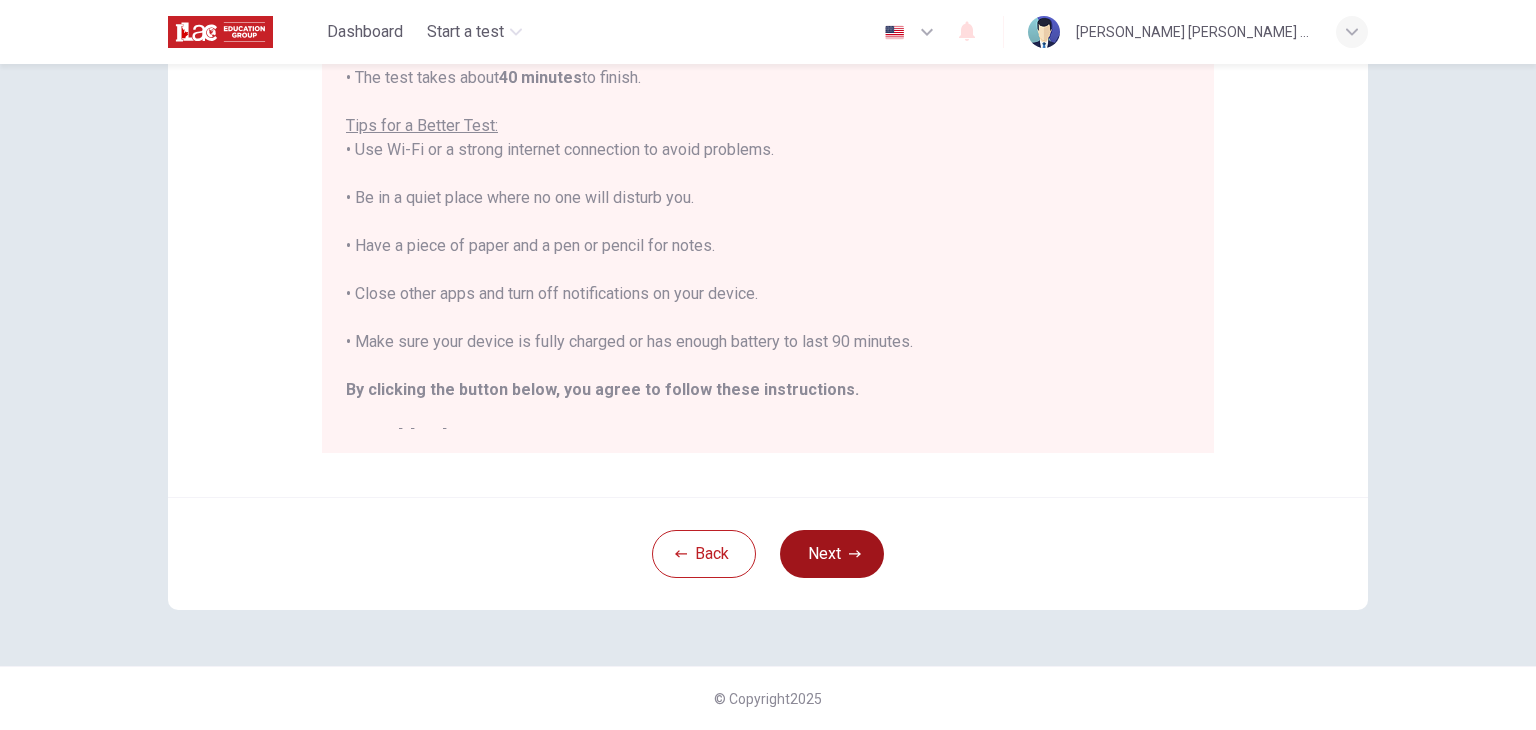 click on "Next" at bounding box center (832, 554) 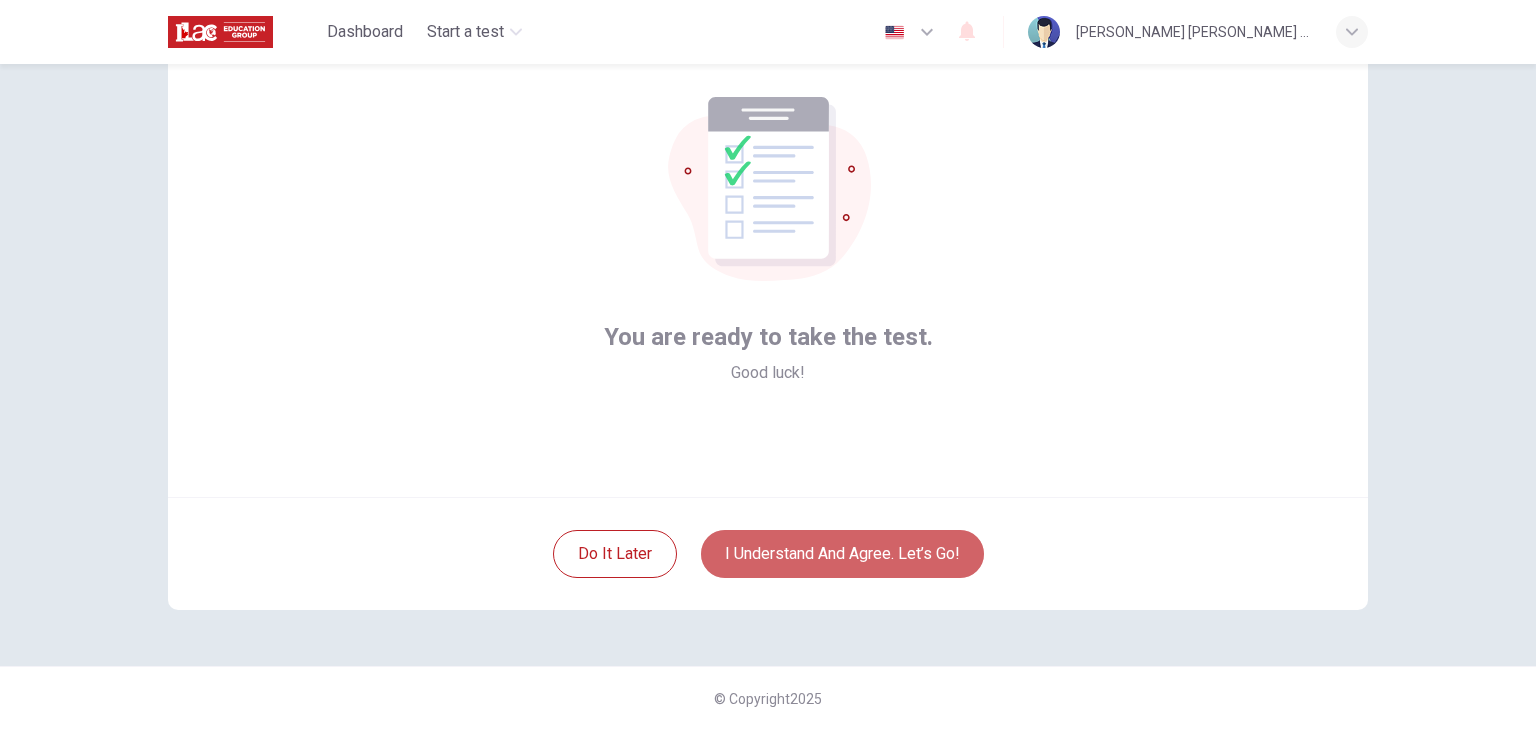 drag, startPoint x: 844, startPoint y: 557, endPoint x: 978, endPoint y: 509, distance: 142.33763 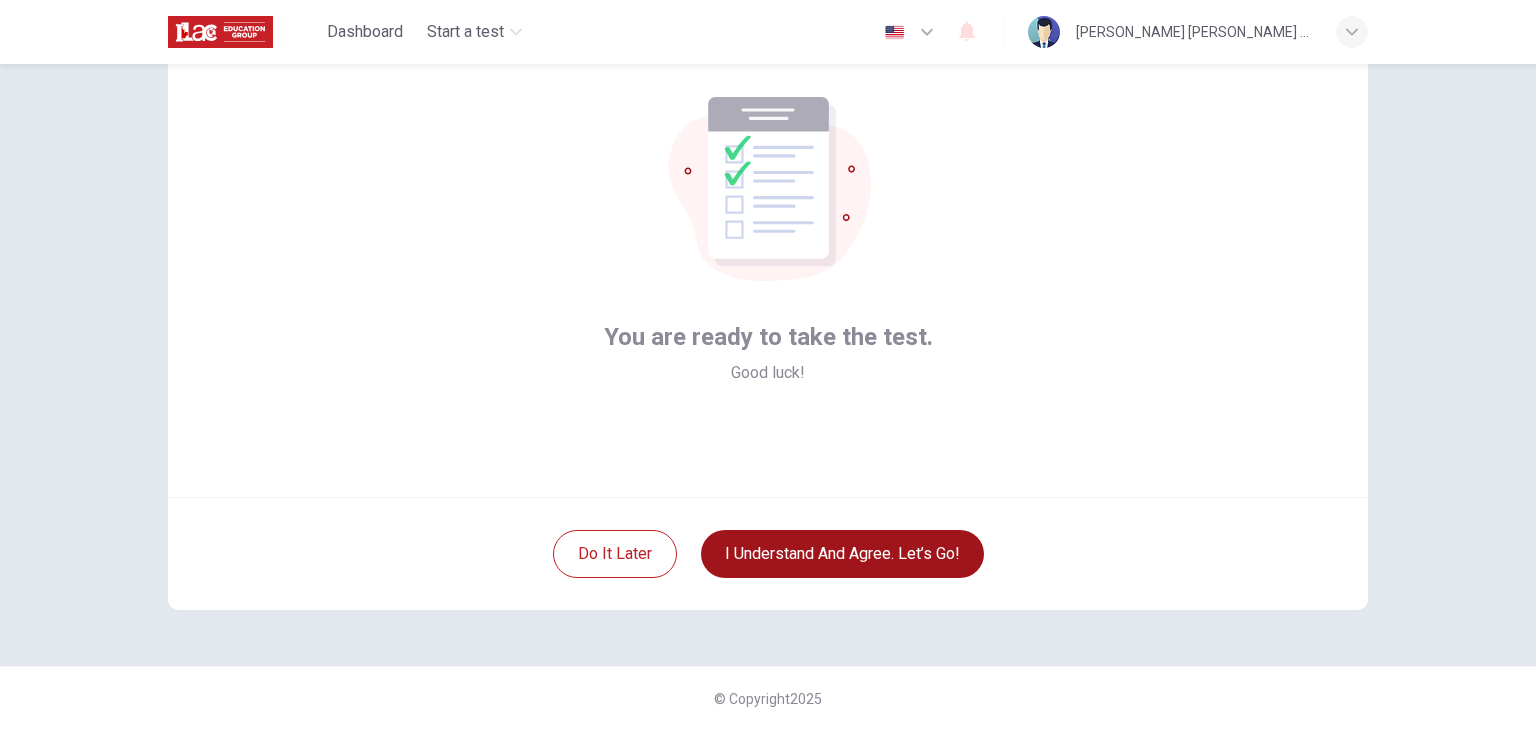 click on "I understand and agree. Let’s go!" at bounding box center [842, 554] 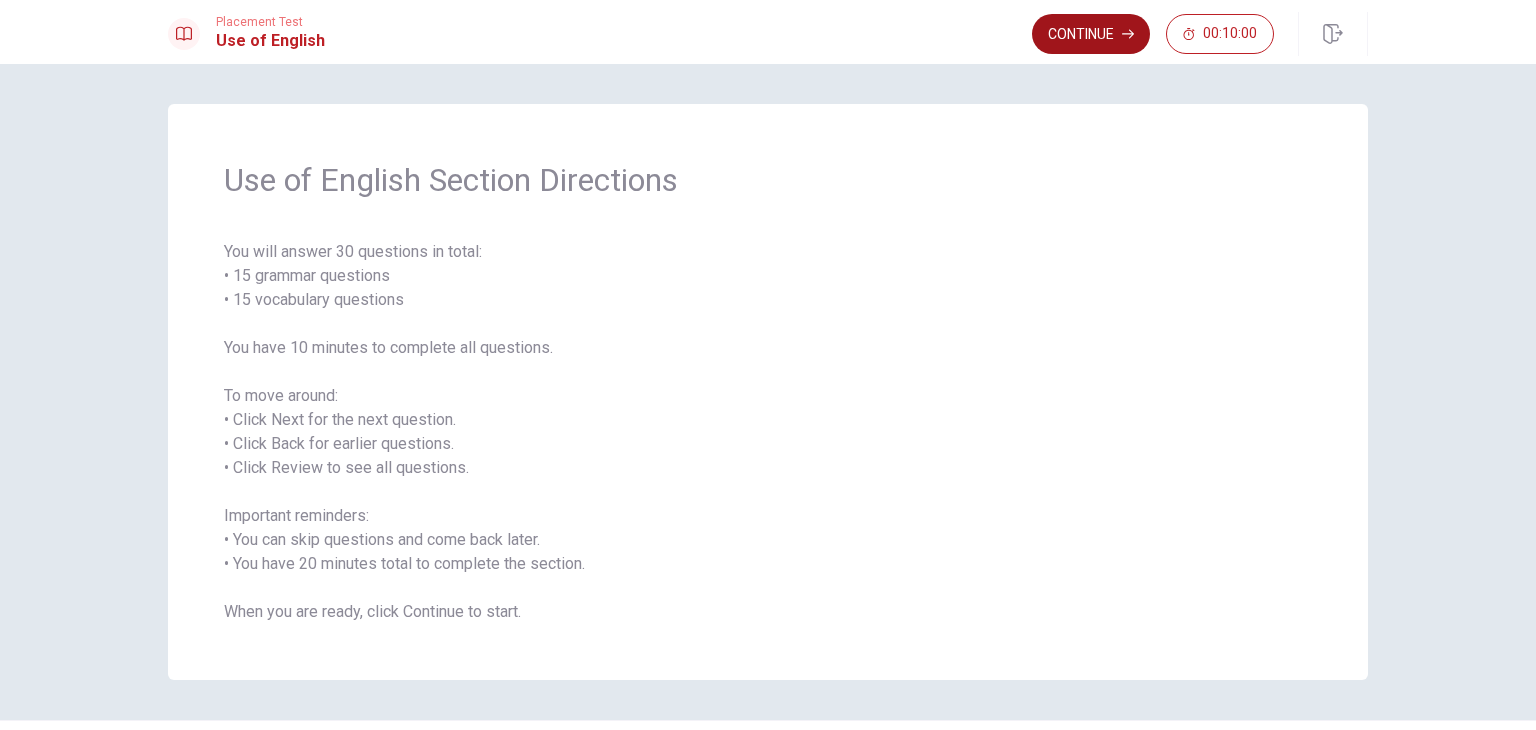 click on "Continue" at bounding box center [1091, 34] 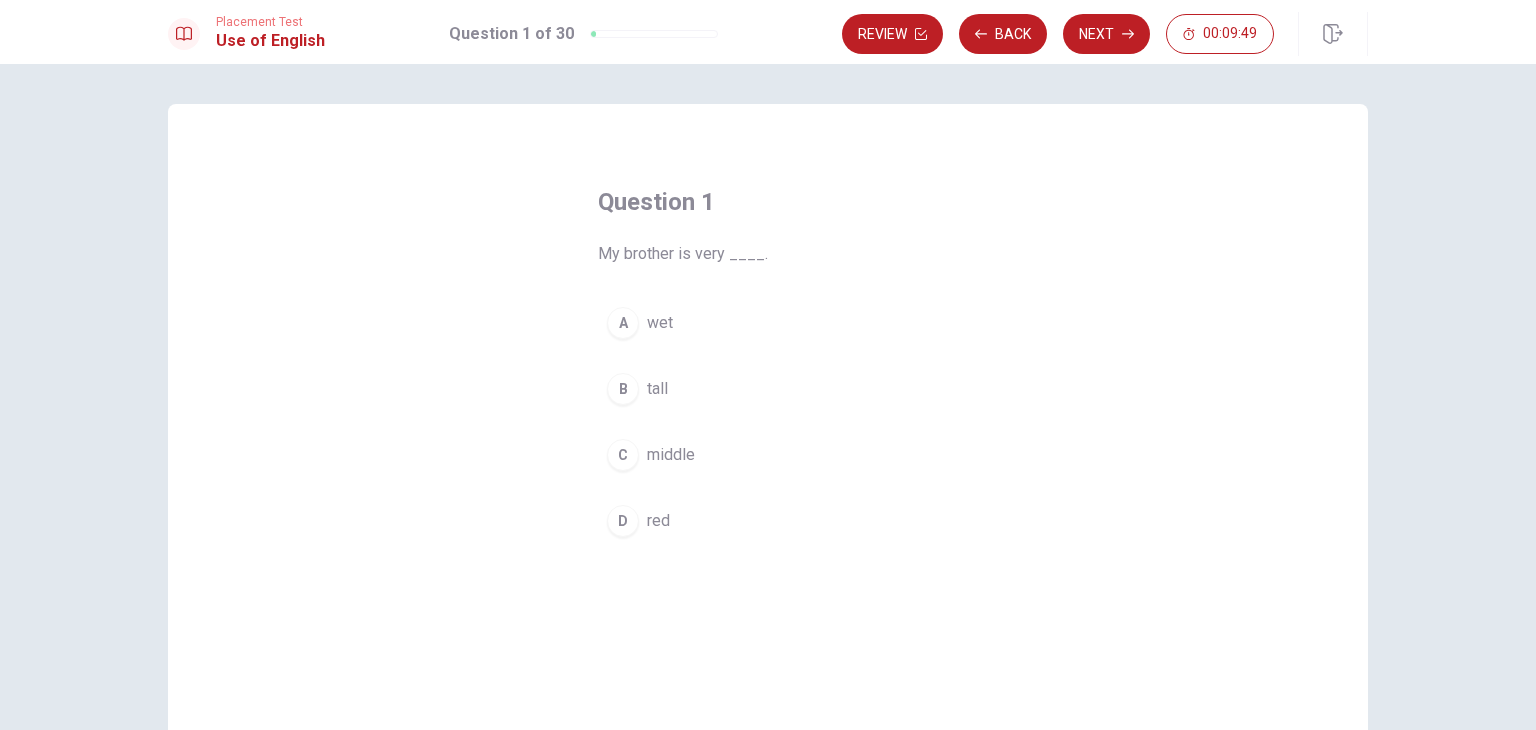 click on "tall" at bounding box center (657, 389) 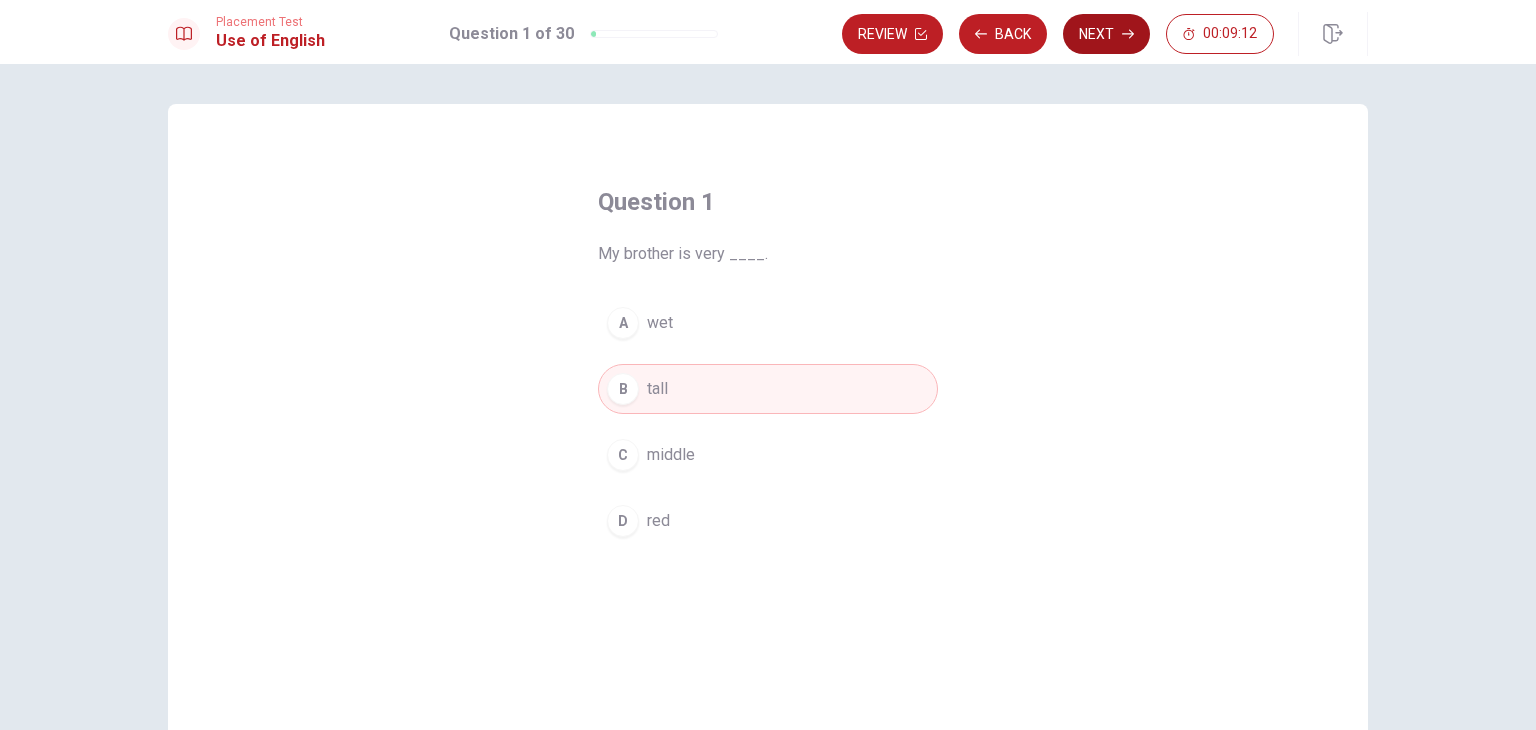 click on "Next" at bounding box center (1106, 34) 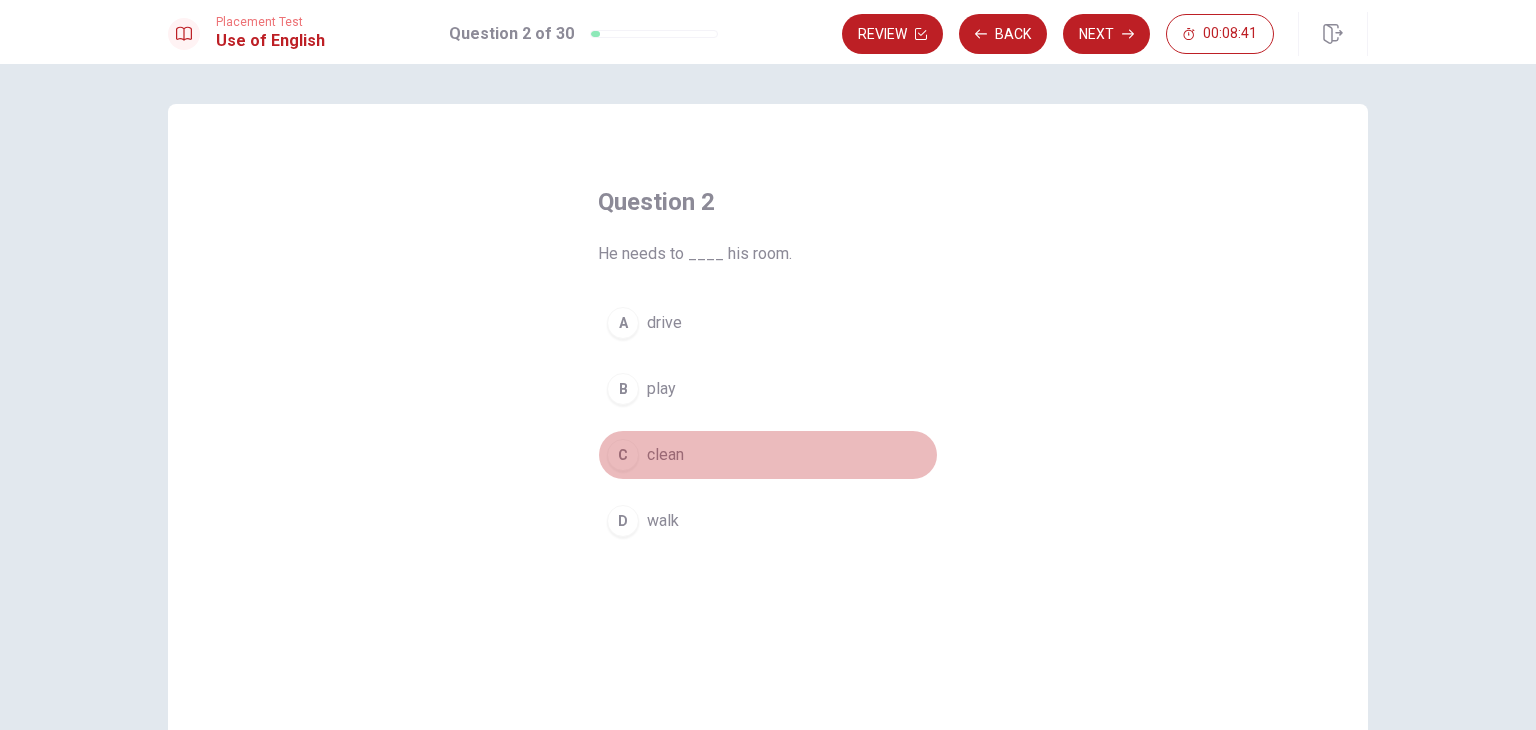 click on "clean" at bounding box center (665, 455) 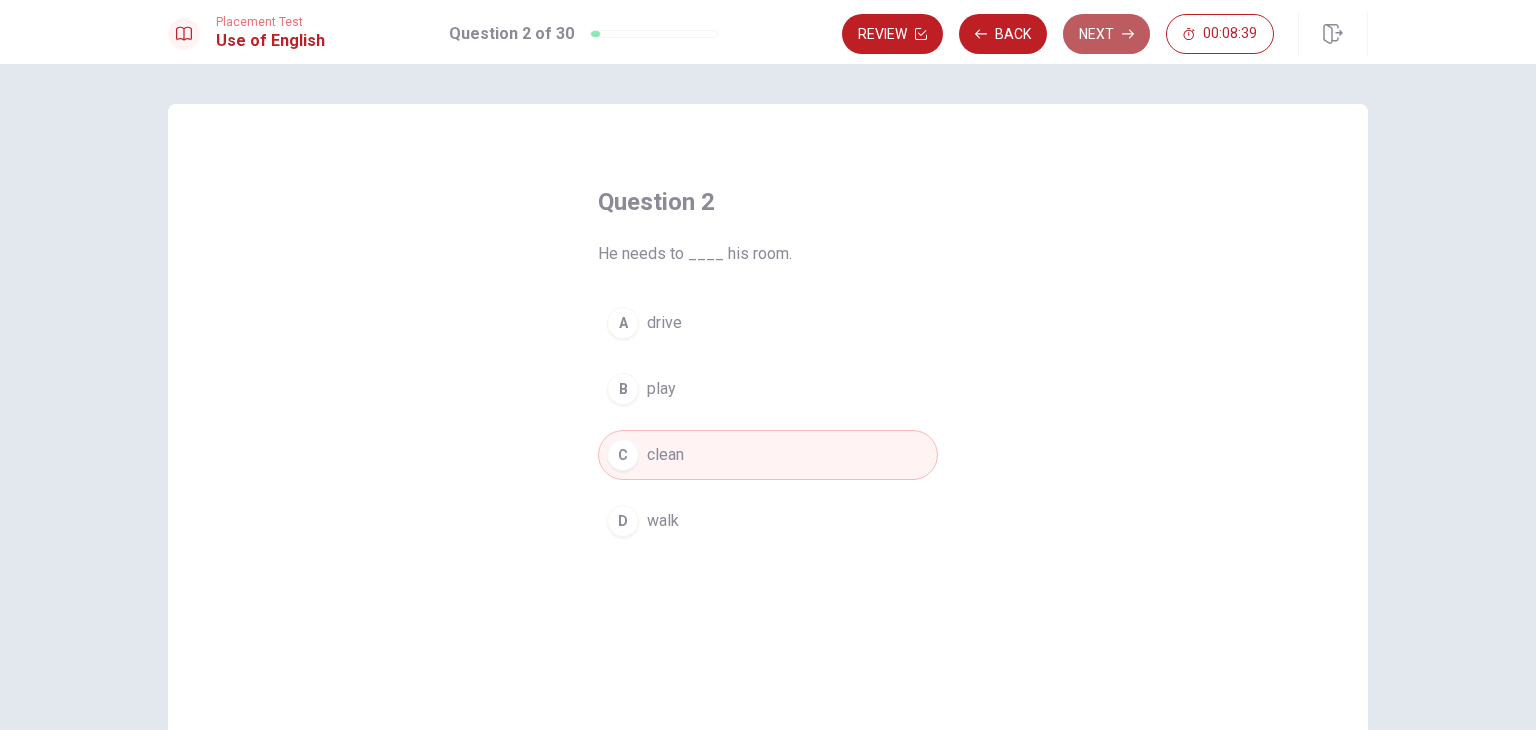 click on "Next" at bounding box center (1106, 34) 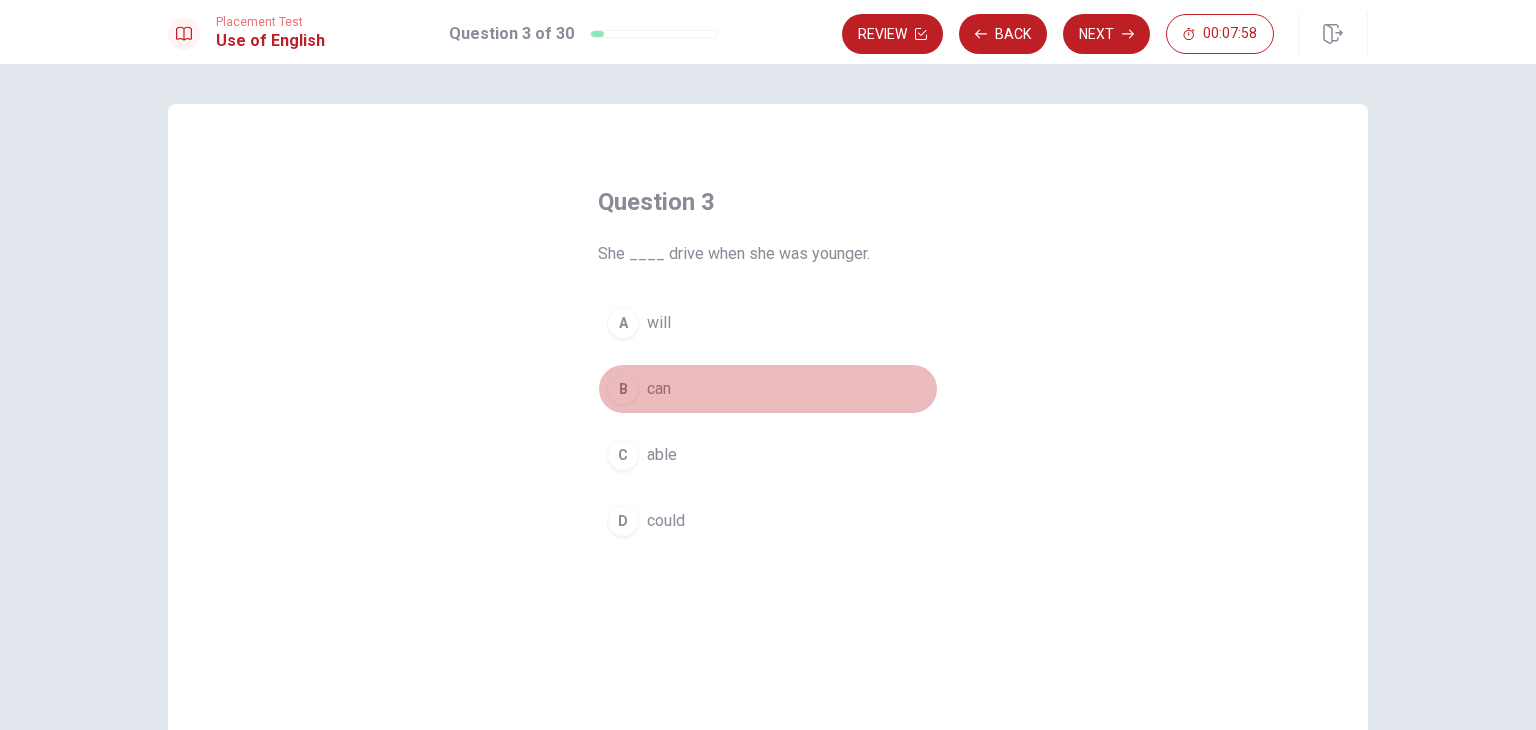 click on "B" at bounding box center (623, 389) 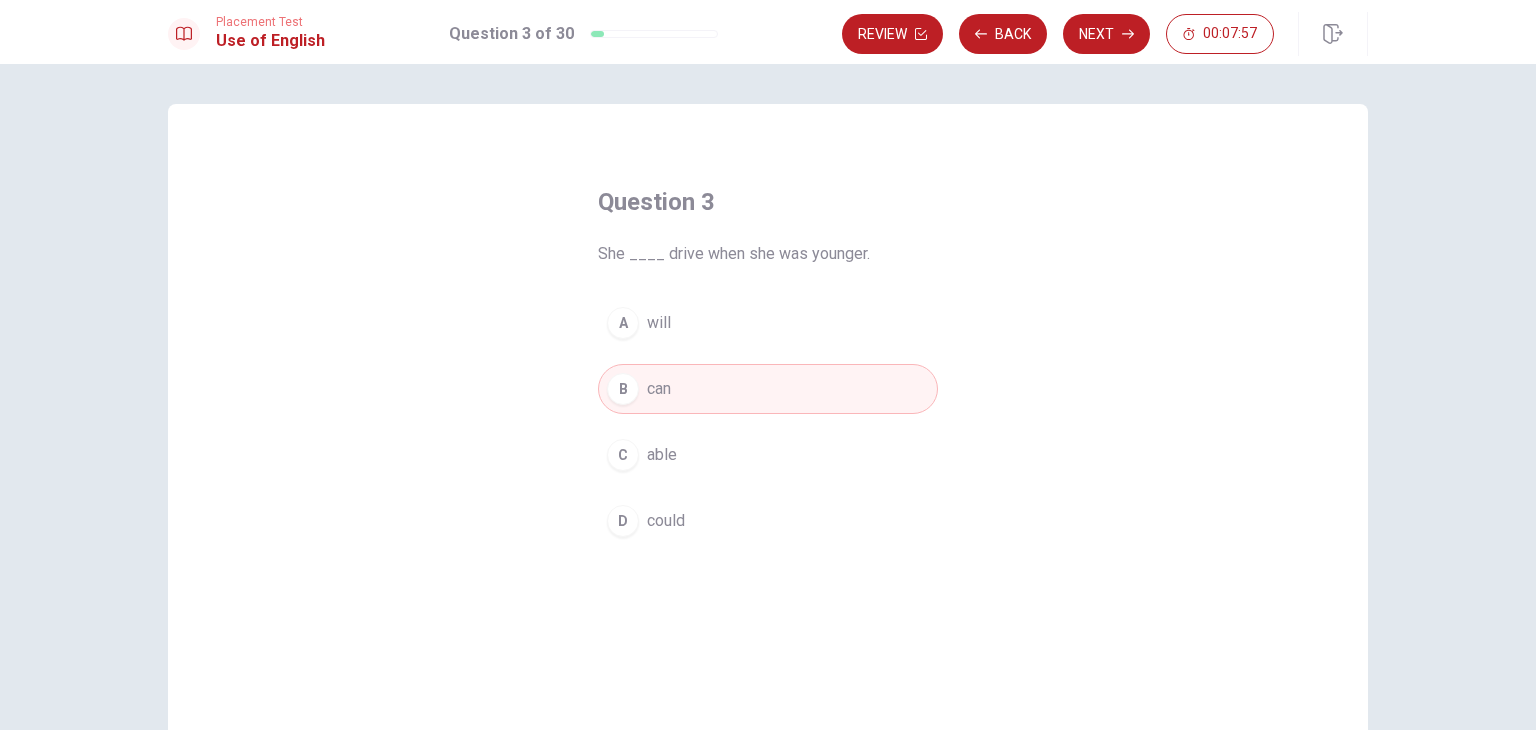 click on "D could" at bounding box center [768, 521] 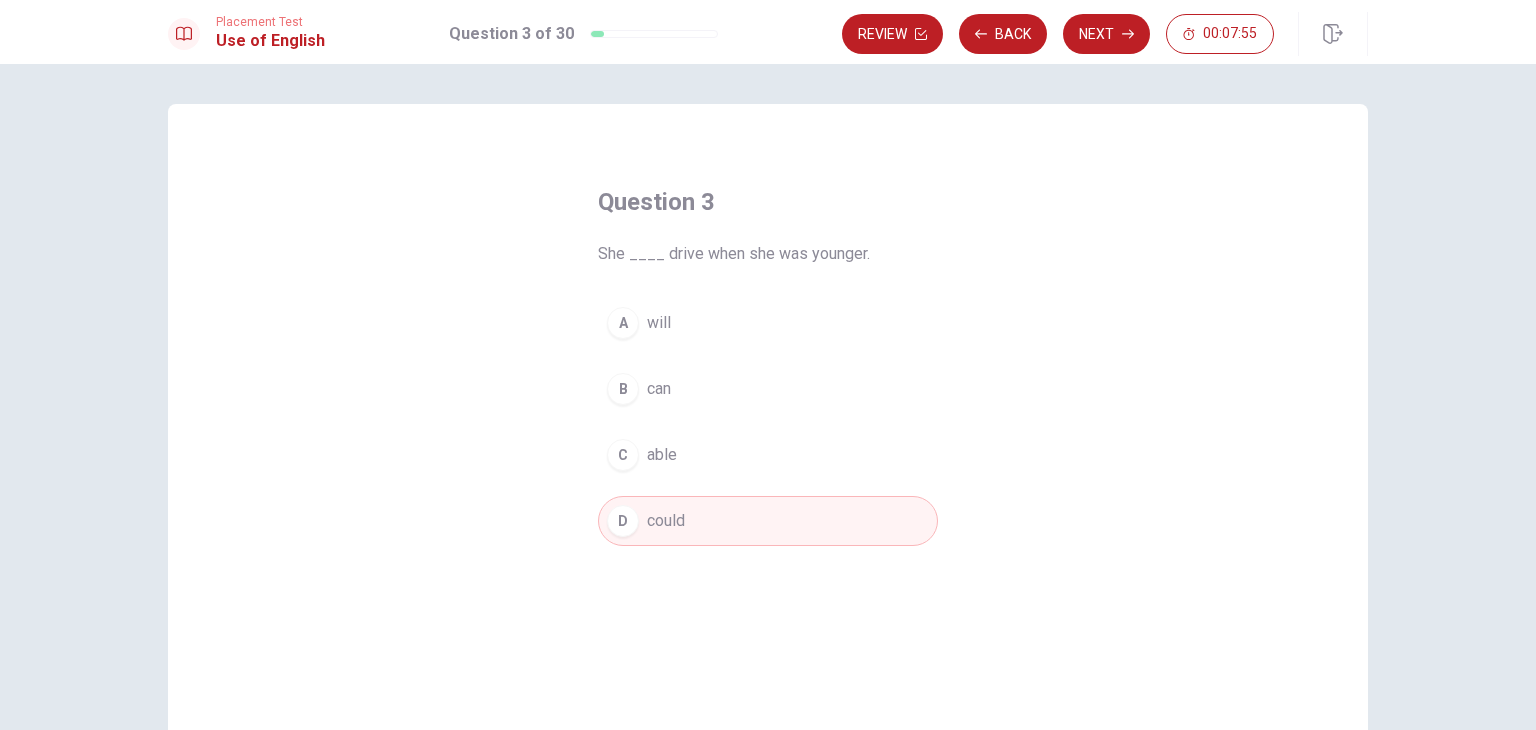 click on "can" at bounding box center (659, 389) 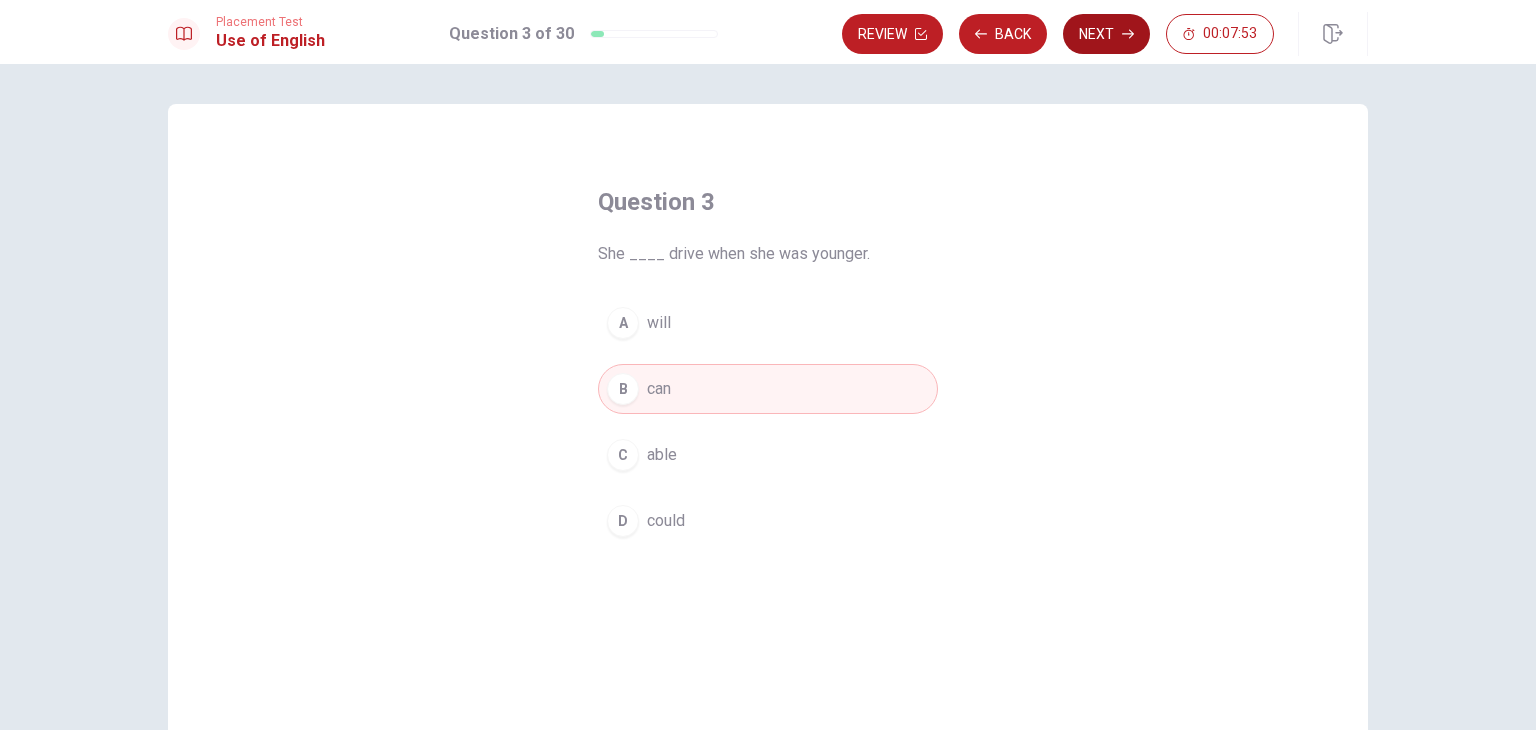 click on "Next" at bounding box center (1106, 34) 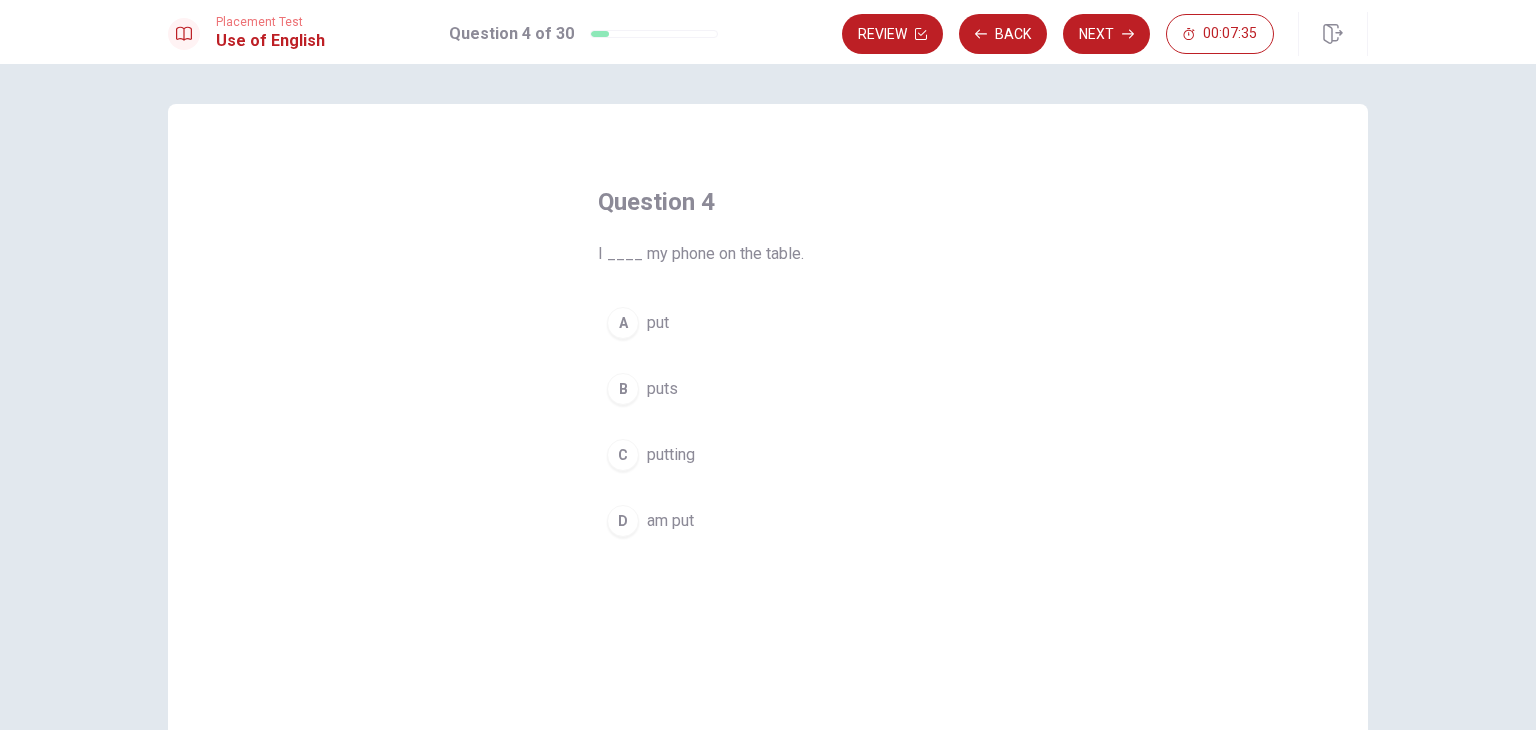 click on "D am put" at bounding box center (768, 521) 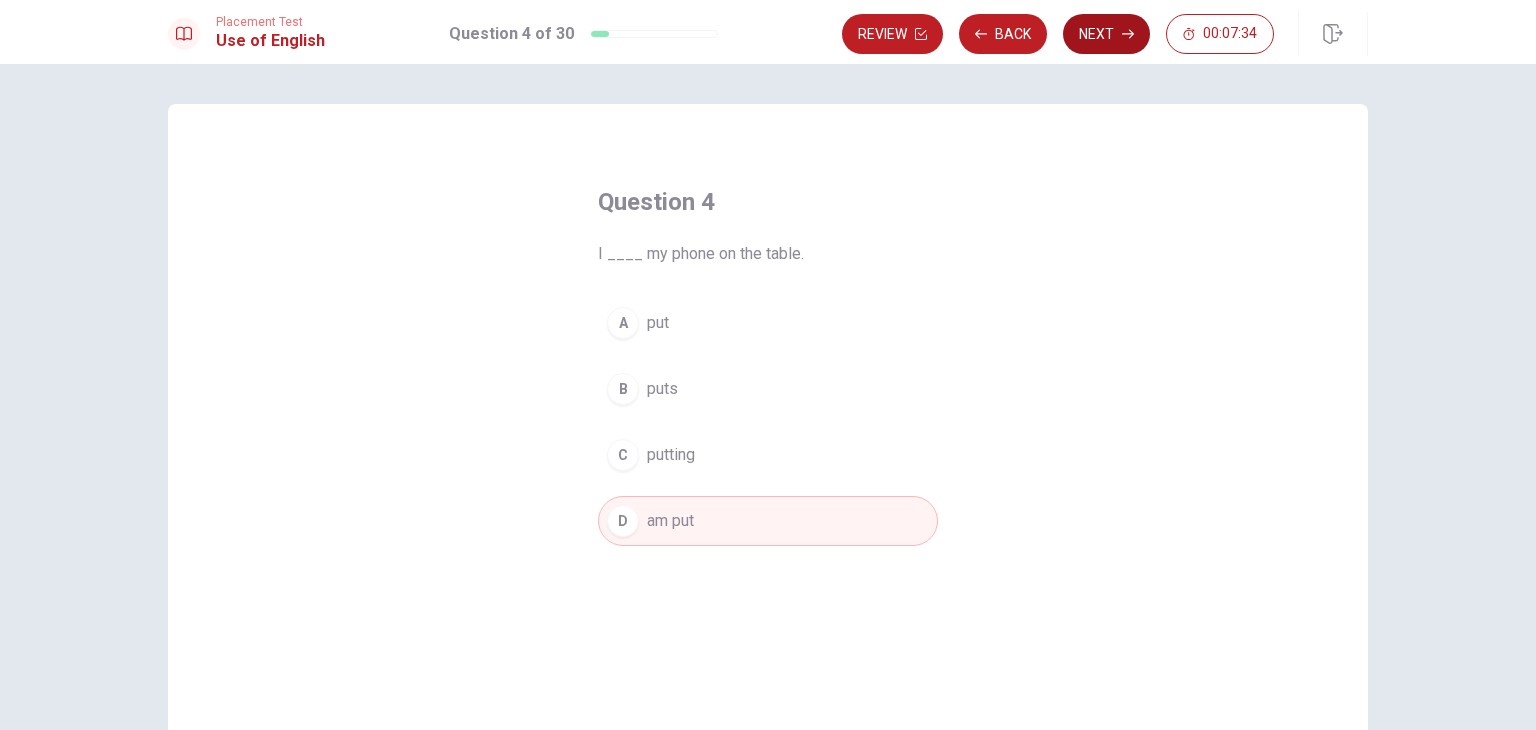 click on "Next" at bounding box center [1106, 34] 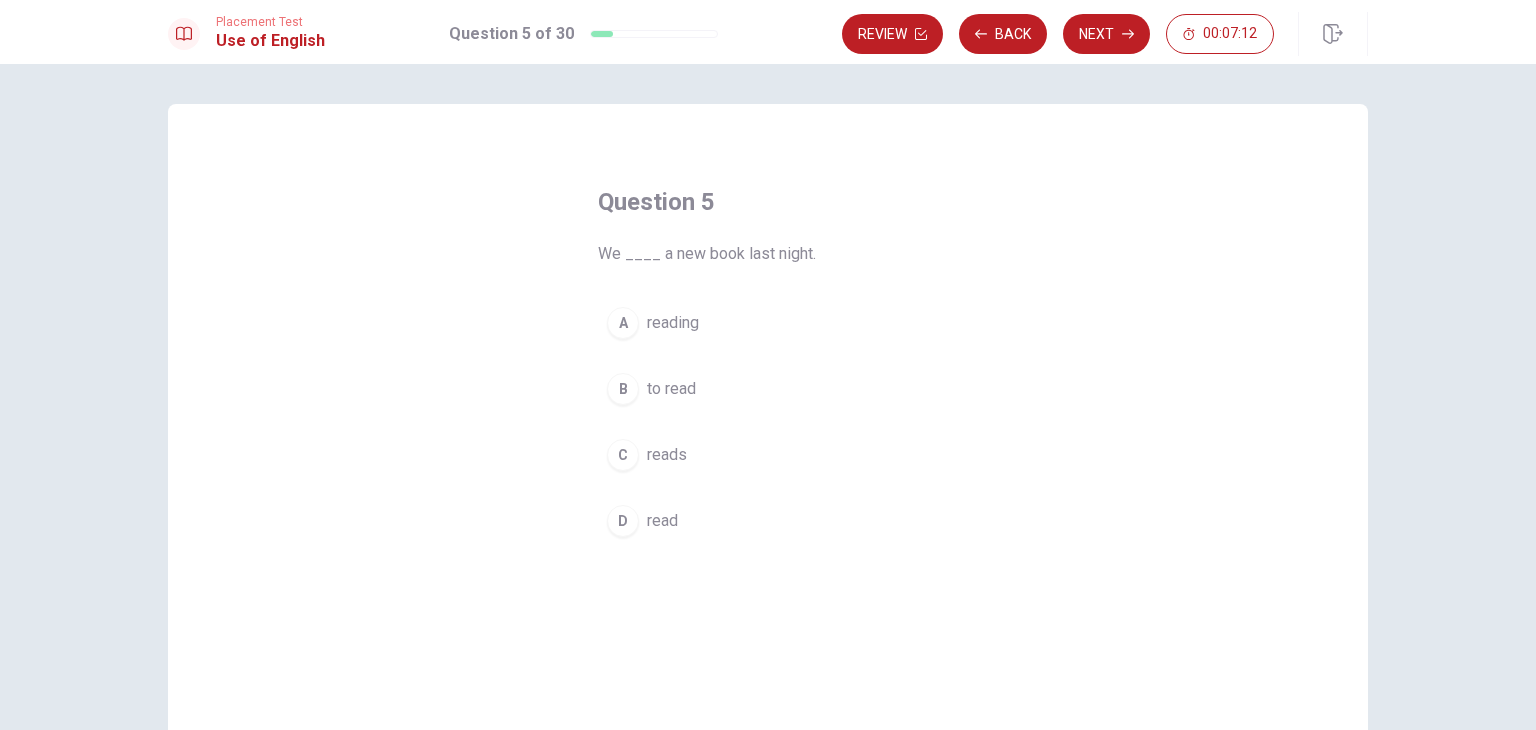 click on "D read" at bounding box center [768, 521] 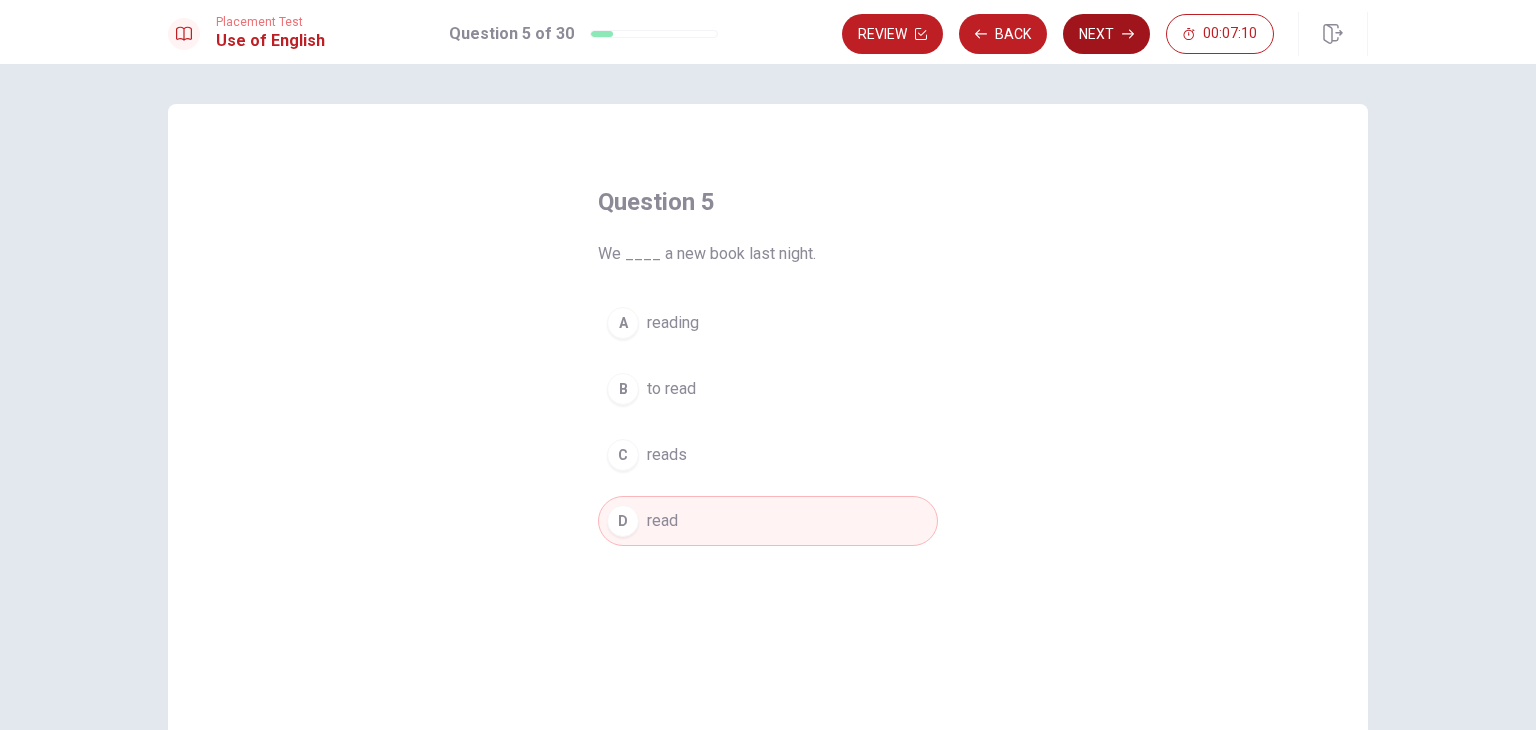 click on "Next" at bounding box center [1106, 34] 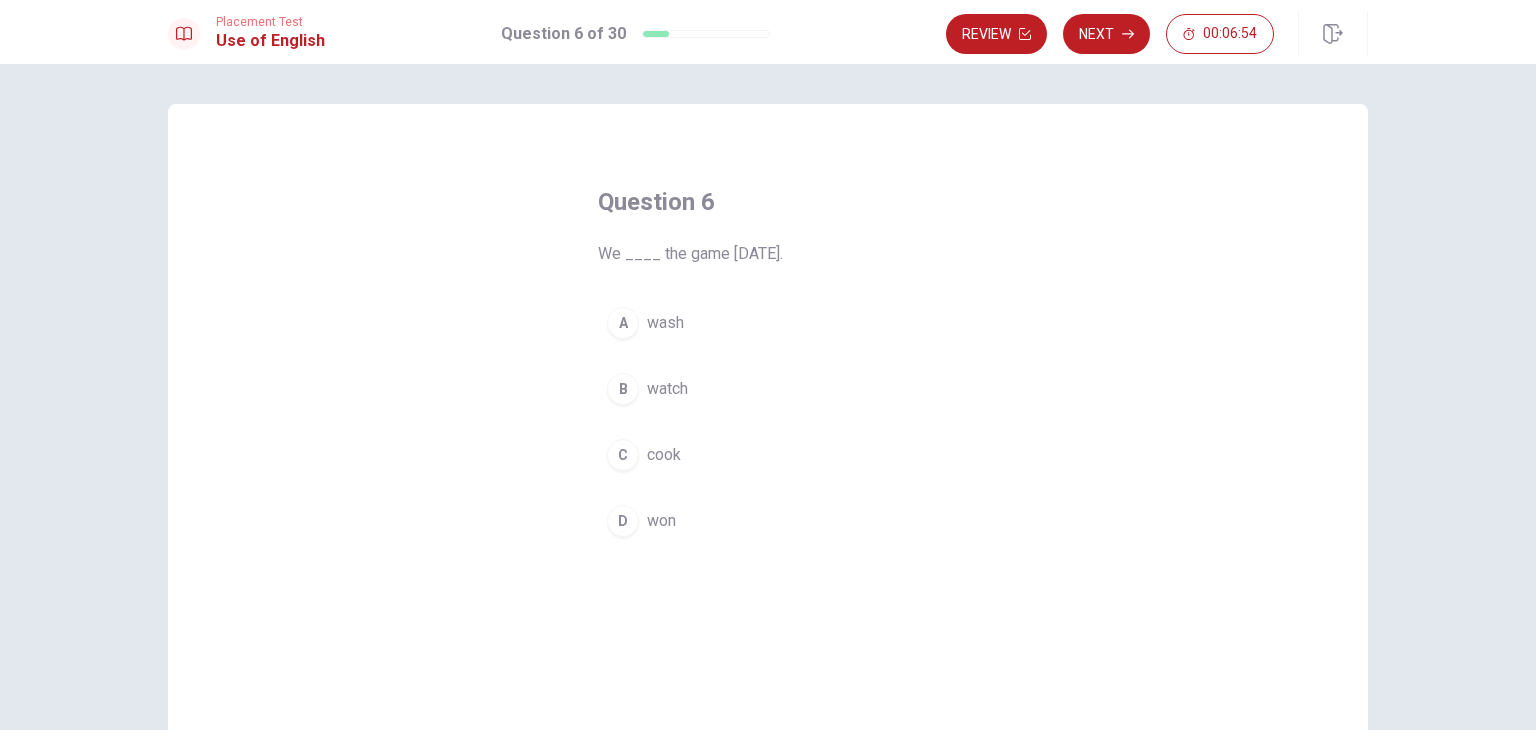 click on "B" at bounding box center (623, 389) 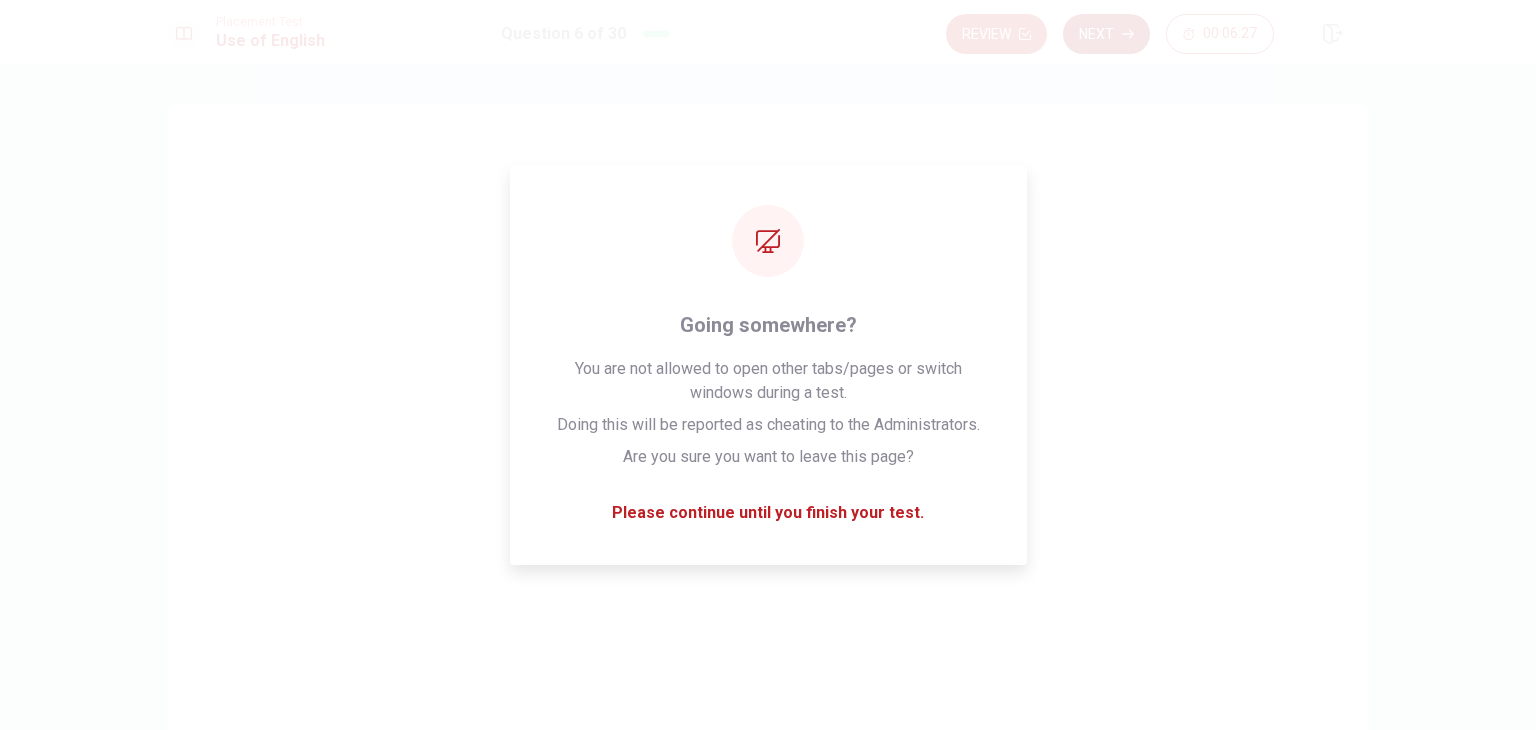 click on "Next" at bounding box center (1106, 34) 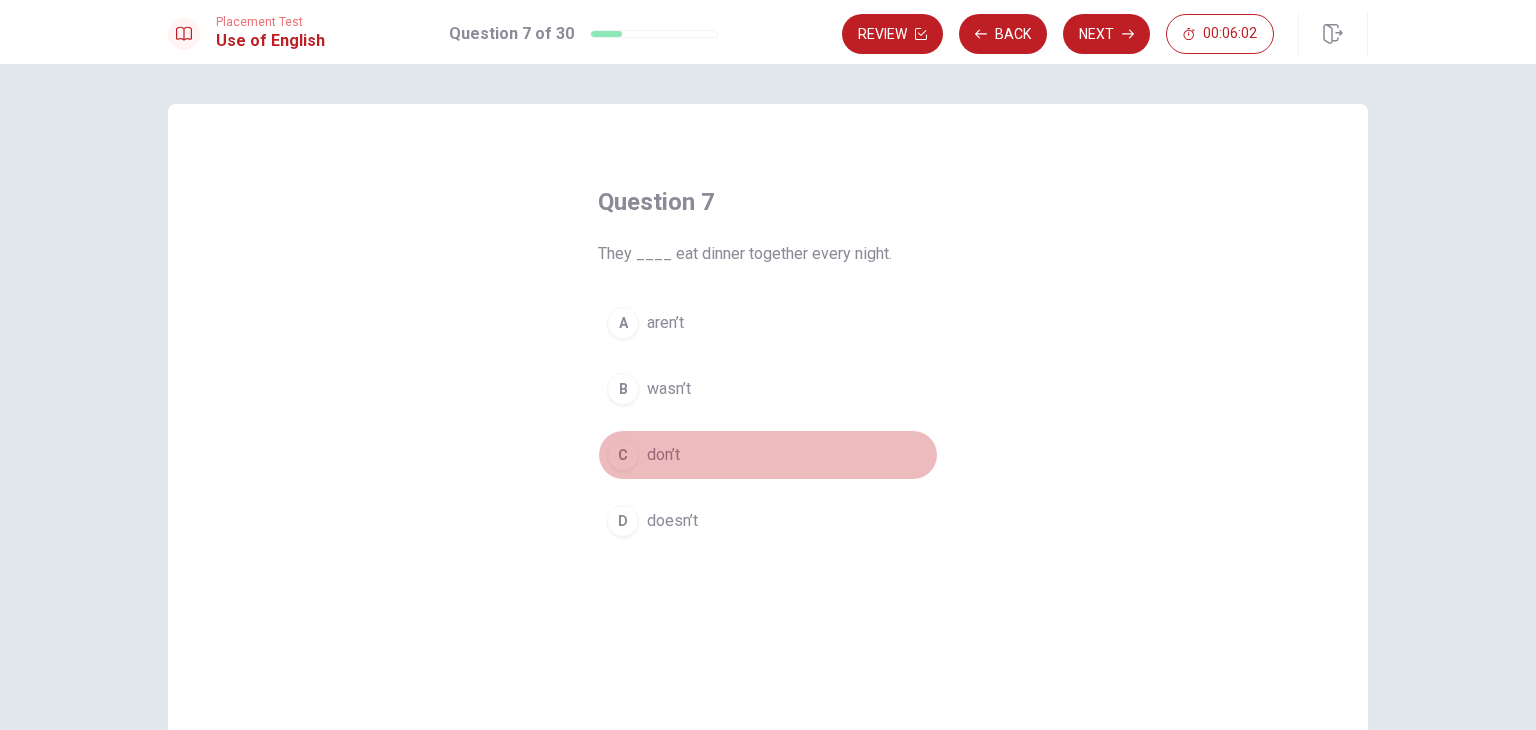 click on "C don’t" at bounding box center [768, 455] 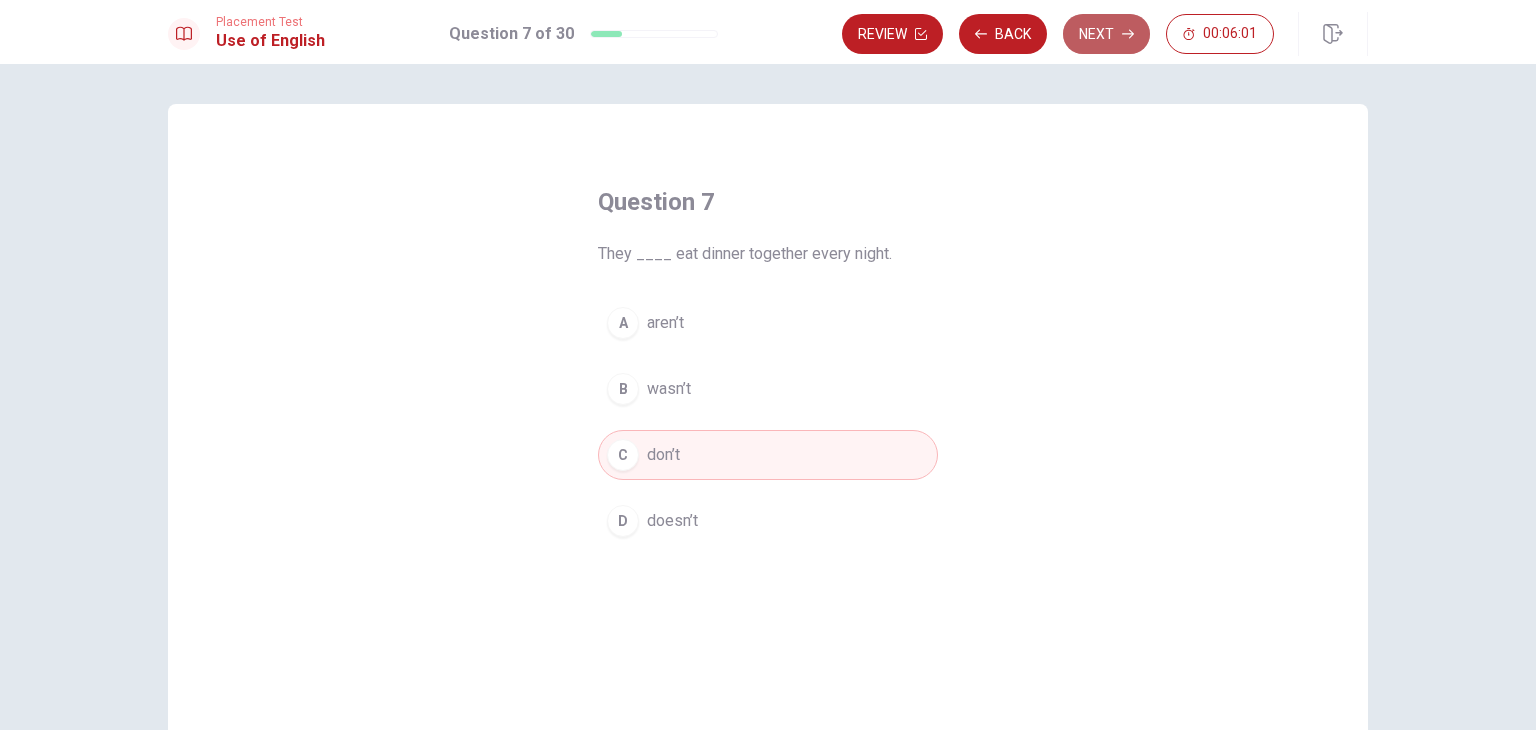 click on "Next" at bounding box center (1106, 34) 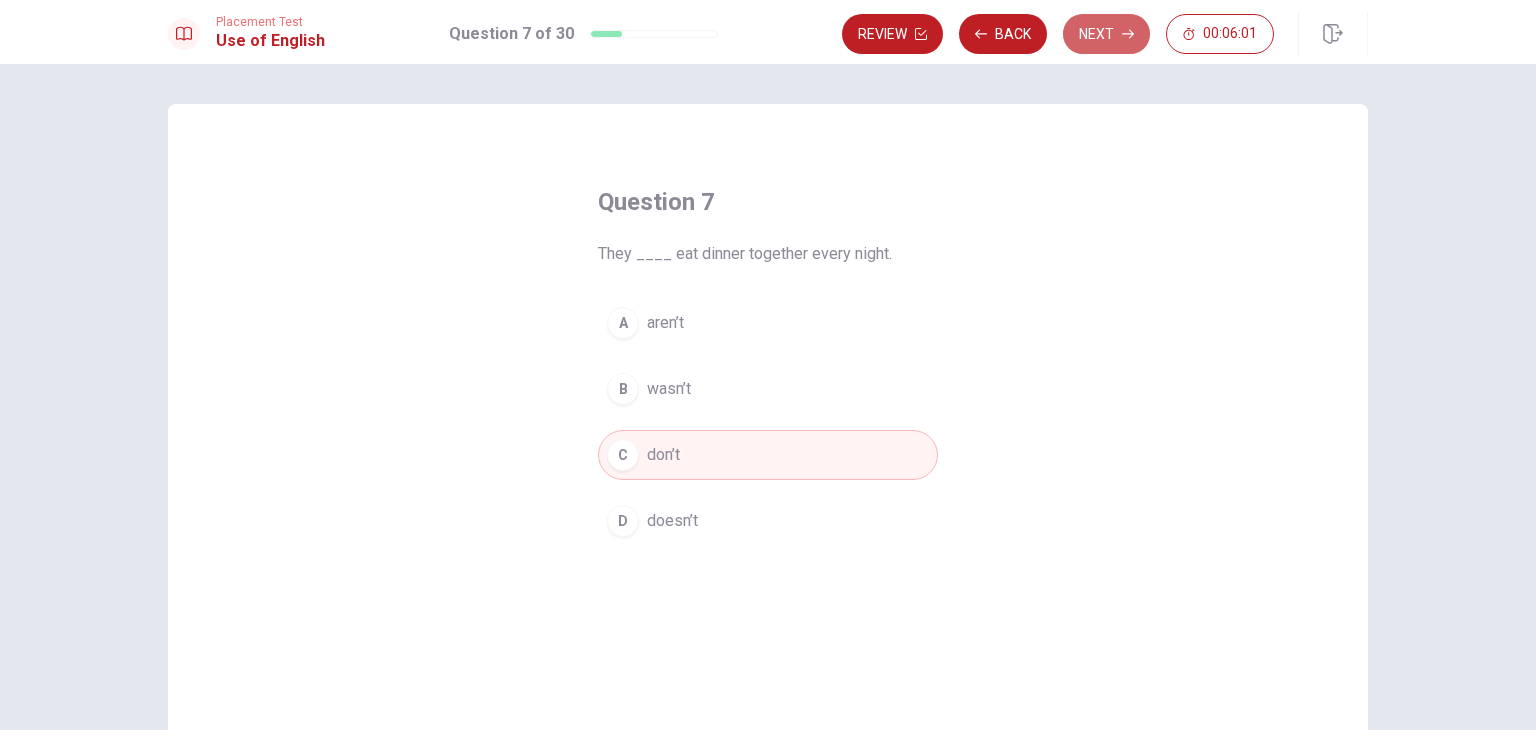 click on "Review Back Next 00:06:01" at bounding box center (1058, 34) 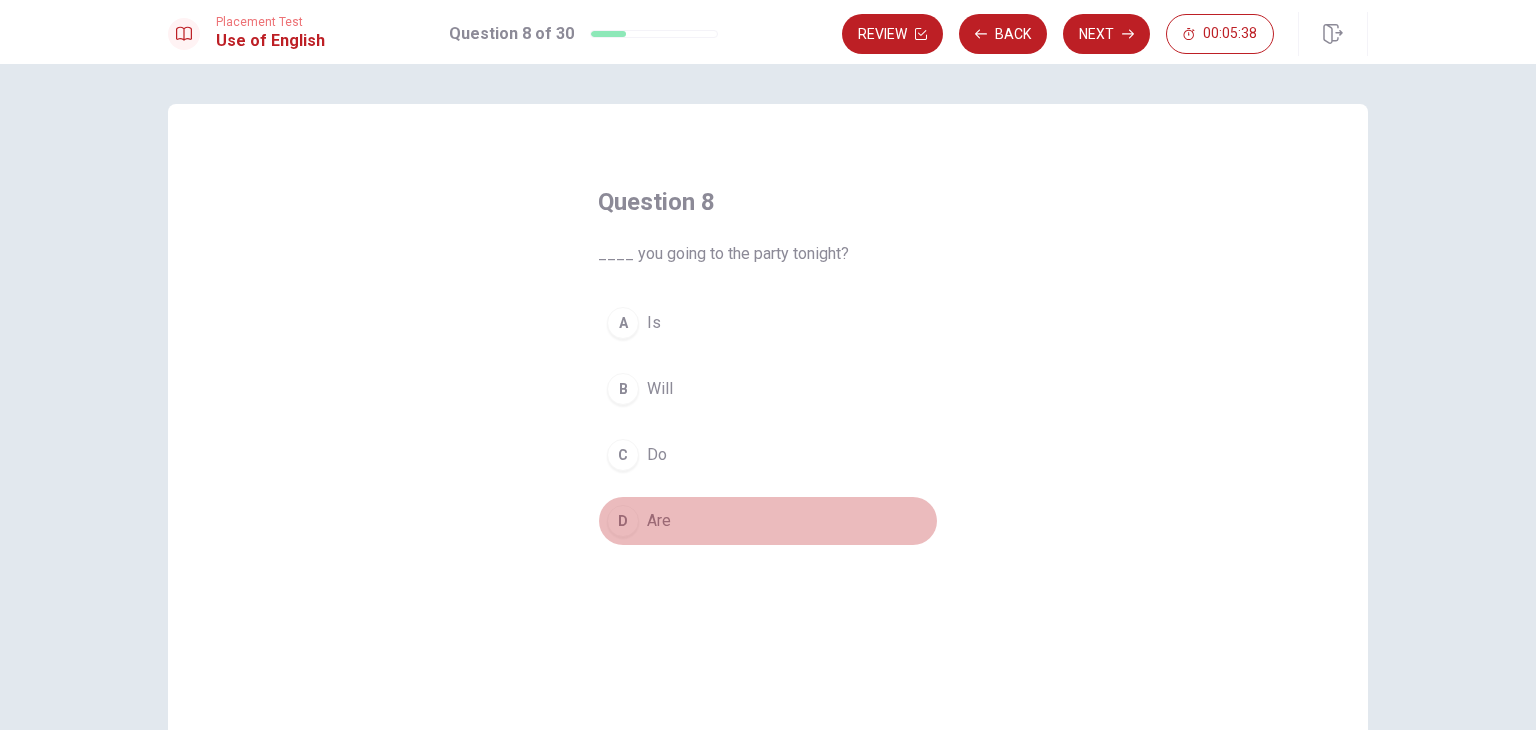 click on "D" at bounding box center [623, 521] 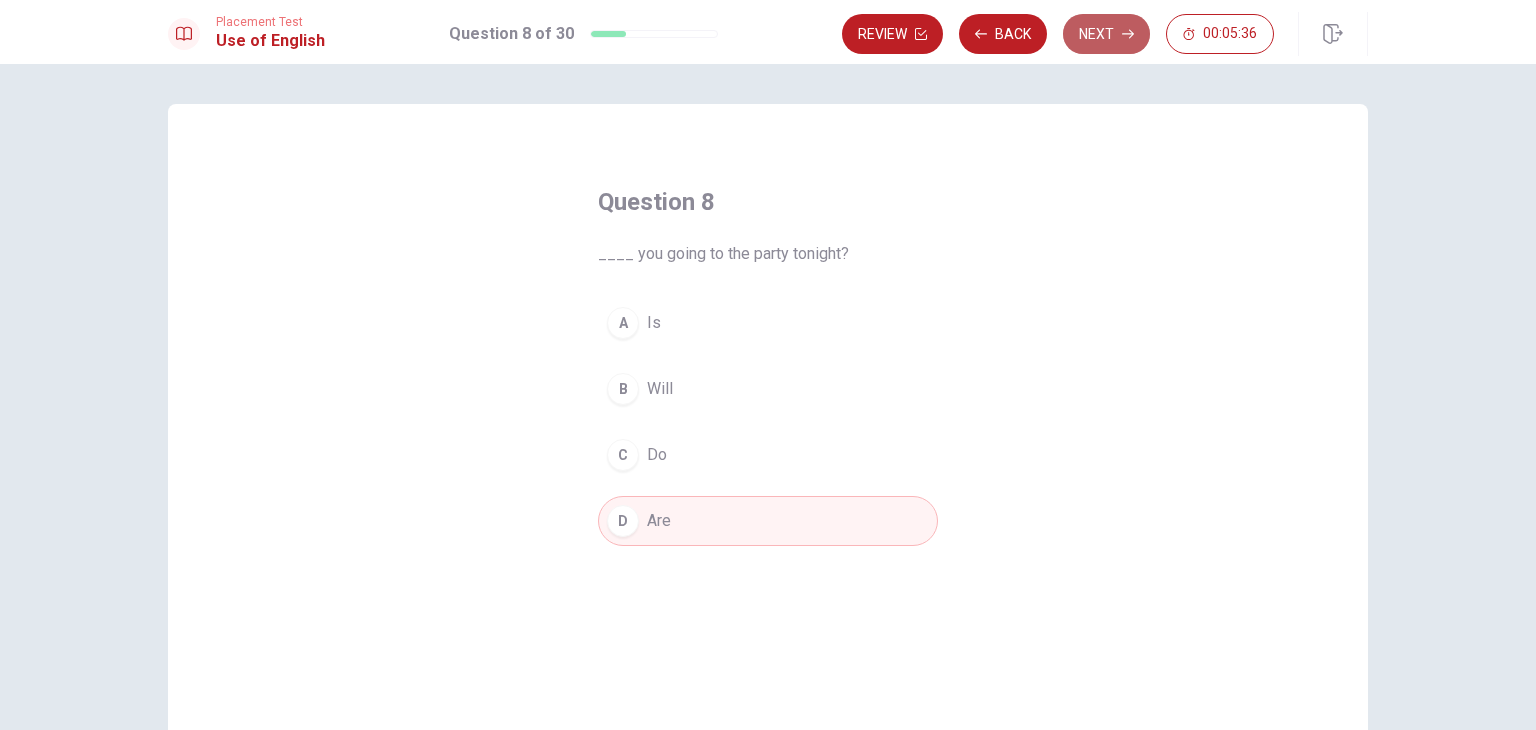 click on "Next" at bounding box center (1106, 34) 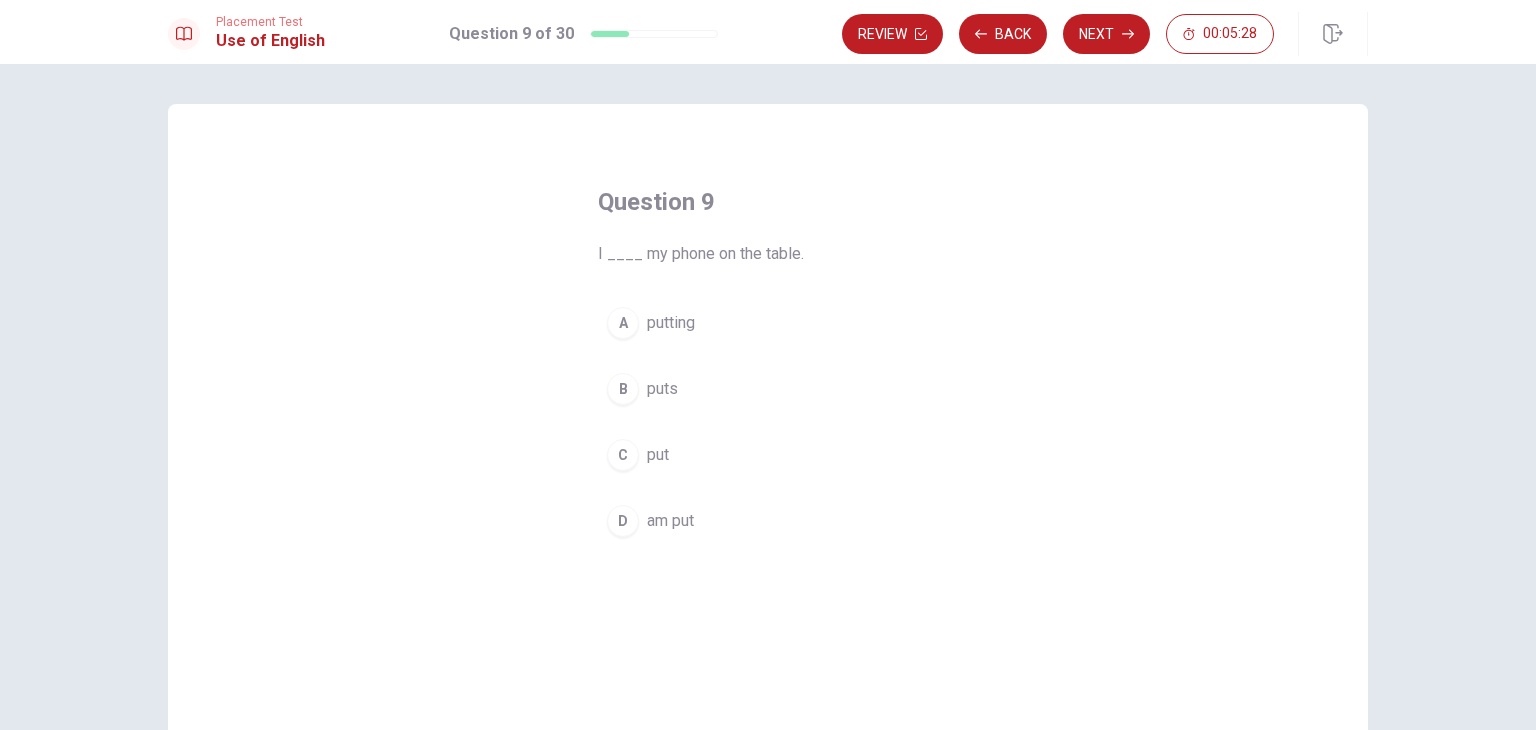 click on "D am put" at bounding box center (768, 521) 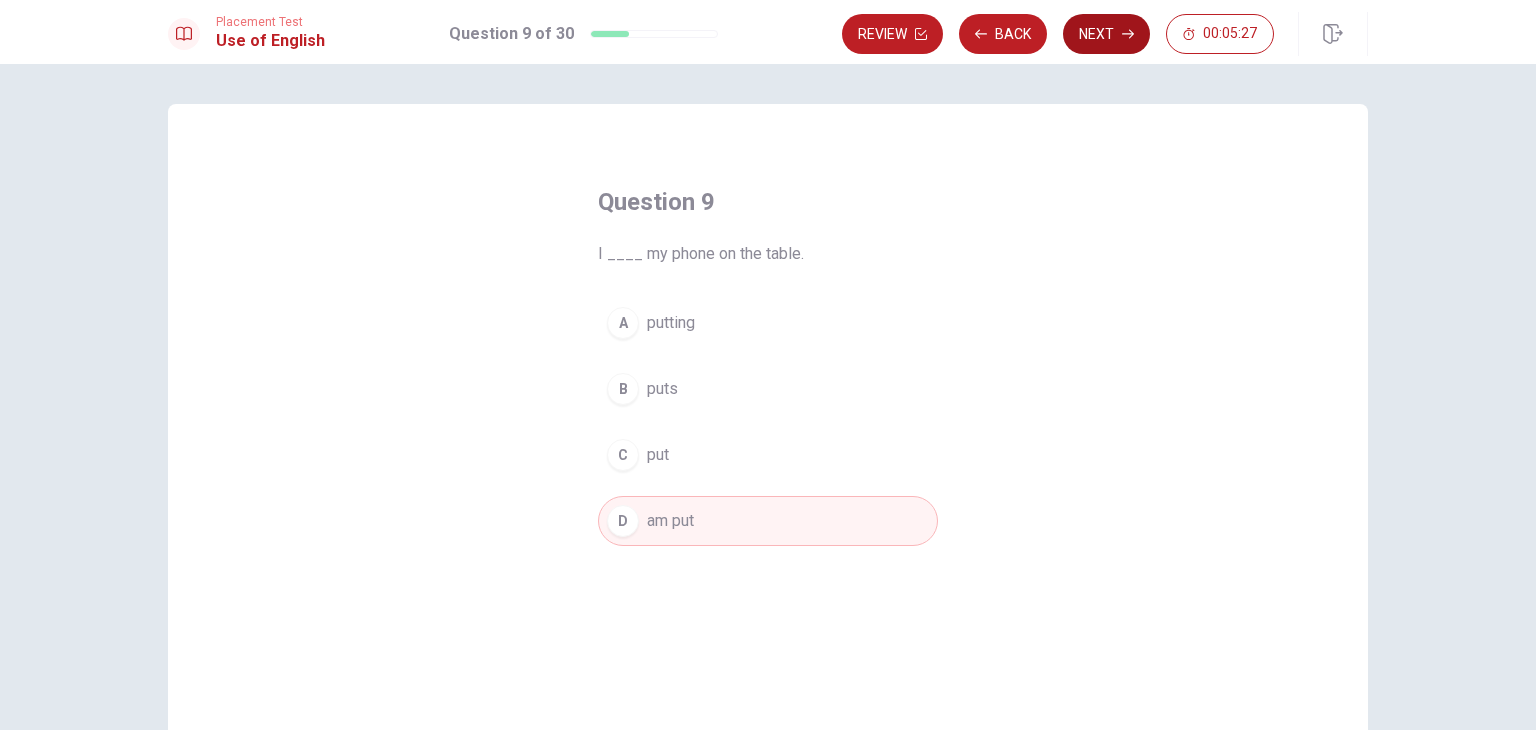 click on "Next" at bounding box center [1106, 34] 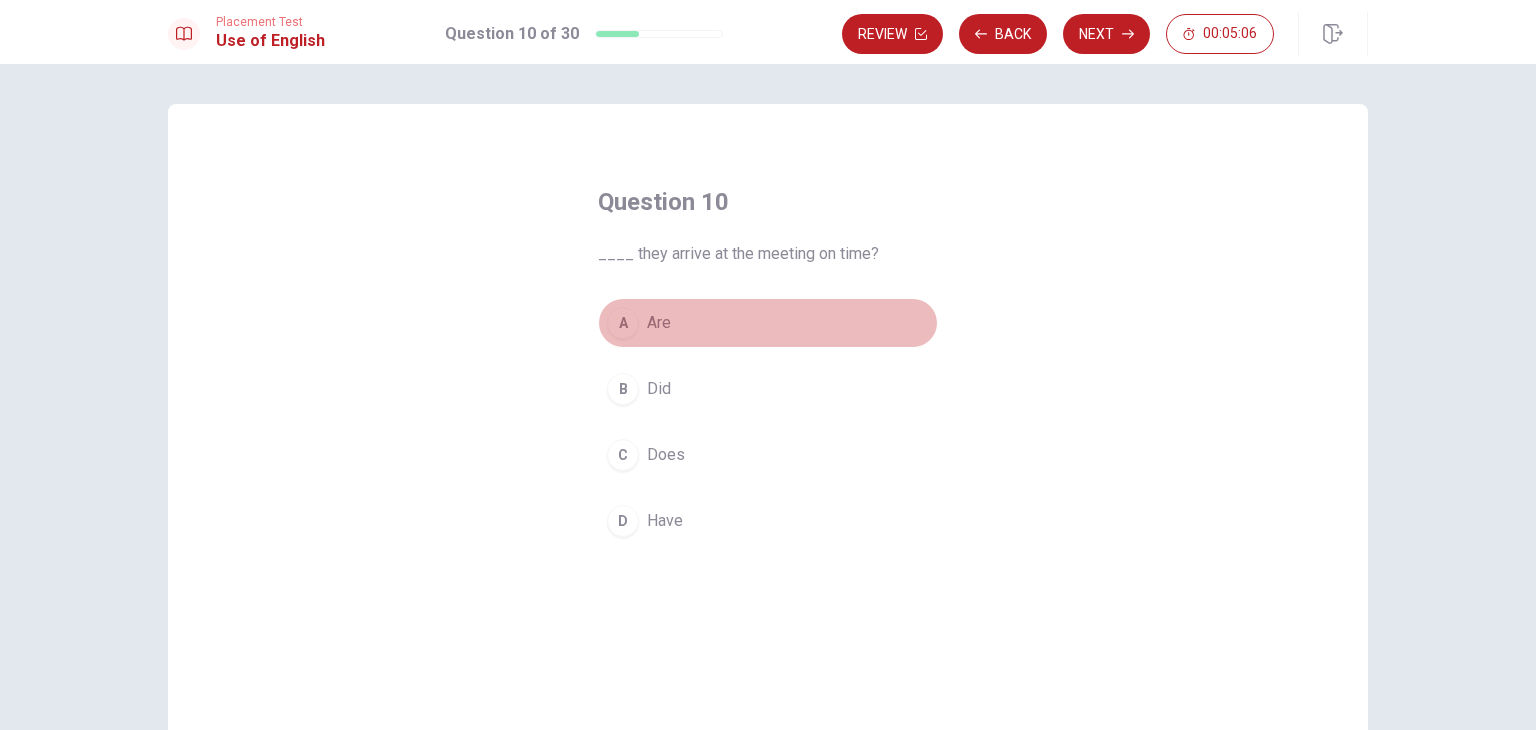 click on "A" at bounding box center [623, 323] 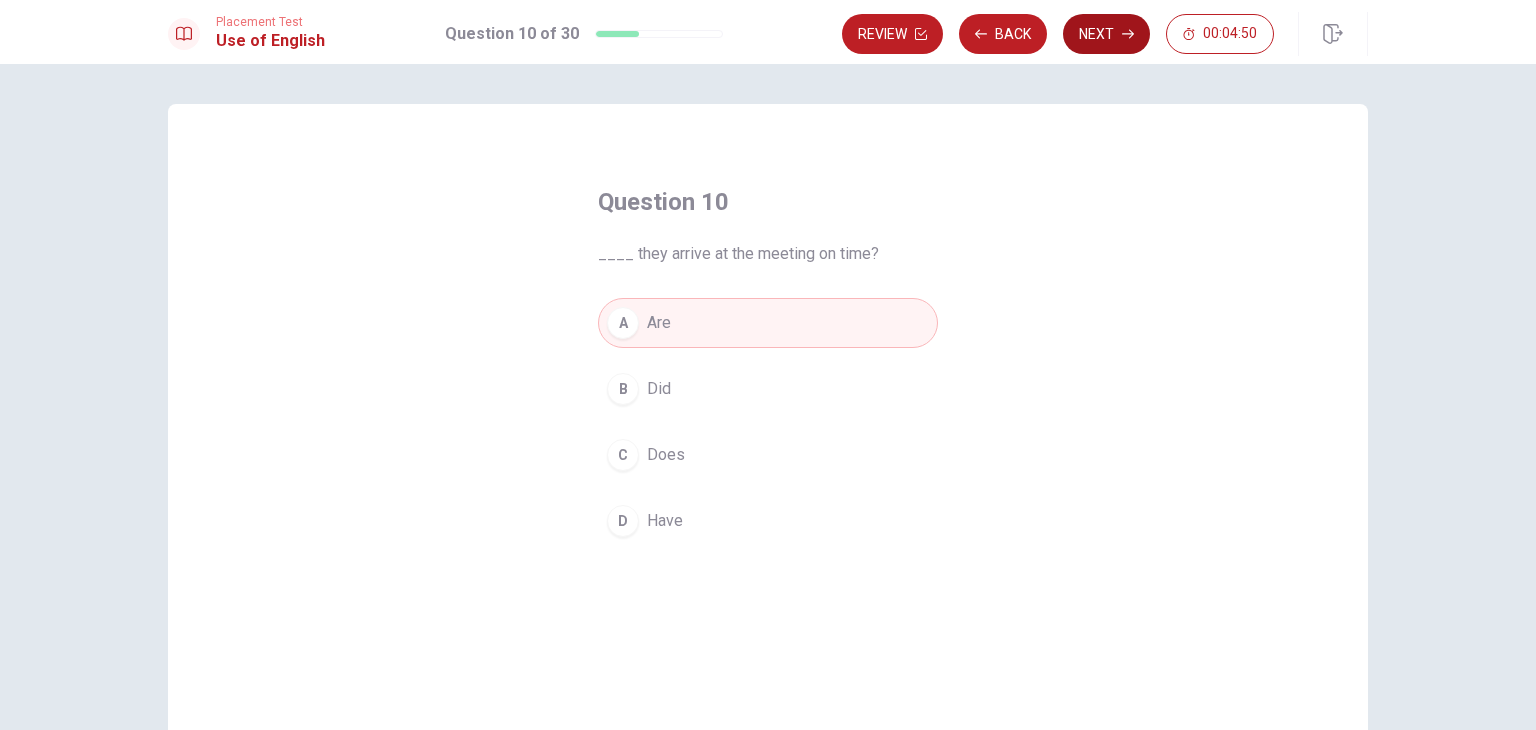 click on "Next" at bounding box center [1106, 34] 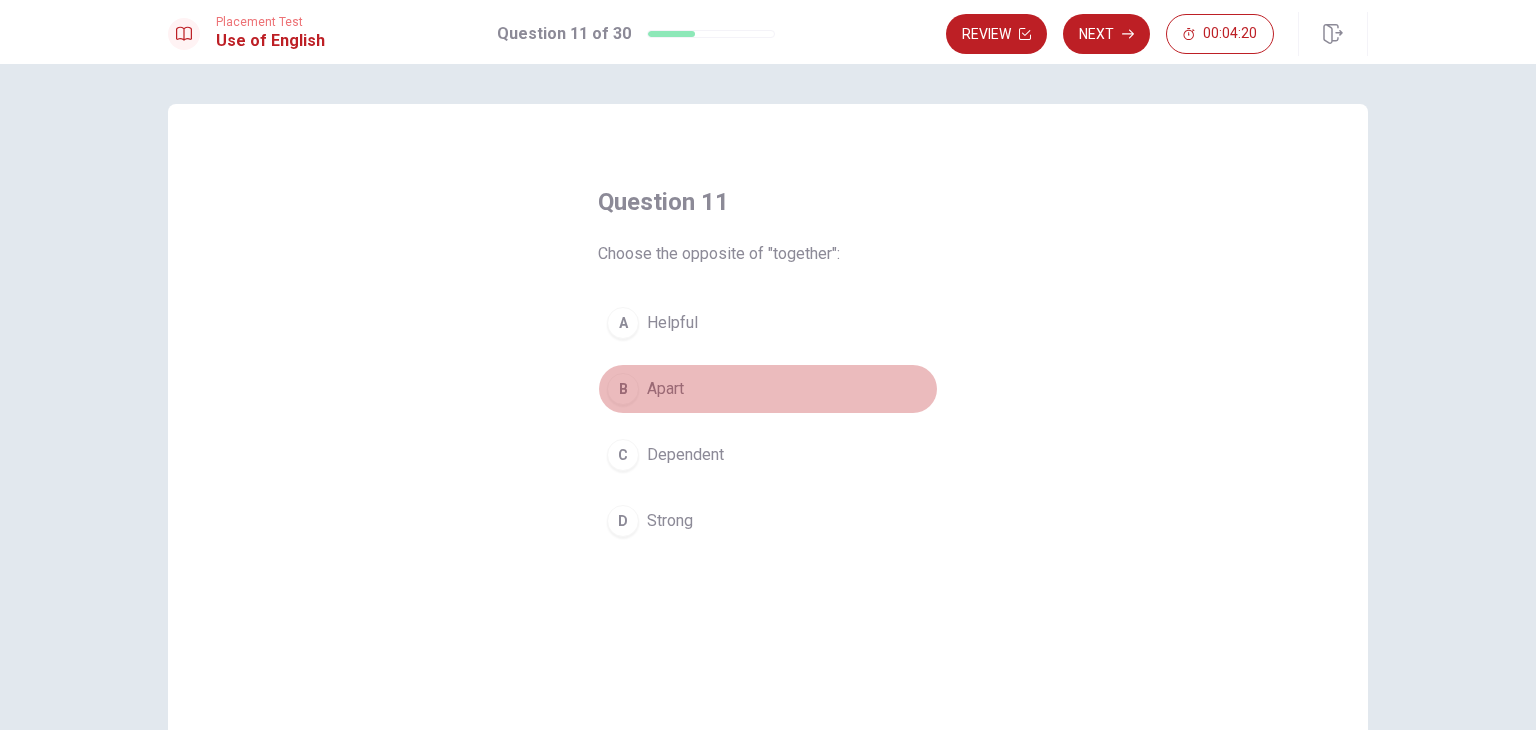 click on "B Apart" at bounding box center (768, 389) 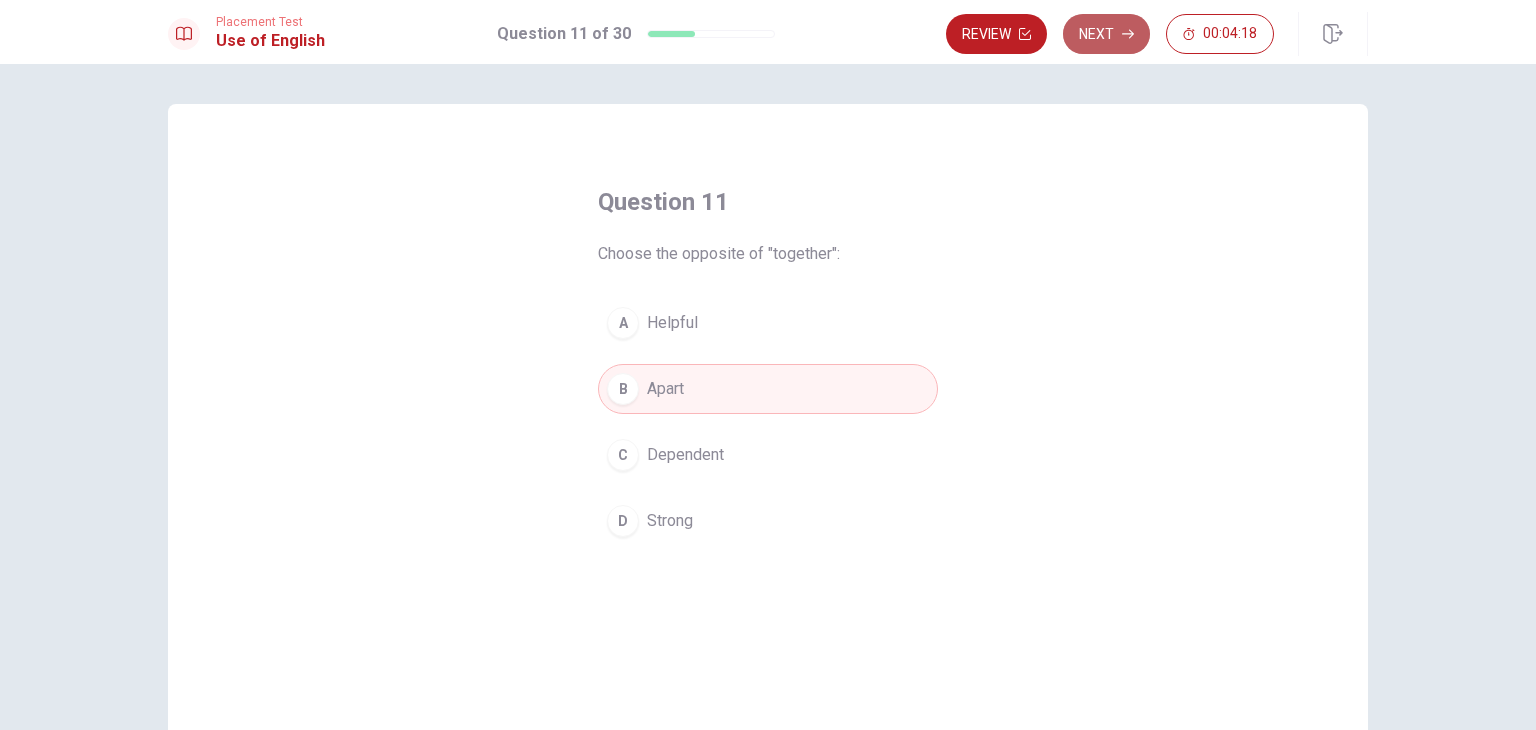 click on "Next" at bounding box center [1106, 34] 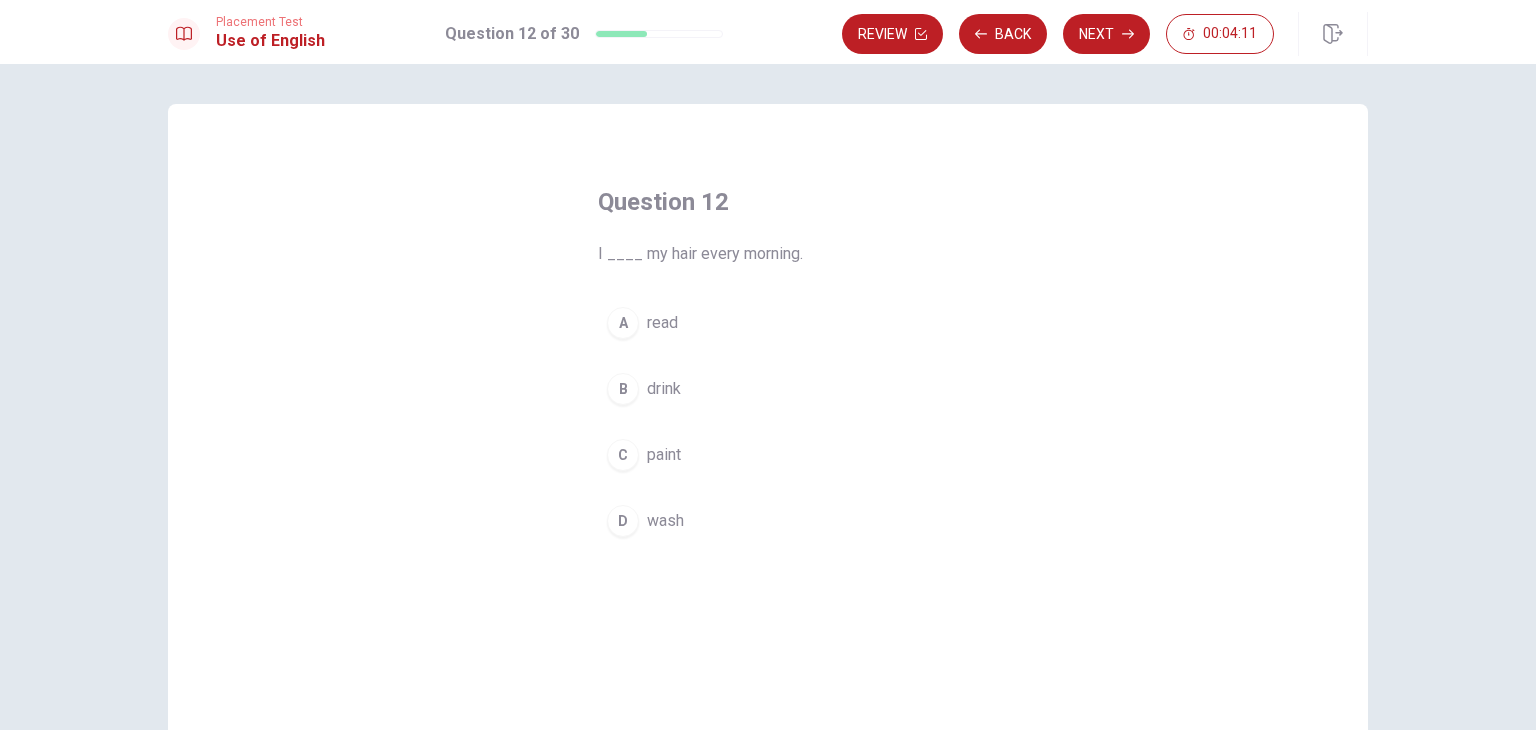 click on "C" at bounding box center [623, 455] 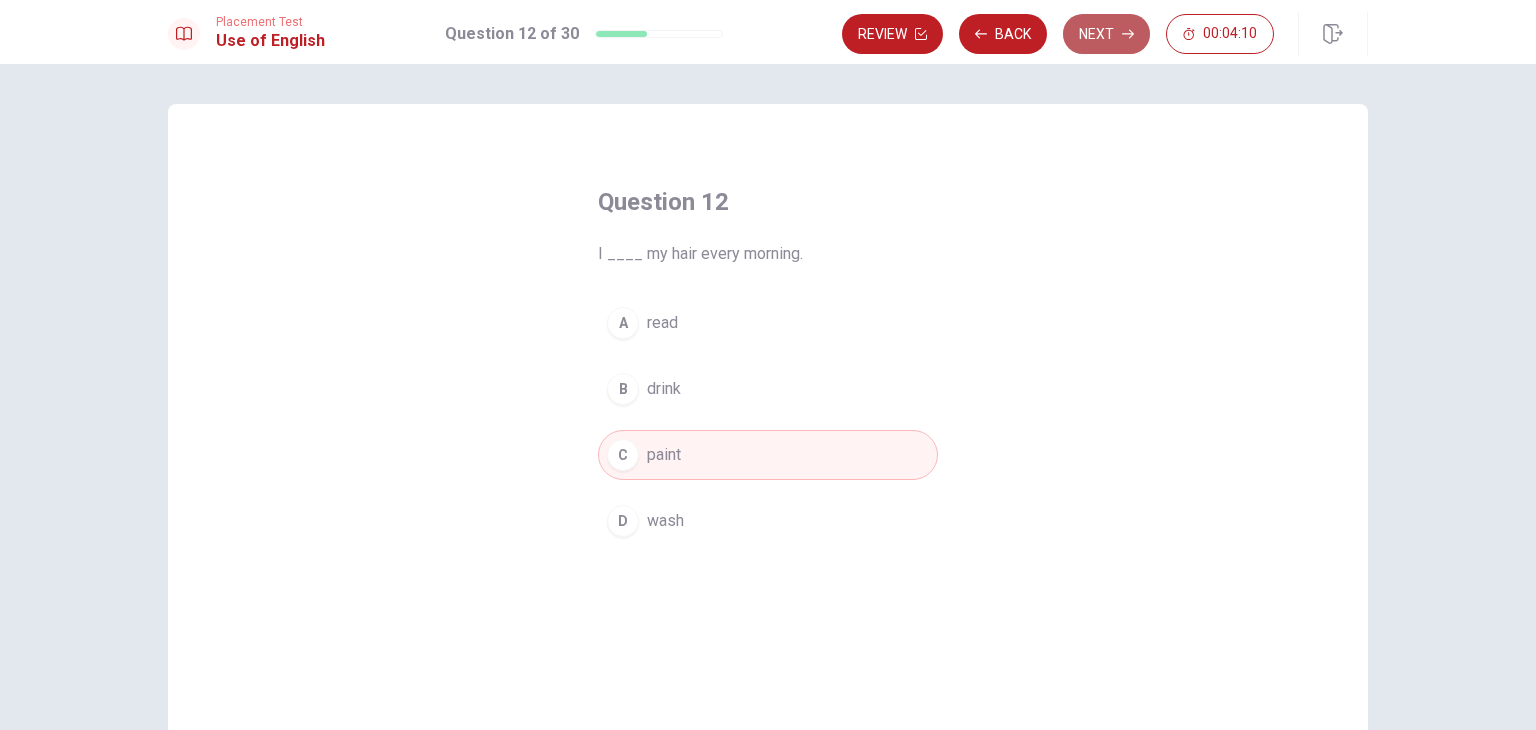 click on "Next" at bounding box center (1106, 34) 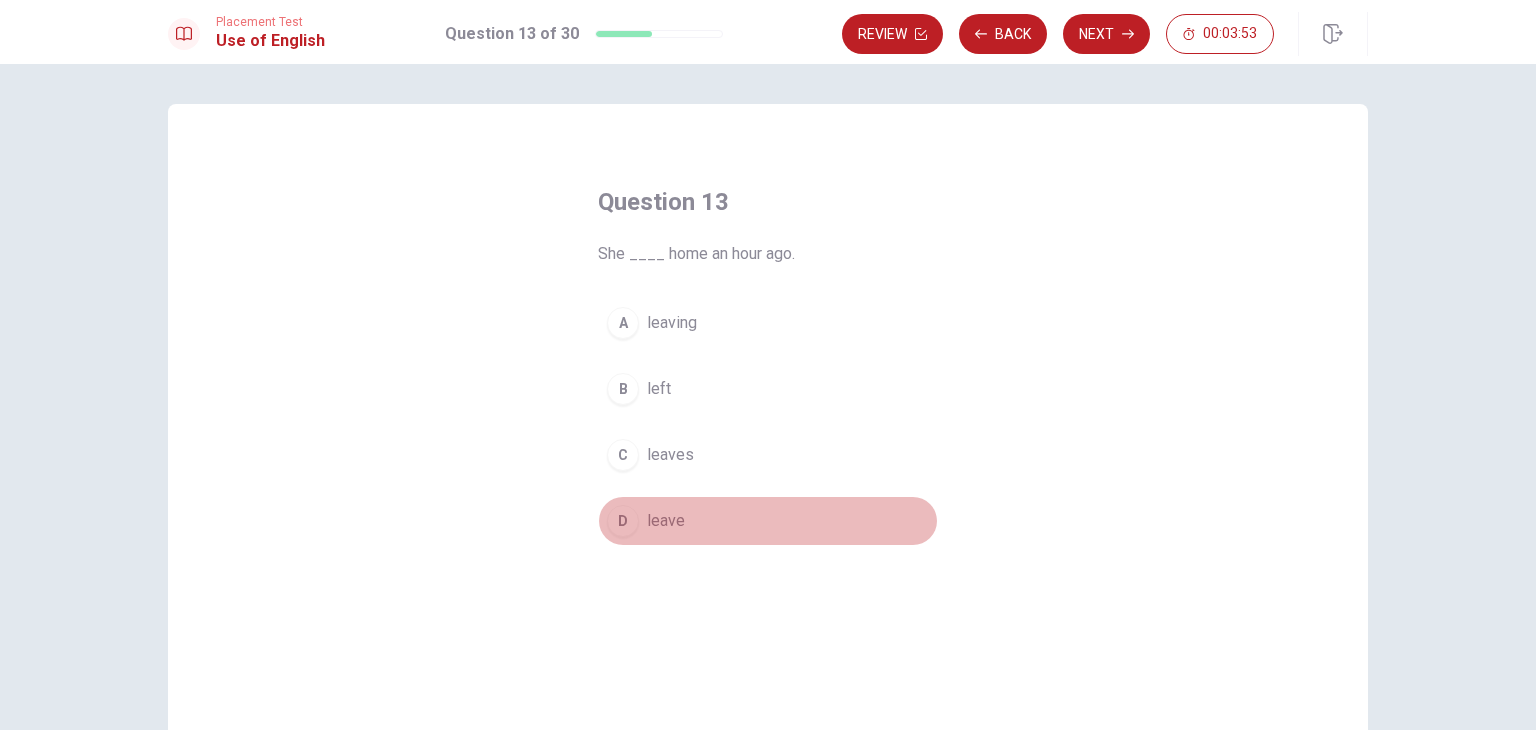 click on "D" at bounding box center [623, 521] 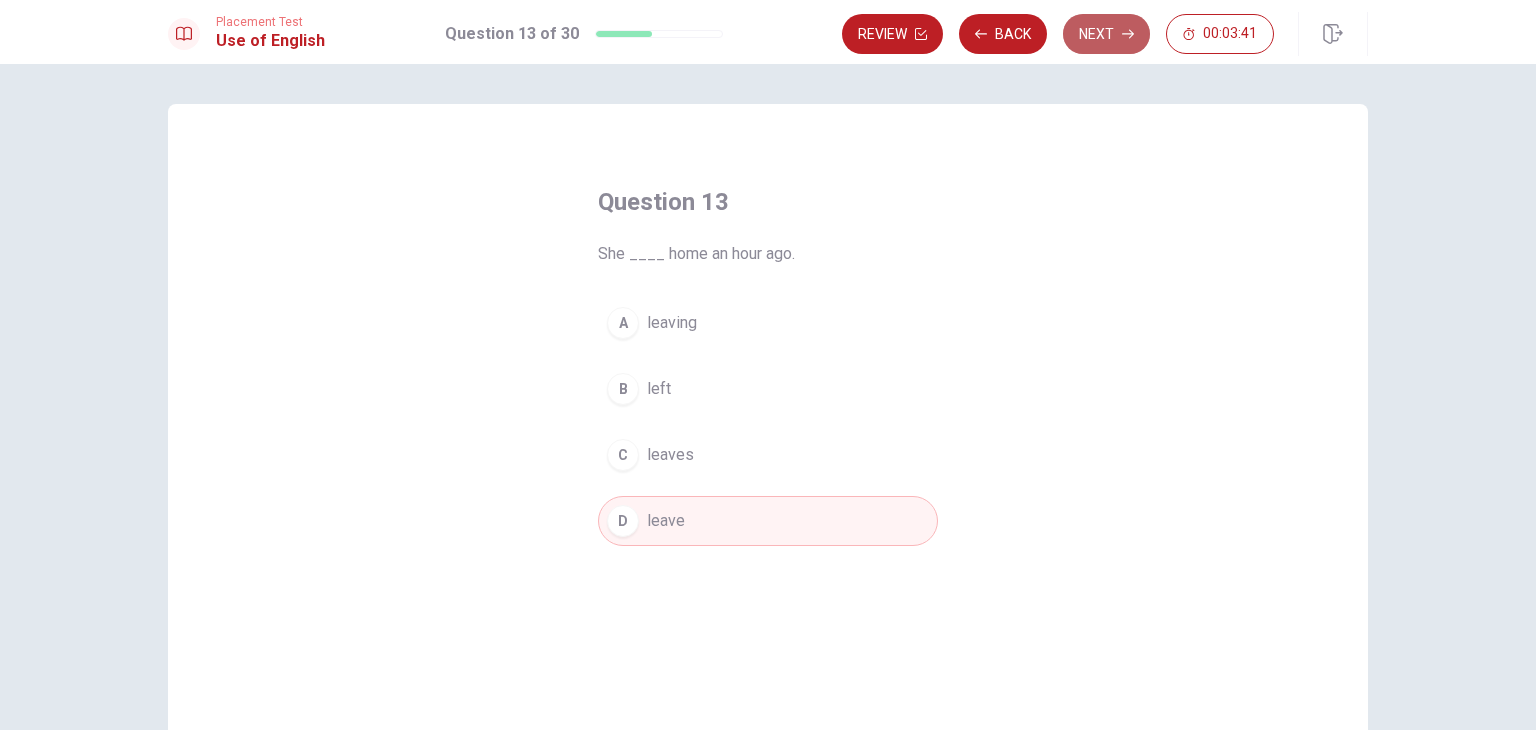 click on "Next" at bounding box center (1106, 34) 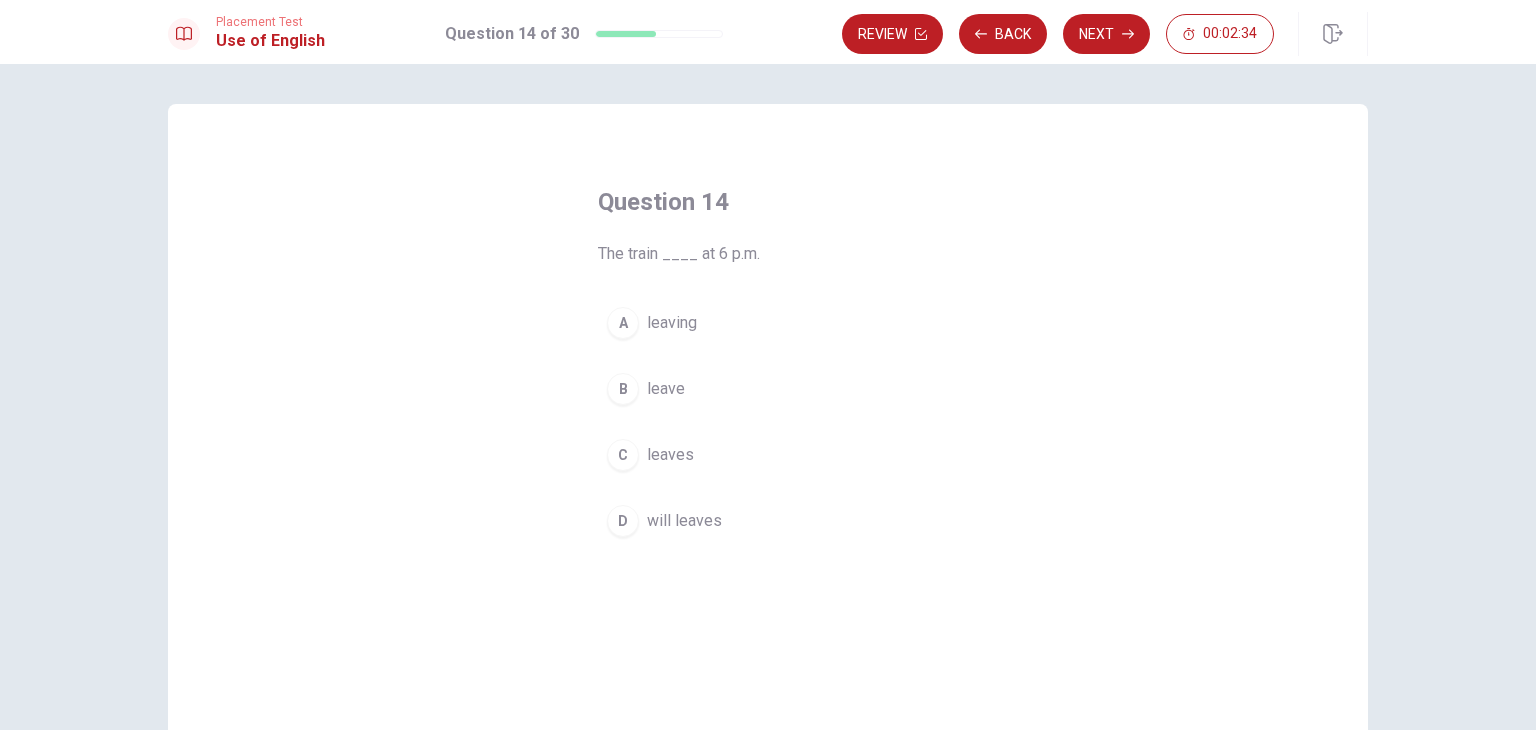 click on "C" at bounding box center (623, 455) 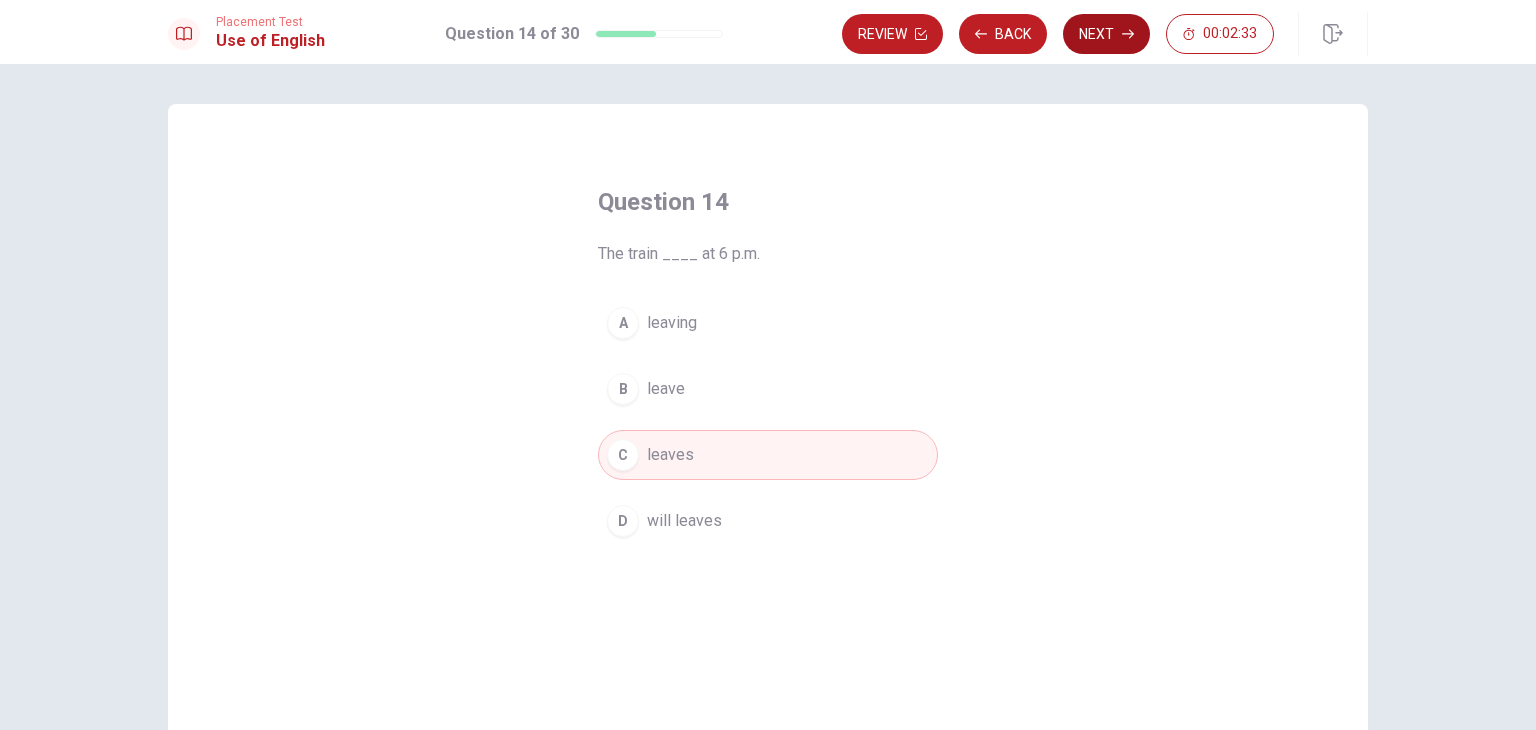 click on "Next" at bounding box center (1106, 34) 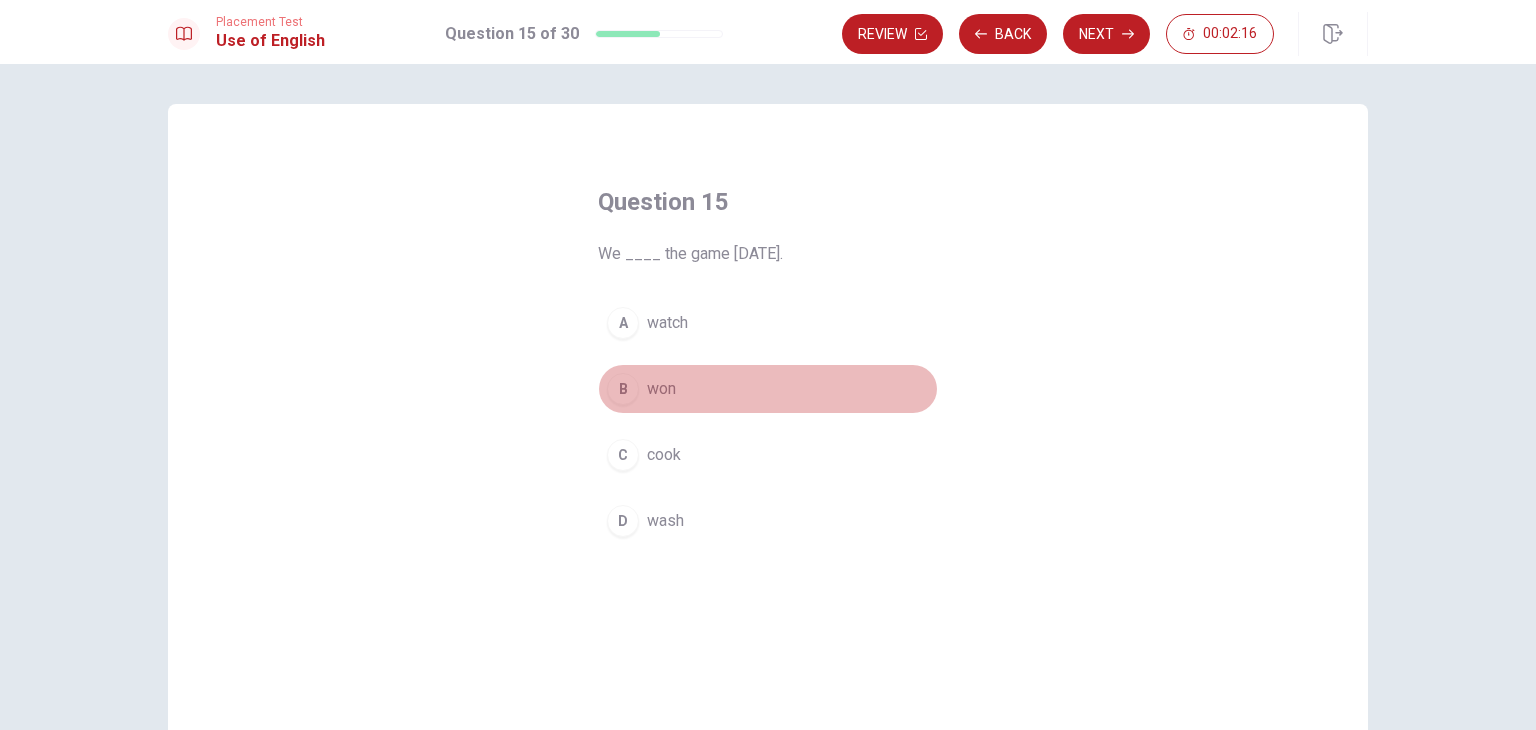 click on "B won" at bounding box center [768, 389] 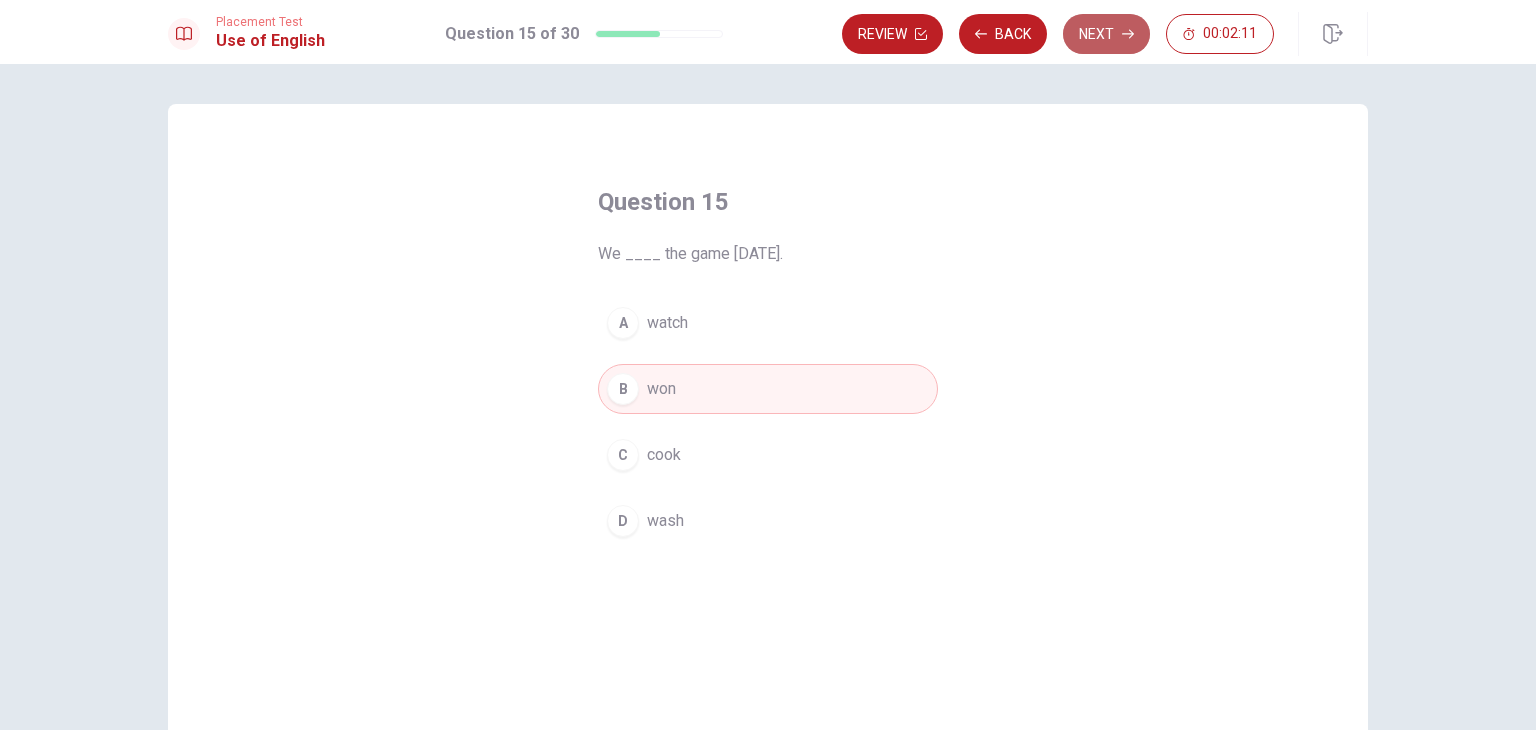 click on "Next" at bounding box center (1106, 34) 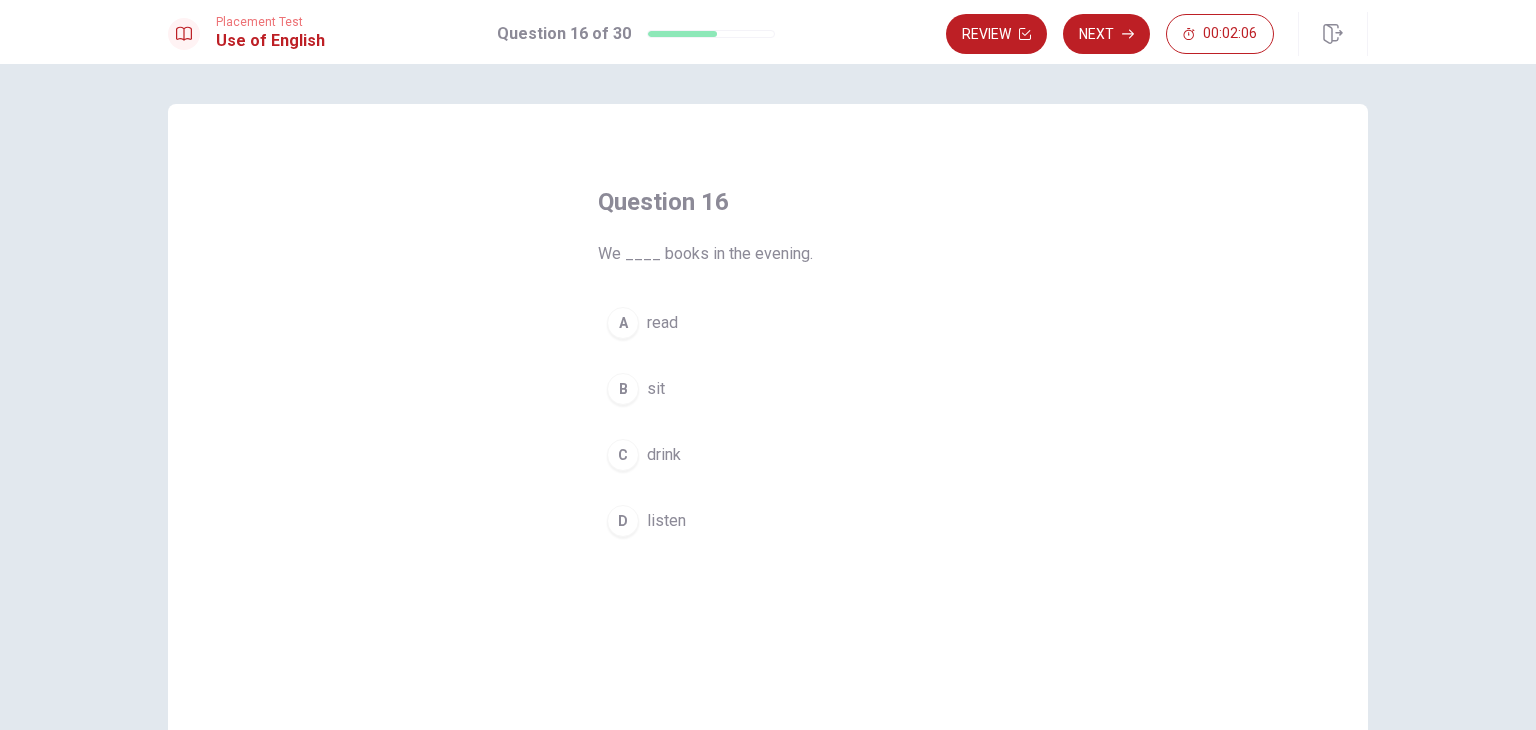 click on "A" at bounding box center [623, 323] 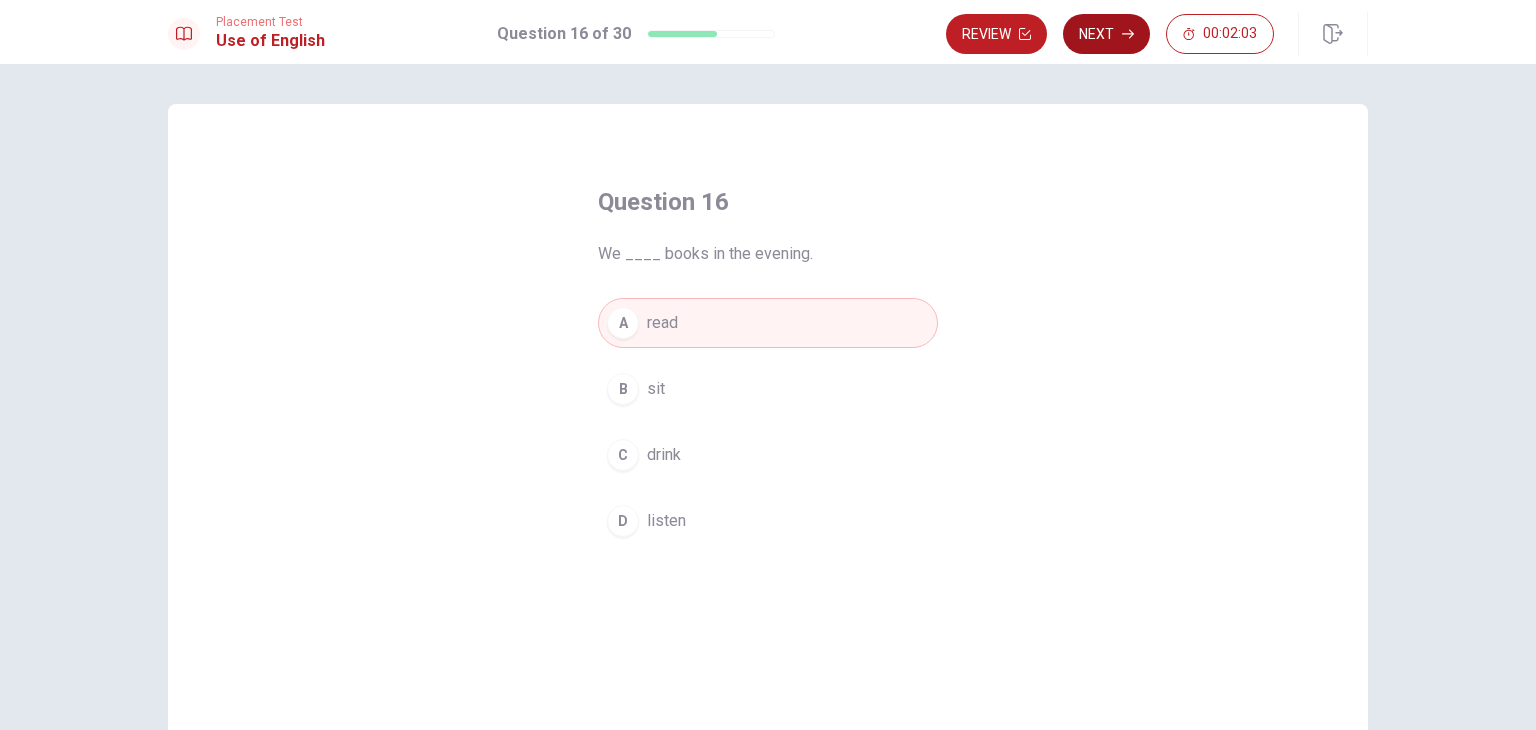 click on "Next" at bounding box center [1106, 34] 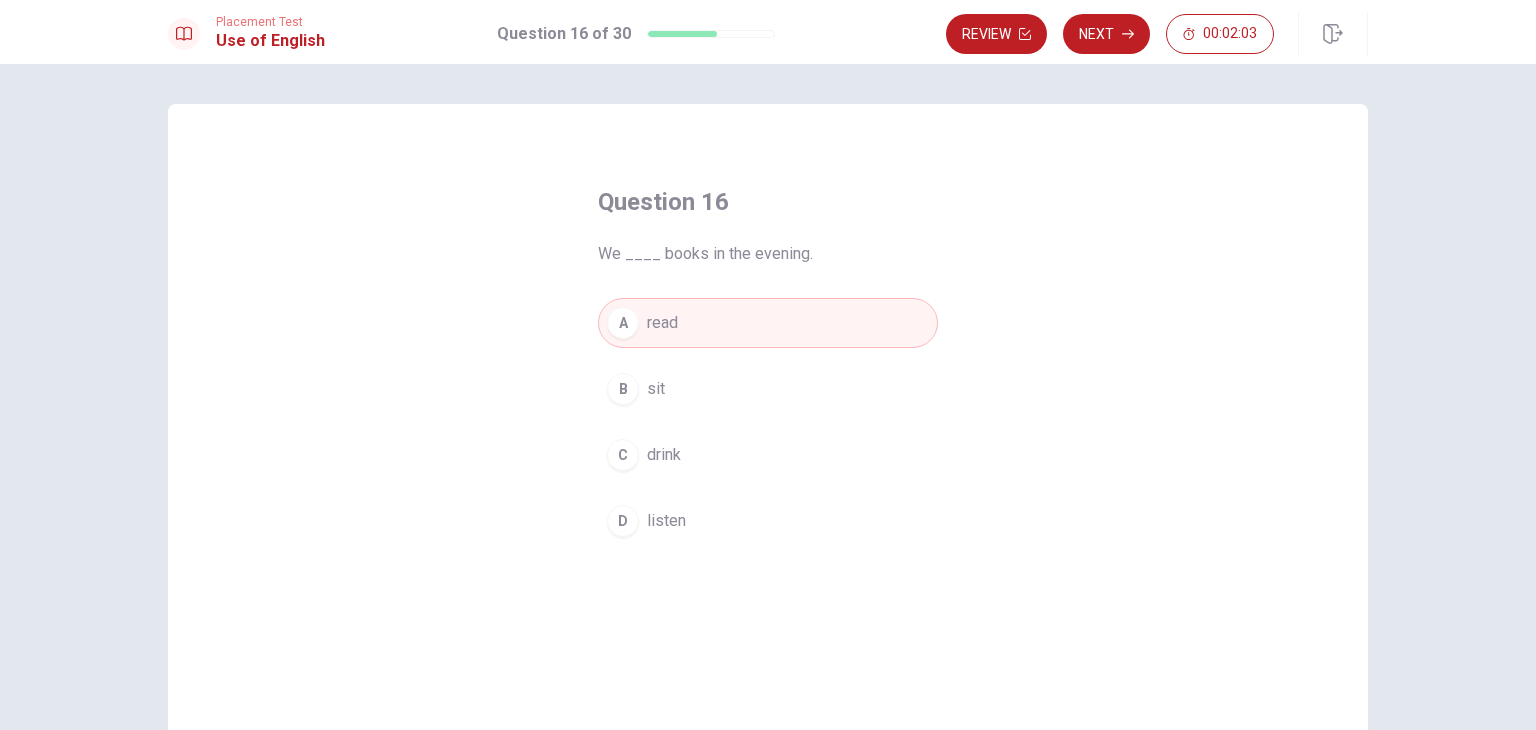 click on "Review Next 00:02:03" at bounding box center (1110, 34) 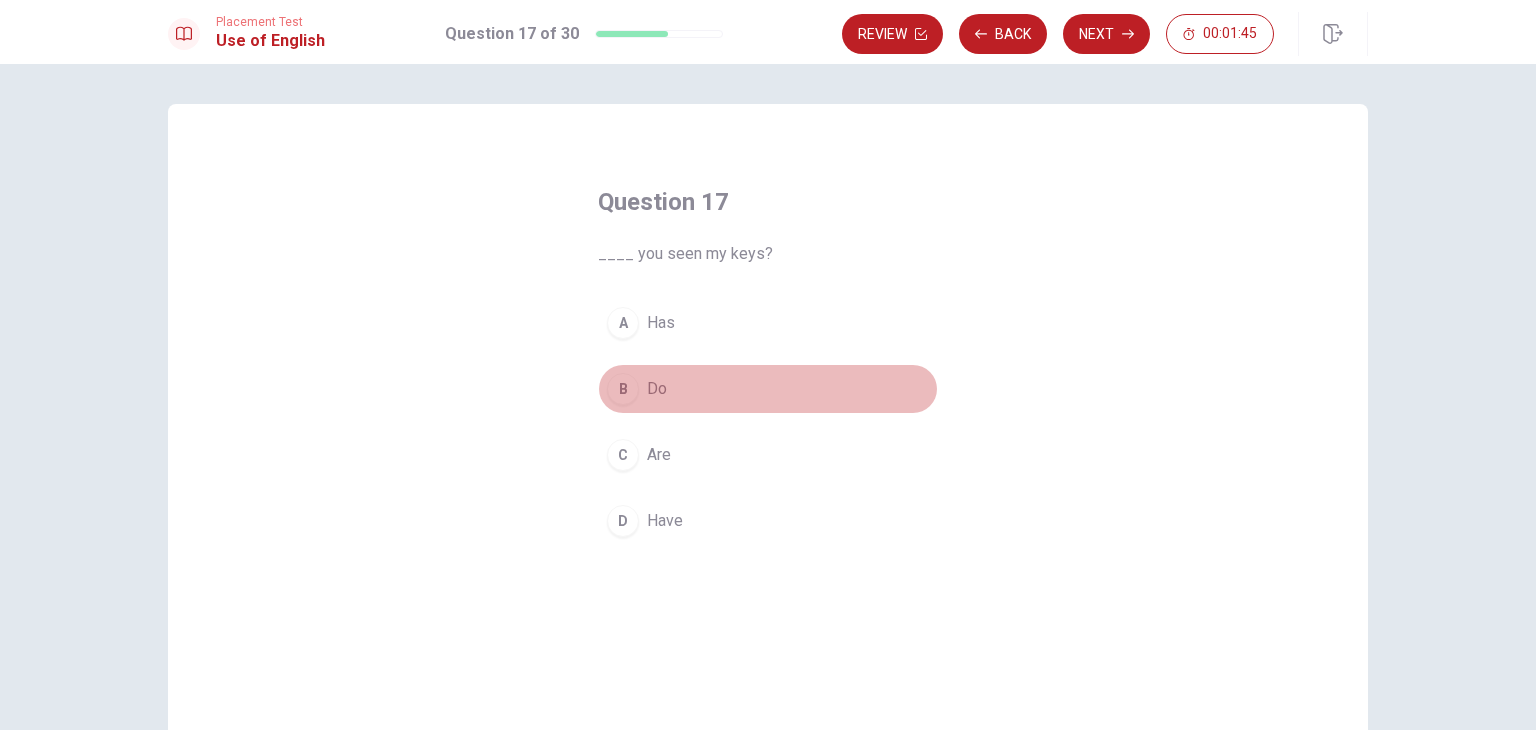 click on "B" at bounding box center [623, 389] 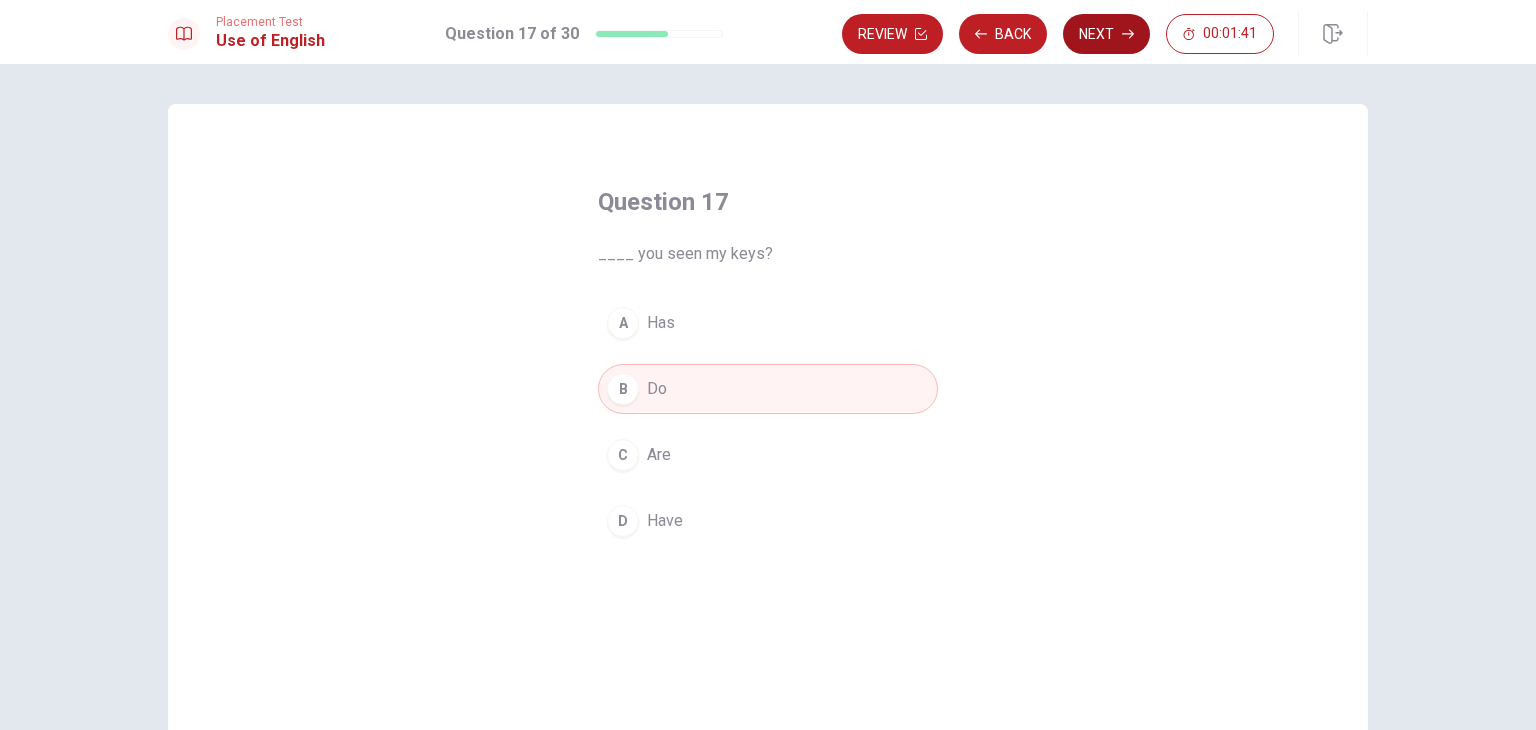 click 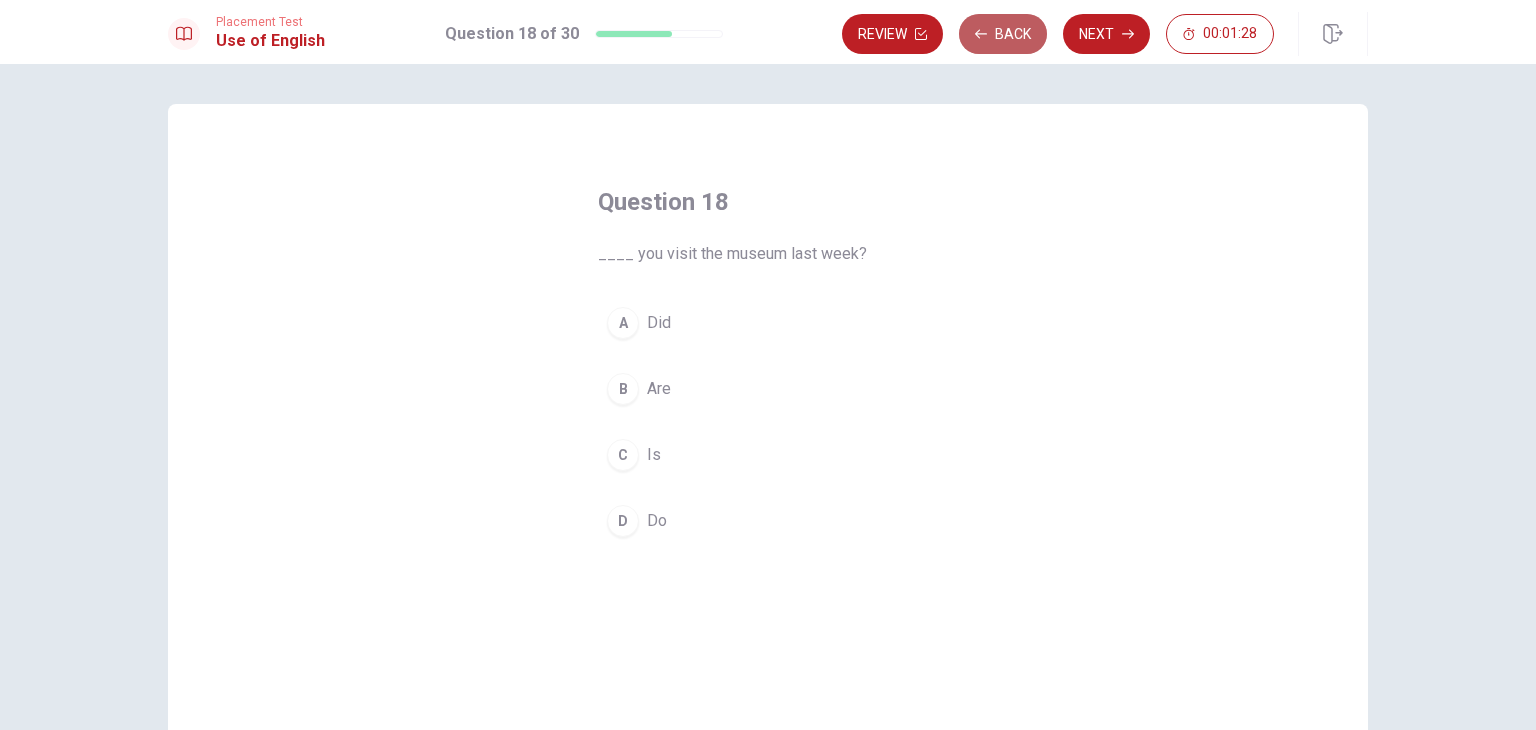 click on "Back" at bounding box center (1003, 34) 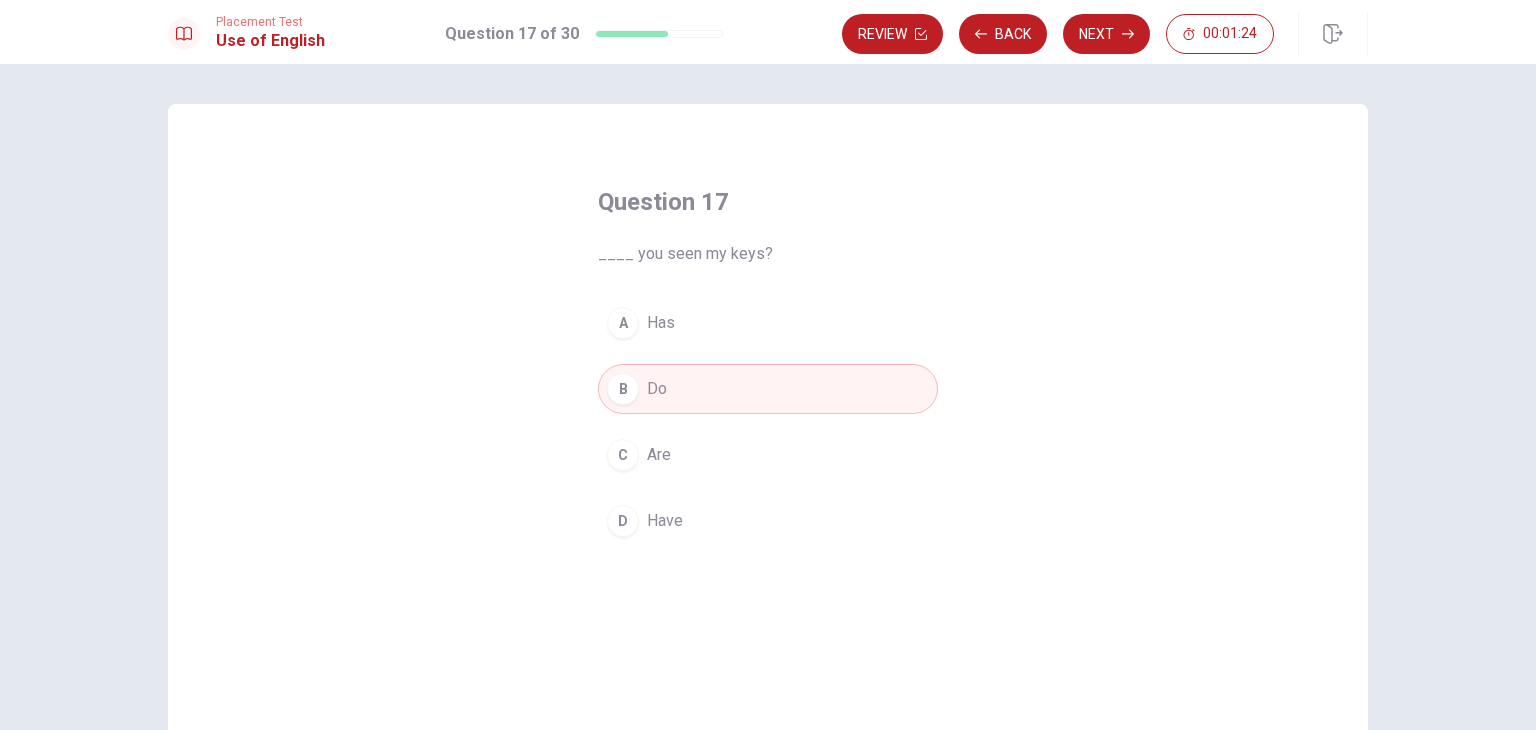 drag, startPoint x: 690, startPoint y: 509, endPoint x: 736, endPoint y: 365, distance: 151.16878 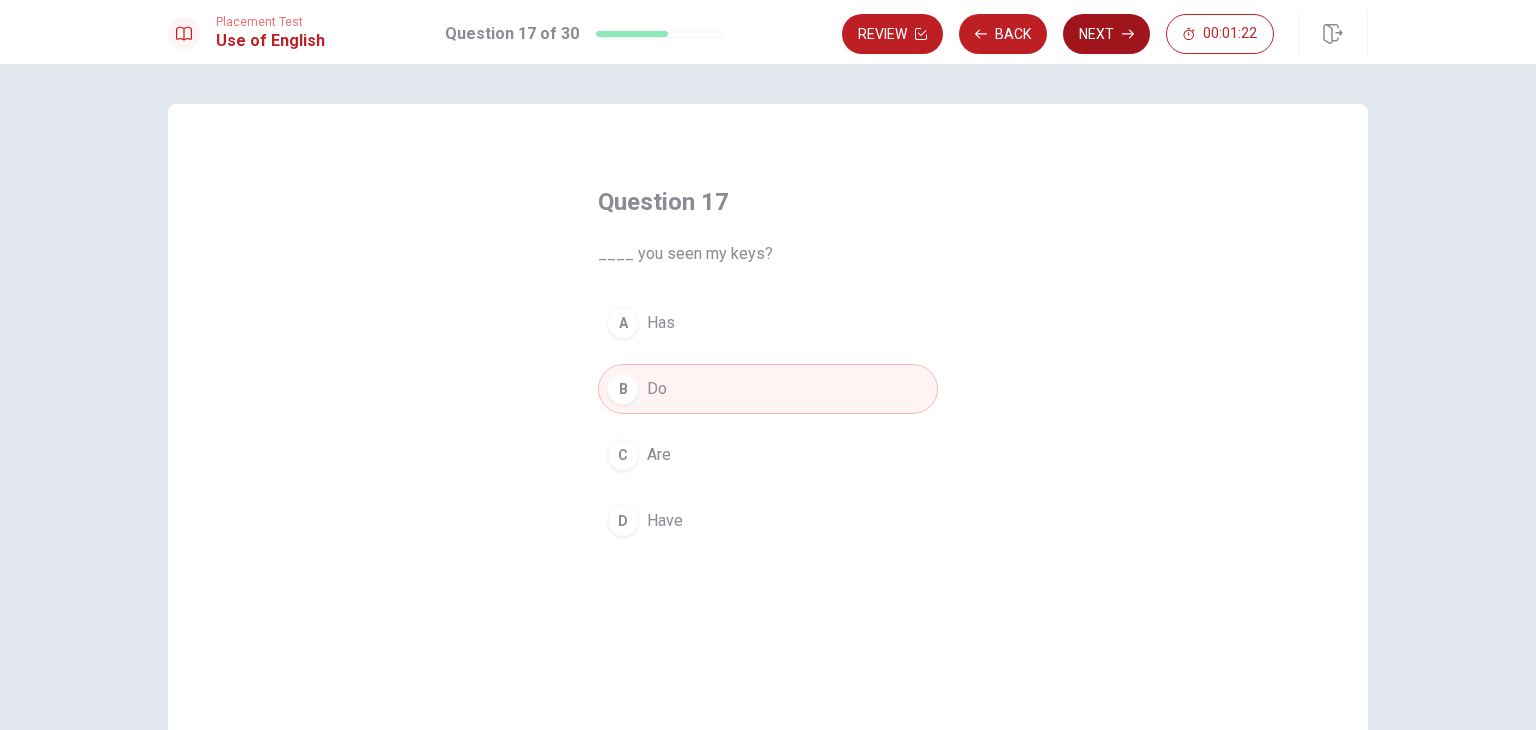 click on "Next" at bounding box center (1106, 34) 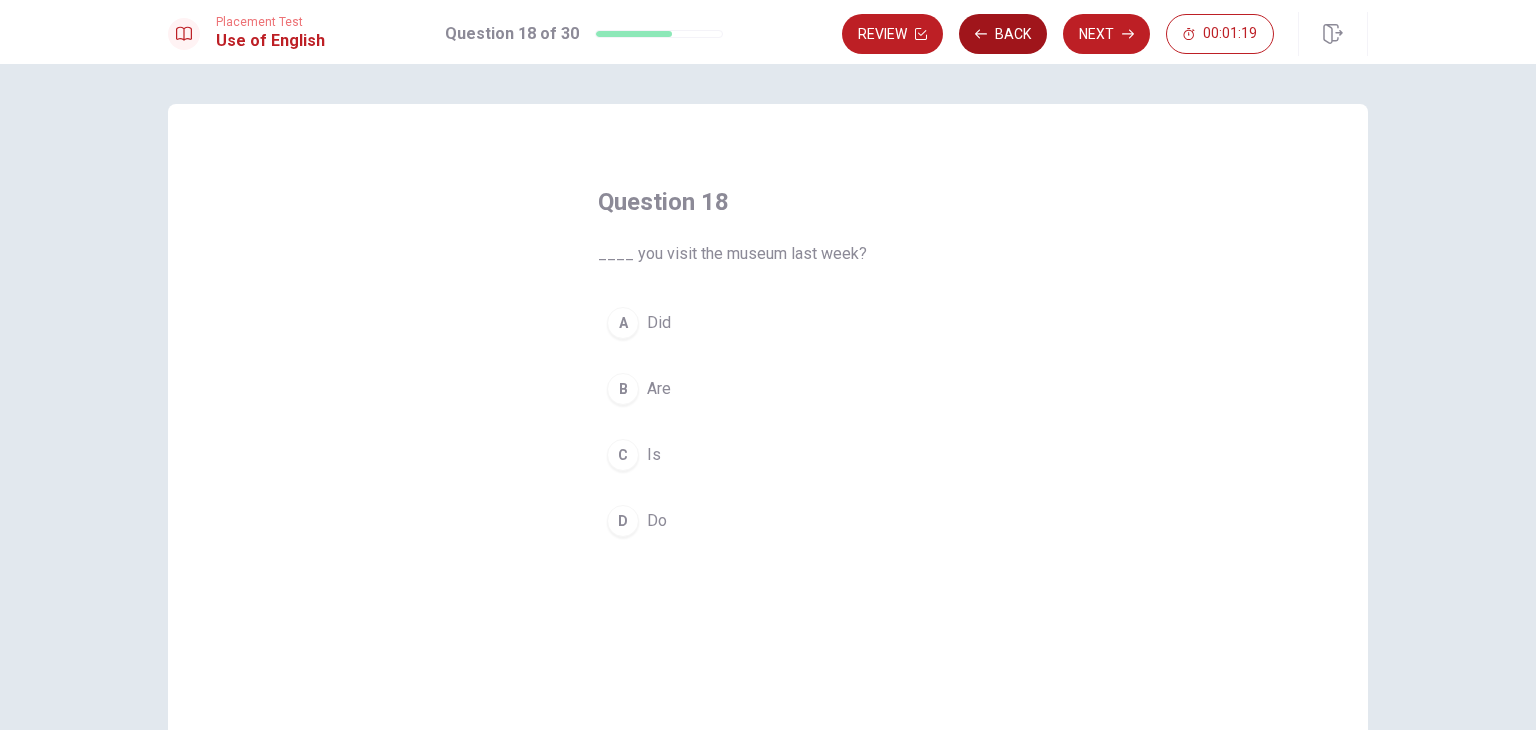 click on "Back" at bounding box center (1003, 34) 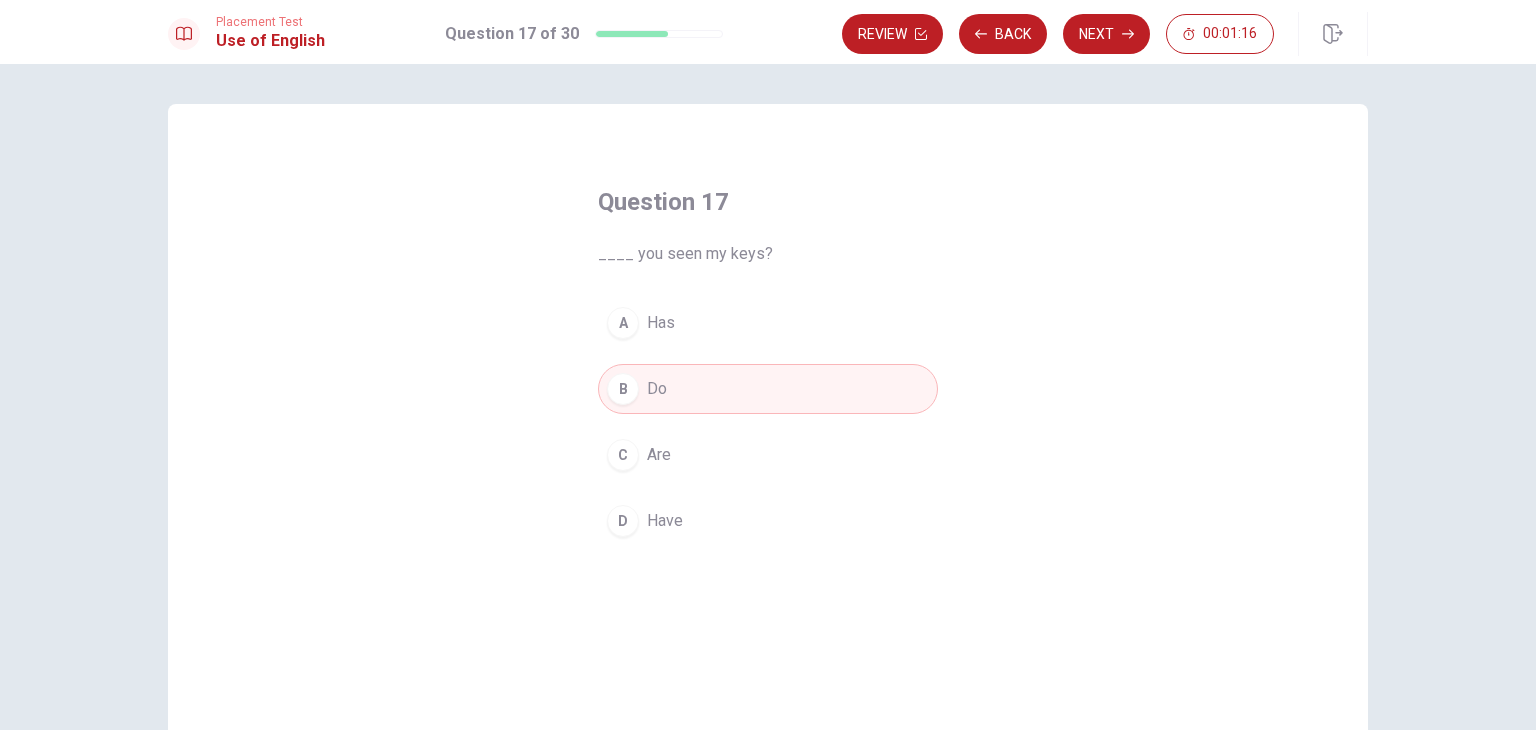 click on "D Have" at bounding box center (768, 521) 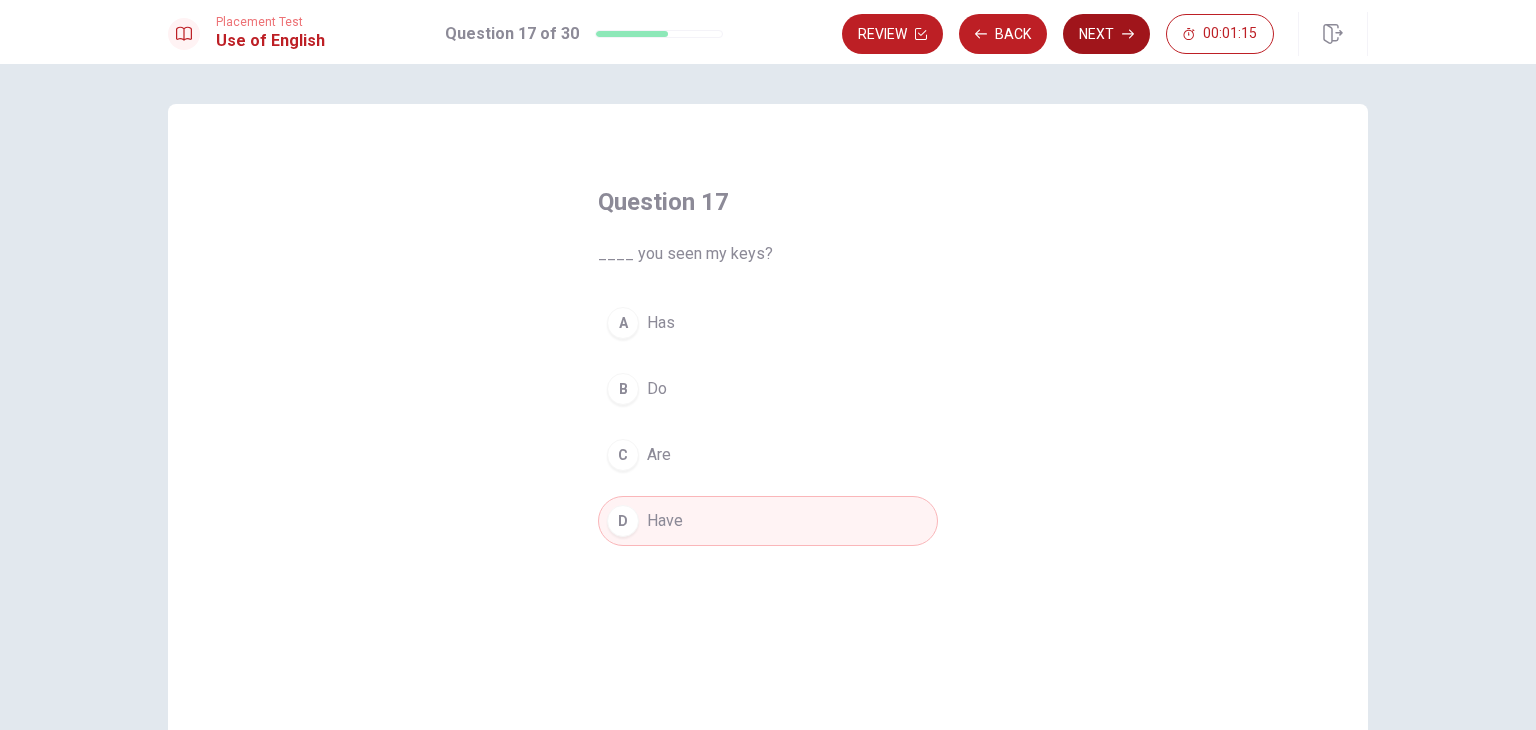 click on "Next" at bounding box center [1106, 34] 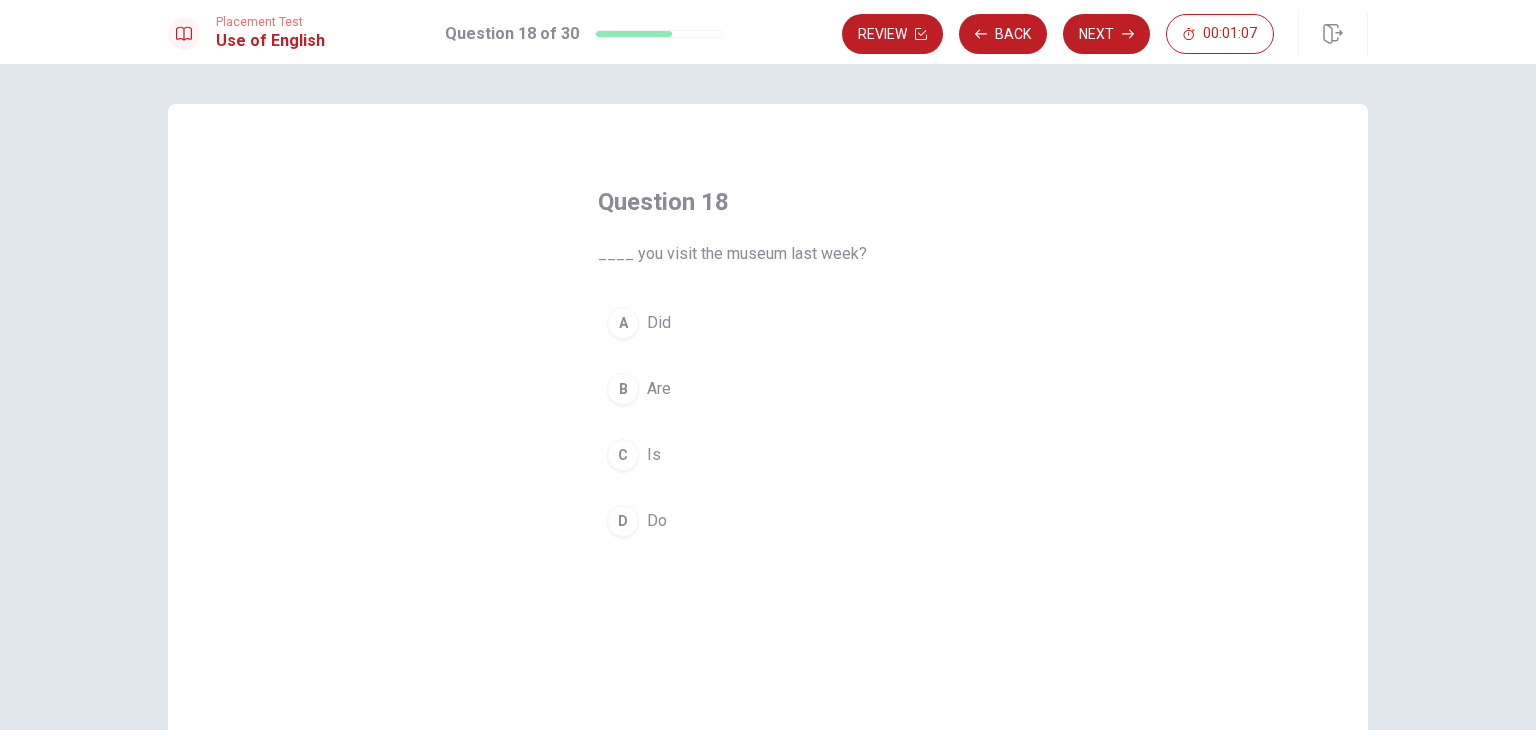 click on "Did" at bounding box center (659, 323) 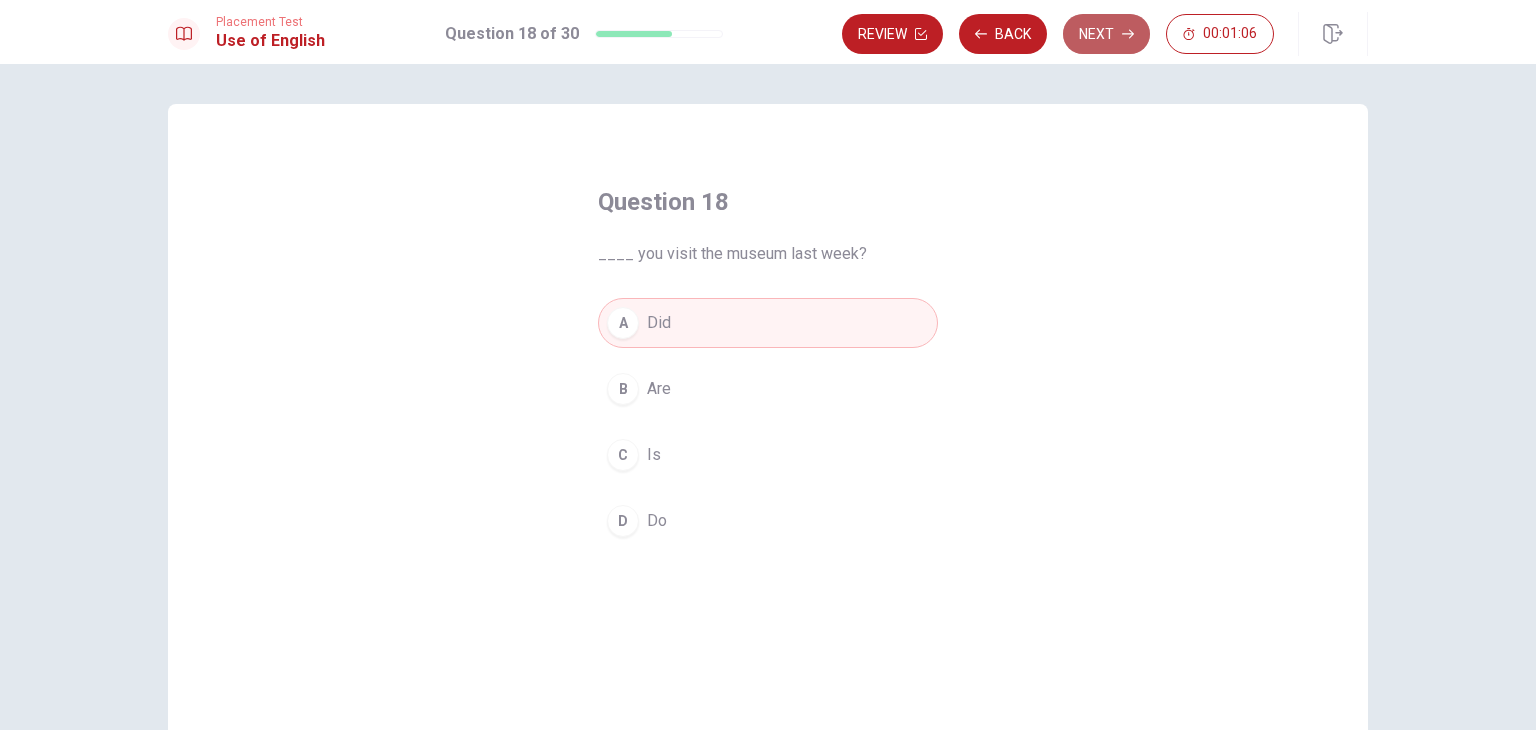click on "Next" at bounding box center (1106, 34) 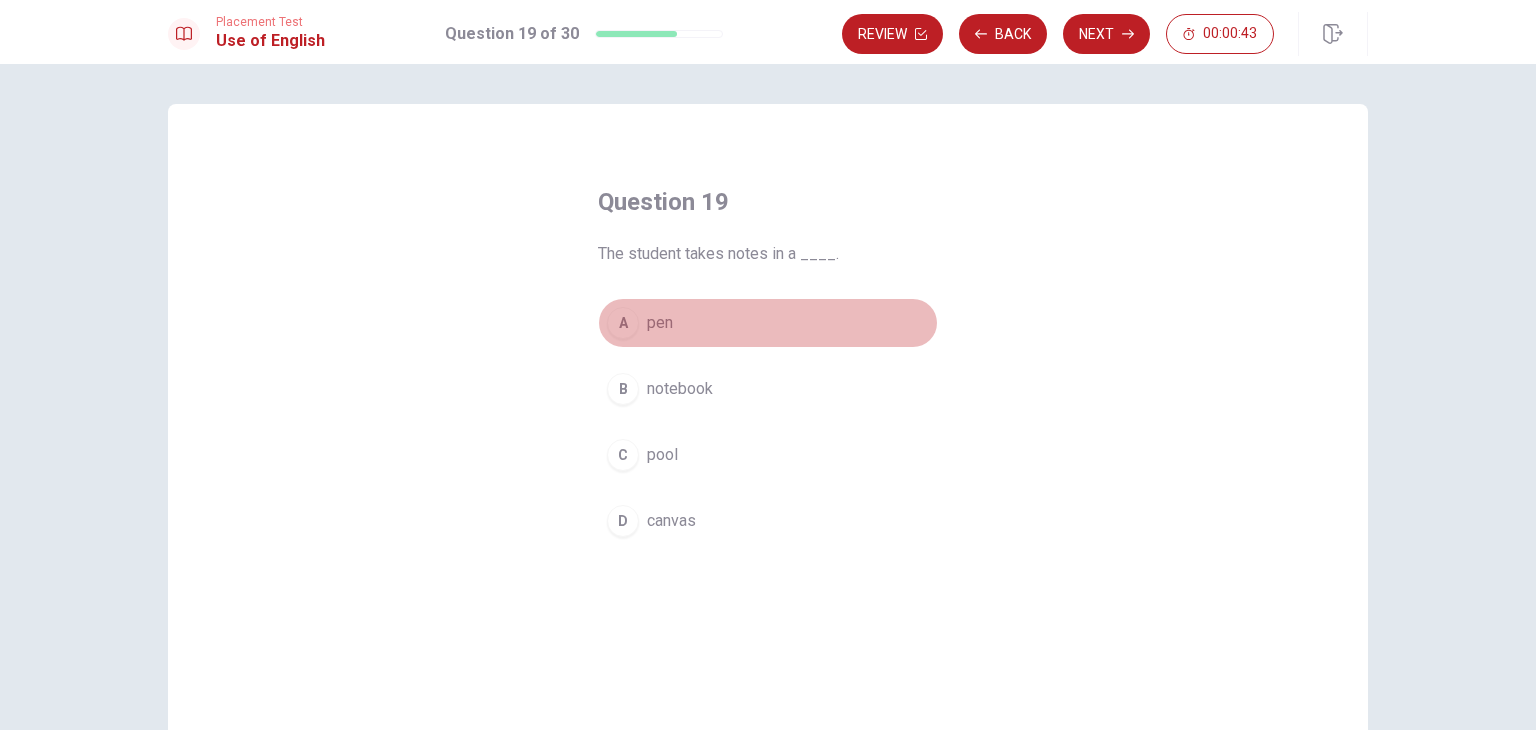 click on "A" at bounding box center [623, 323] 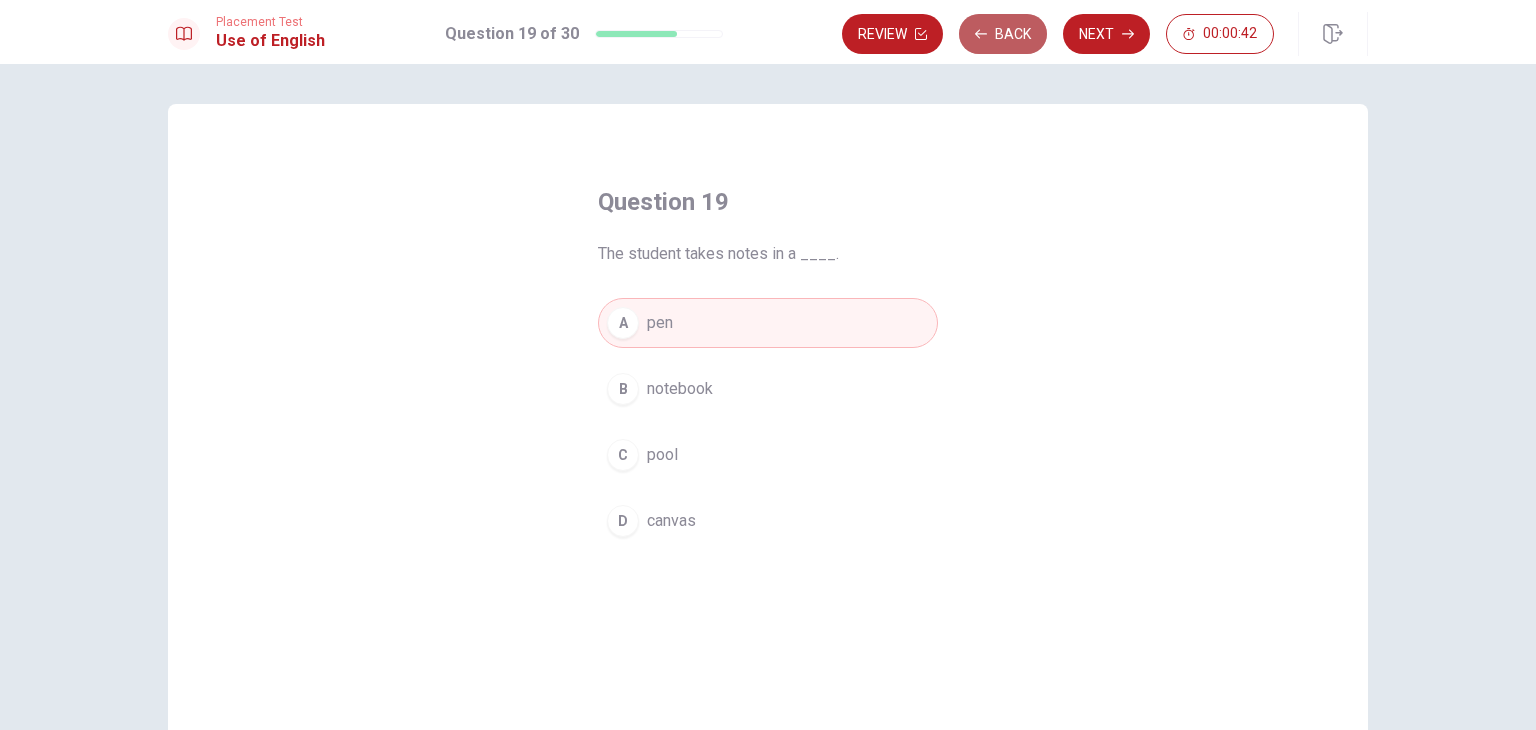 click on "Back" at bounding box center [1003, 34] 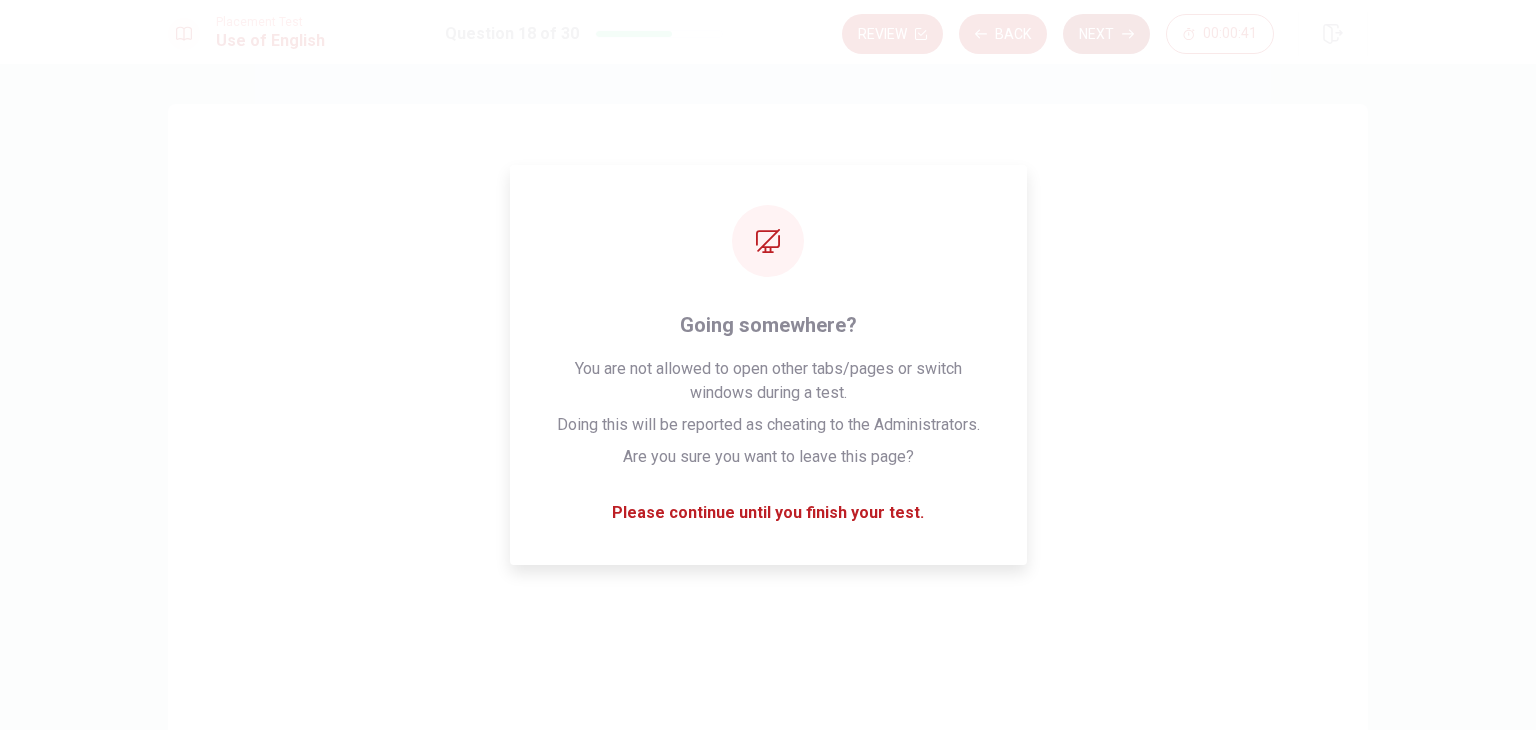 click on "Next" at bounding box center [1106, 34] 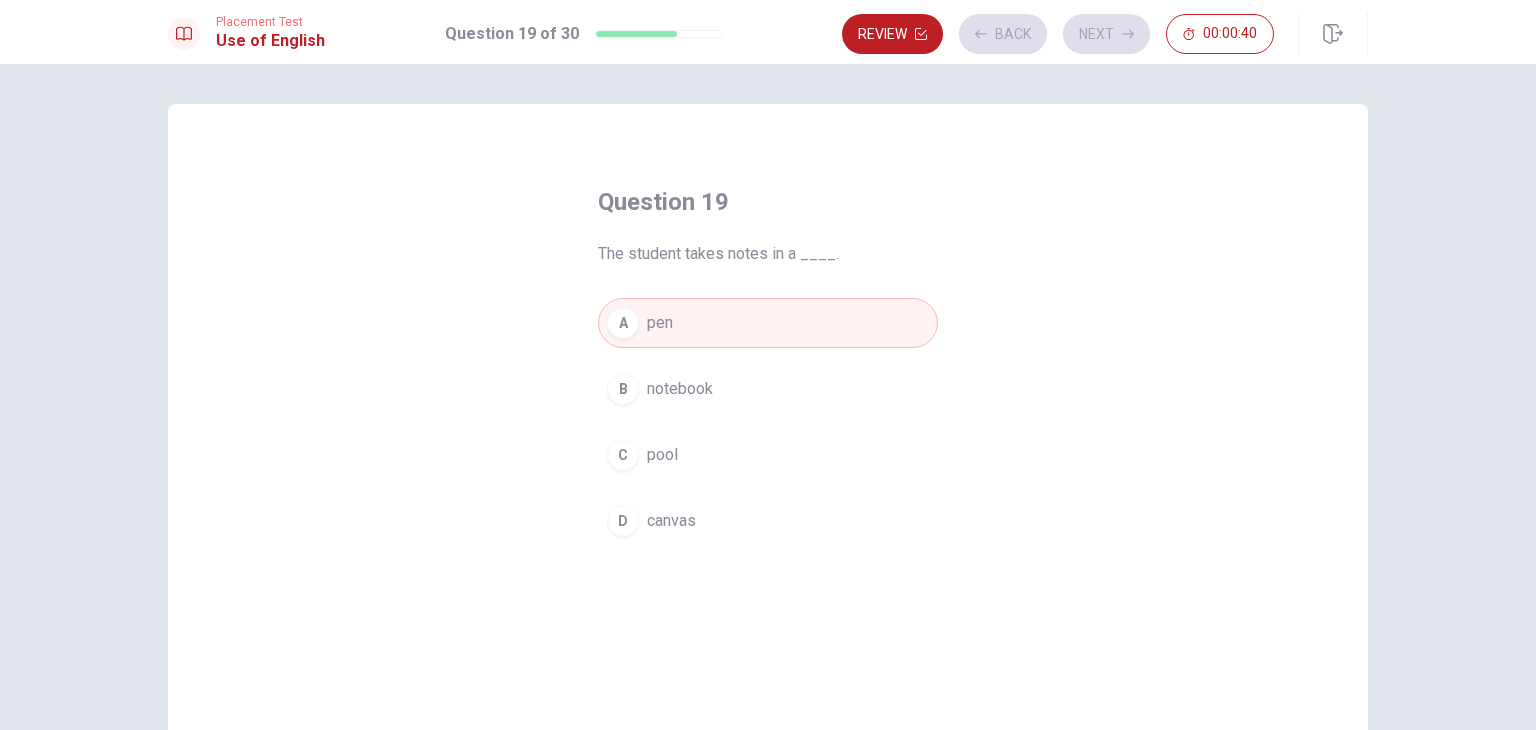 click on "Review Back Next 00:00:40" at bounding box center (1058, 34) 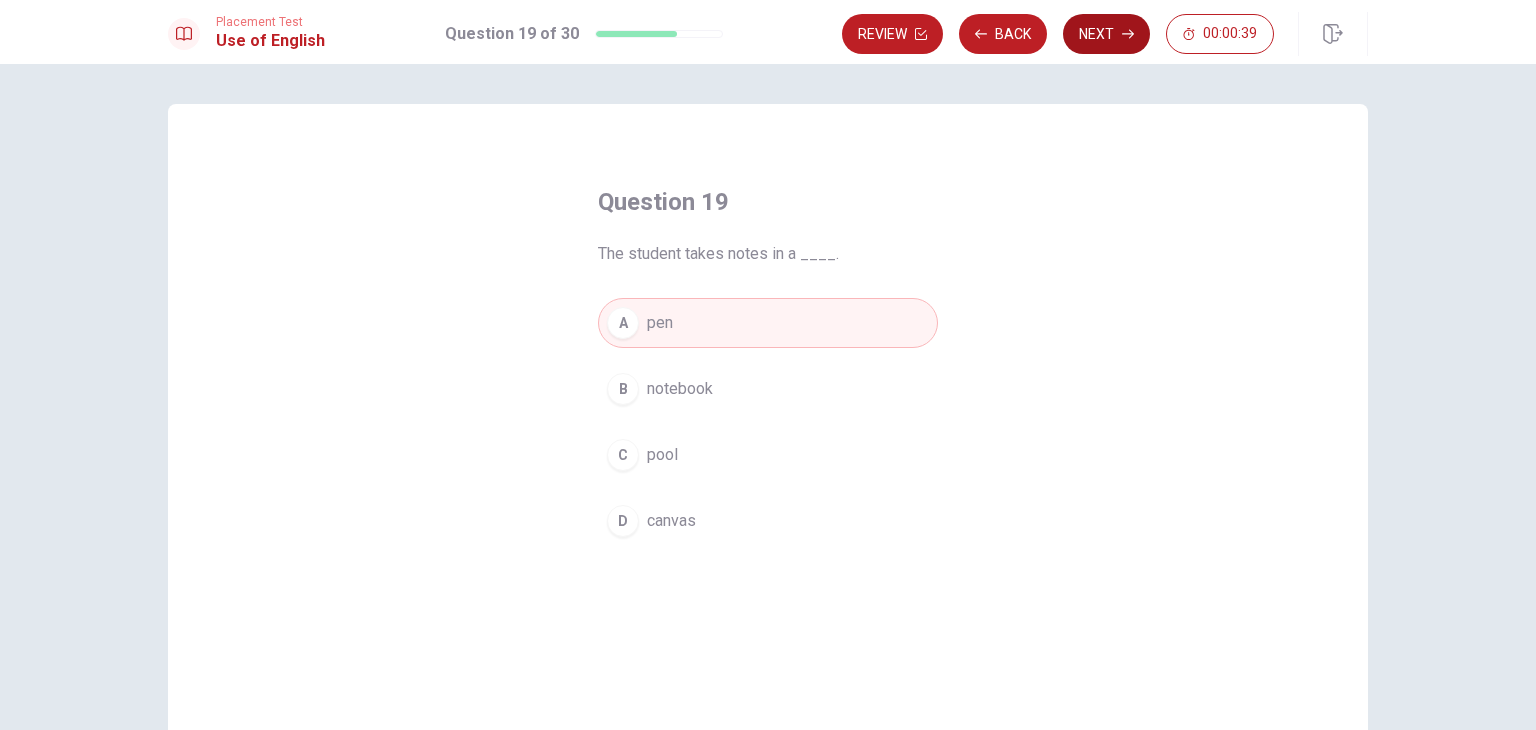 click on "Next" at bounding box center (1106, 34) 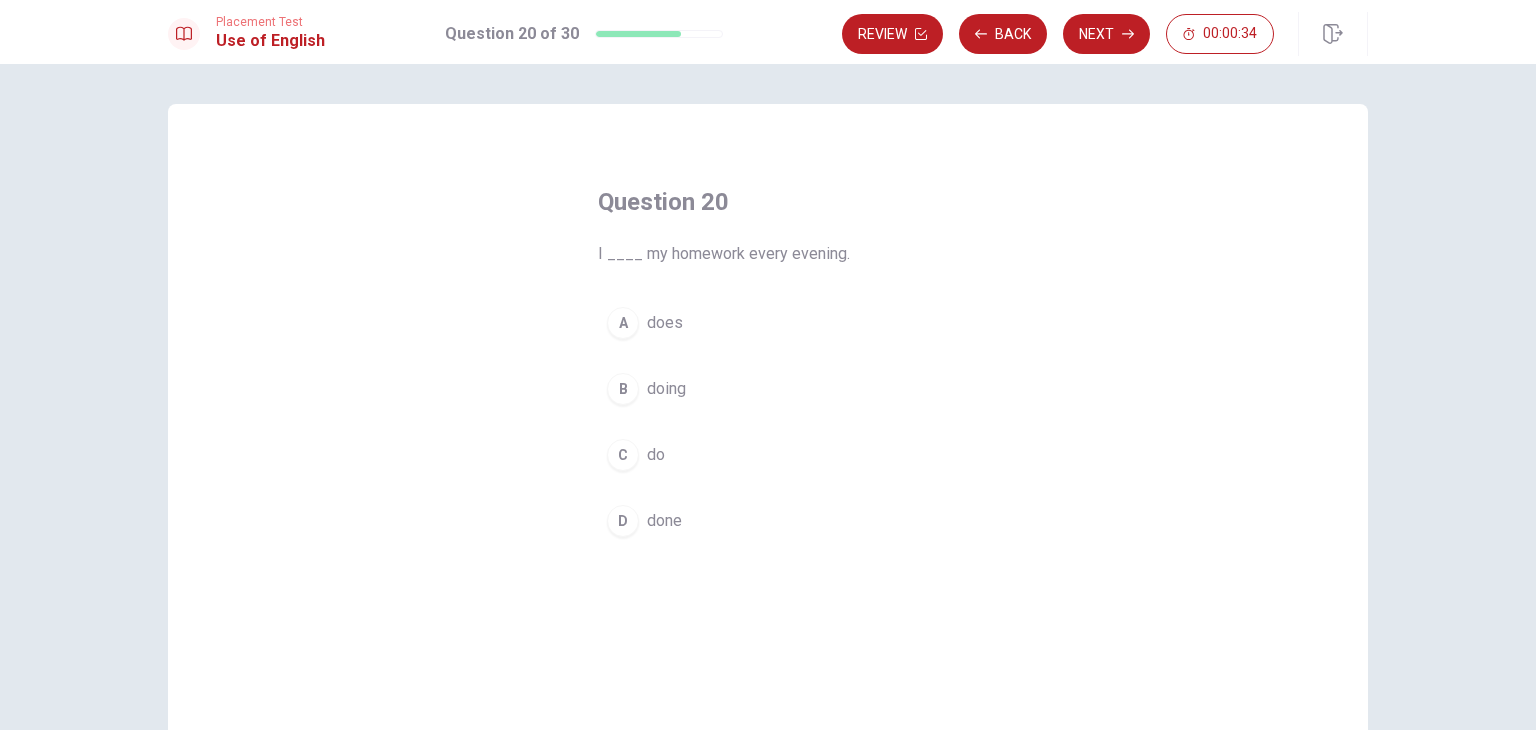 click on "B" at bounding box center (623, 389) 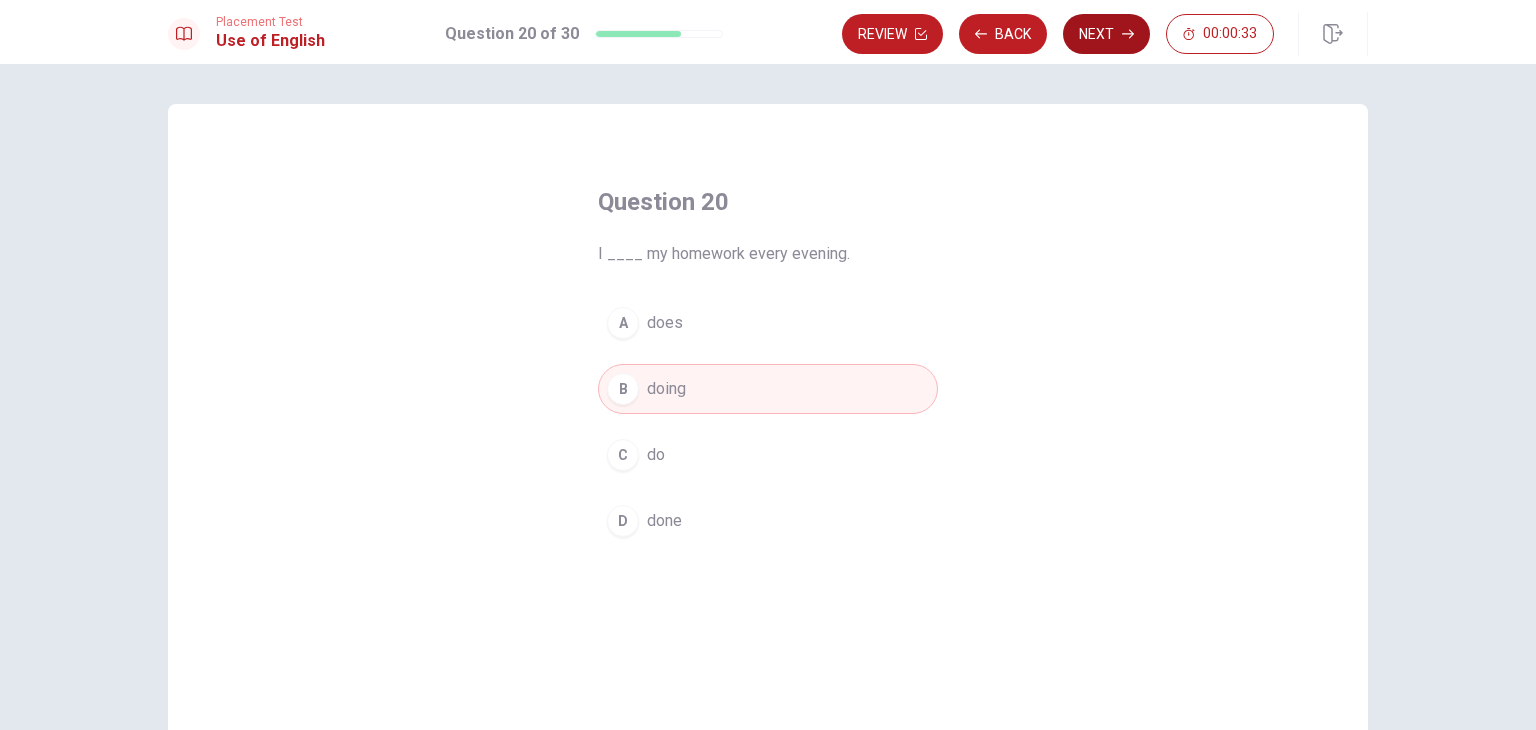click on "Next" at bounding box center [1106, 34] 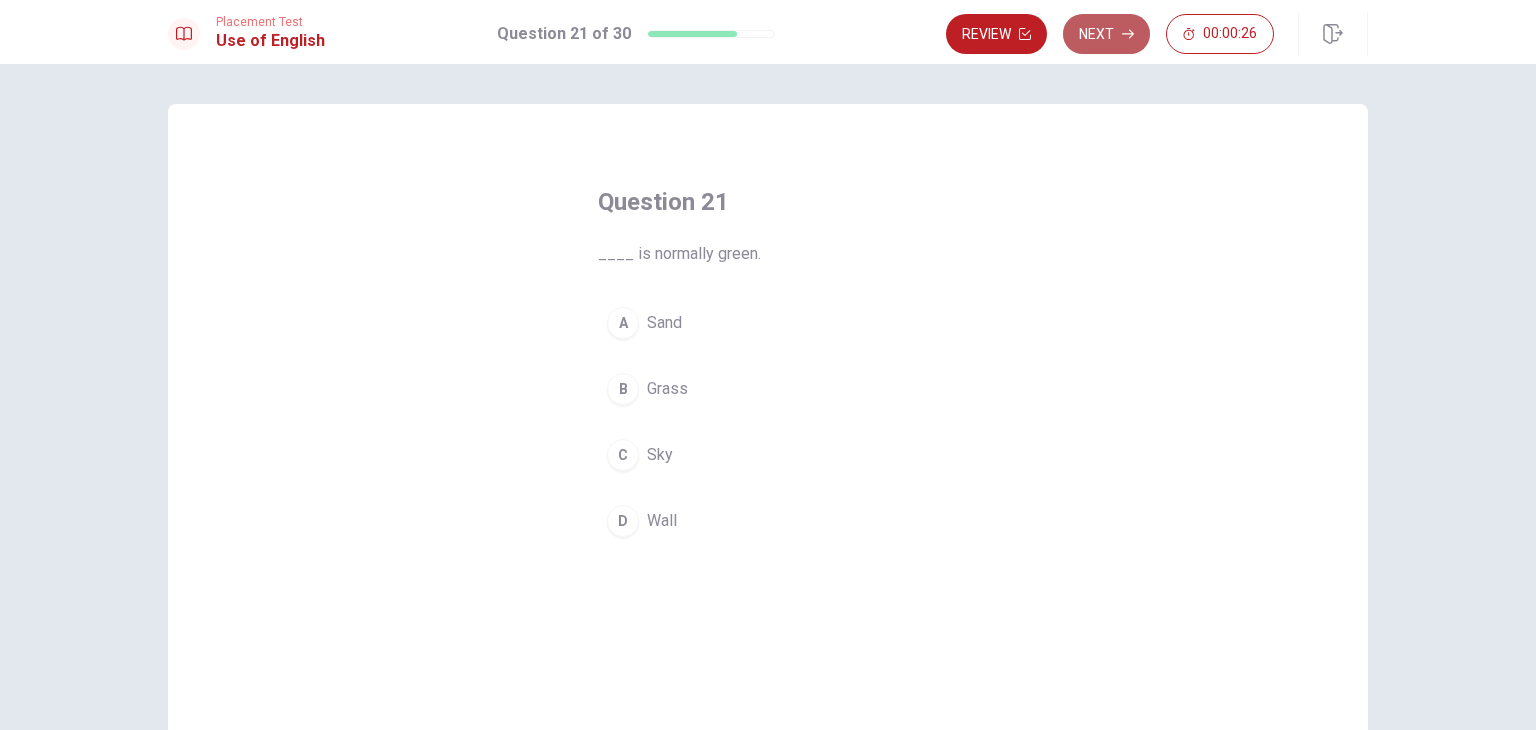 click on "Next" at bounding box center (1106, 34) 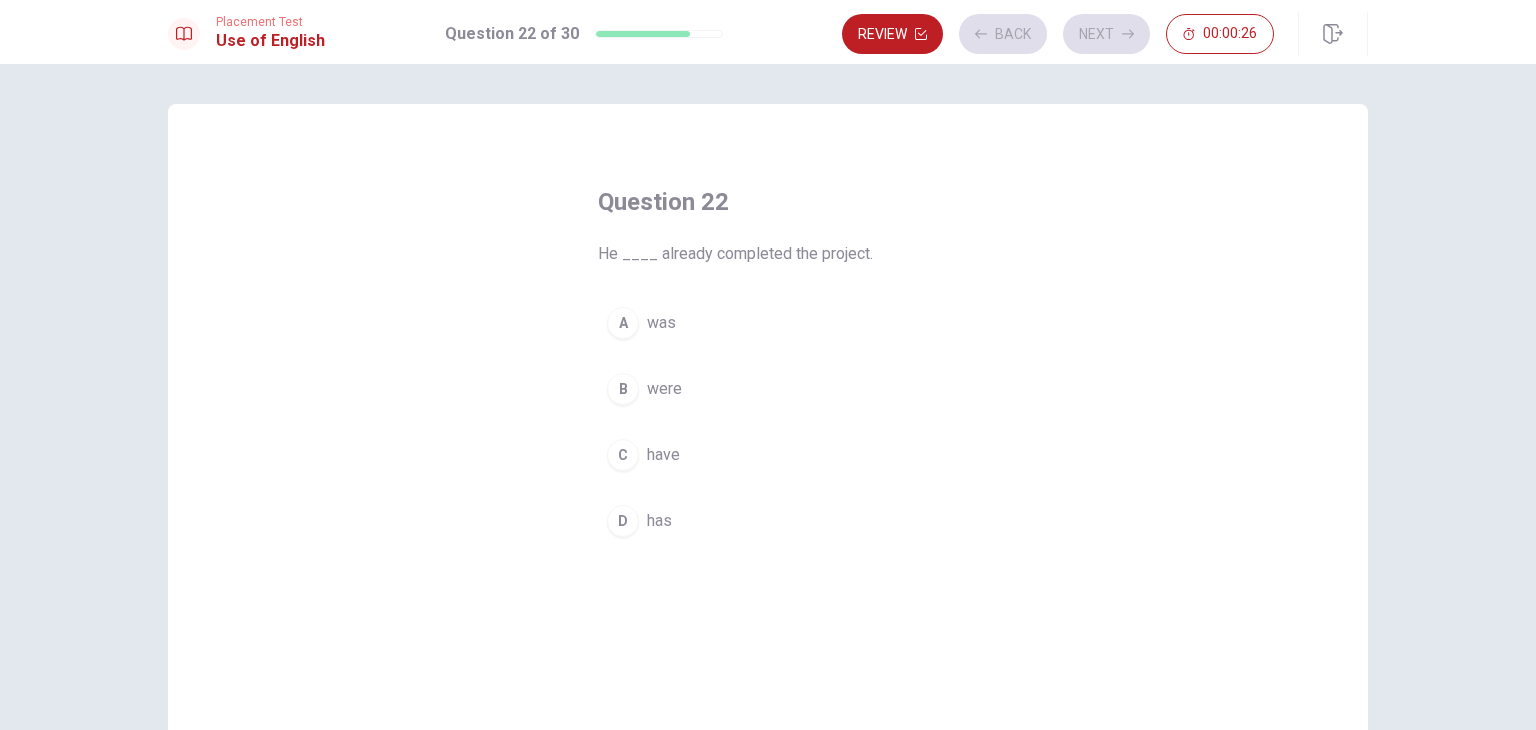 click on "Review Back Next 00:00:26" at bounding box center (1058, 34) 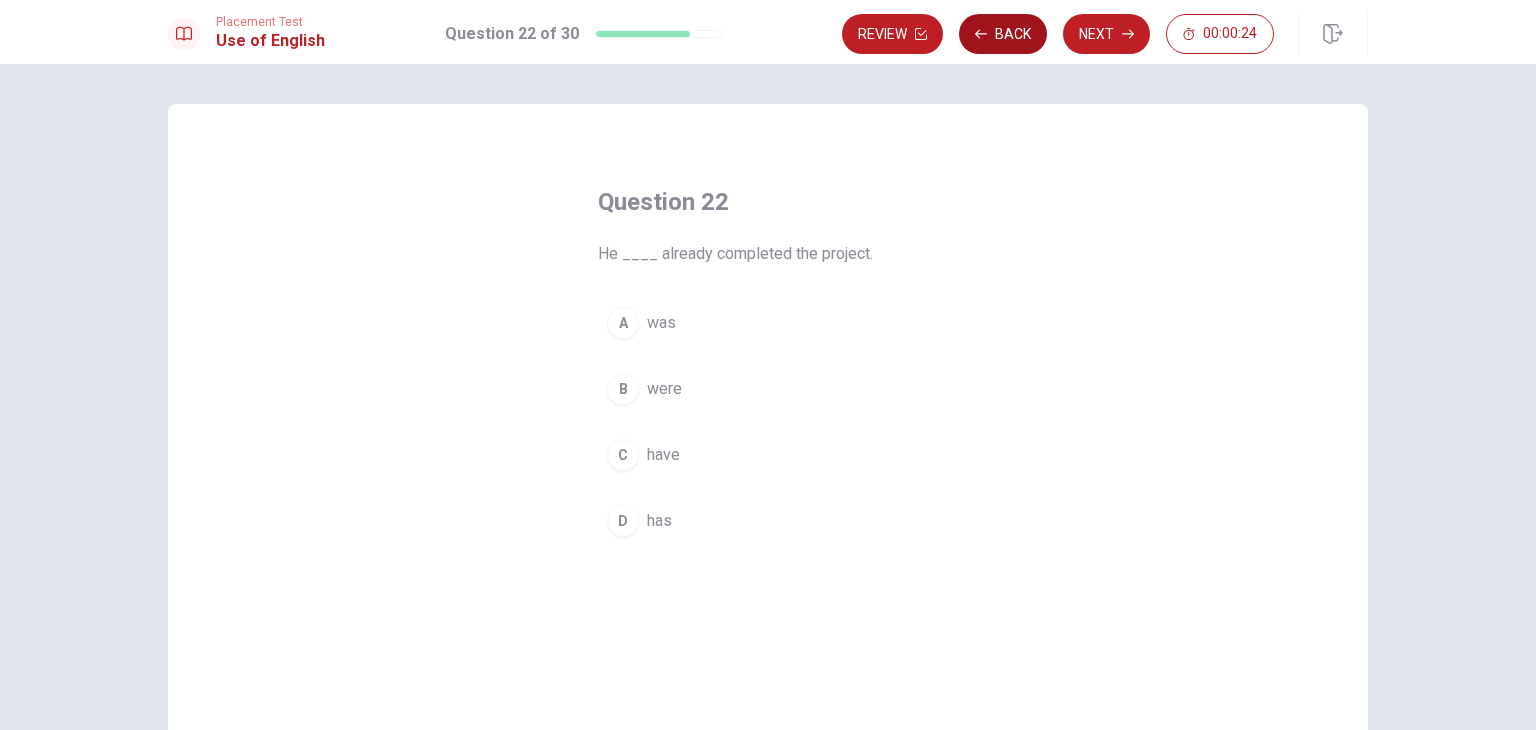 click on "Back" at bounding box center [1003, 34] 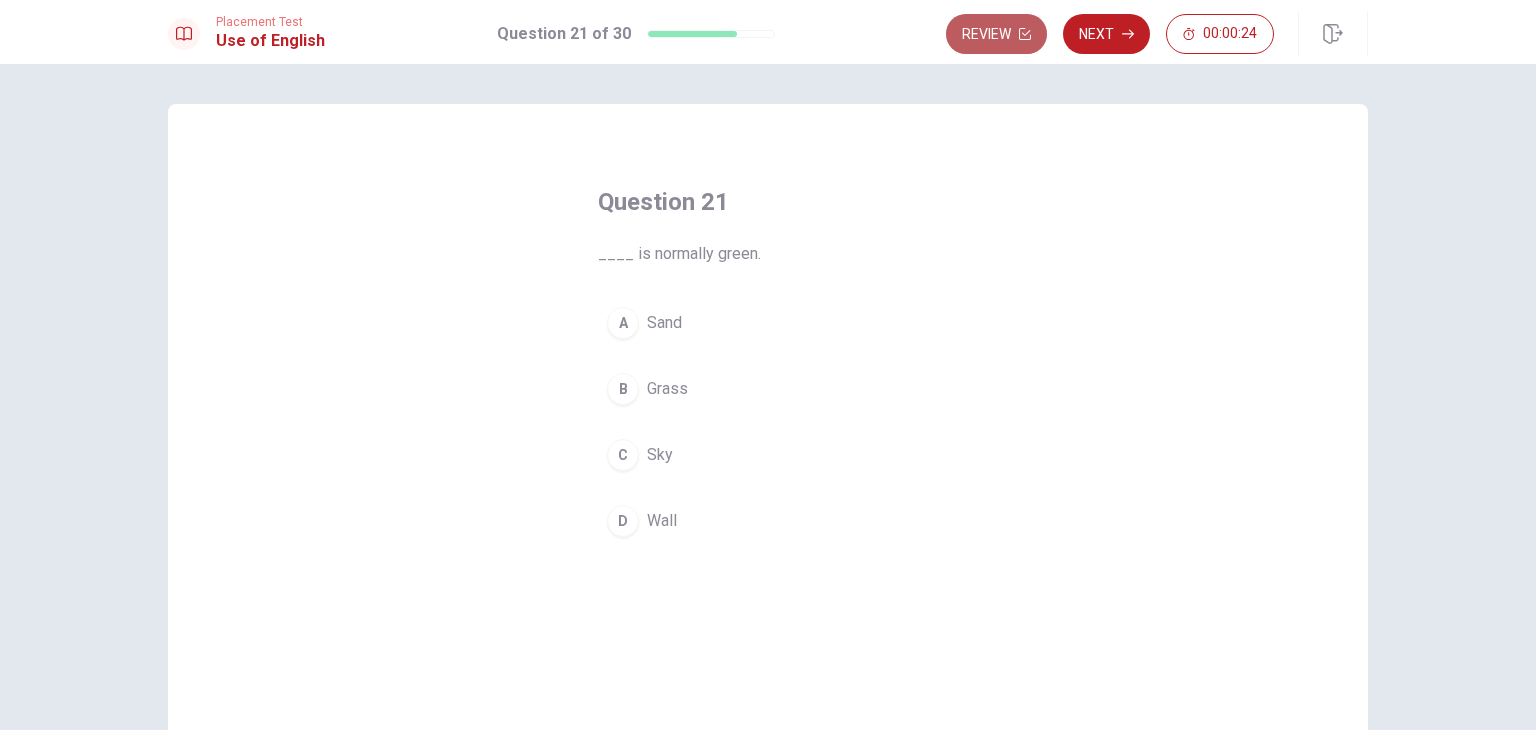 click on "Review" at bounding box center [996, 34] 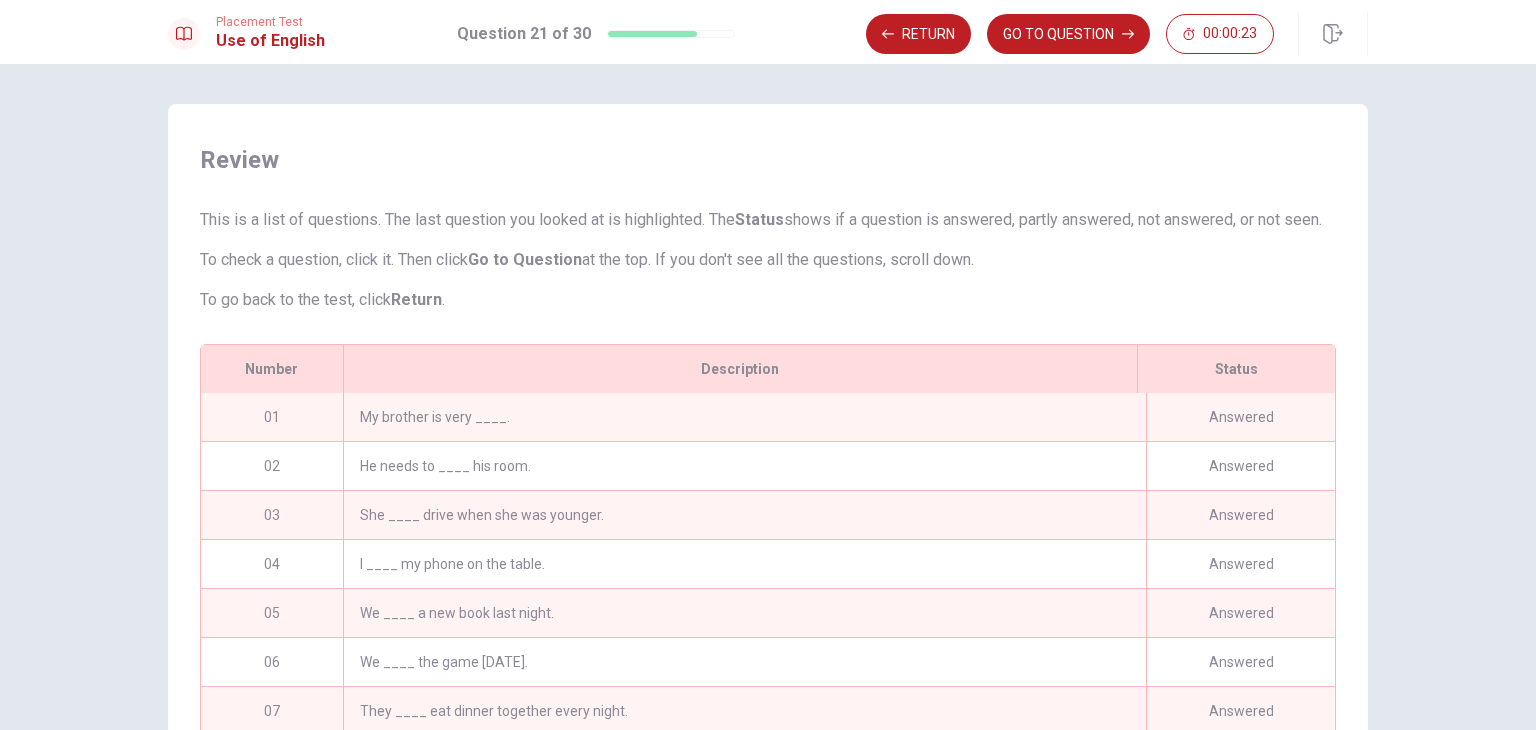 scroll, scrollTop: 243, scrollLeft: 0, axis: vertical 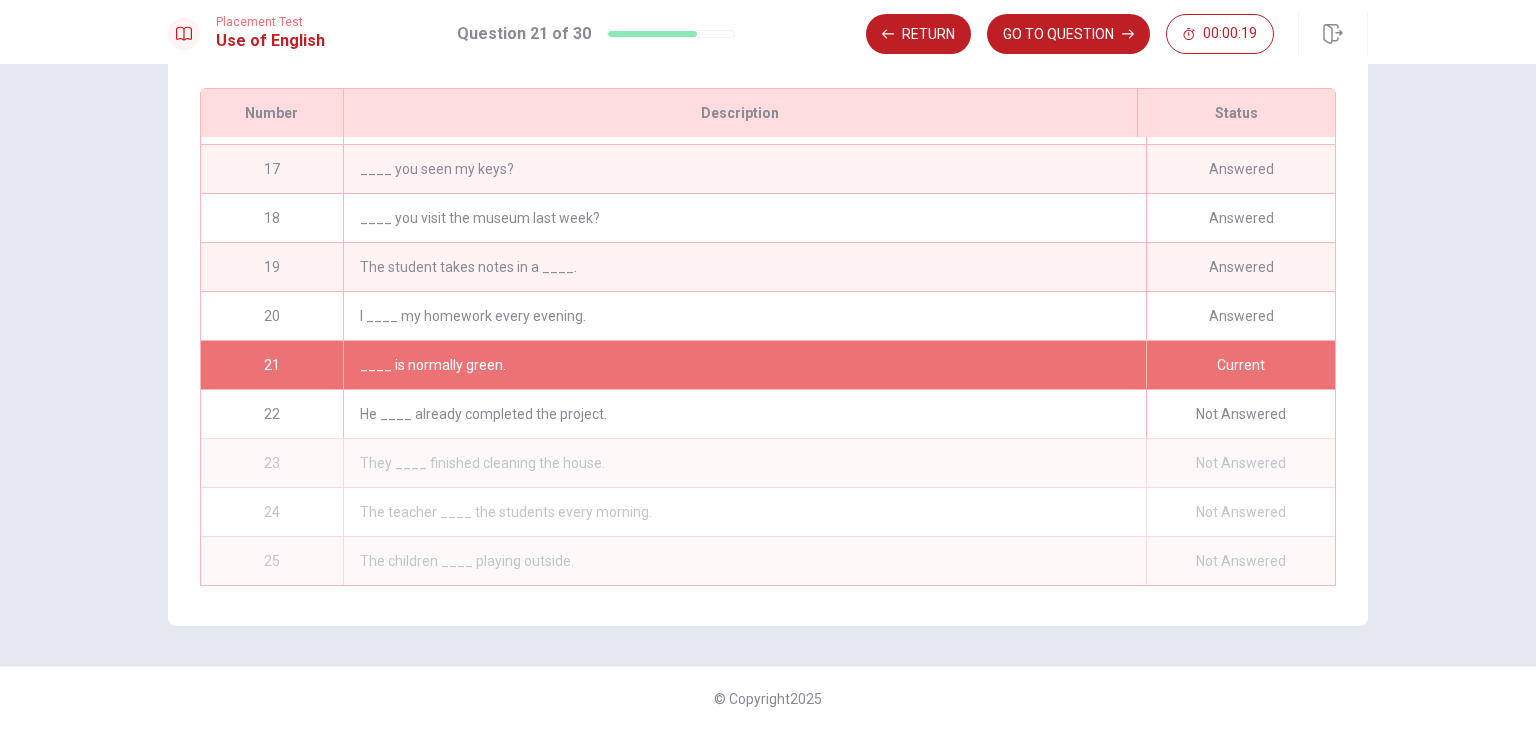 click on "Current" at bounding box center [1240, 365] 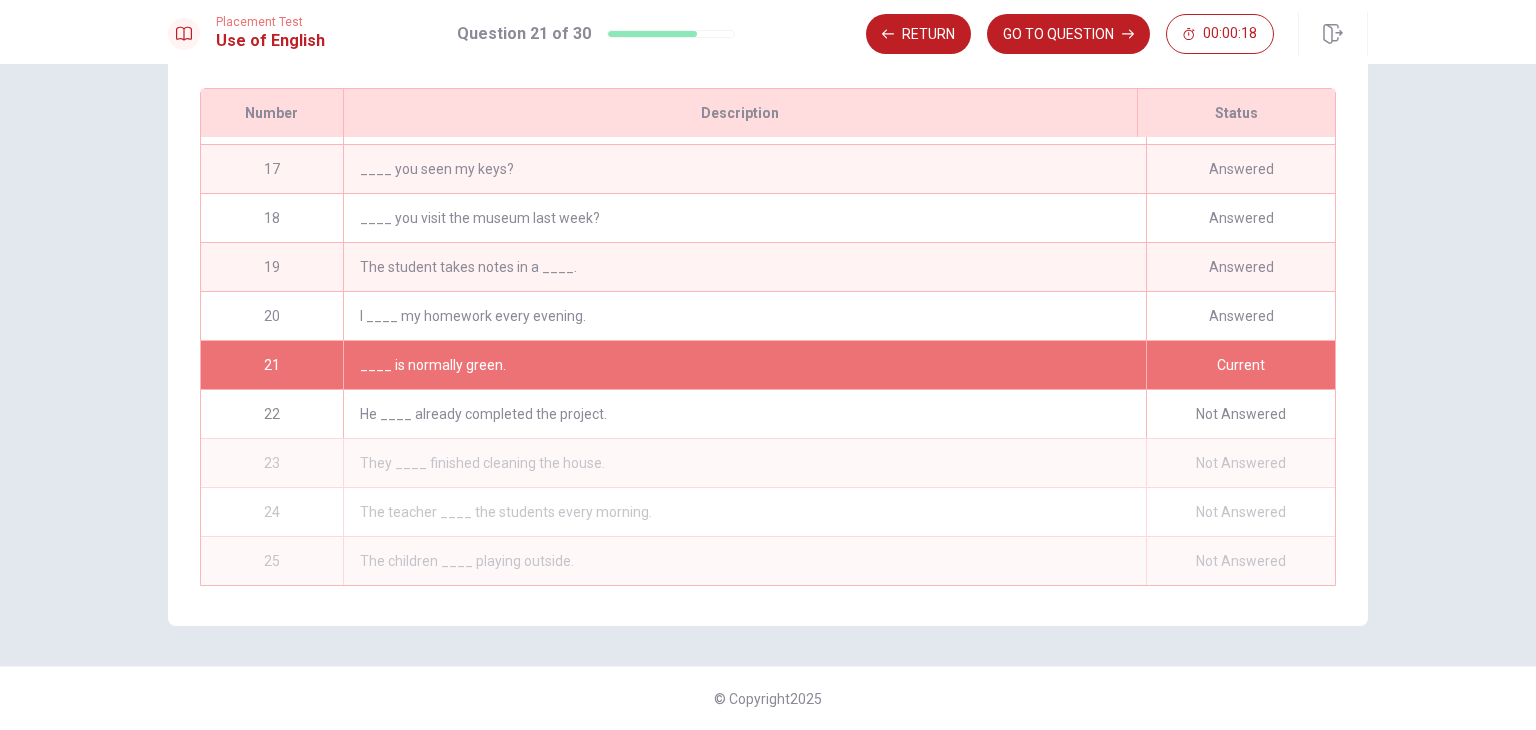 click on "Current" at bounding box center (1240, 365) 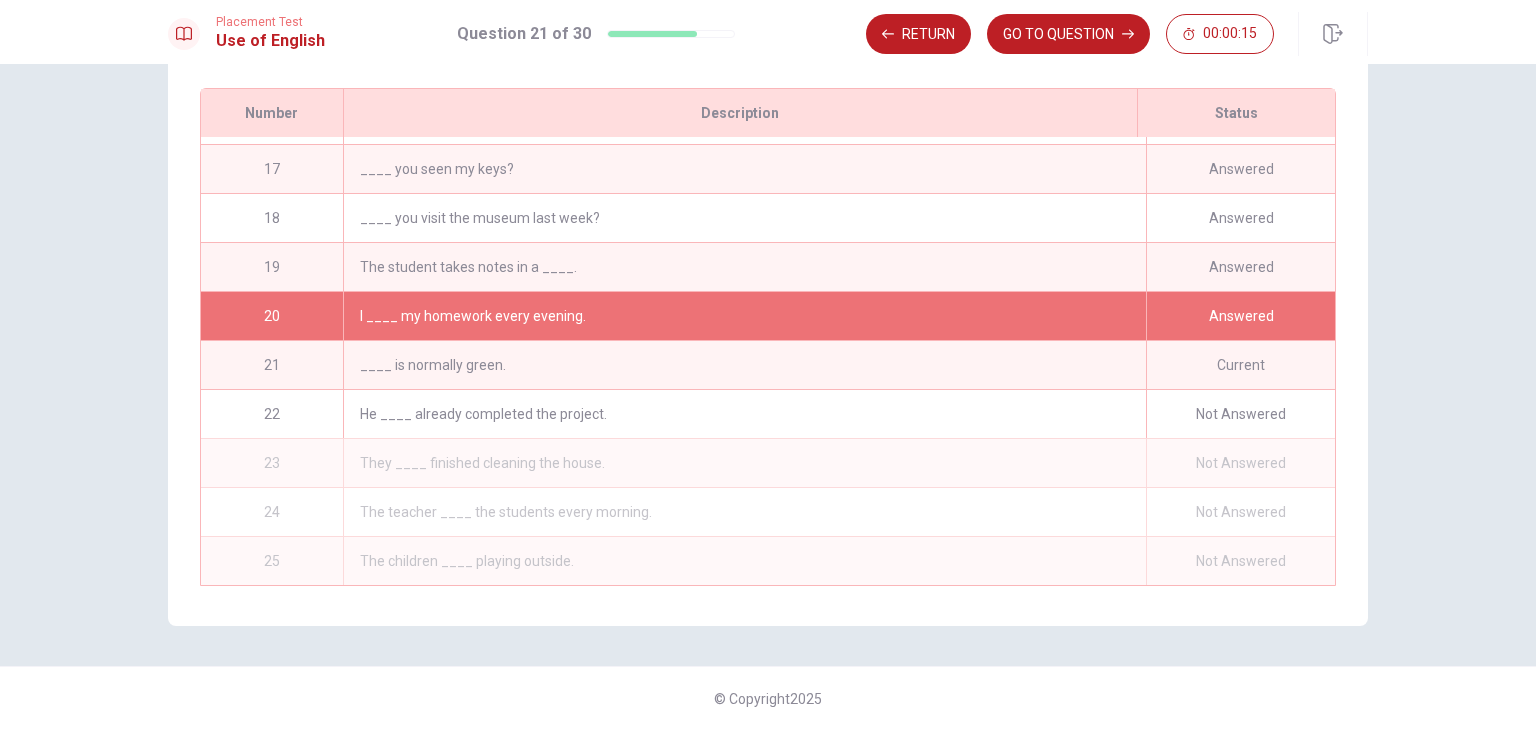 drag, startPoint x: 1099, startPoint y: 22, endPoint x: 1004, endPoint y: 411, distance: 400.43228 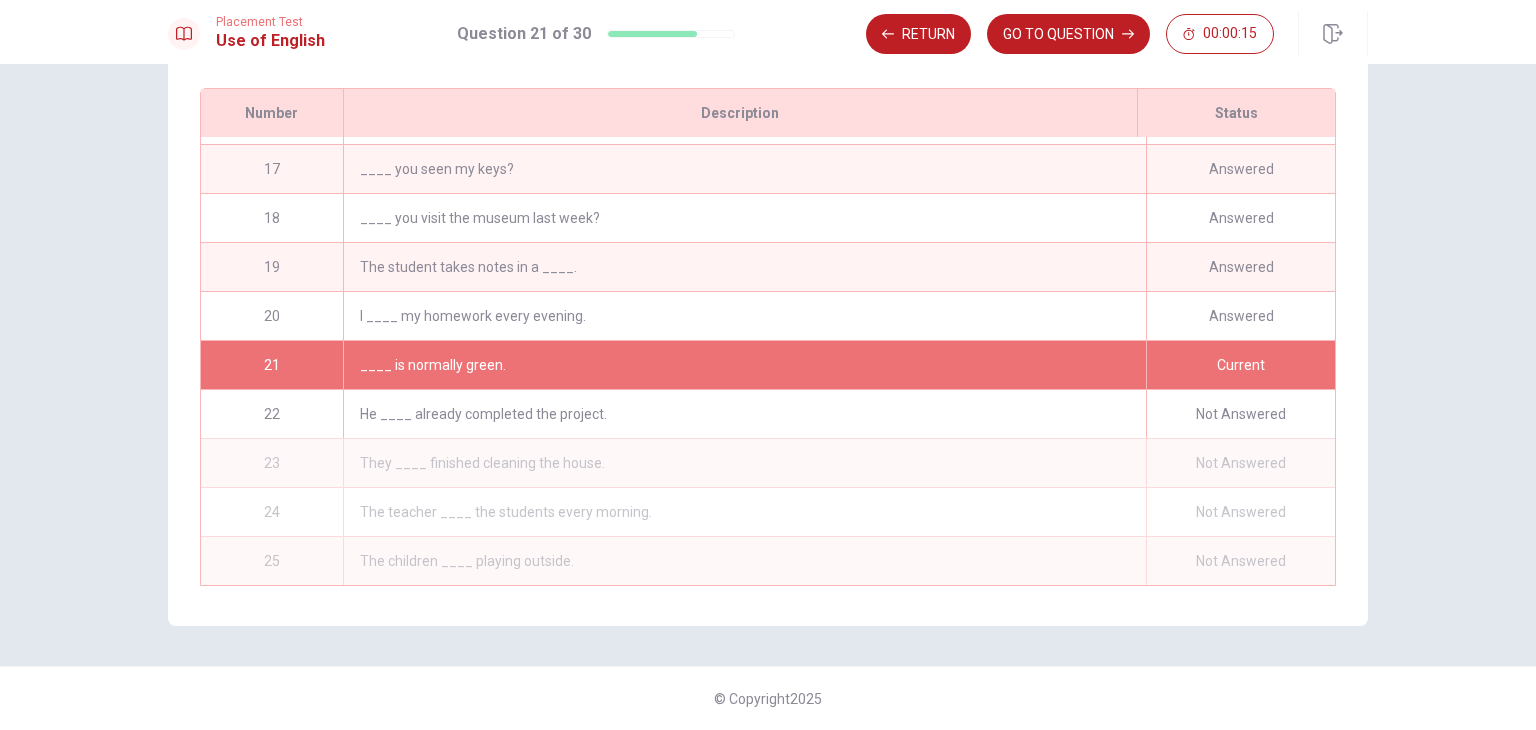 click on "They ____ finished cleaning the house." at bounding box center (744, 463) 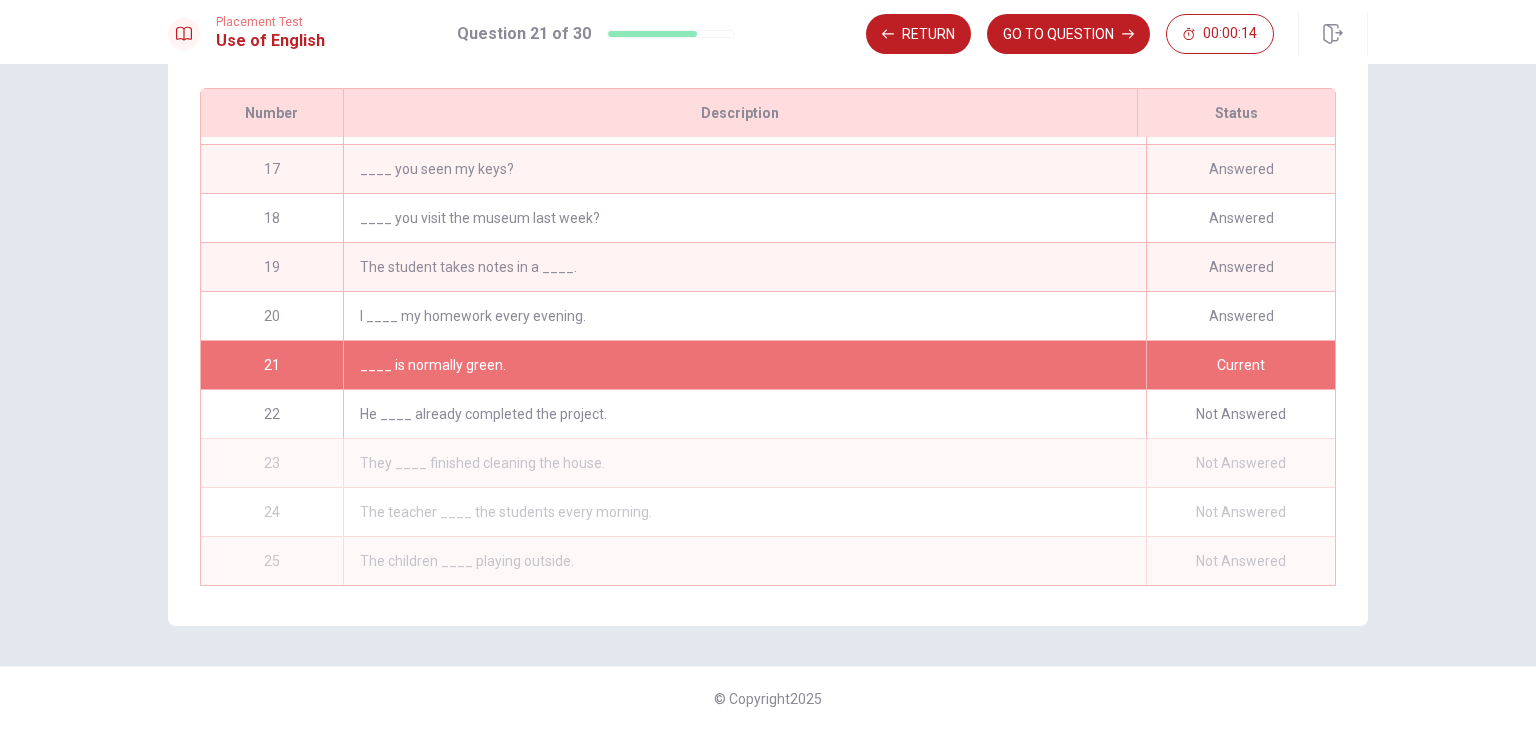 click on "He ____ already completed the project." at bounding box center (744, 414) 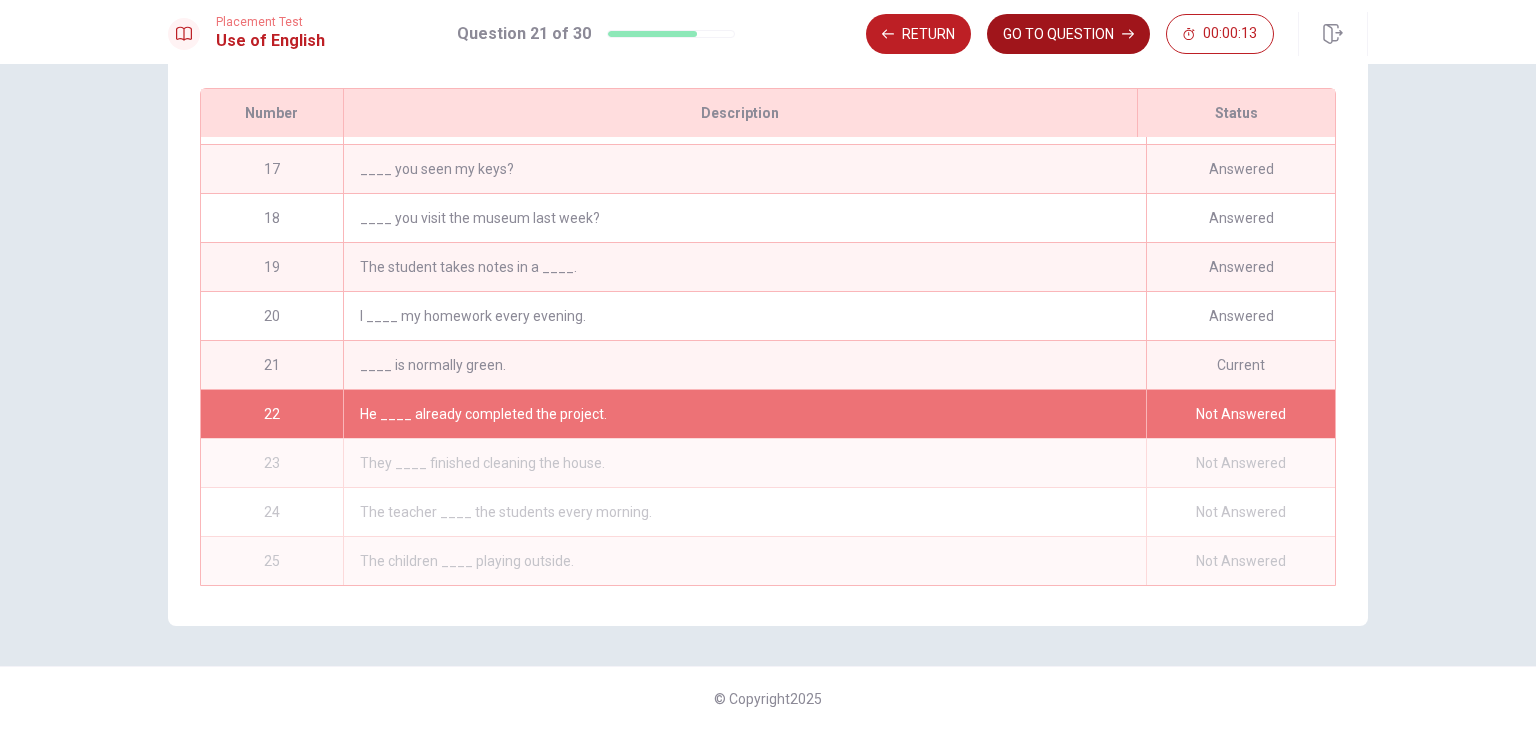 click on "GO TO QUESTION" at bounding box center (1068, 34) 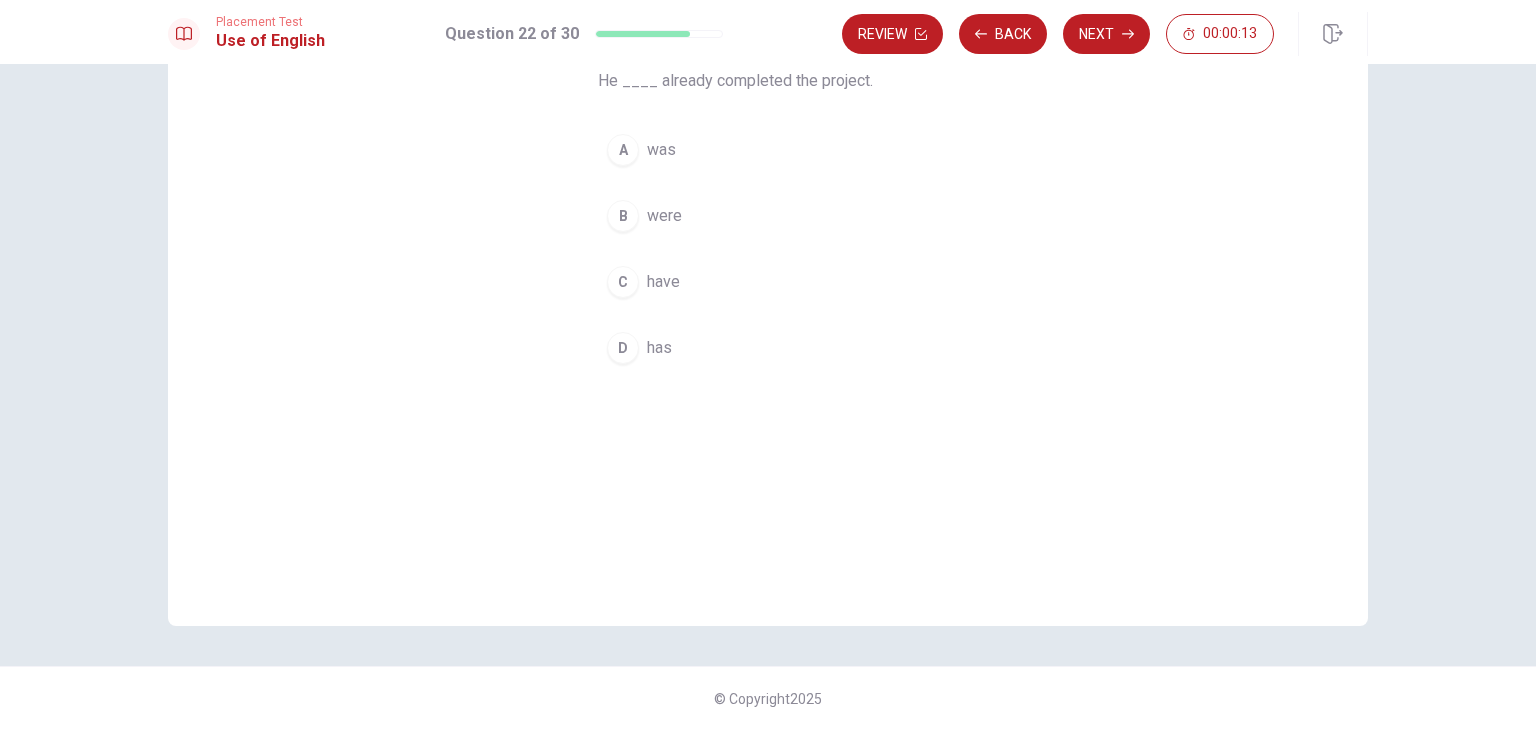 scroll, scrollTop: 173, scrollLeft: 0, axis: vertical 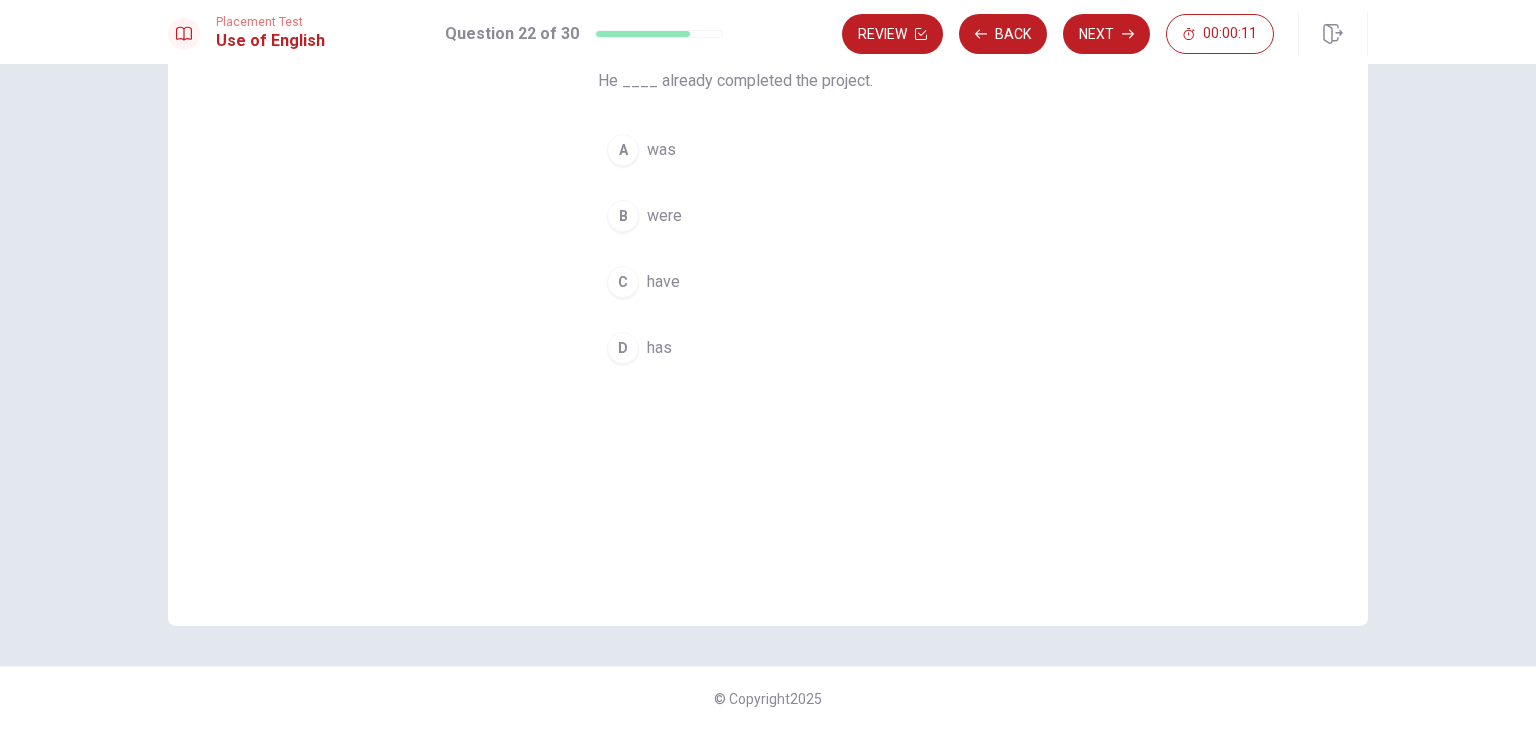 click on "B were" at bounding box center [768, 216] 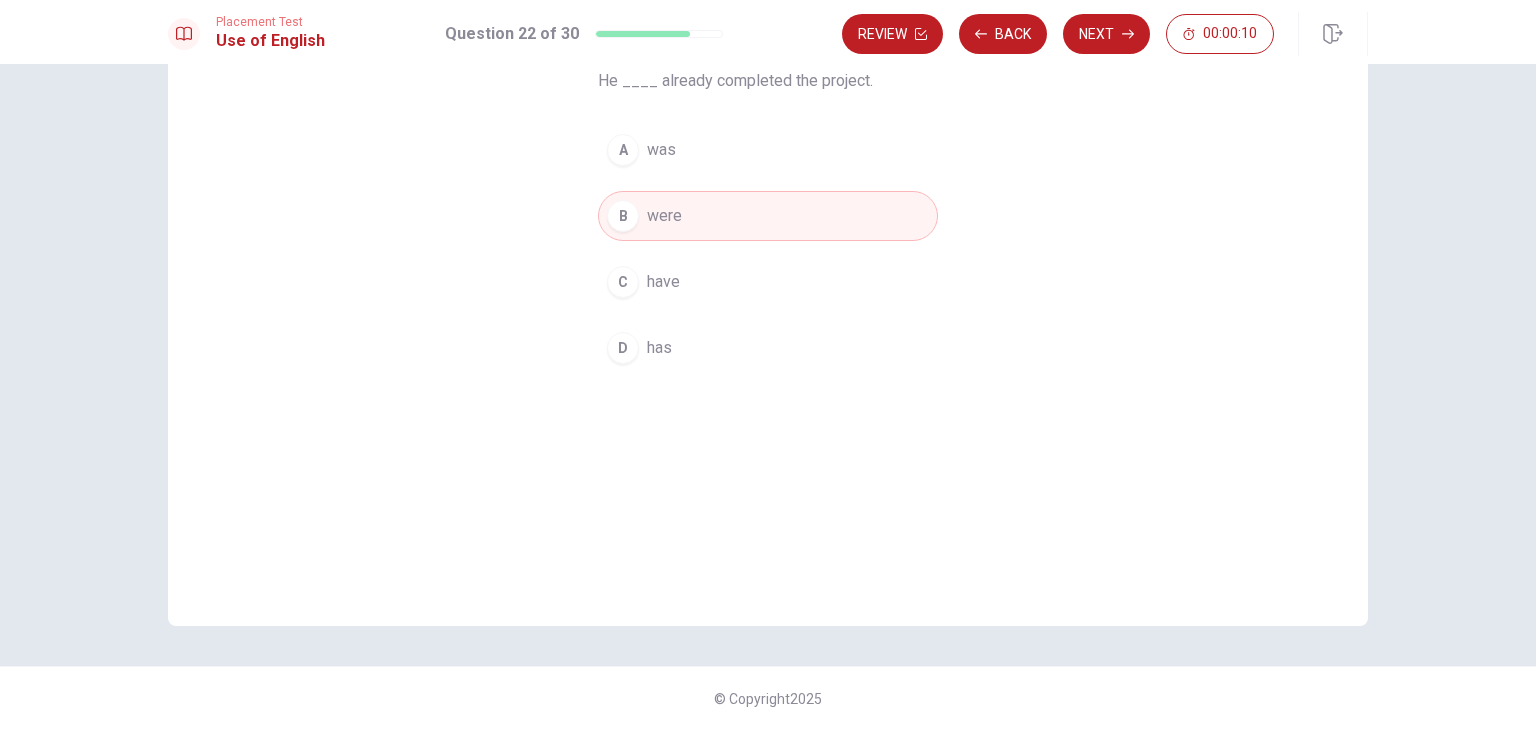 click on "A was" at bounding box center (768, 150) 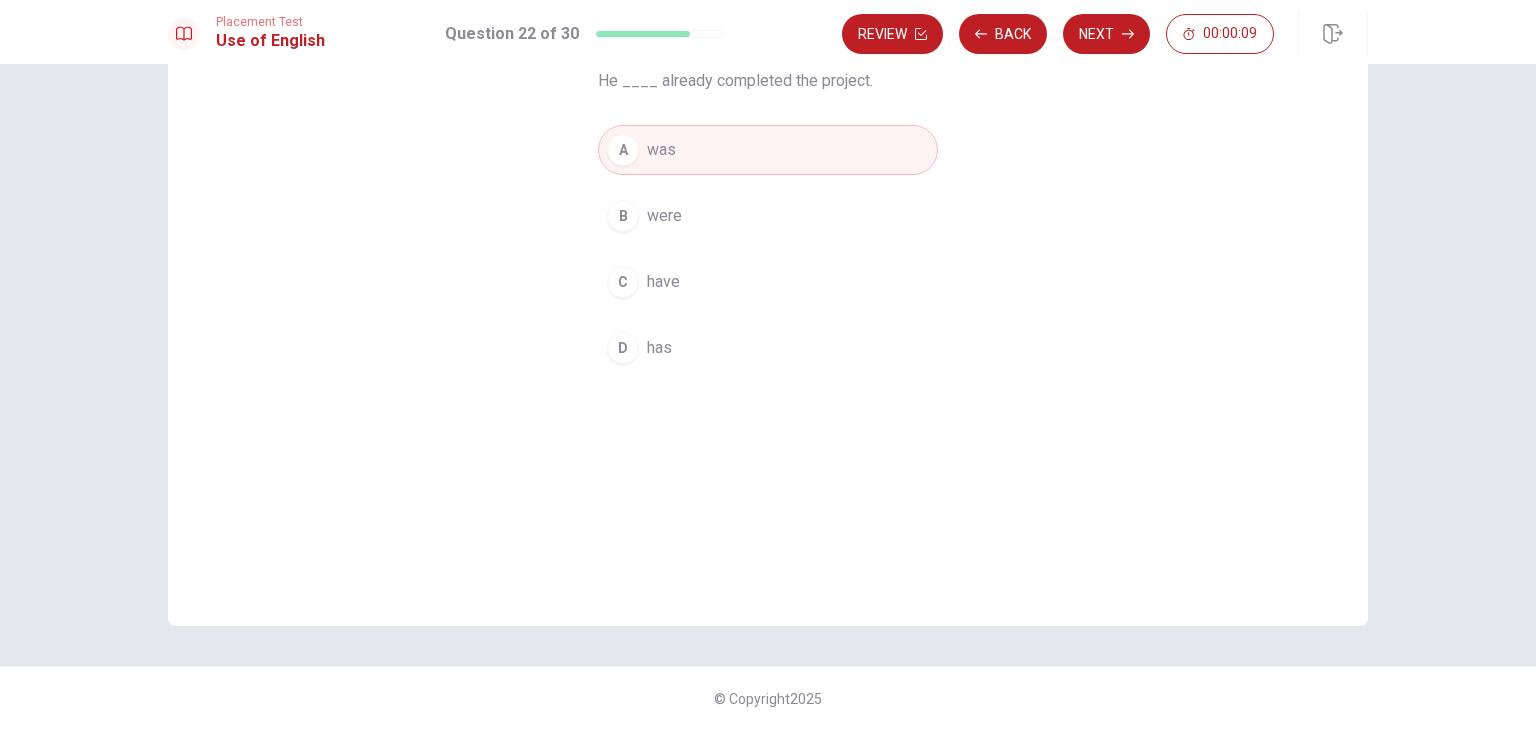 scroll, scrollTop: 0, scrollLeft: 0, axis: both 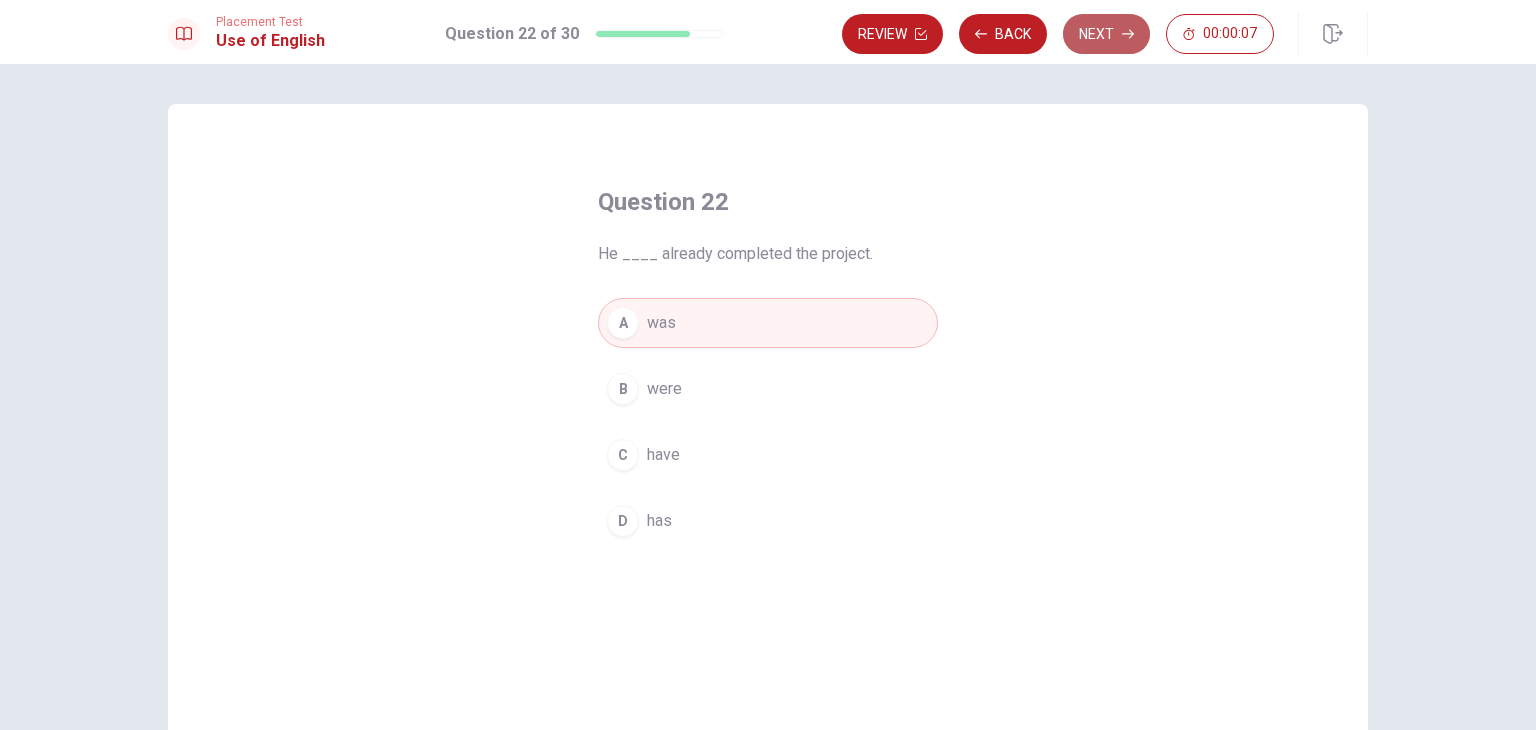 click on "Next" at bounding box center (1106, 34) 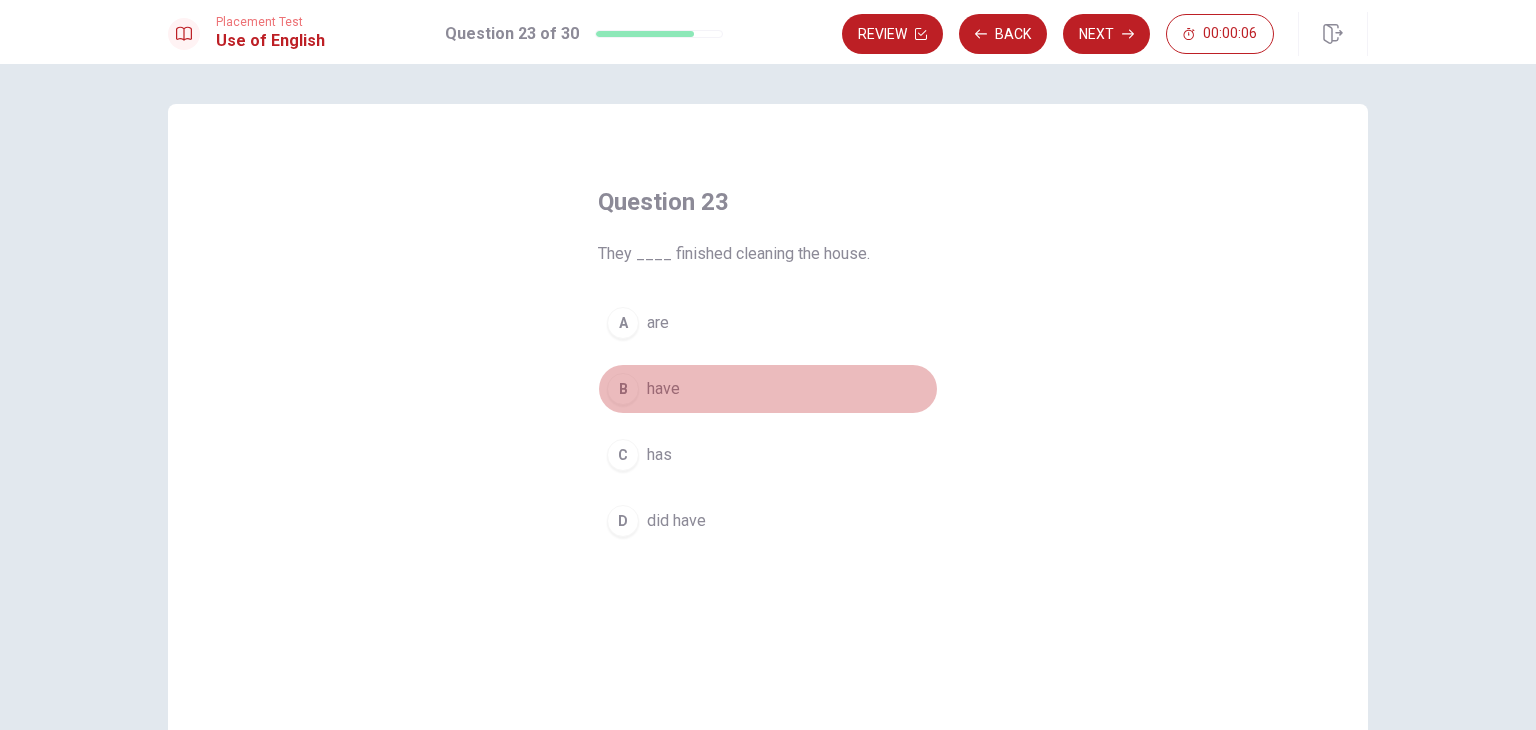 click on "B" at bounding box center (623, 389) 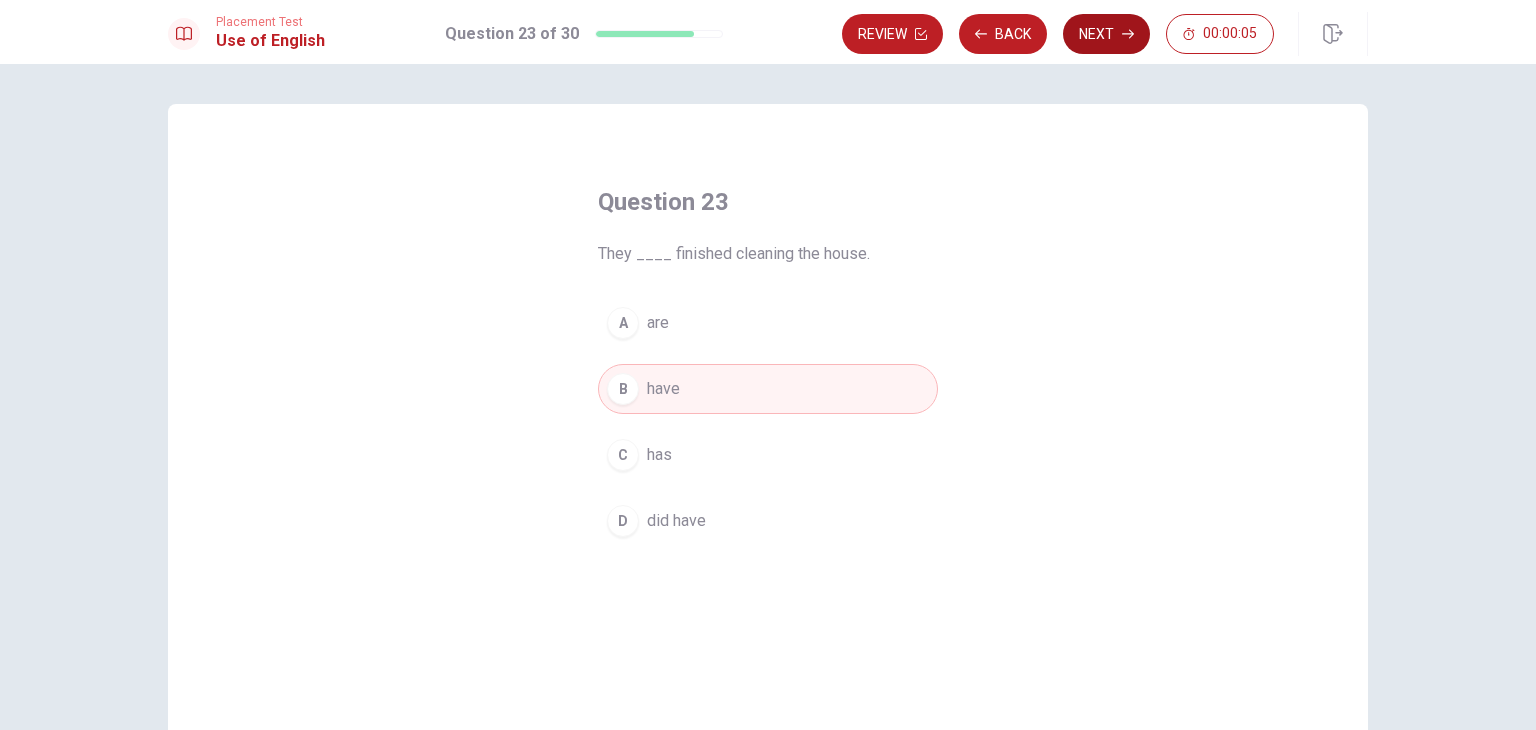 click on "Next" at bounding box center (1106, 34) 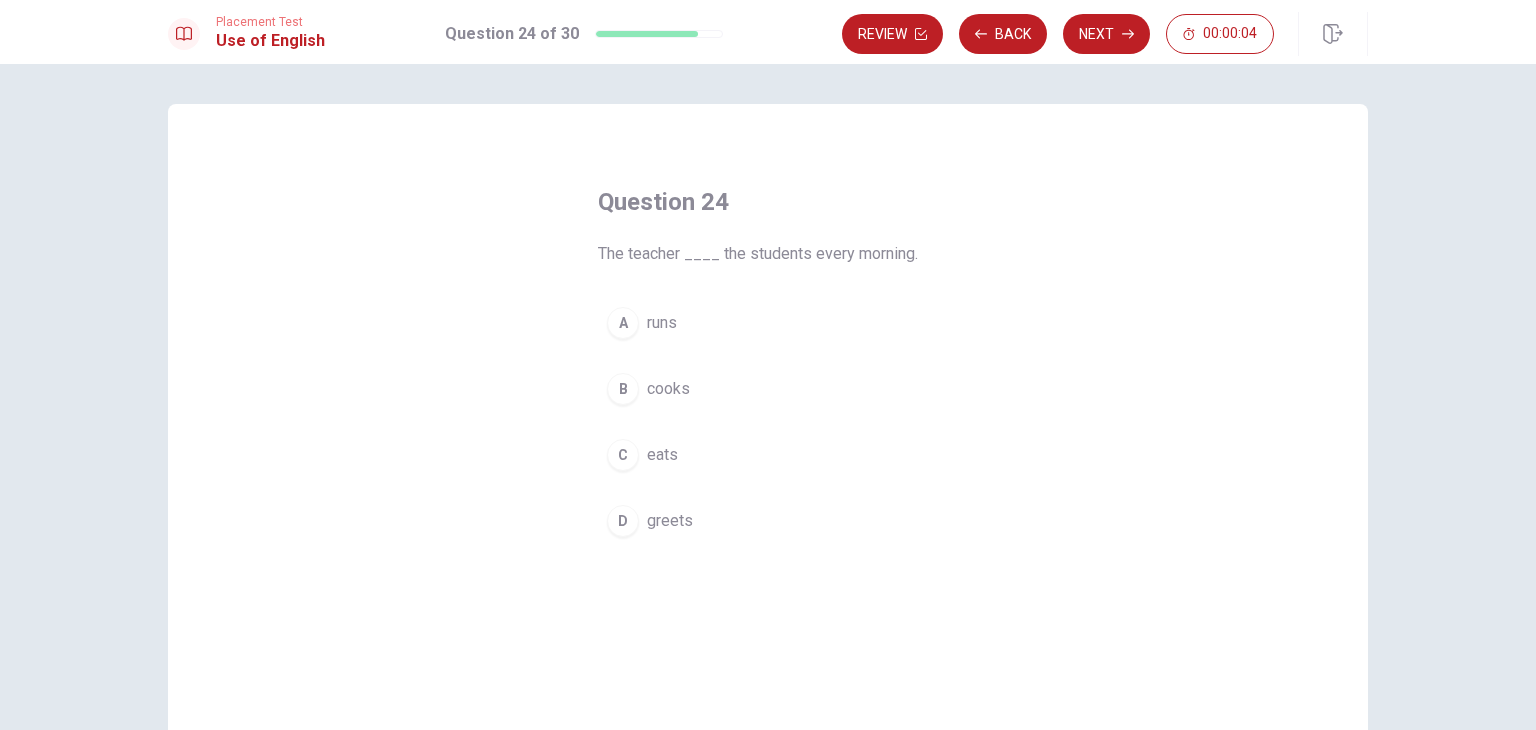 click on "B cooks" at bounding box center (768, 389) 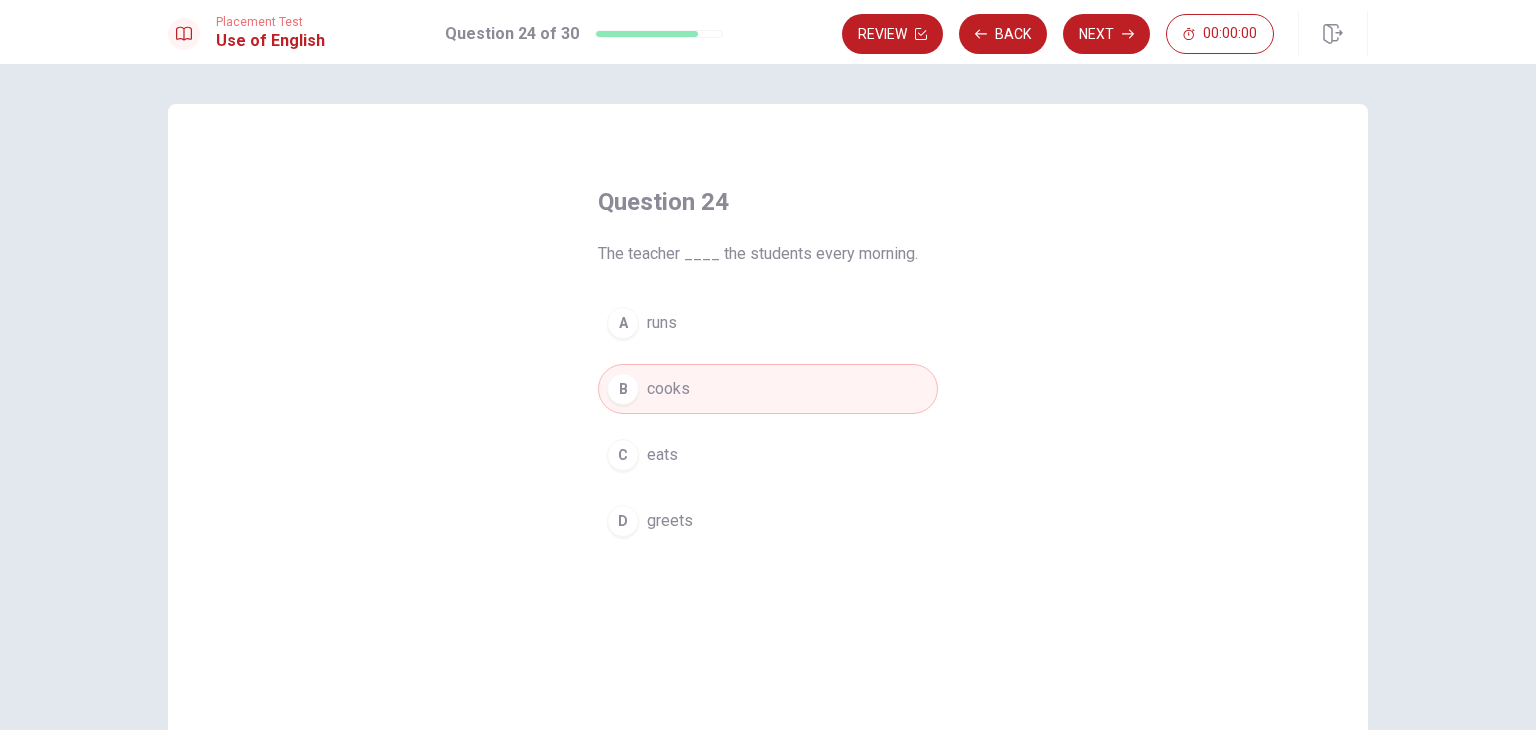 click on "D" at bounding box center [623, 521] 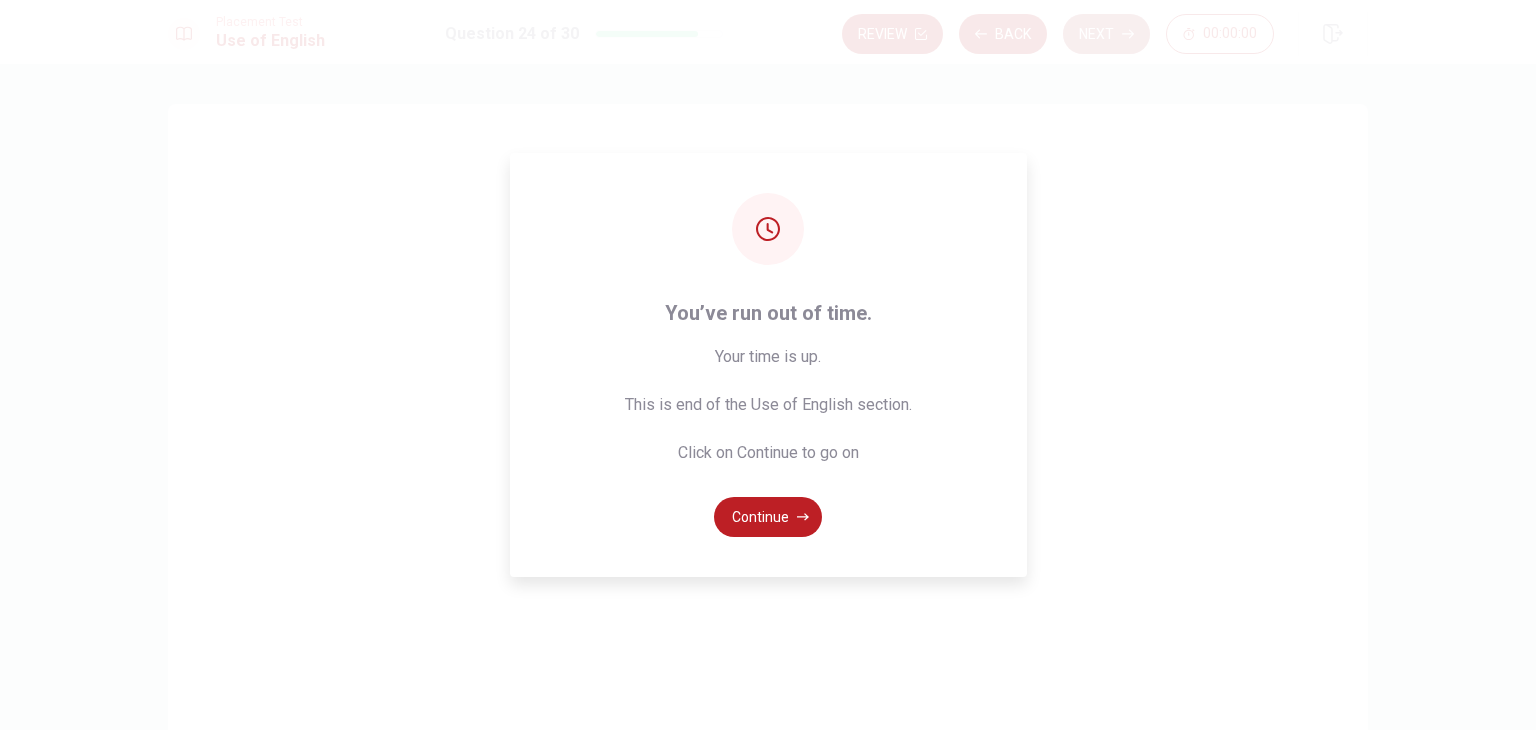 click on "Placement Test   Use of English Question 24 of 30 Review Back Next 00:00:00 Question 24 of 30 00:00:00 Review Back Next Question 24 The teacher ____ the students every morning. A runs B cooks C eats D greets
© Copyright  2025 Going somewhere? You are not allowed to open other tabs/pages or switch windows during a test. Doing this will be reported as cheating to the Administrators. Are you sure you want to leave this page? Please continue until you finish your test. It looks like there is a problem with your internet connection. You have 10 minutes to reconnect. 00:00 Click to reconnect WARNING:  If you lose connection for more than 10 minute(s), you will need to contact us for another exam. You’ve run out of time. Your time is up. This is end of the Use of English section. Click on Continue to go on Continue" at bounding box center (768, 365) 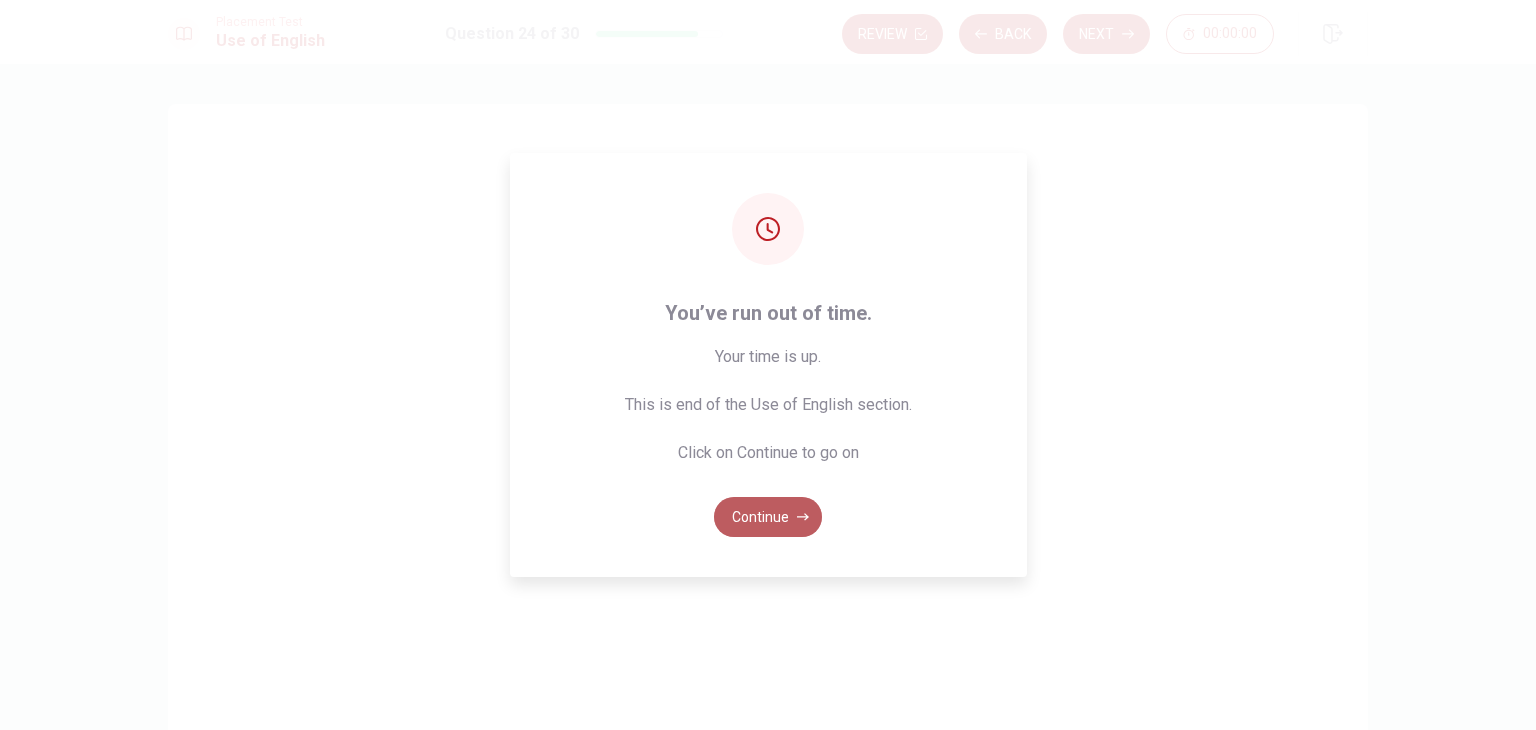click on "Continue" at bounding box center [768, 517] 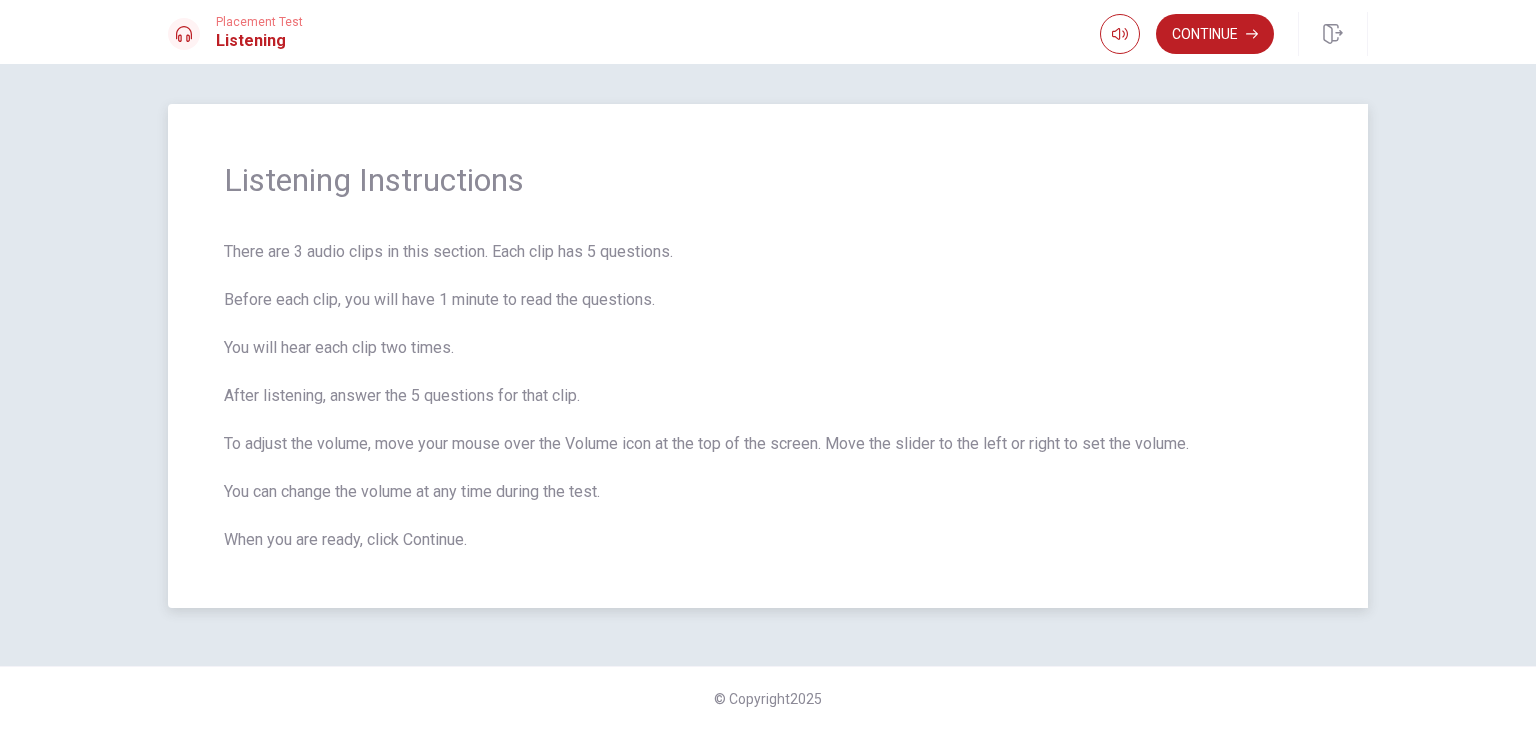 click on "Listening Instructions
There are 3 audio clips in this section. Each clip has 5 questions.
Before each clip, you will have 1 minute to read the questions.
You will hear each clip two times.
After listening, answer the 5 questions for that clip.
To adjust the volume, move your mouse over the Volume icon at the top of the screen. Move the slider to the left or right to set the volume.
You can change the volume at any time during the test.
When you are ready, click Continue." at bounding box center (768, 356) 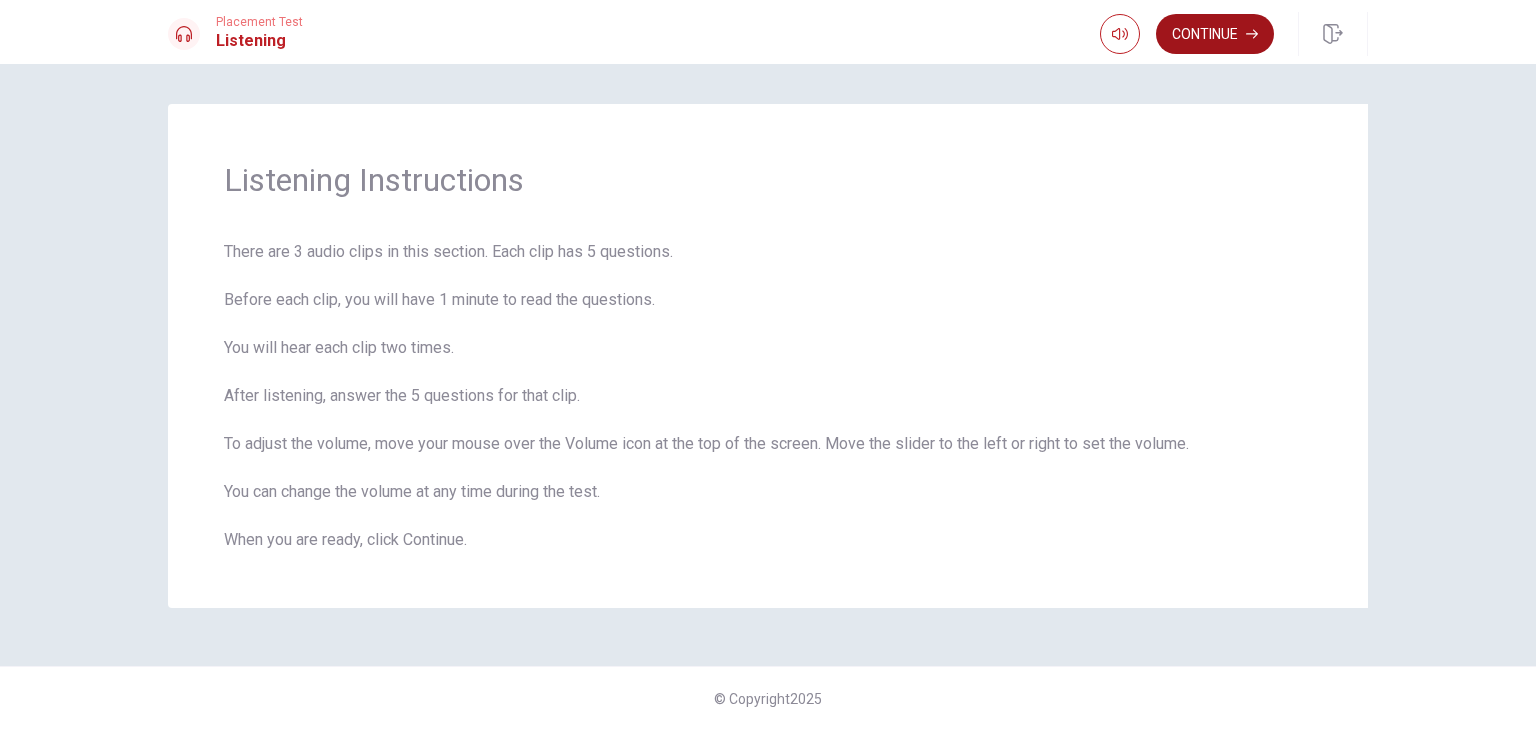 click on "Continue" at bounding box center (1215, 34) 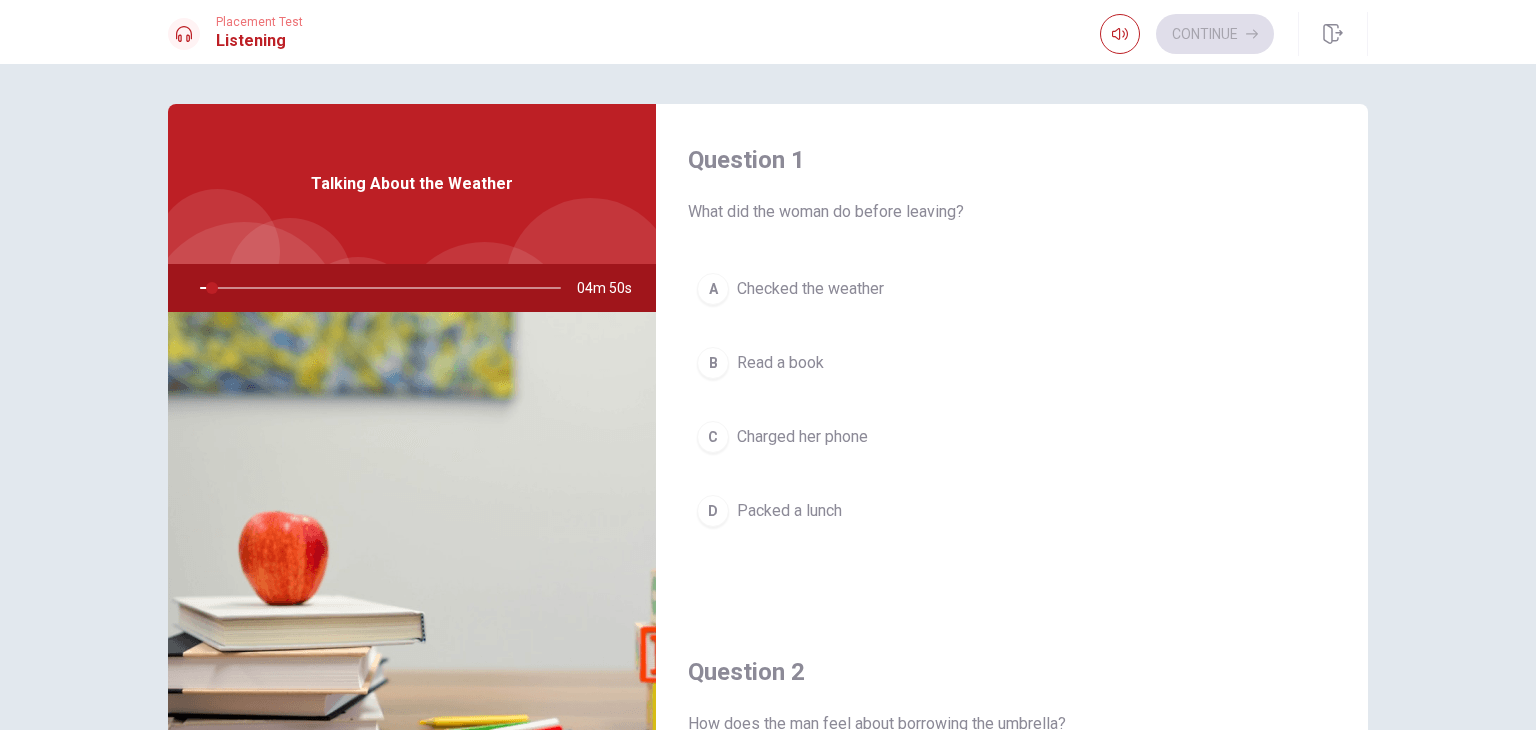 drag, startPoint x: 791, startPoint y: 501, endPoint x: 488, endPoint y: 330, distance: 347.9224 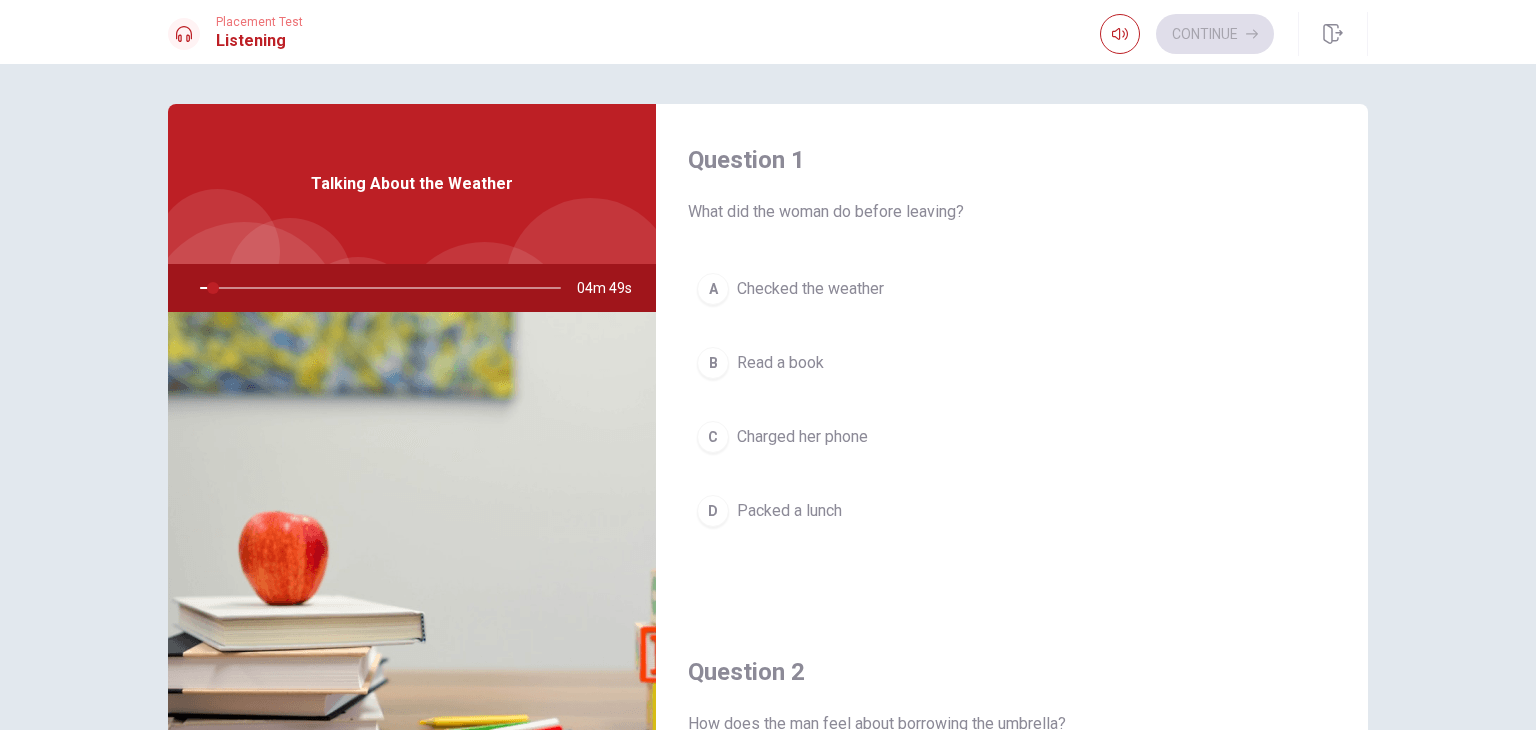drag, startPoint x: 208, startPoint y: 288, endPoint x: 92, endPoint y: 307, distance: 117.54574 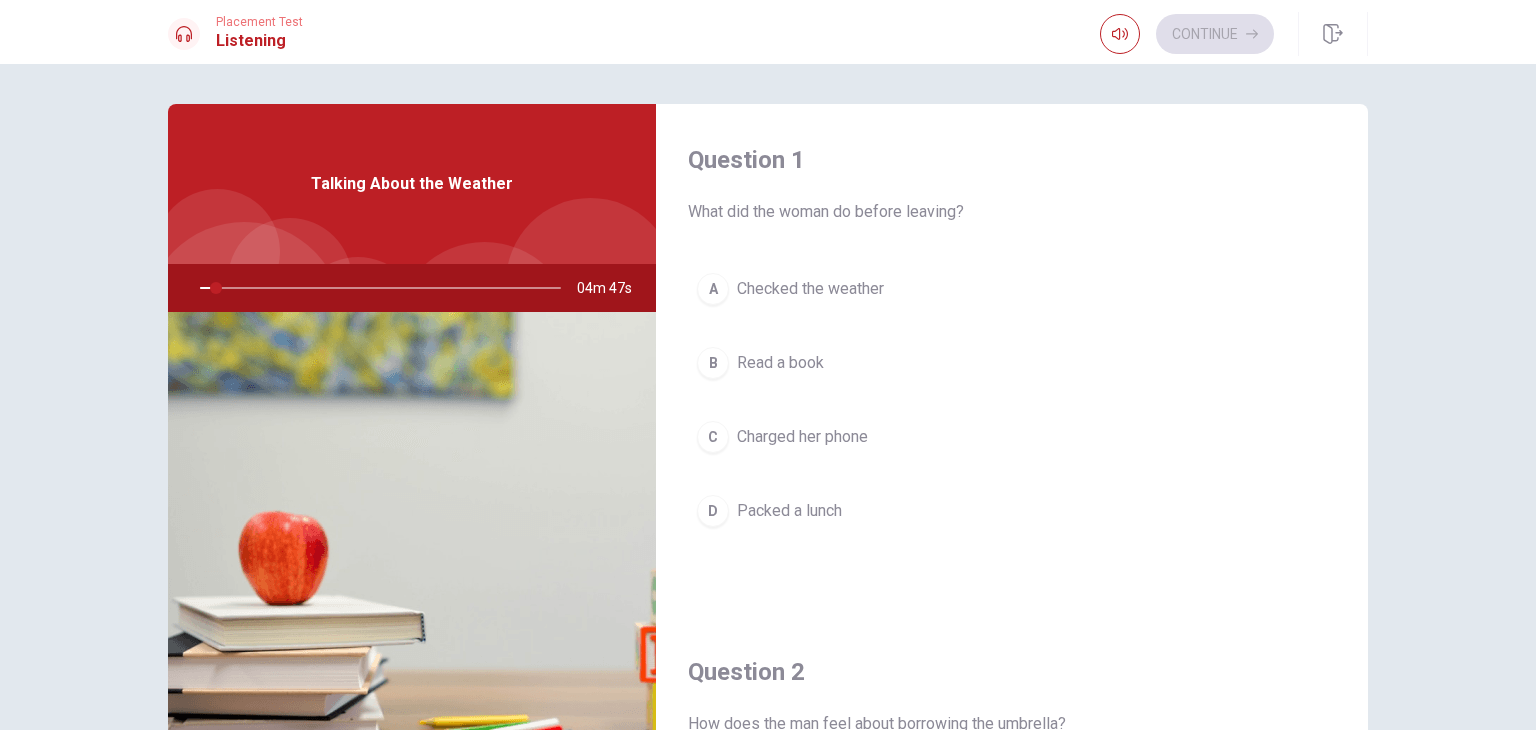 drag, startPoint x: 210, startPoint y: 282, endPoint x: 192, endPoint y: 288, distance: 18.973665 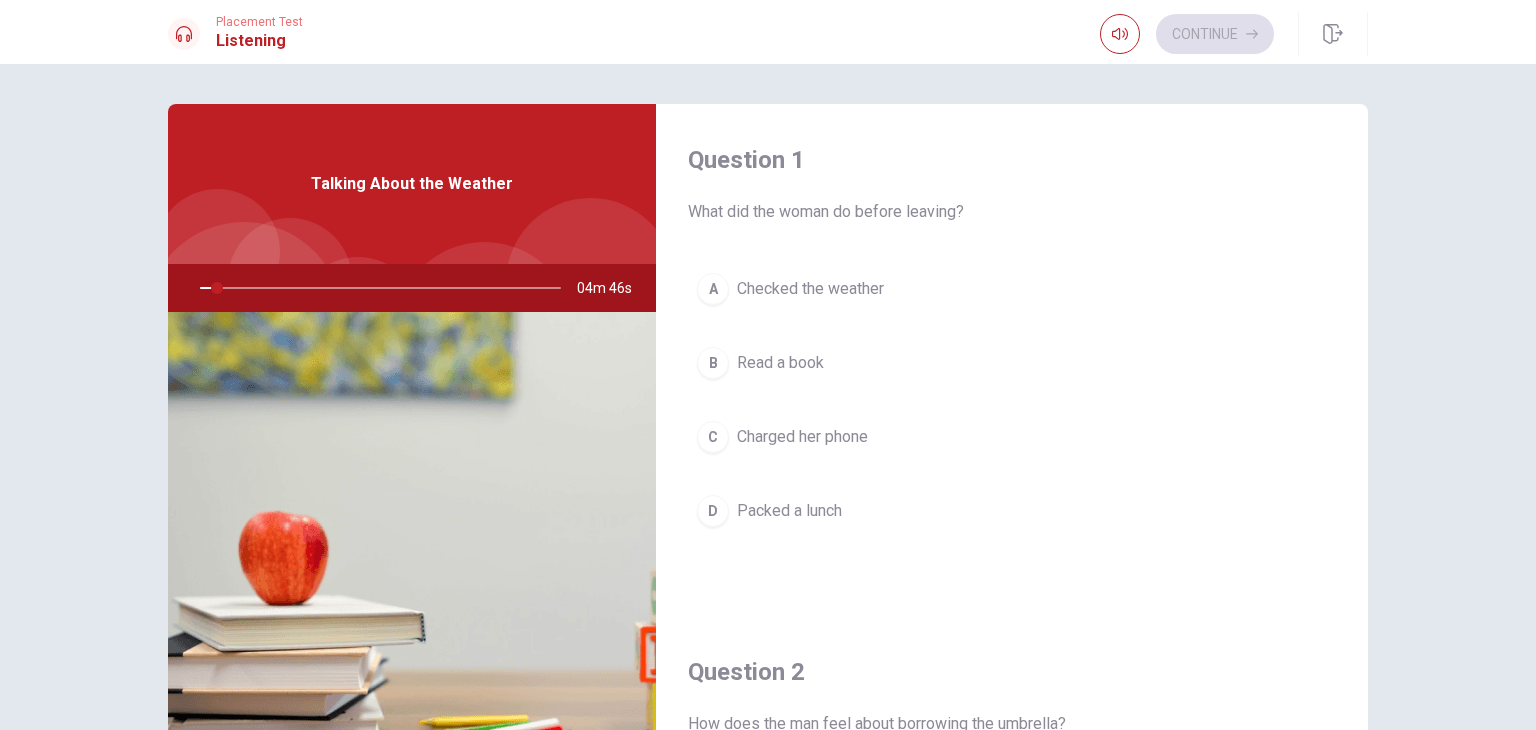 click at bounding box center [376, 288] 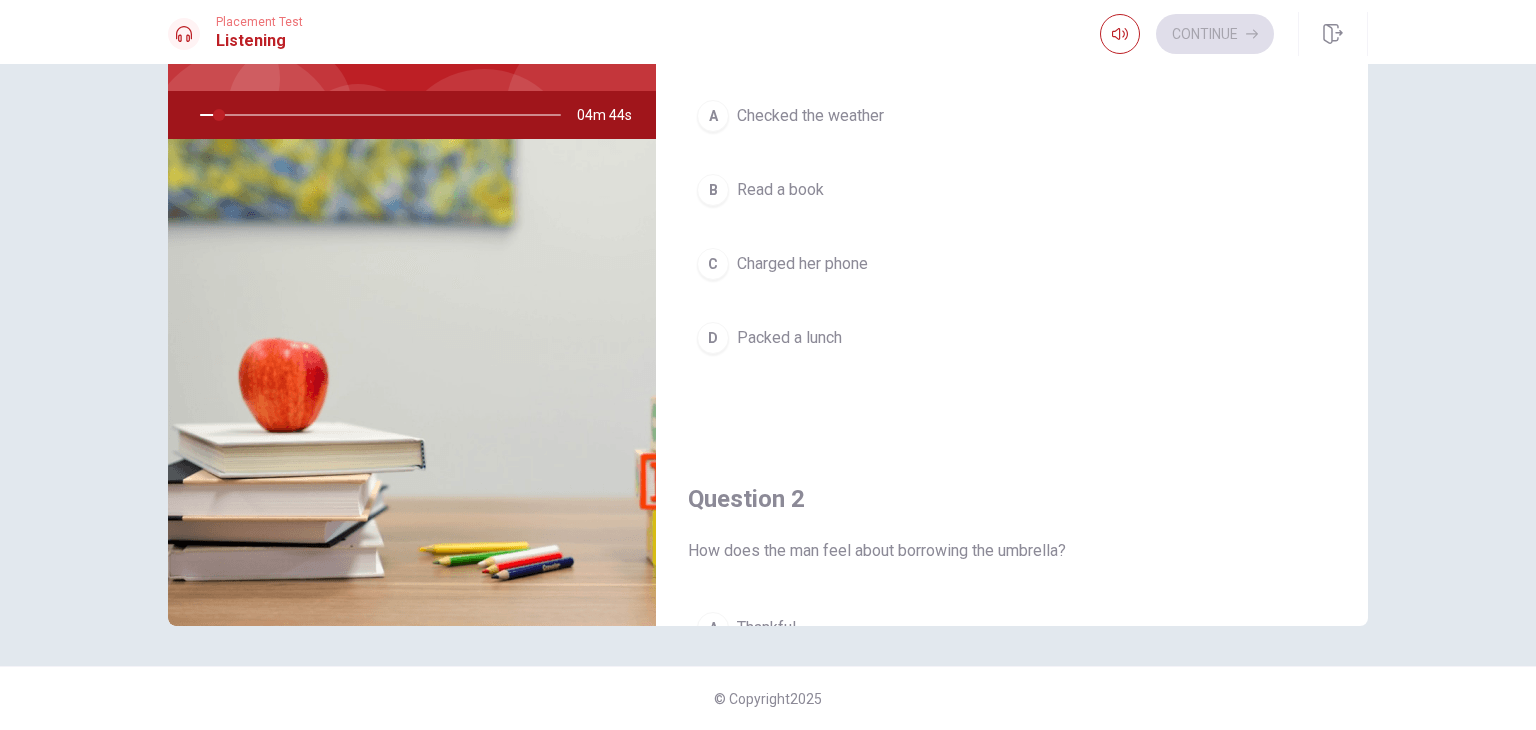 scroll, scrollTop: 0, scrollLeft: 0, axis: both 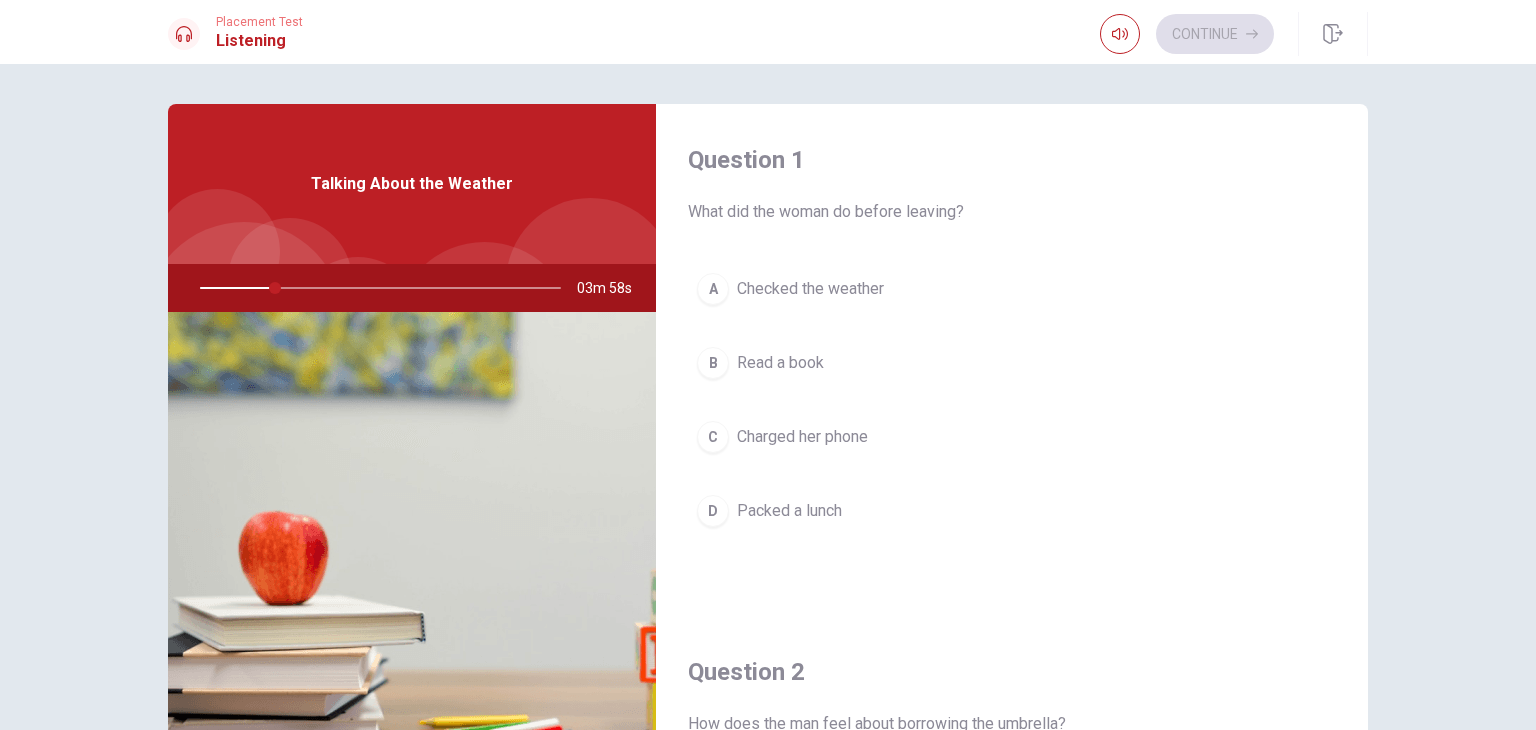drag, startPoint x: 272, startPoint y: 289, endPoint x: 251, endPoint y: 293, distance: 21.377558 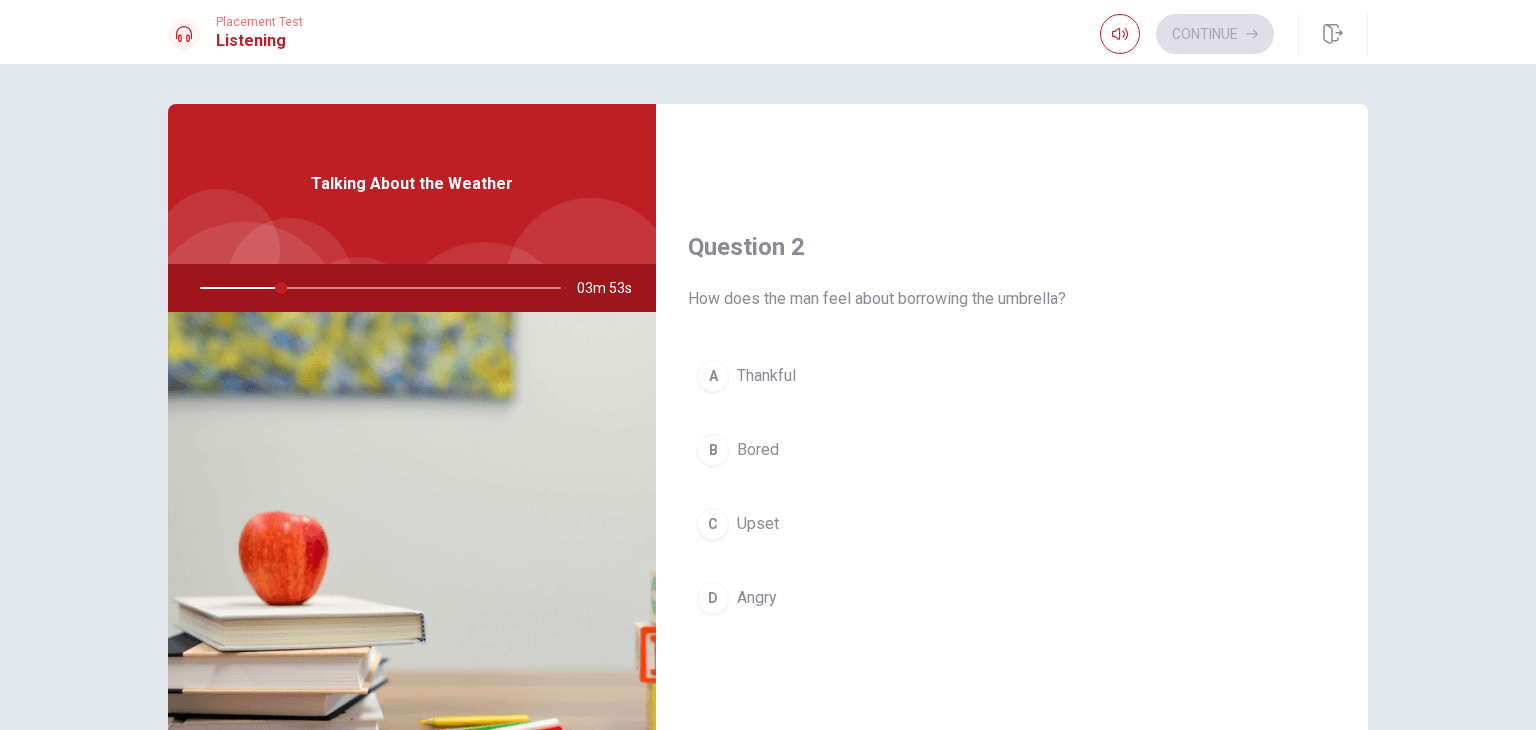 scroll, scrollTop: 0, scrollLeft: 0, axis: both 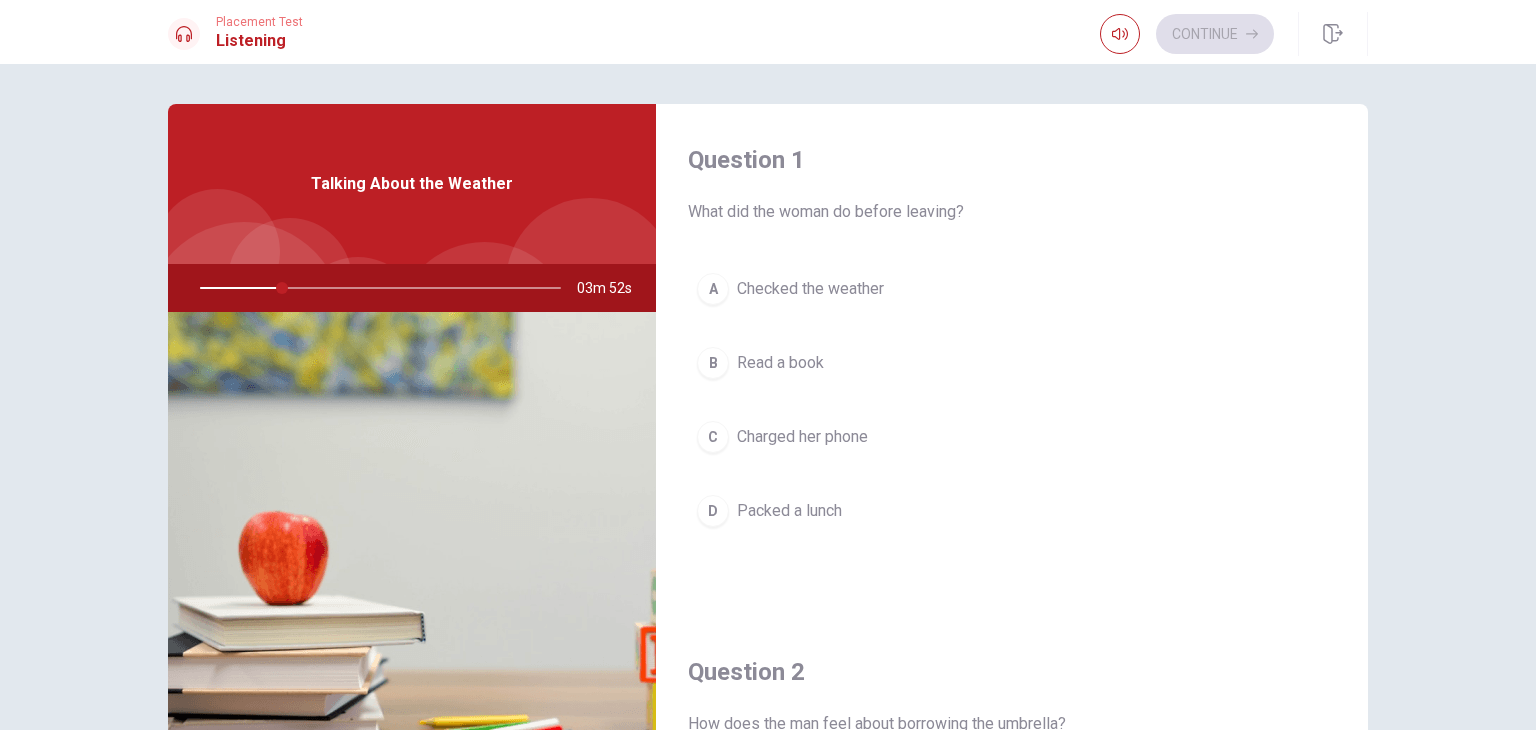drag, startPoint x: 1360, startPoint y: 186, endPoint x: 1380, endPoint y: 118, distance: 70.88018 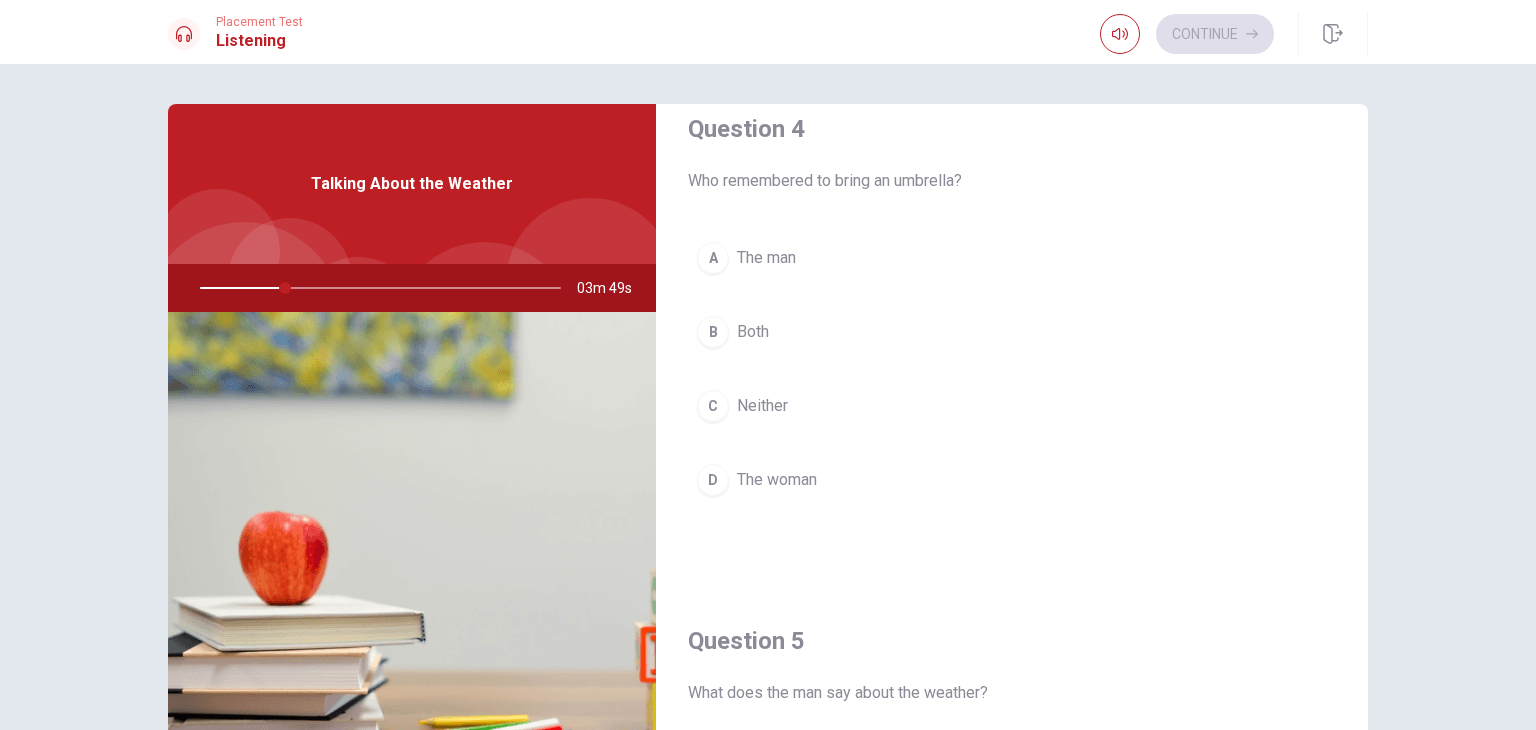 scroll, scrollTop: 1856, scrollLeft: 0, axis: vertical 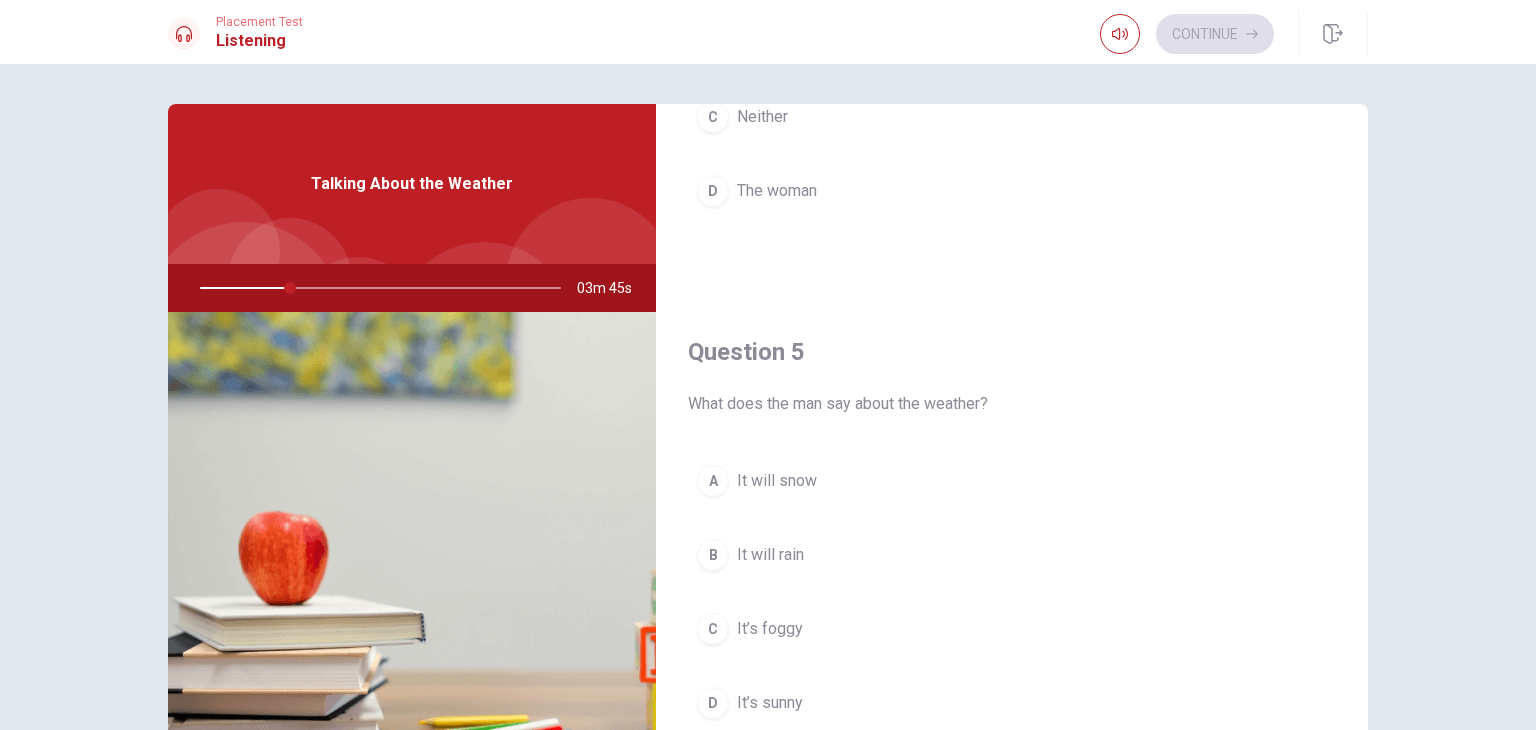 click on "D The woman" at bounding box center [1012, 191] 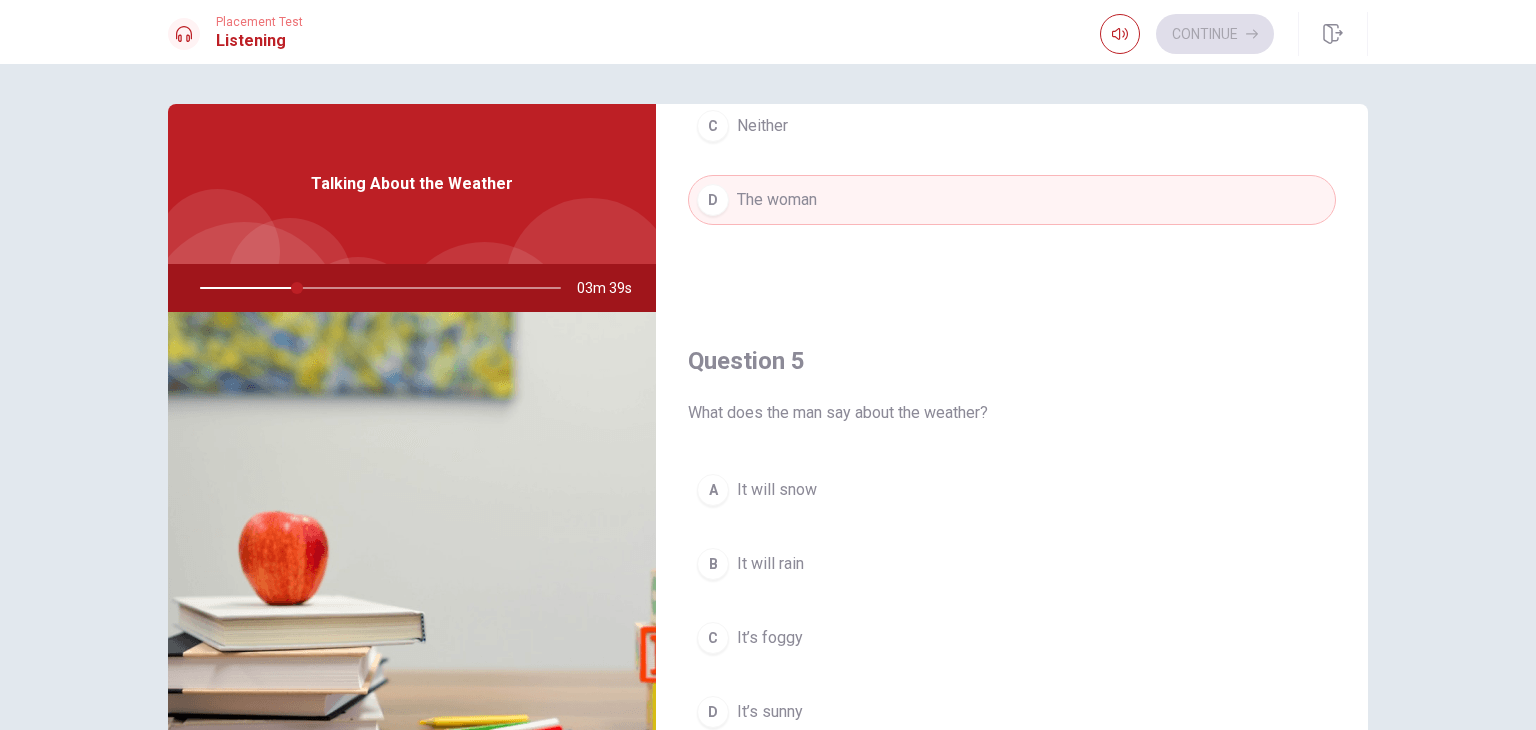 scroll, scrollTop: 1856, scrollLeft: 0, axis: vertical 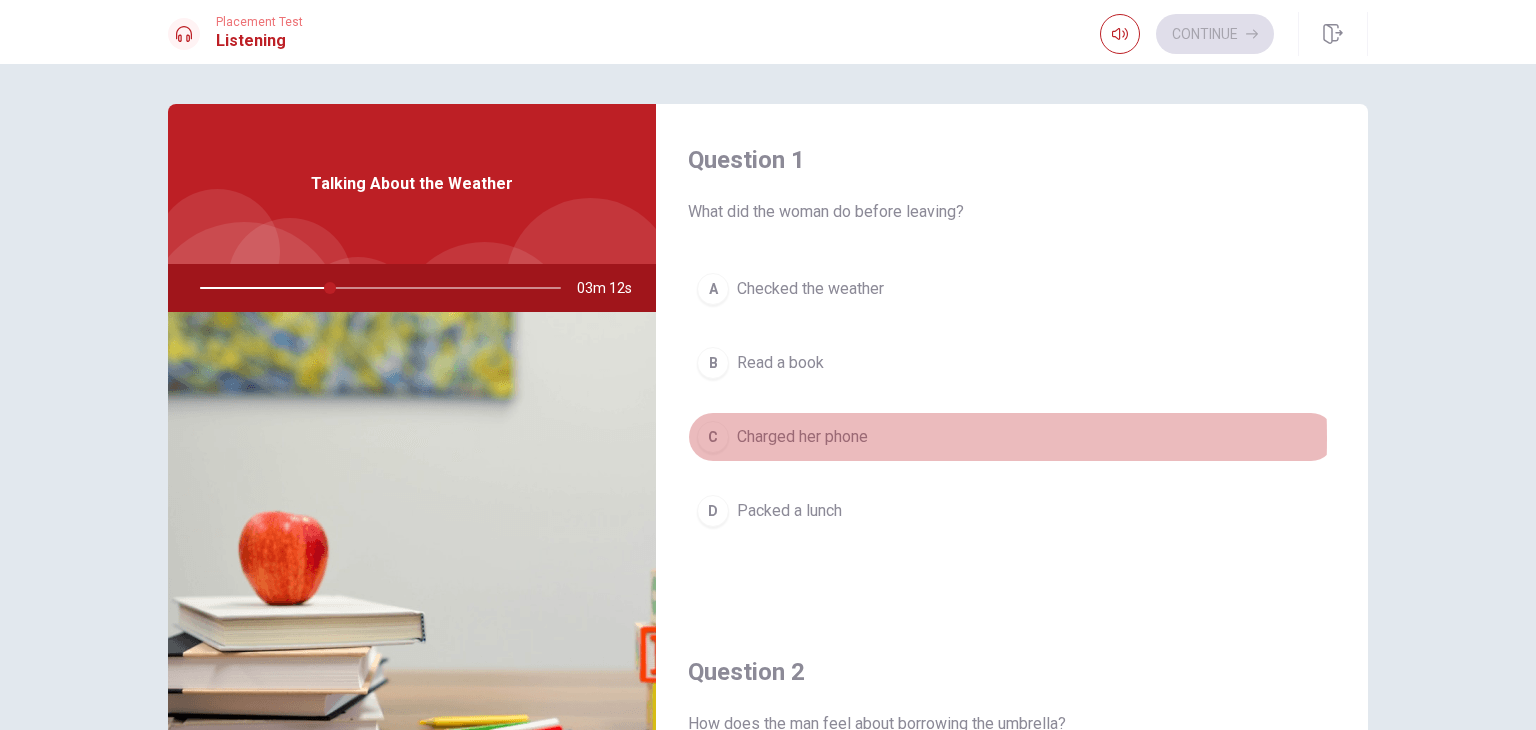click on "C Charged her phone" at bounding box center (1012, 437) 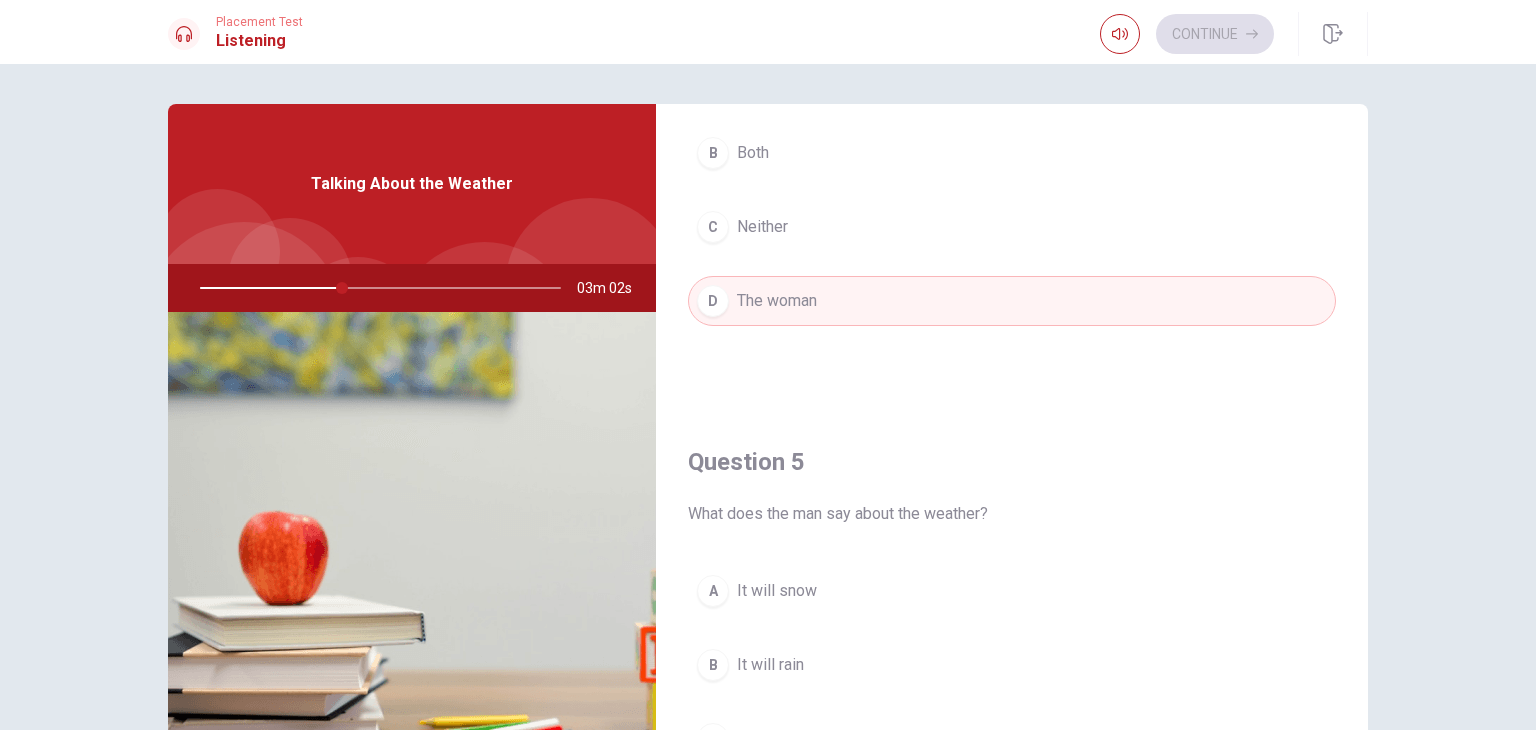 scroll, scrollTop: 1856, scrollLeft: 0, axis: vertical 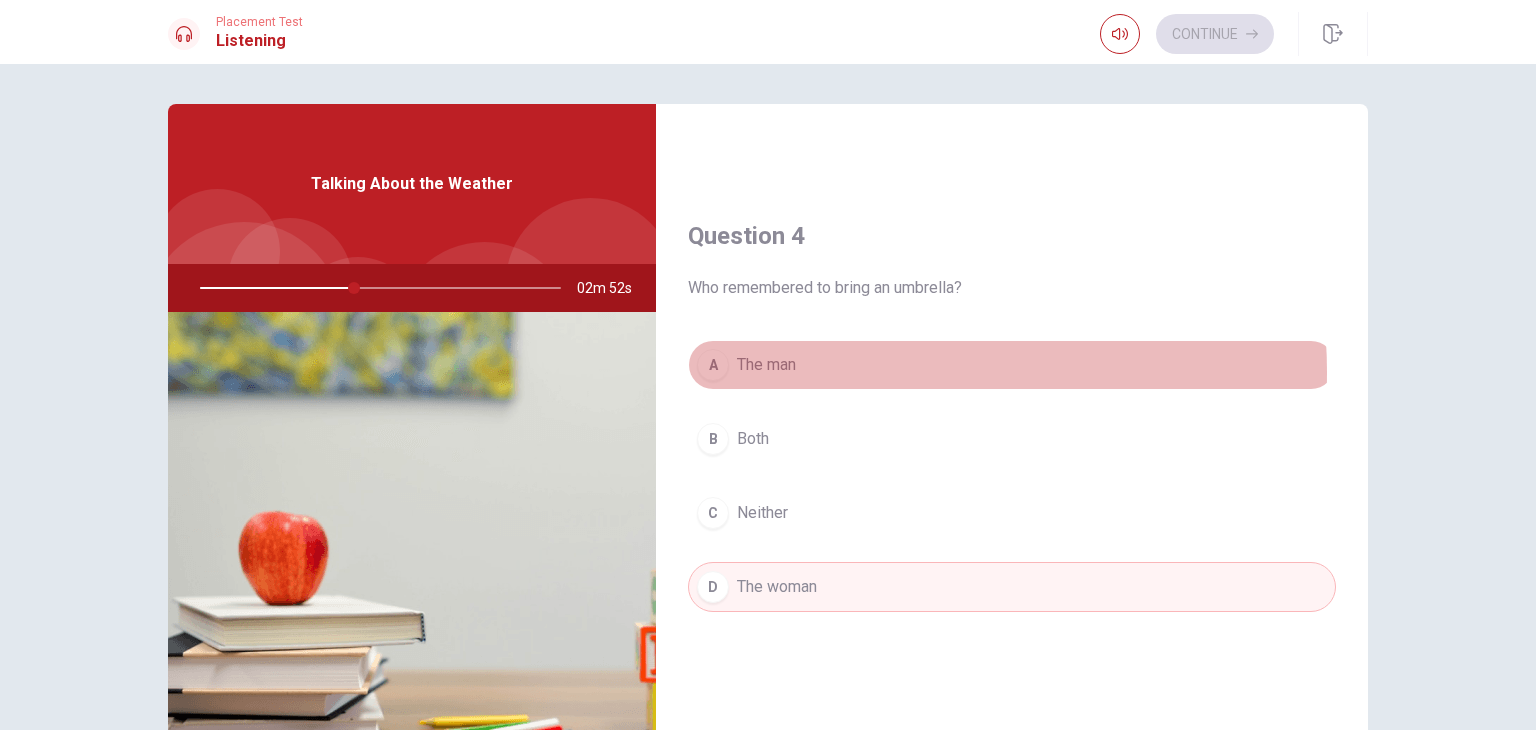click on "A The man" at bounding box center (1012, 365) 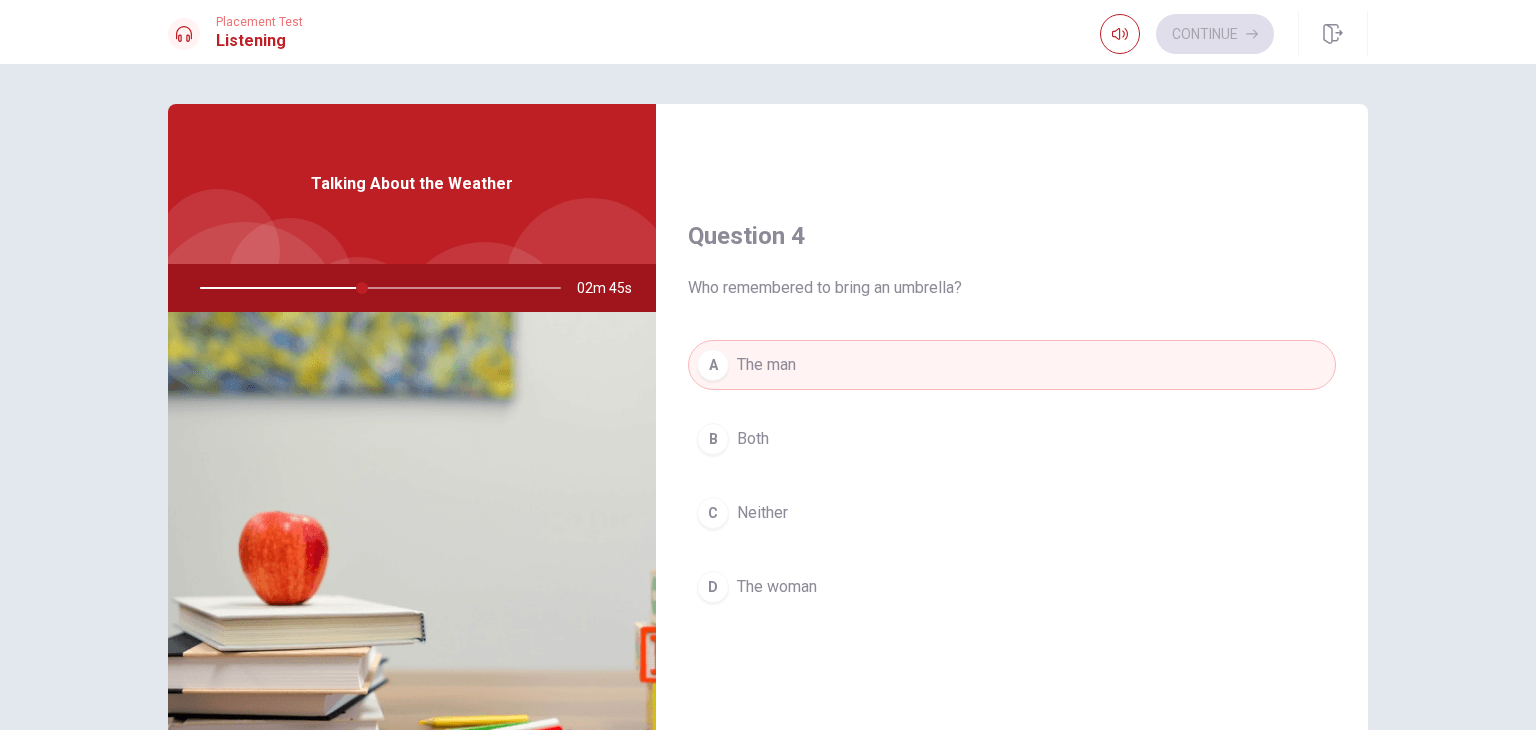 click on "The woman" at bounding box center (777, 587) 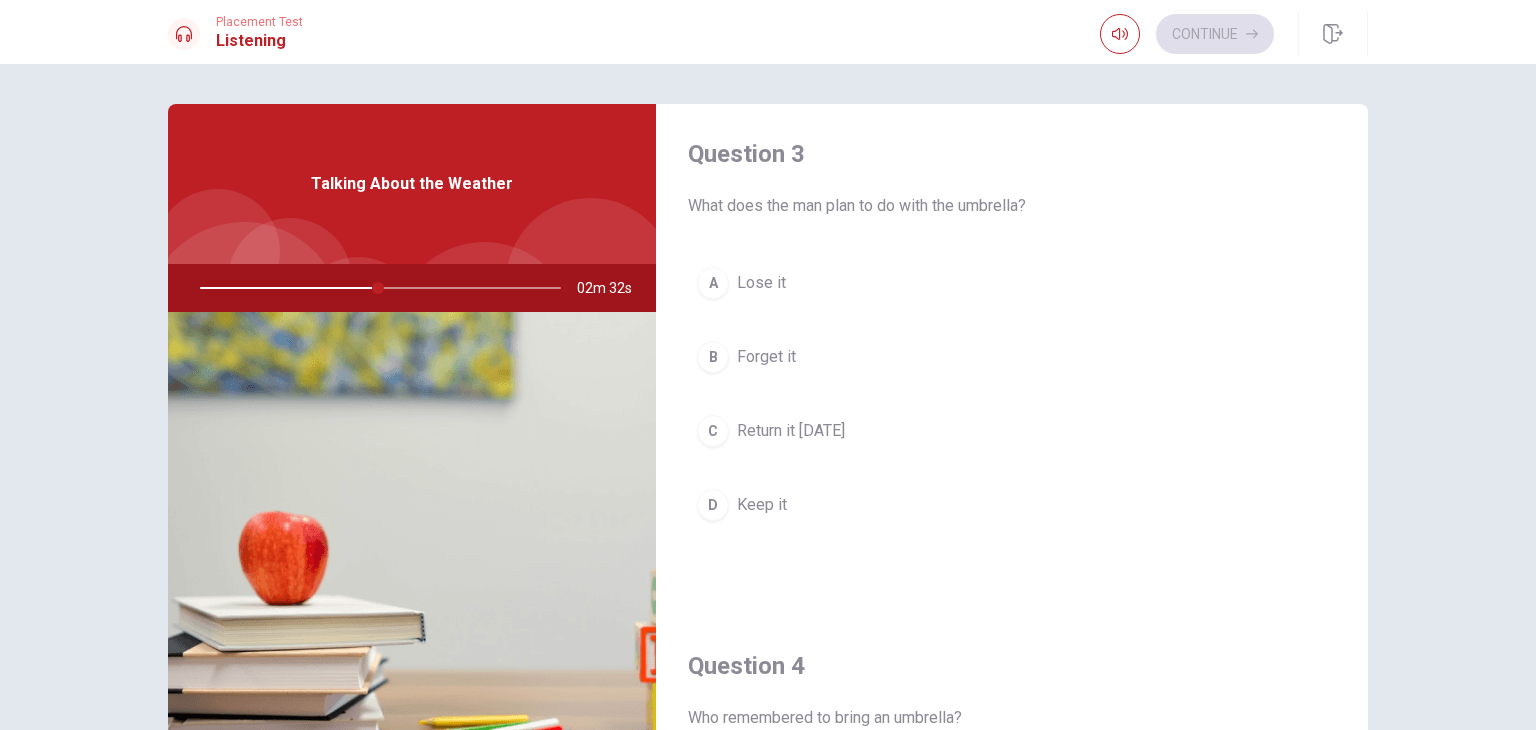 scroll, scrollTop: 1033, scrollLeft: 0, axis: vertical 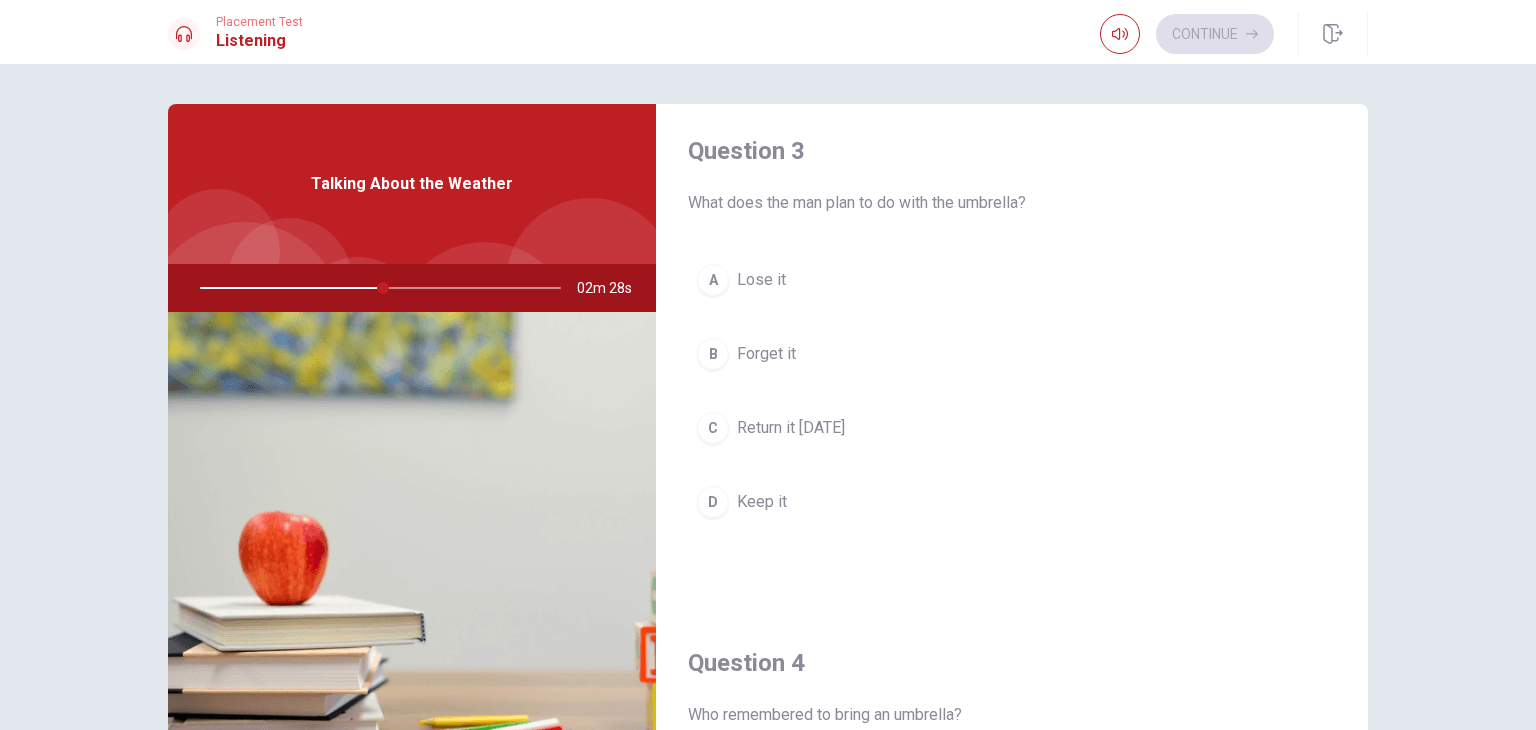 drag, startPoint x: 381, startPoint y: 285, endPoint x: 370, endPoint y: 289, distance: 11.7046995 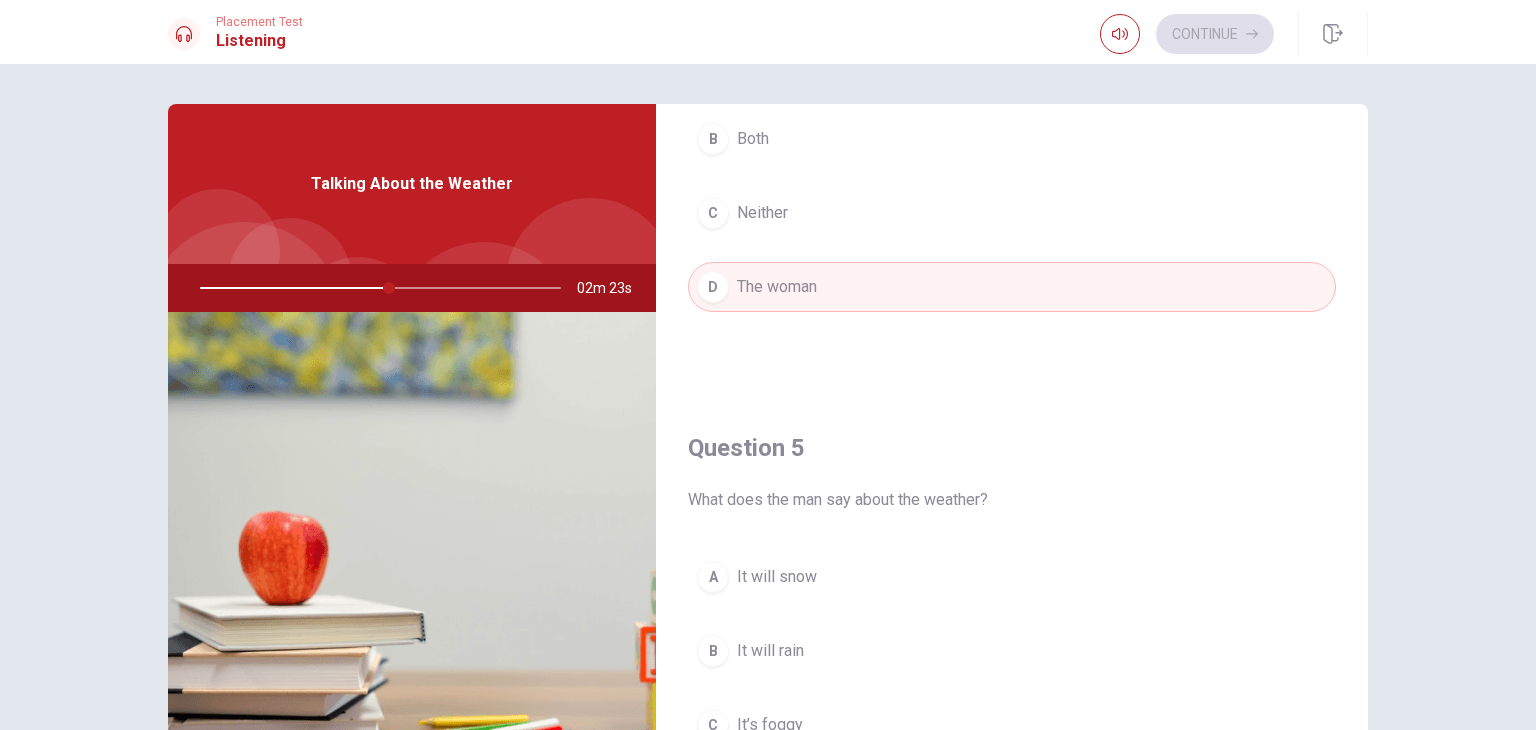 scroll, scrollTop: 1856, scrollLeft: 0, axis: vertical 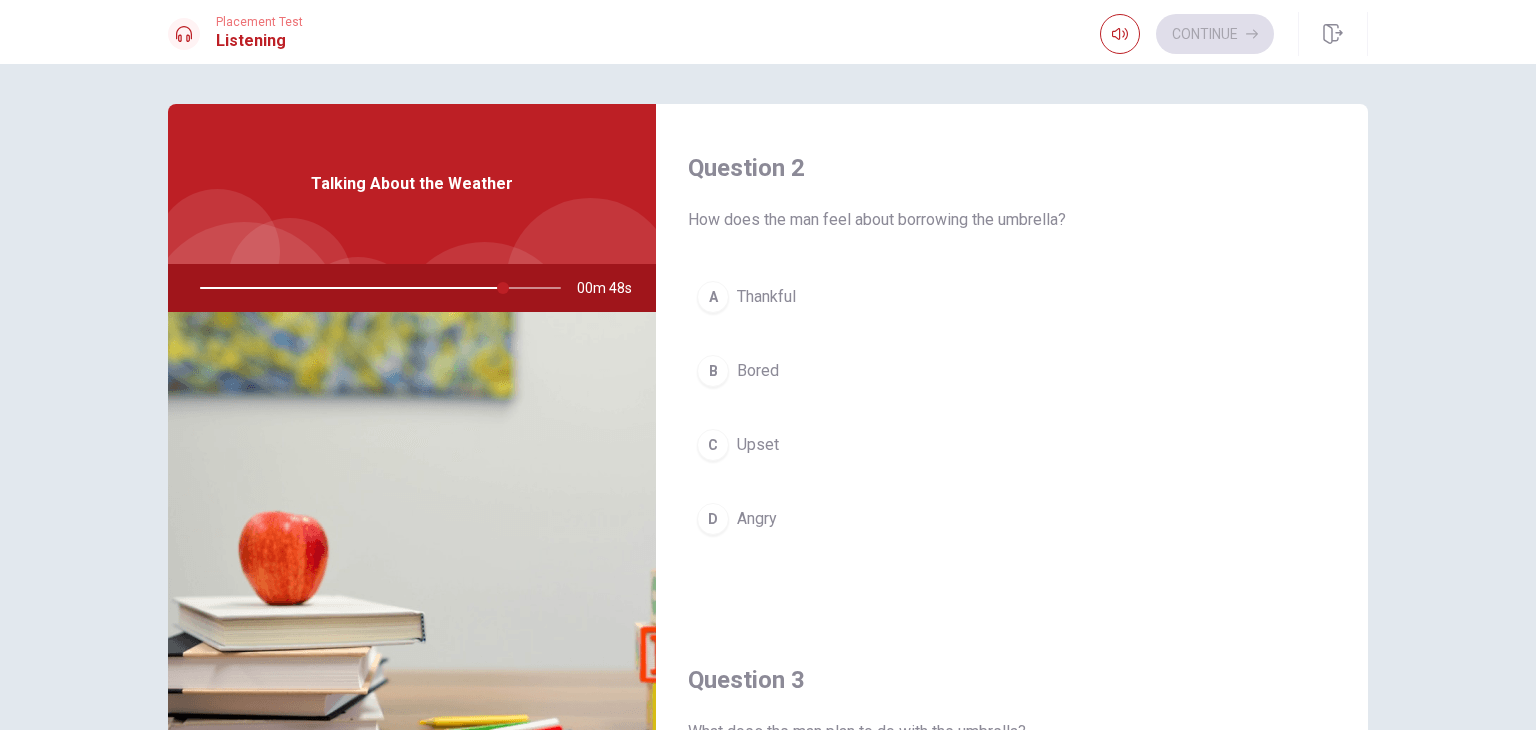 click on "Question 1 What did the woman do before leaving? A Checked the weather B Read a book C Charged her phone D Packed a lunch Question 2 How does the man feel about borrowing the umbrella? A Thankful B Bored C Upset D Angry Question 3 What does the man plan to do with the umbrella? A Lose it B Forget it C Return it [DATE] D Keep it Question 4 Who remembered to bring an umbrella? A The man B Both C Neither D The woman Question 5 What does the man say about the weather? A It will snow B It will rain C It’s foggy D It’s sunny Talking About the Weather 00m 48s" at bounding box center [768, 451] 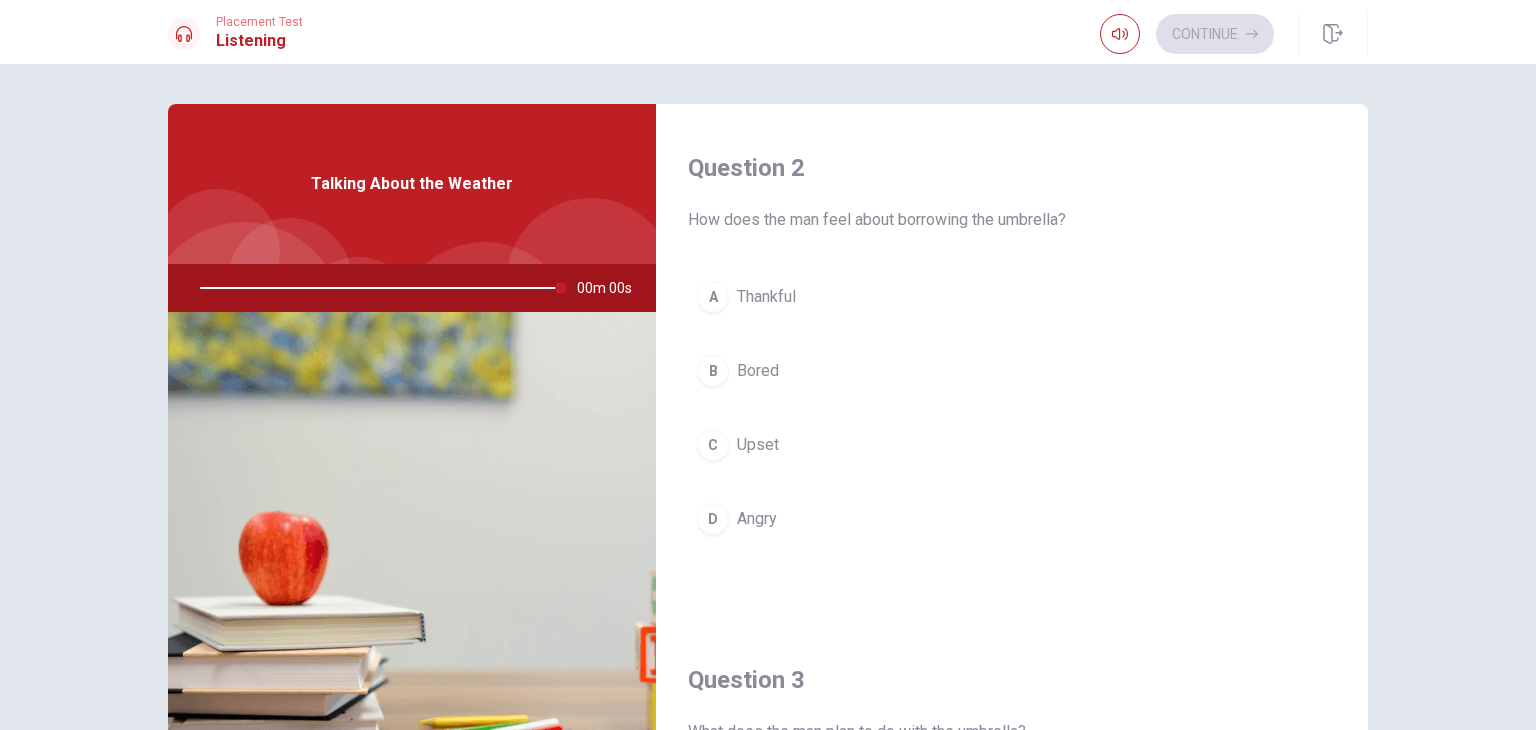 type on "0" 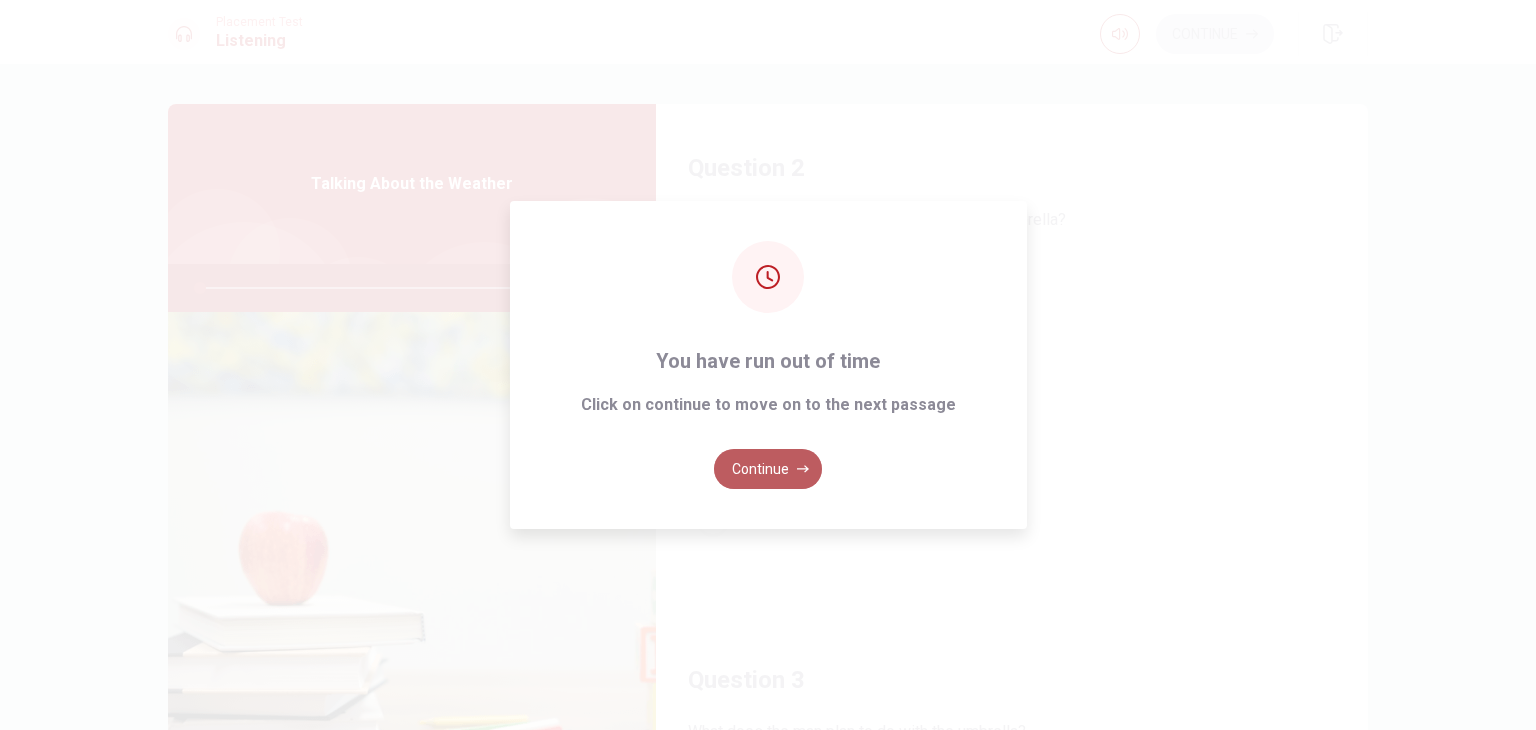 click on "Continue" at bounding box center [768, 469] 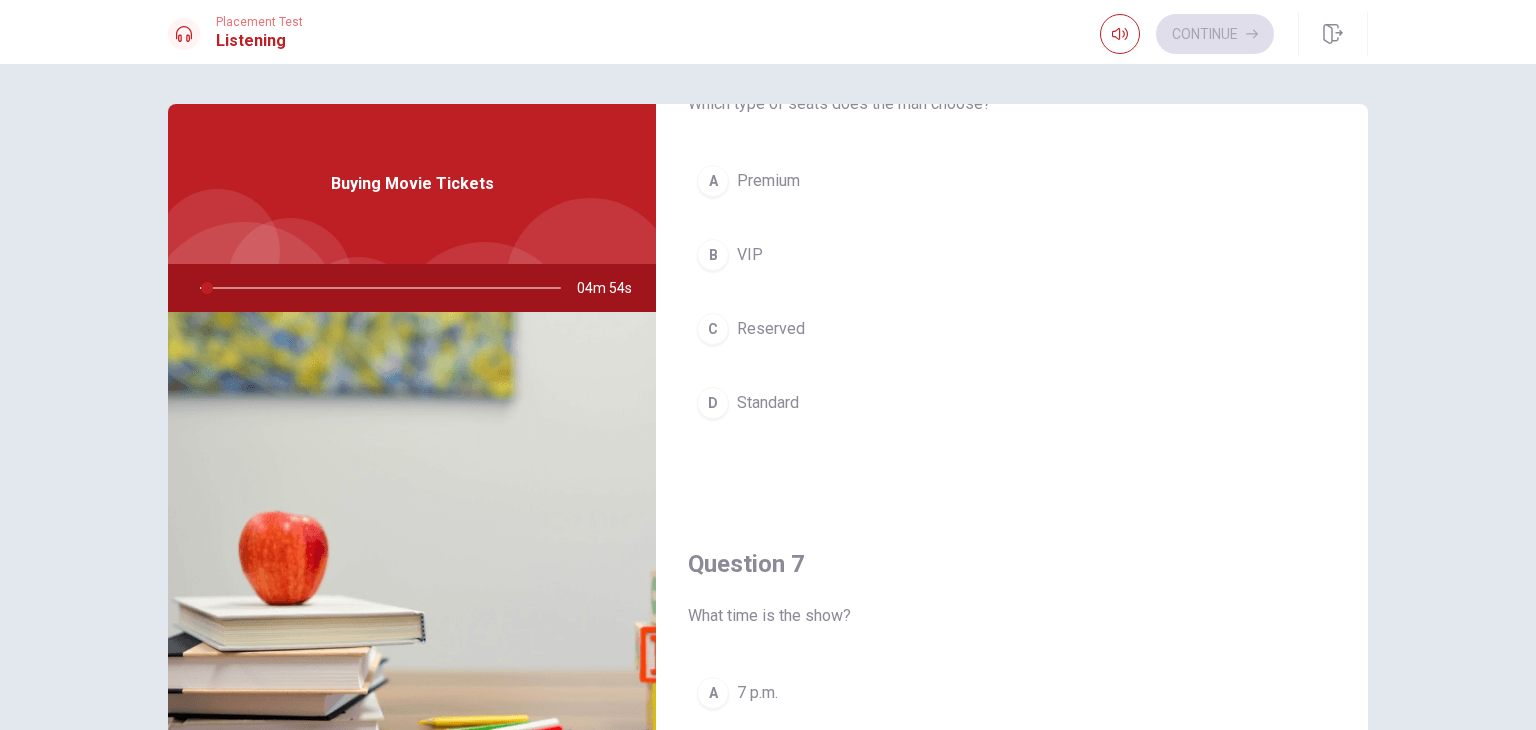 scroll, scrollTop: 0, scrollLeft: 0, axis: both 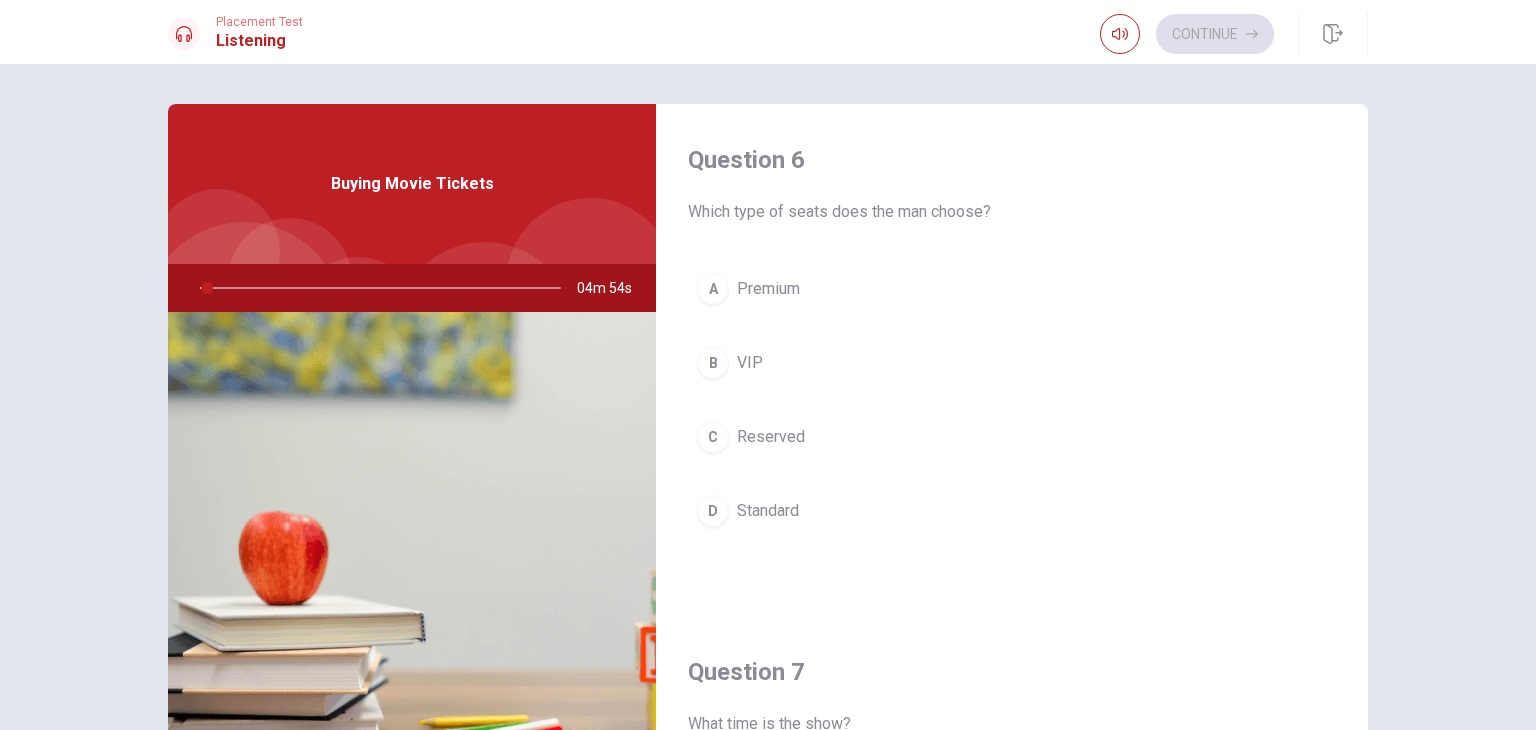 click on "Question 6 Which type of seats does the man choose? A Premium B VIP C Reserved D Standard" at bounding box center [1012, 360] 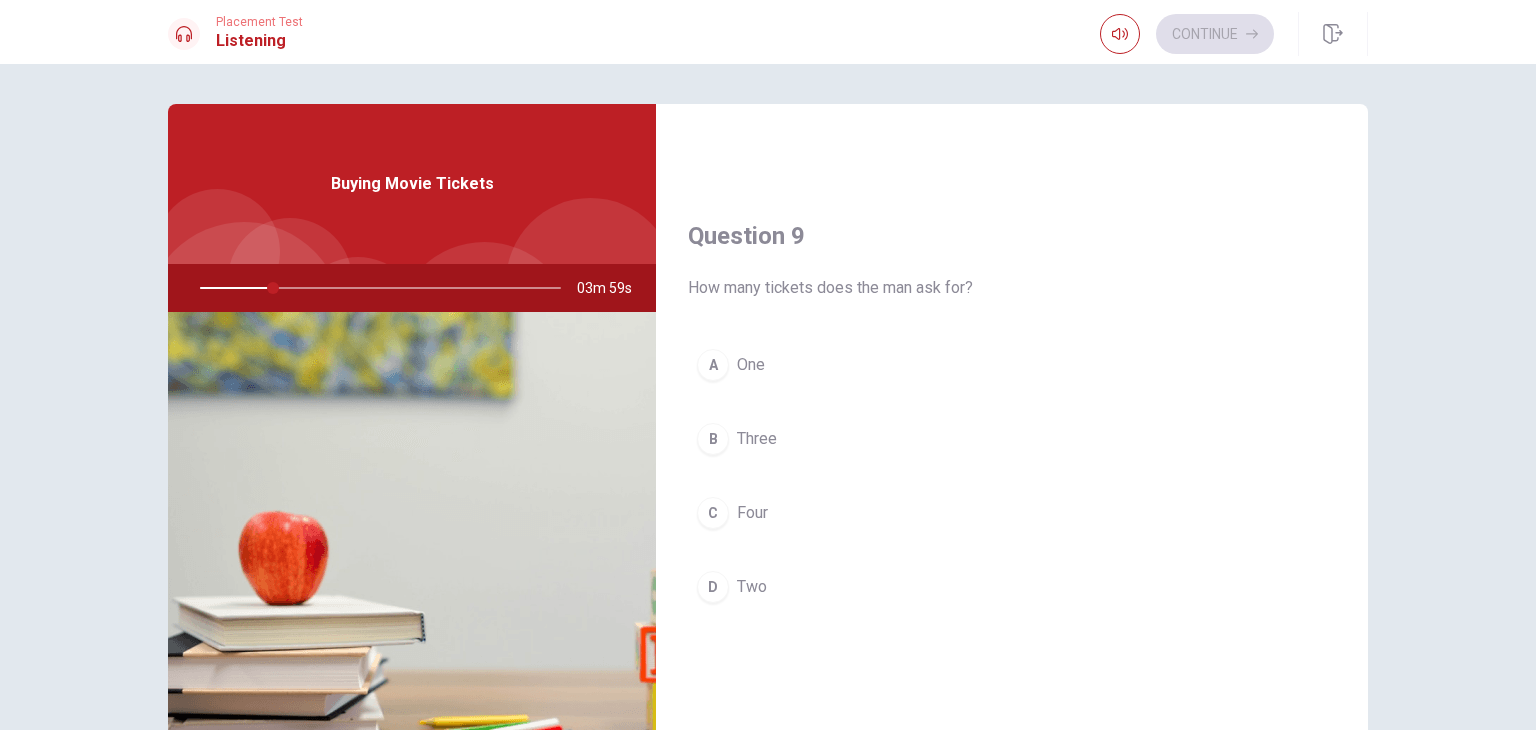 scroll, scrollTop: 1469, scrollLeft: 0, axis: vertical 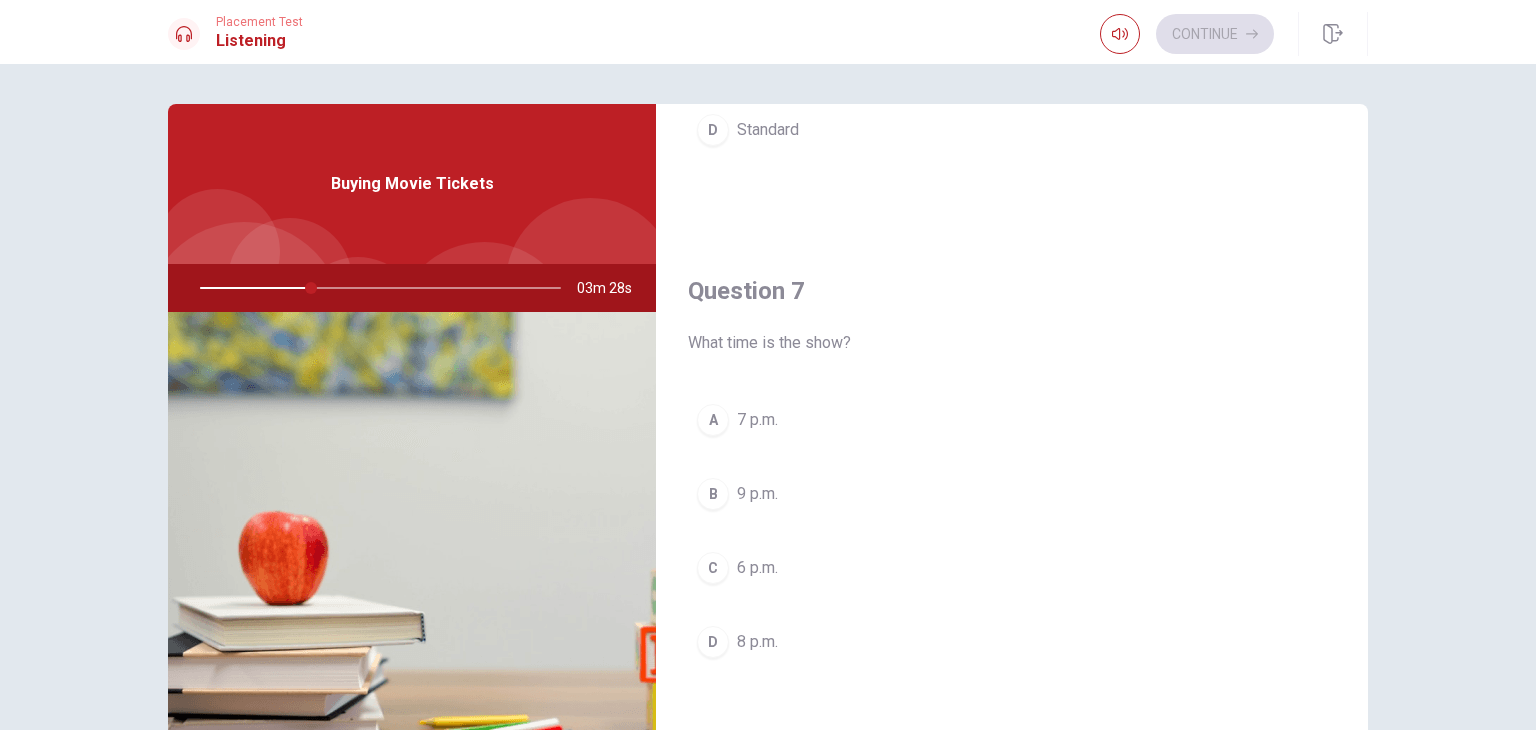 click on "A" at bounding box center [713, 420] 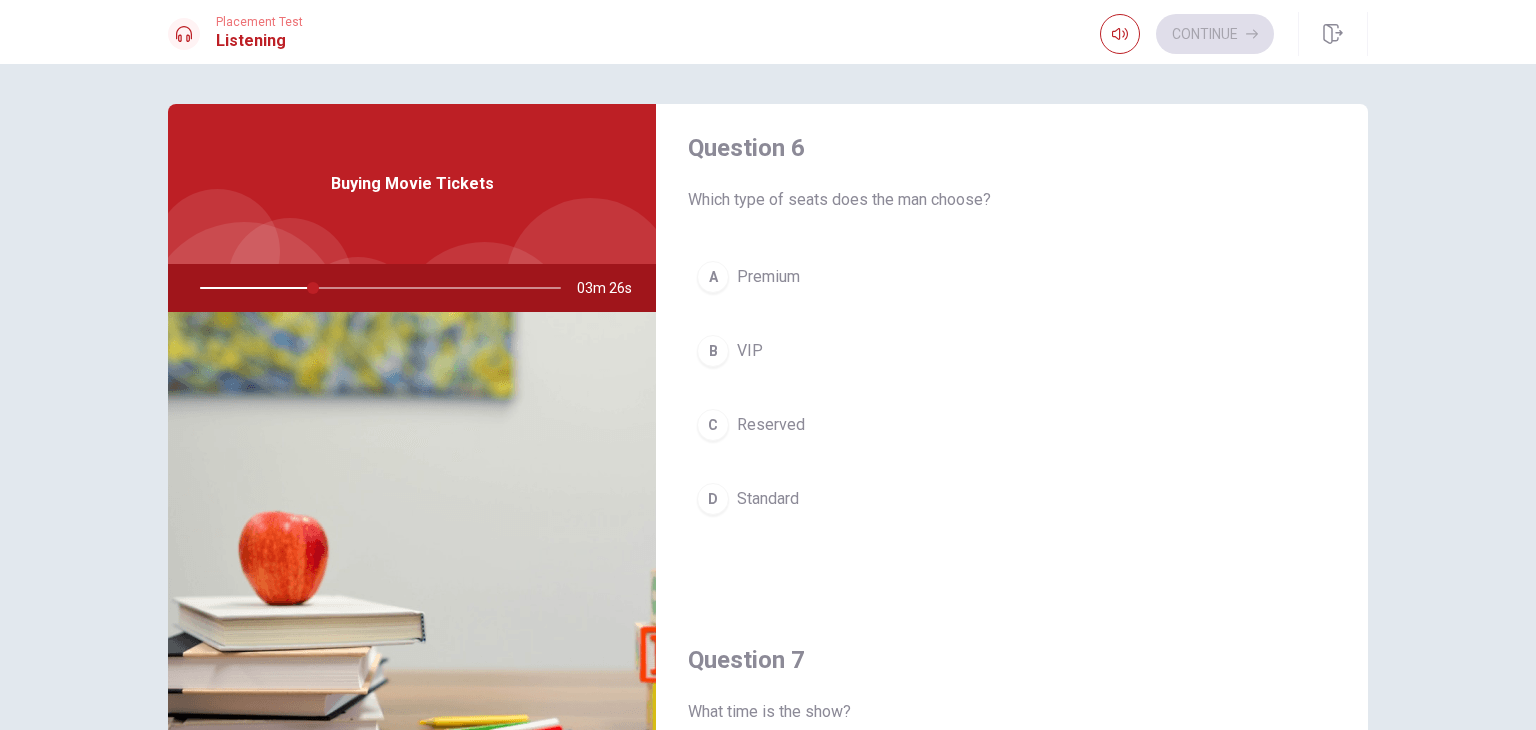 scroll, scrollTop: 0, scrollLeft: 0, axis: both 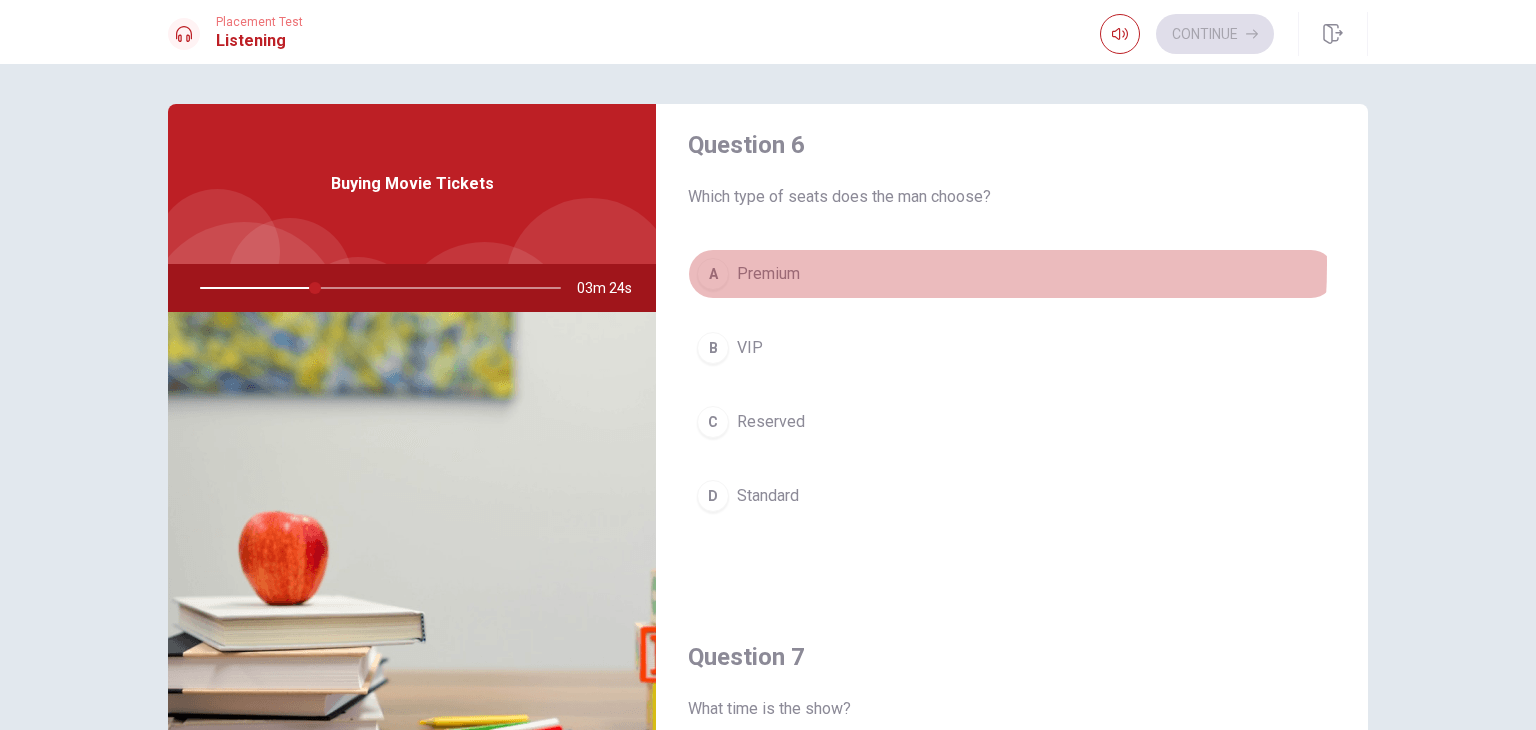 click on "Premium" at bounding box center (768, 274) 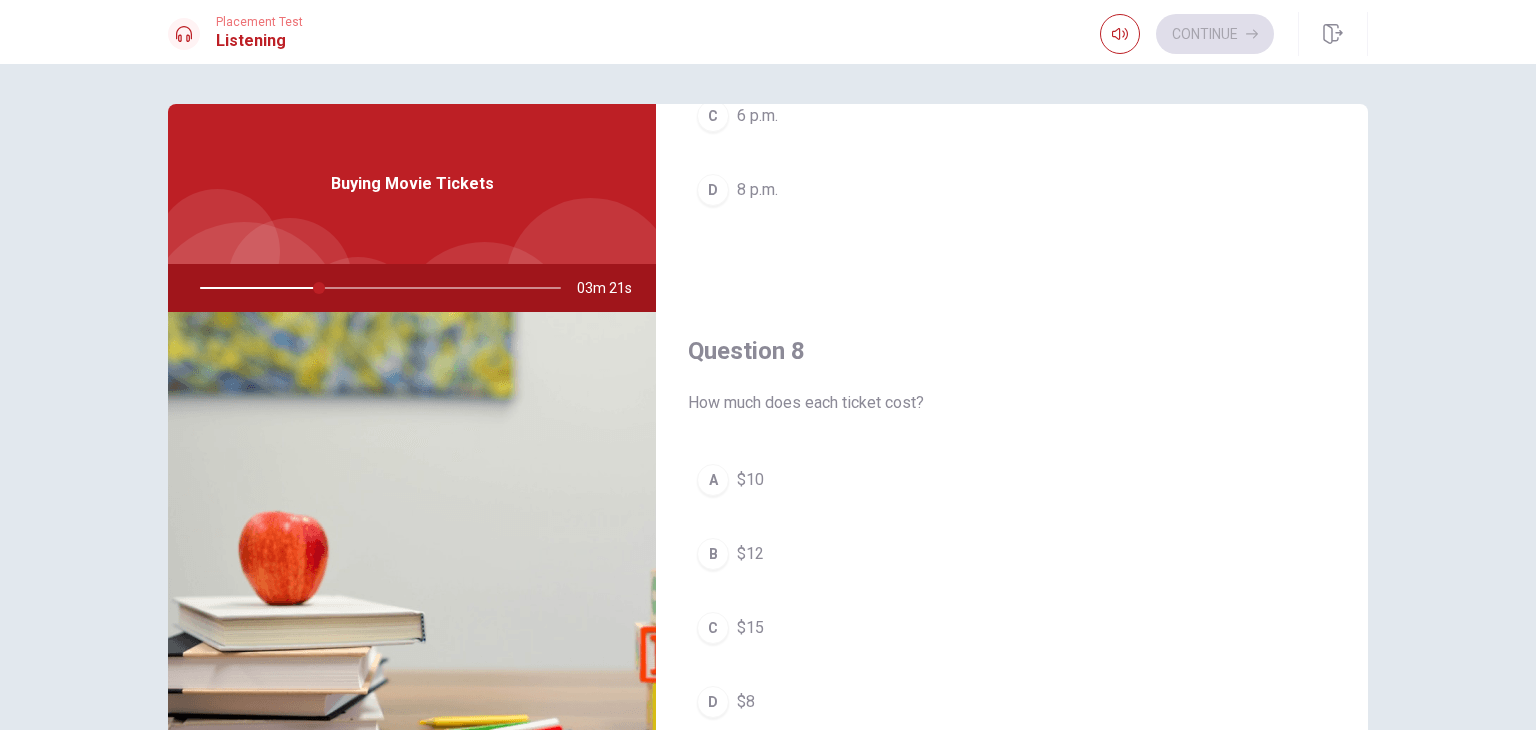 scroll, scrollTop: 836, scrollLeft: 0, axis: vertical 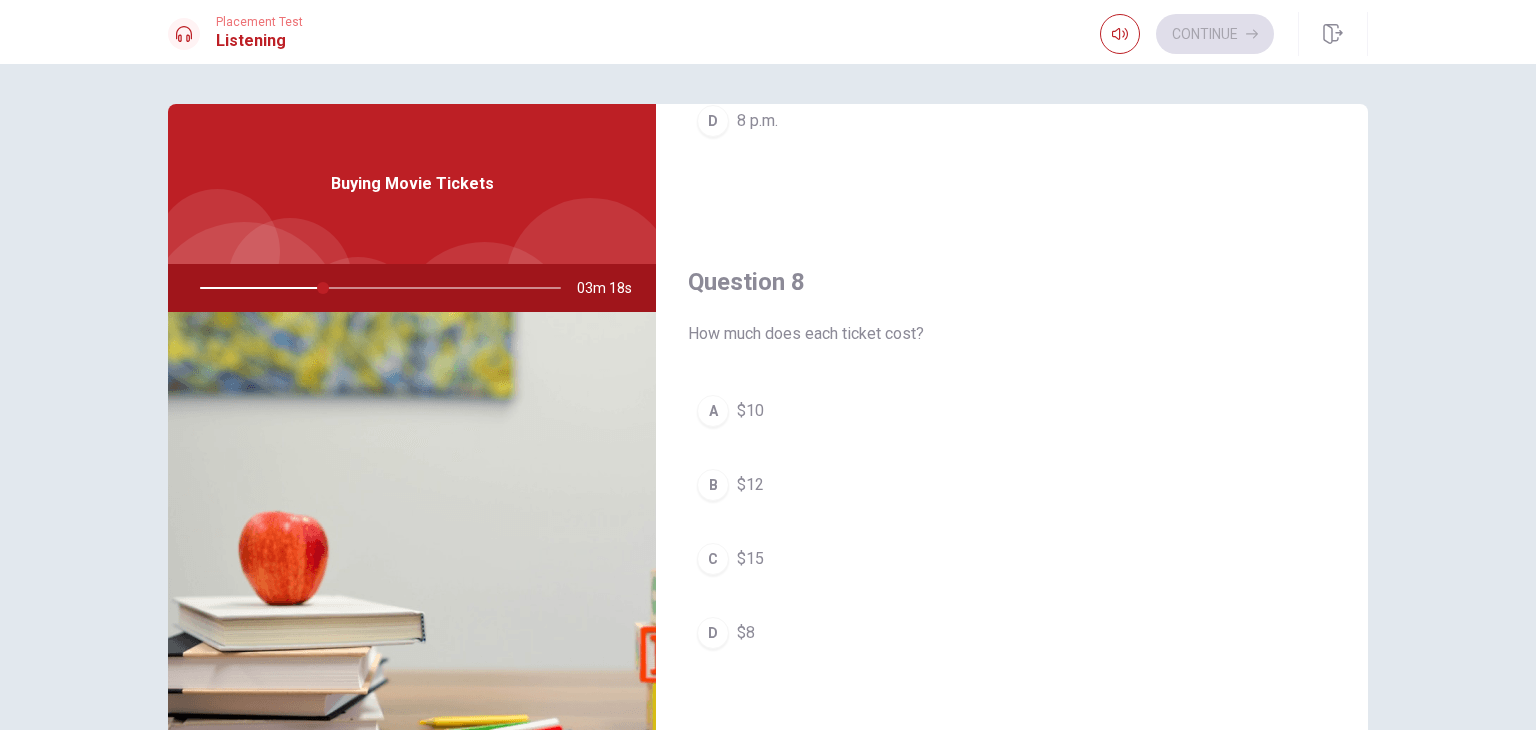 click on "A $10 B $12 C $15 D $8" at bounding box center (1012, 542) 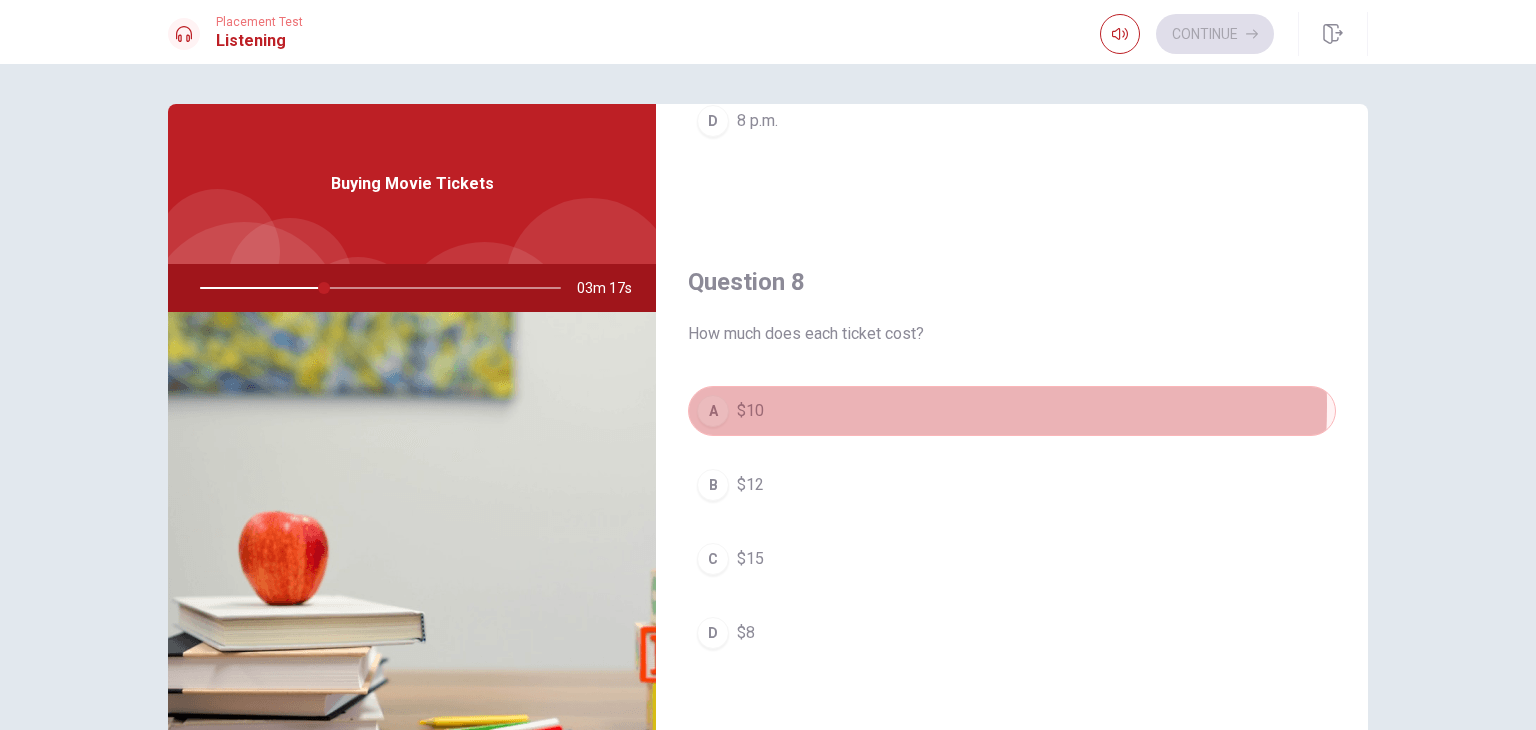 click on "A $10" at bounding box center (1012, 411) 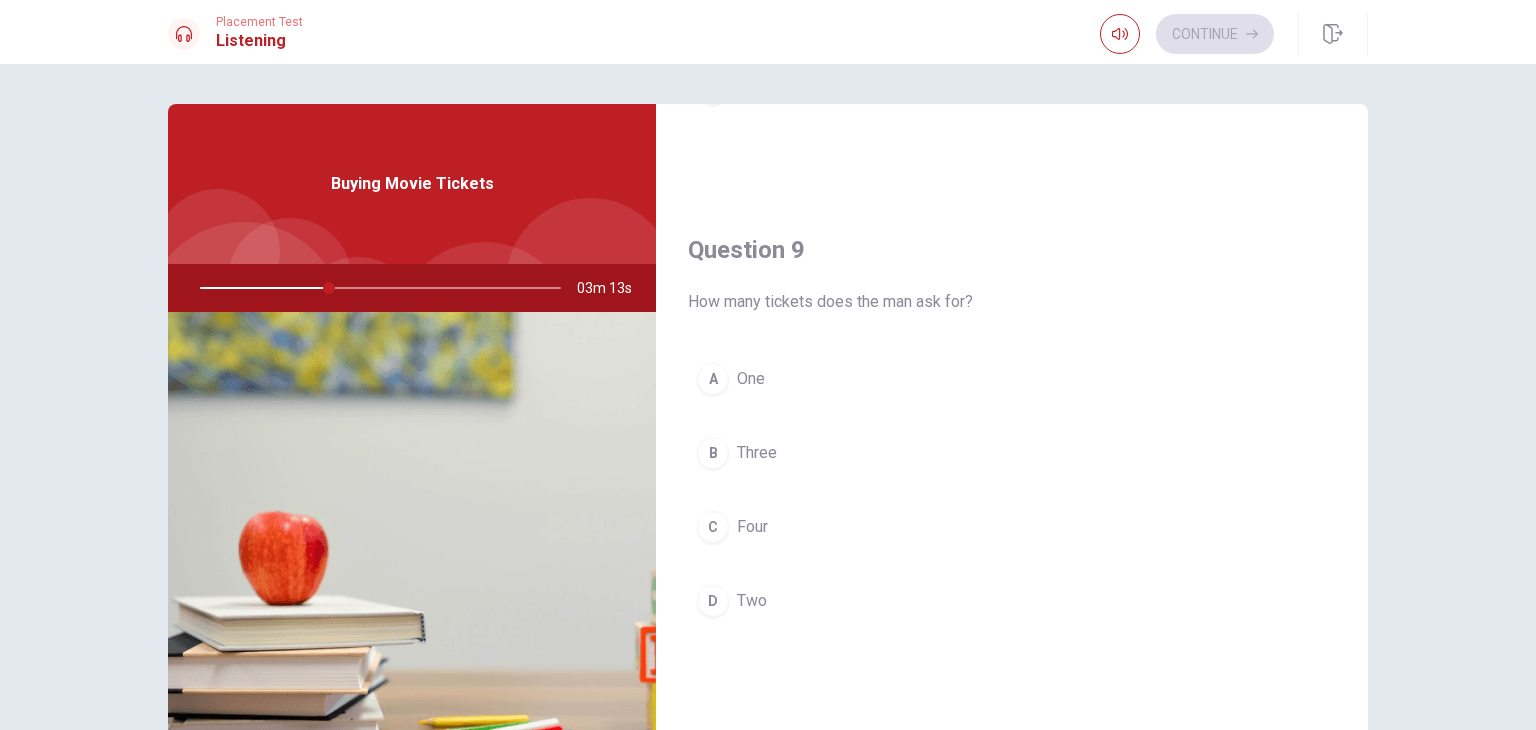 scroll, scrollTop: 1443, scrollLeft: 0, axis: vertical 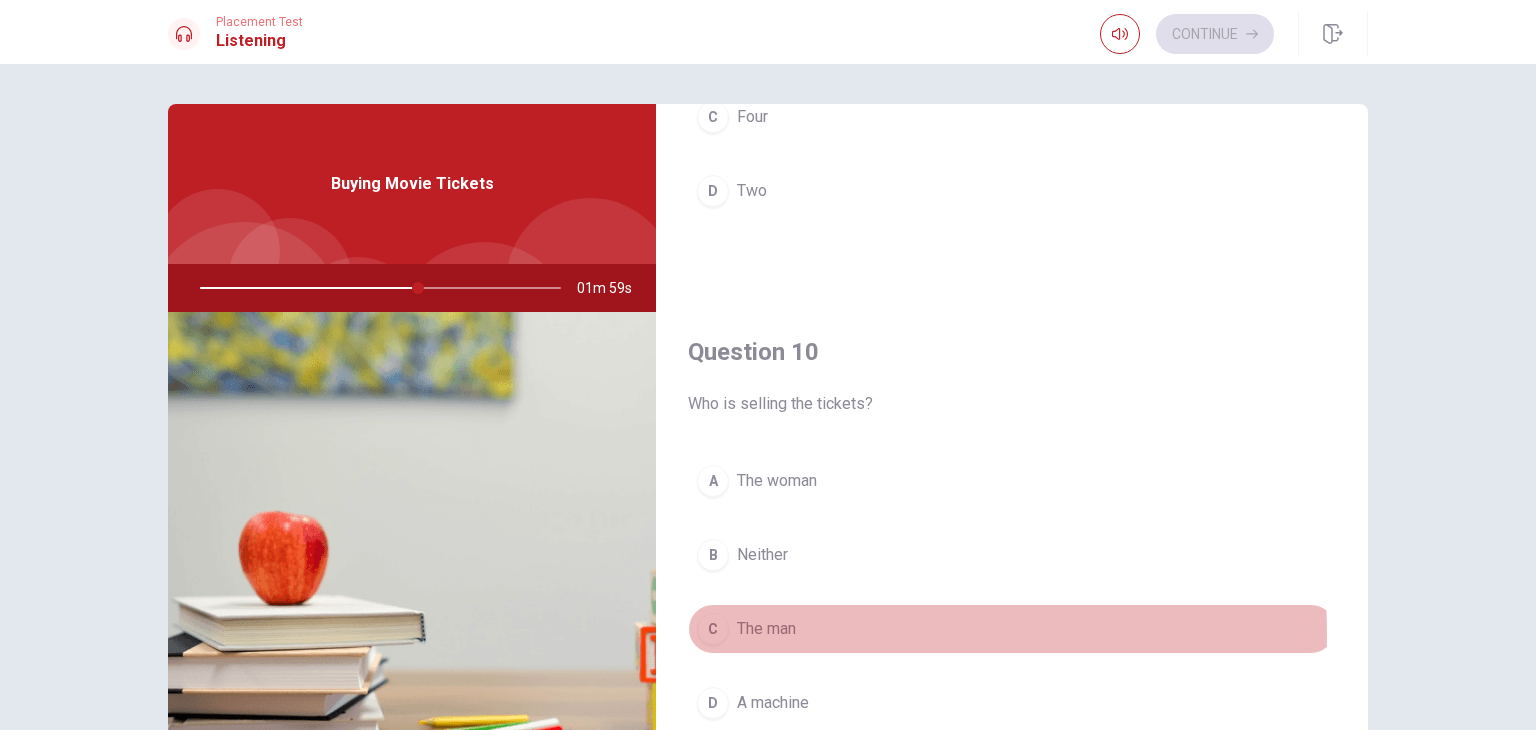 click on "The man" at bounding box center (766, 629) 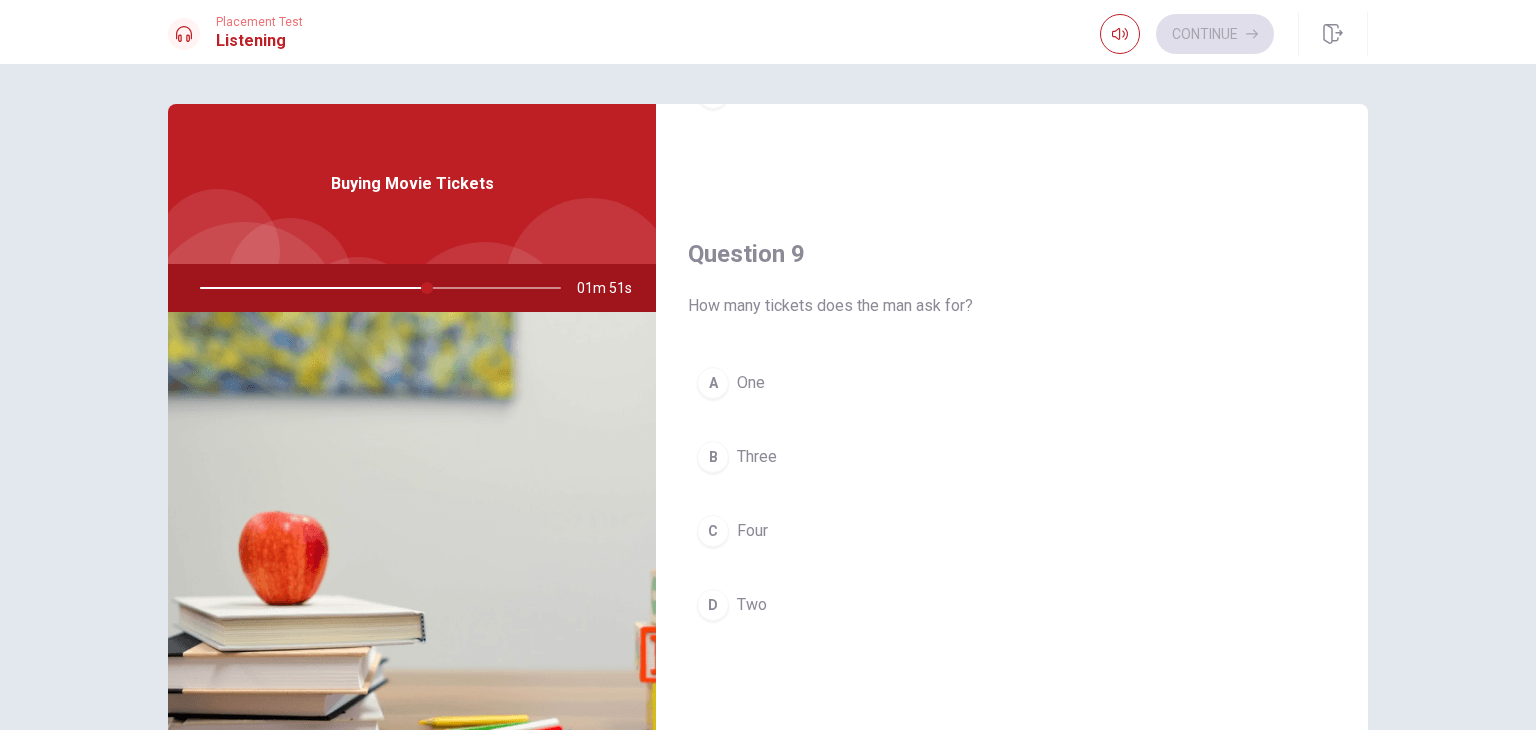 scroll, scrollTop: 1448, scrollLeft: 0, axis: vertical 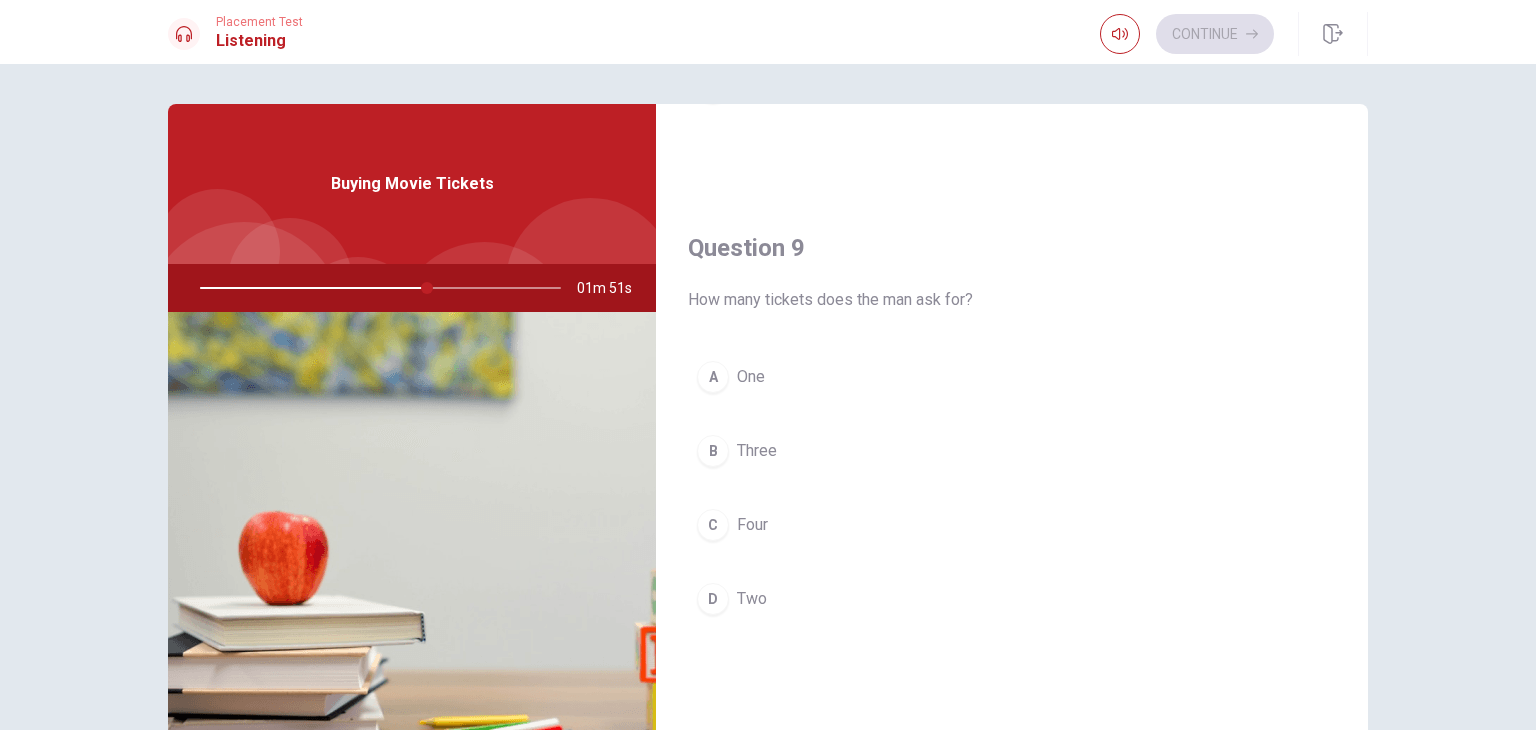 click on "Question 6 Which type of seats does the man choose? A Premium B VIP C Reserved D Standard Question 7 What time is the show? A 7 p.m. B 9 p.m. C 6 p.m. D 8 p.m. Question 8 How much does each ticket cost? A $10 B $12 C $15 D $8 Question 9 How many tickets does the man ask for? A One B Three C Four D Two Question 10 Who is selling the tickets? A The woman B Neither C The man D A machine Buying Movie Tickets 01m 51s © Copyright  2025" at bounding box center [768, 397] 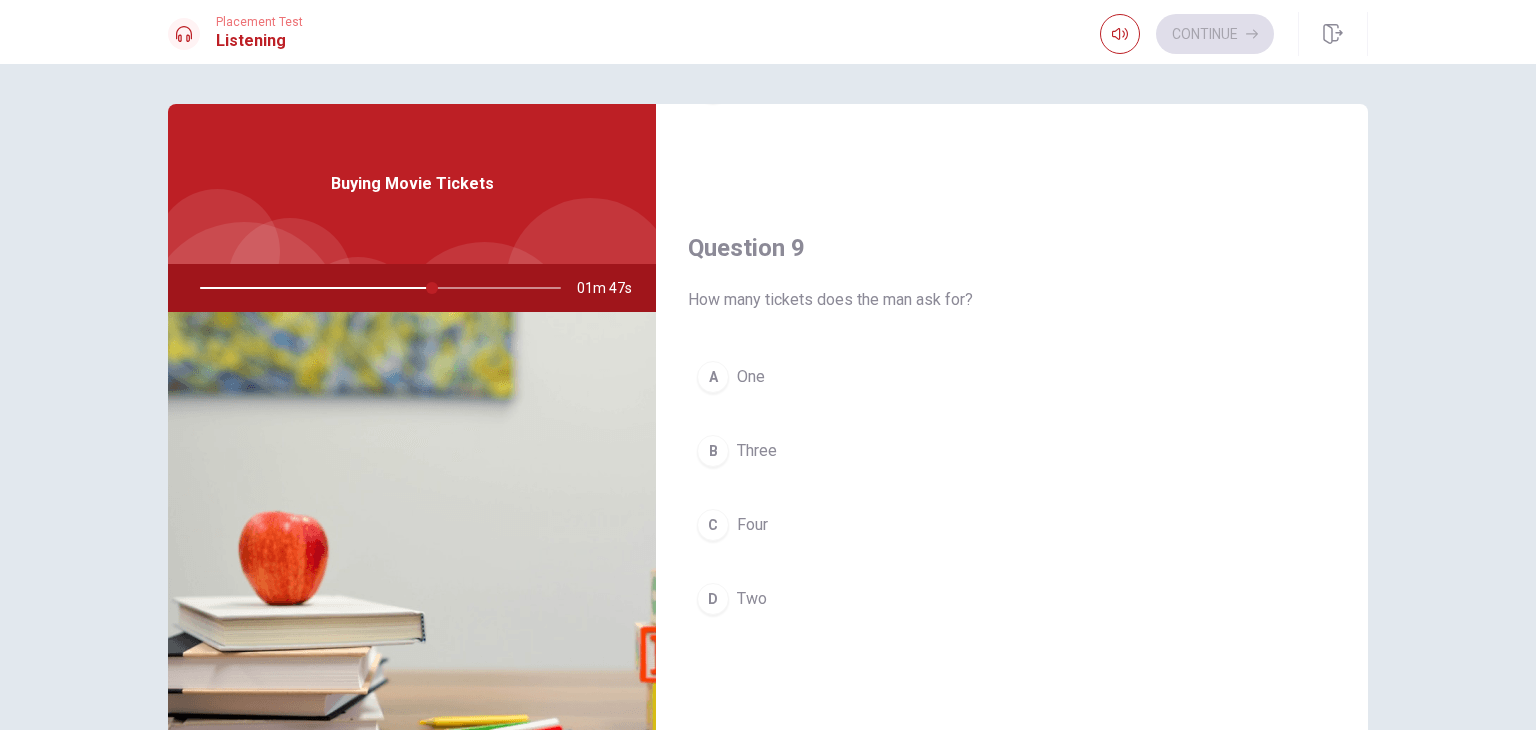 click at bounding box center (376, 288) 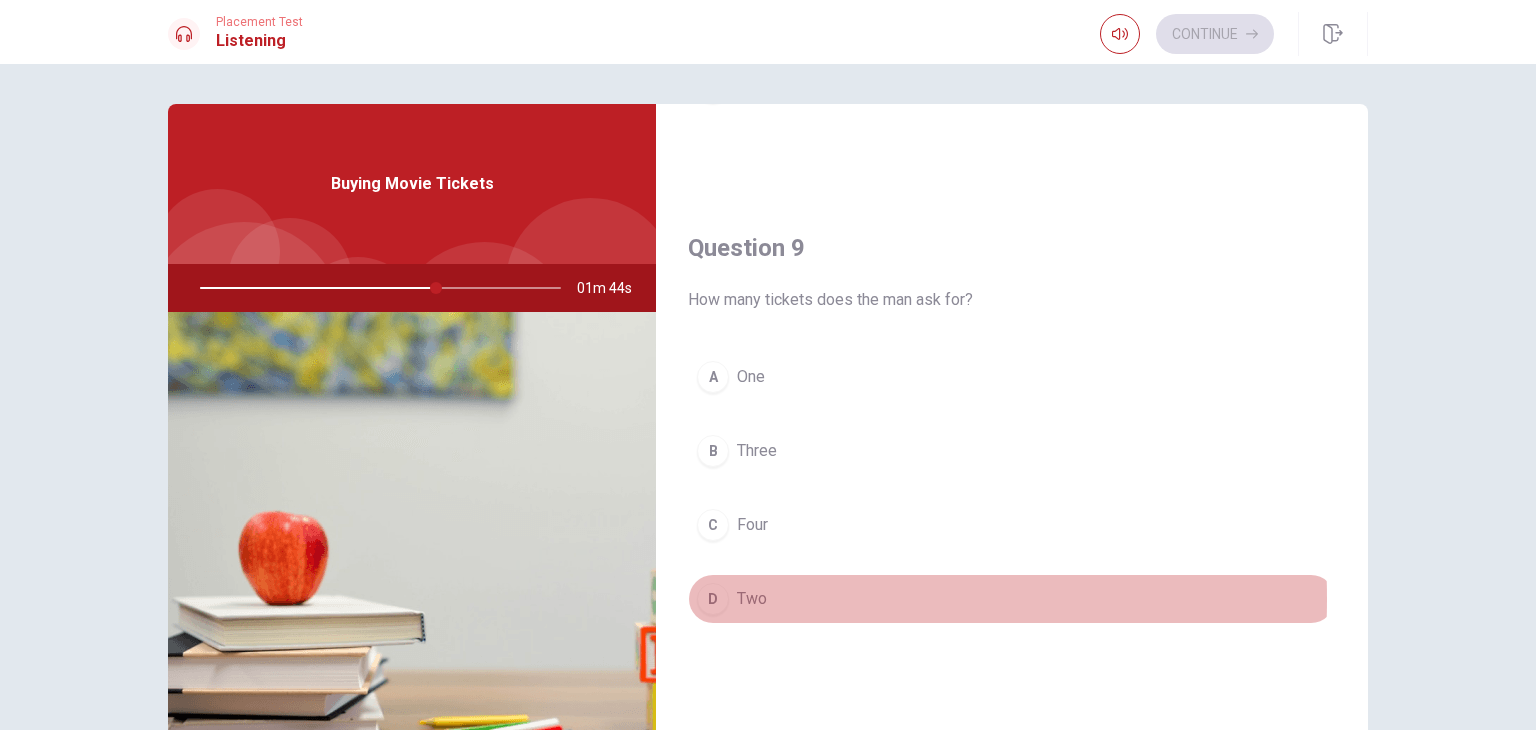 click on "D" at bounding box center [713, 599] 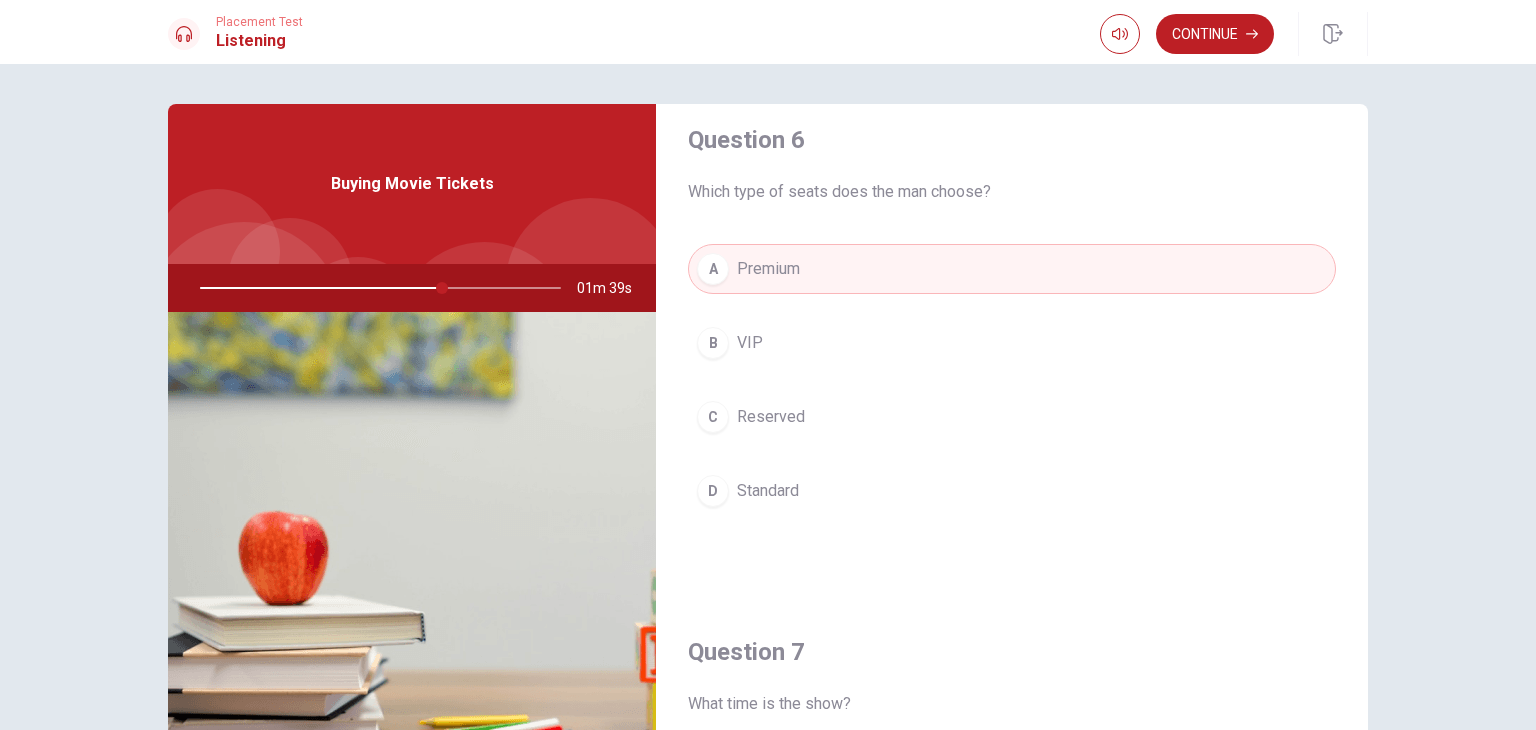 scroll, scrollTop: 0, scrollLeft: 0, axis: both 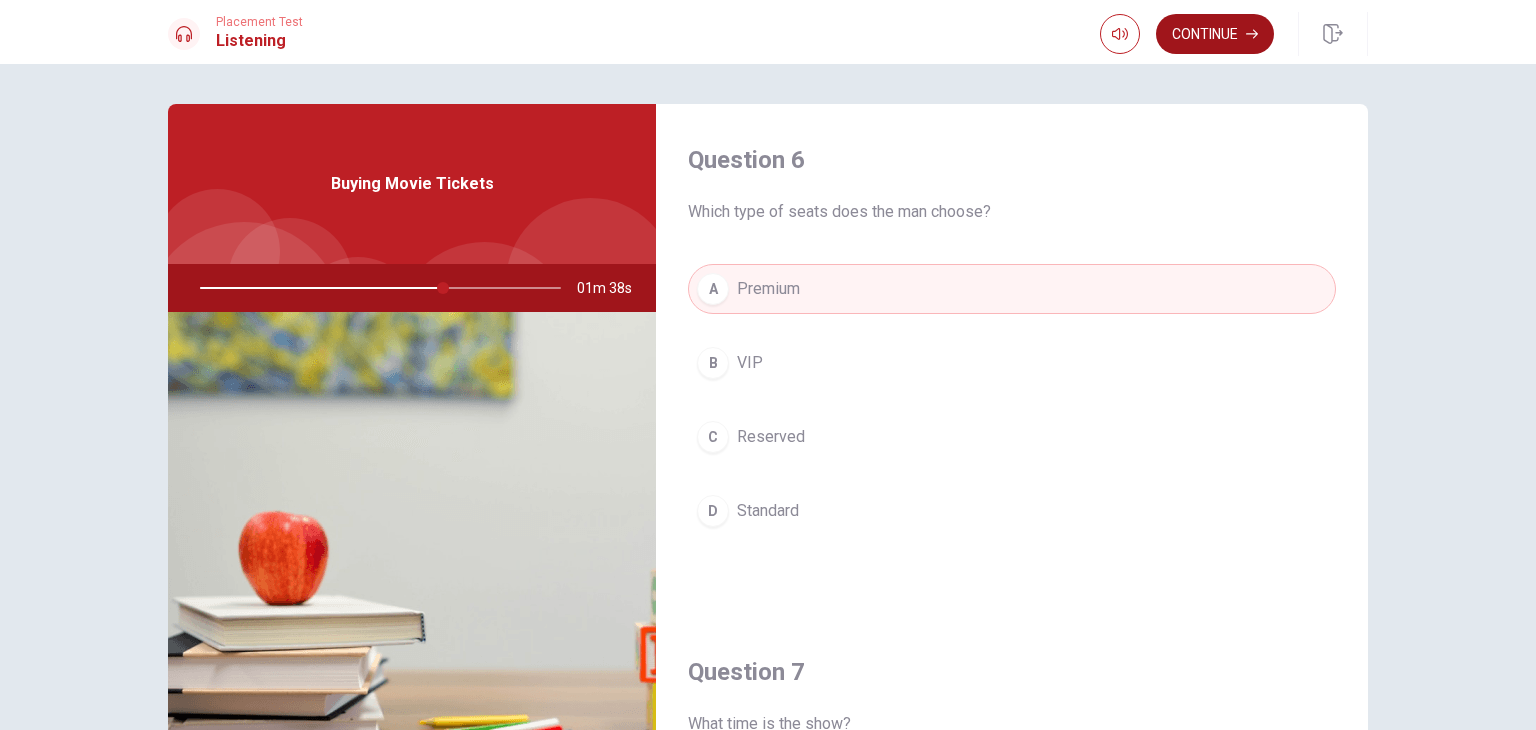 click on "Continue" at bounding box center [1215, 34] 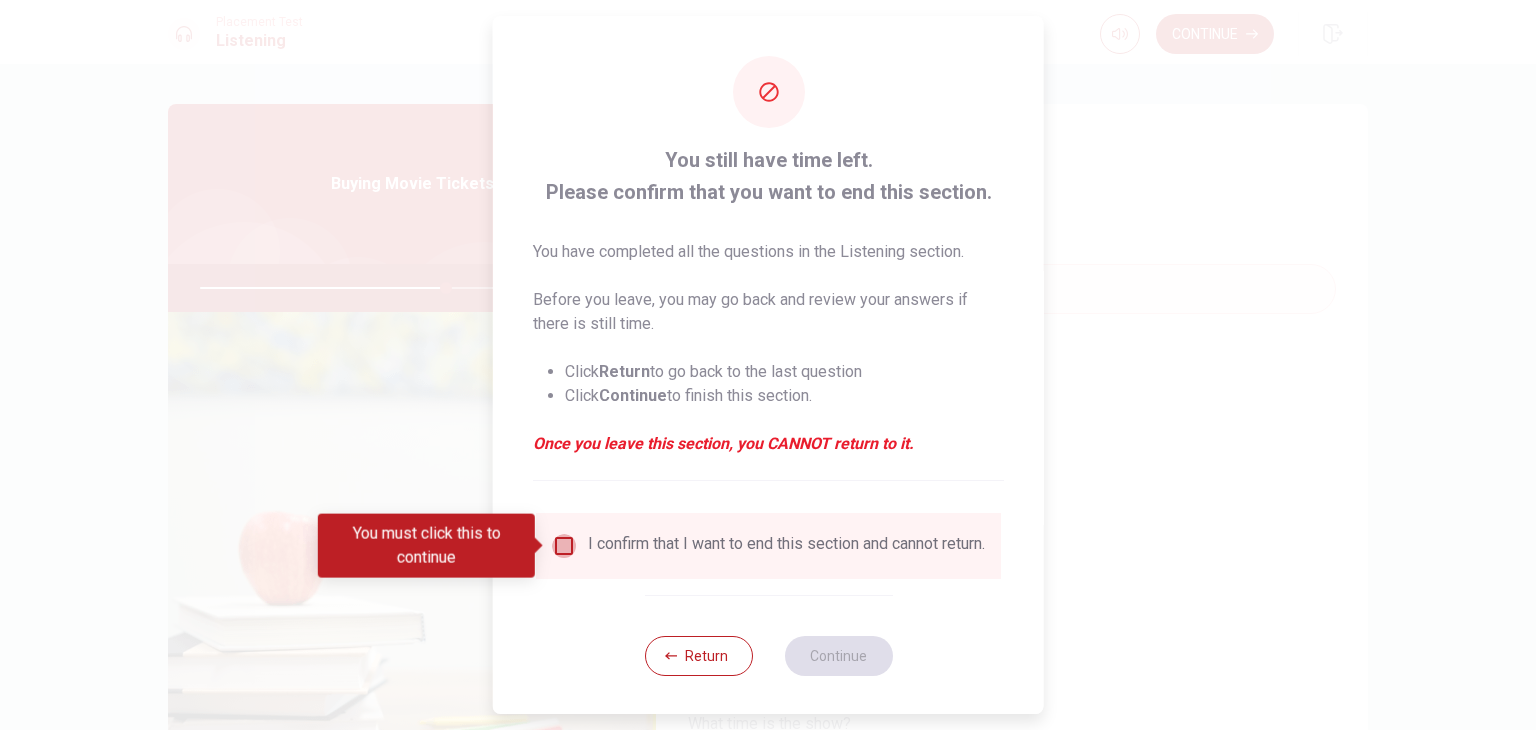 click at bounding box center [564, 546] 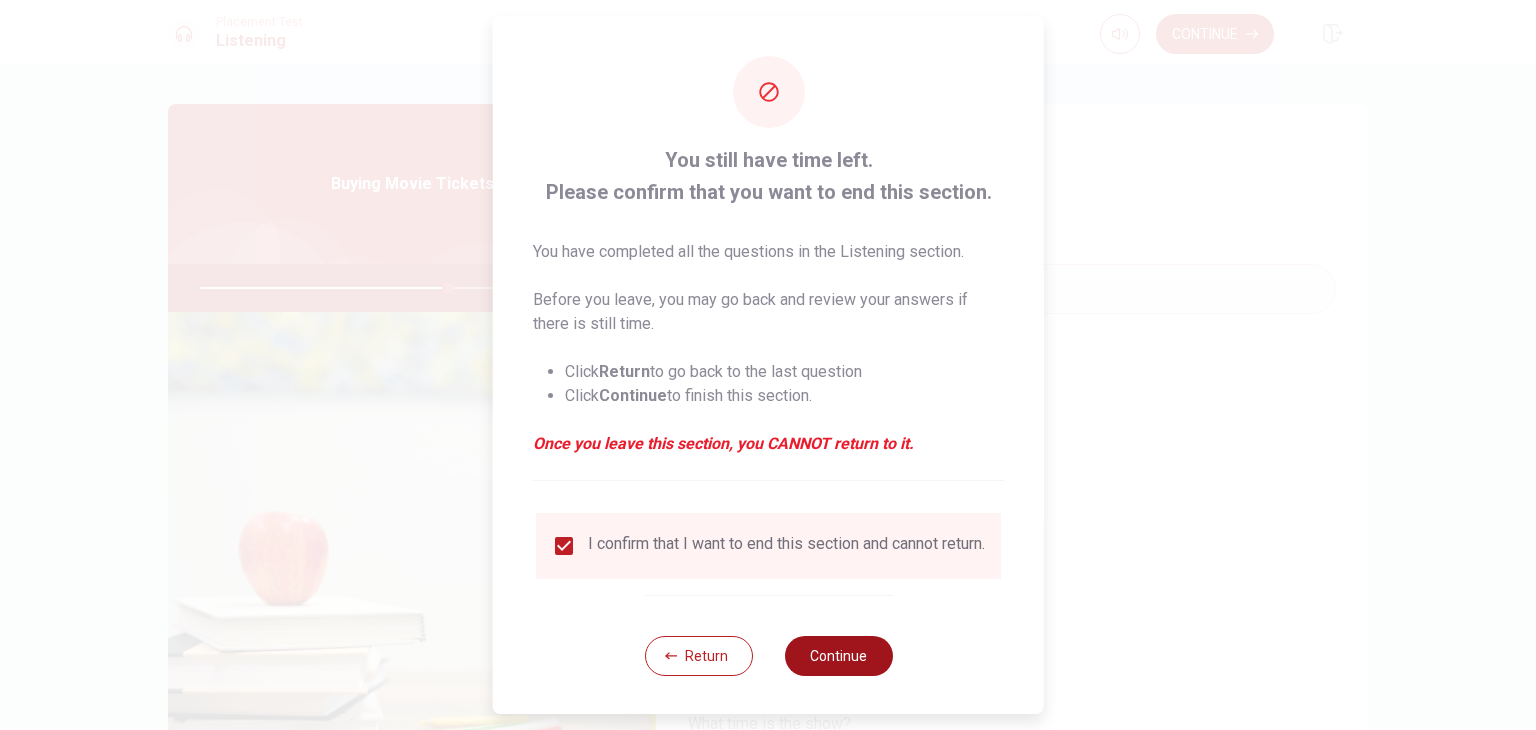 click on "Continue" at bounding box center (838, 656) 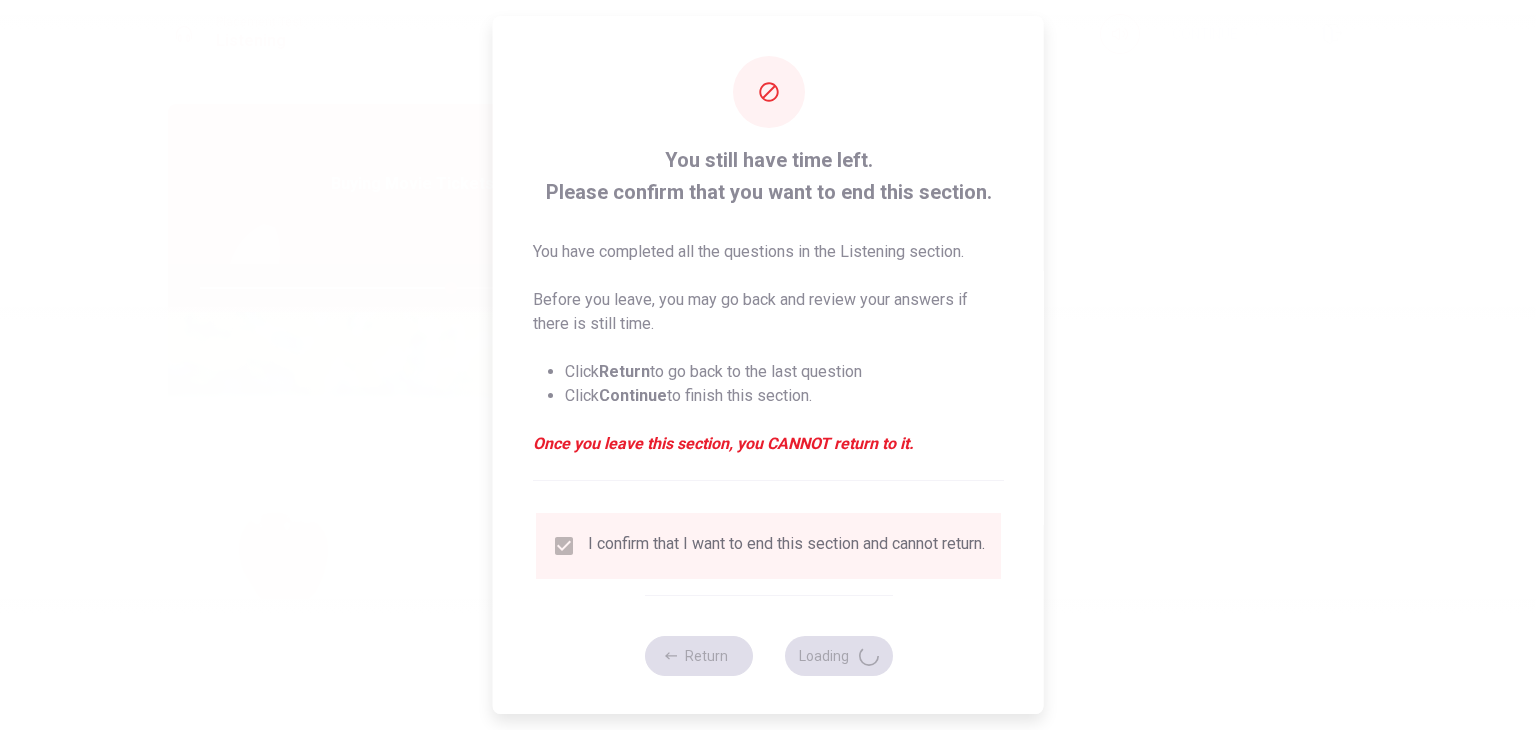 type on "70" 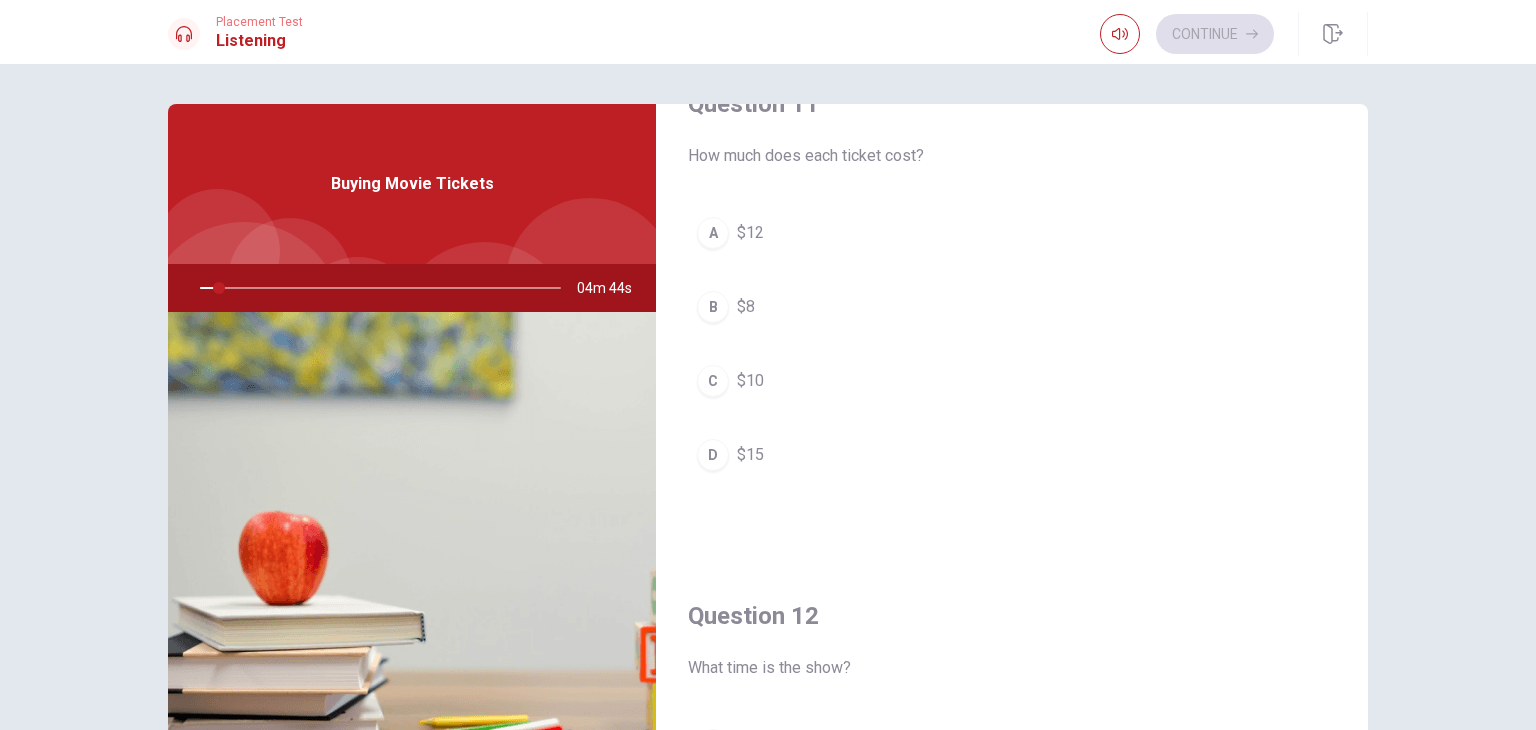 scroll, scrollTop: 0, scrollLeft: 0, axis: both 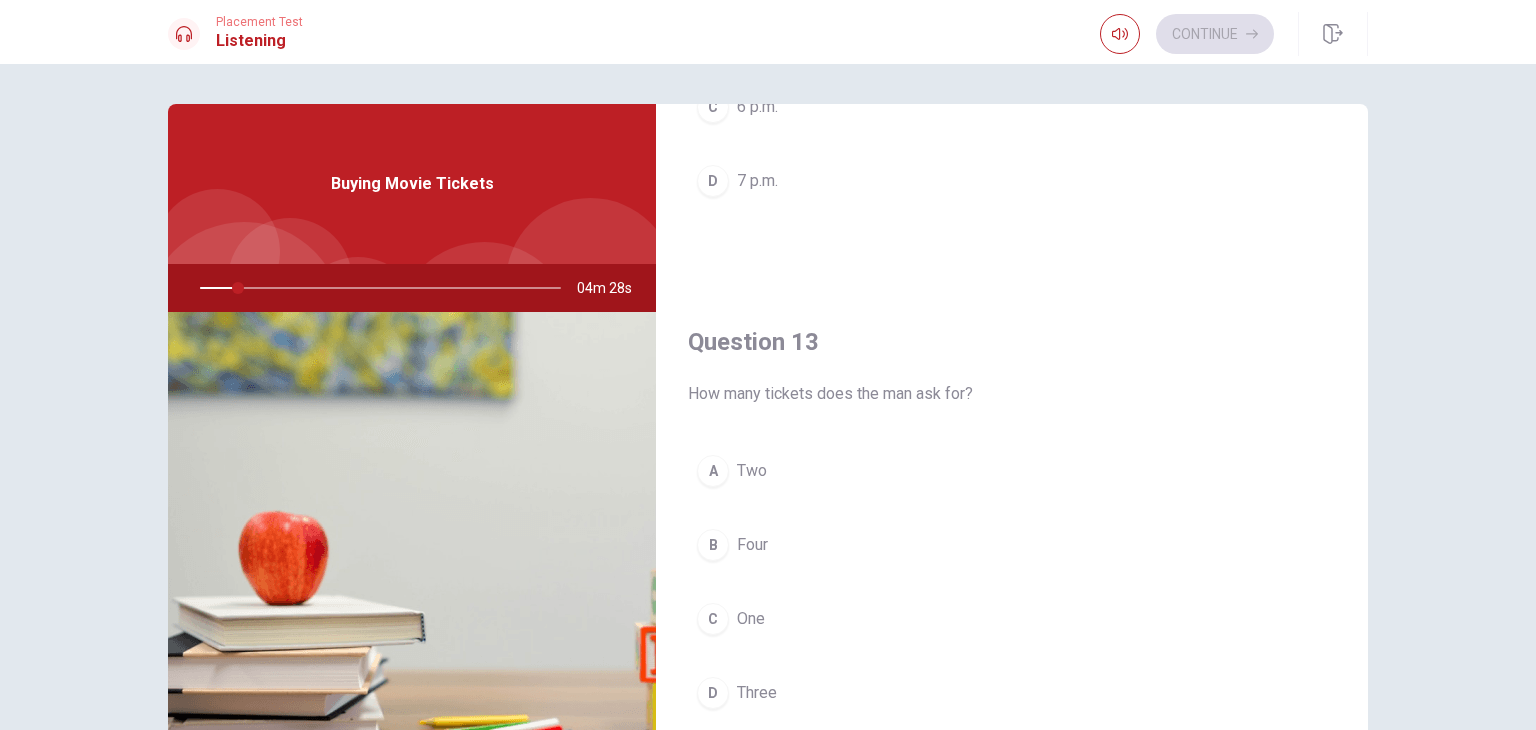 drag, startPoint x: 1368, startPoint y: 349, endPoint x: 1364, endPoint y: 334, distance: 15.524175 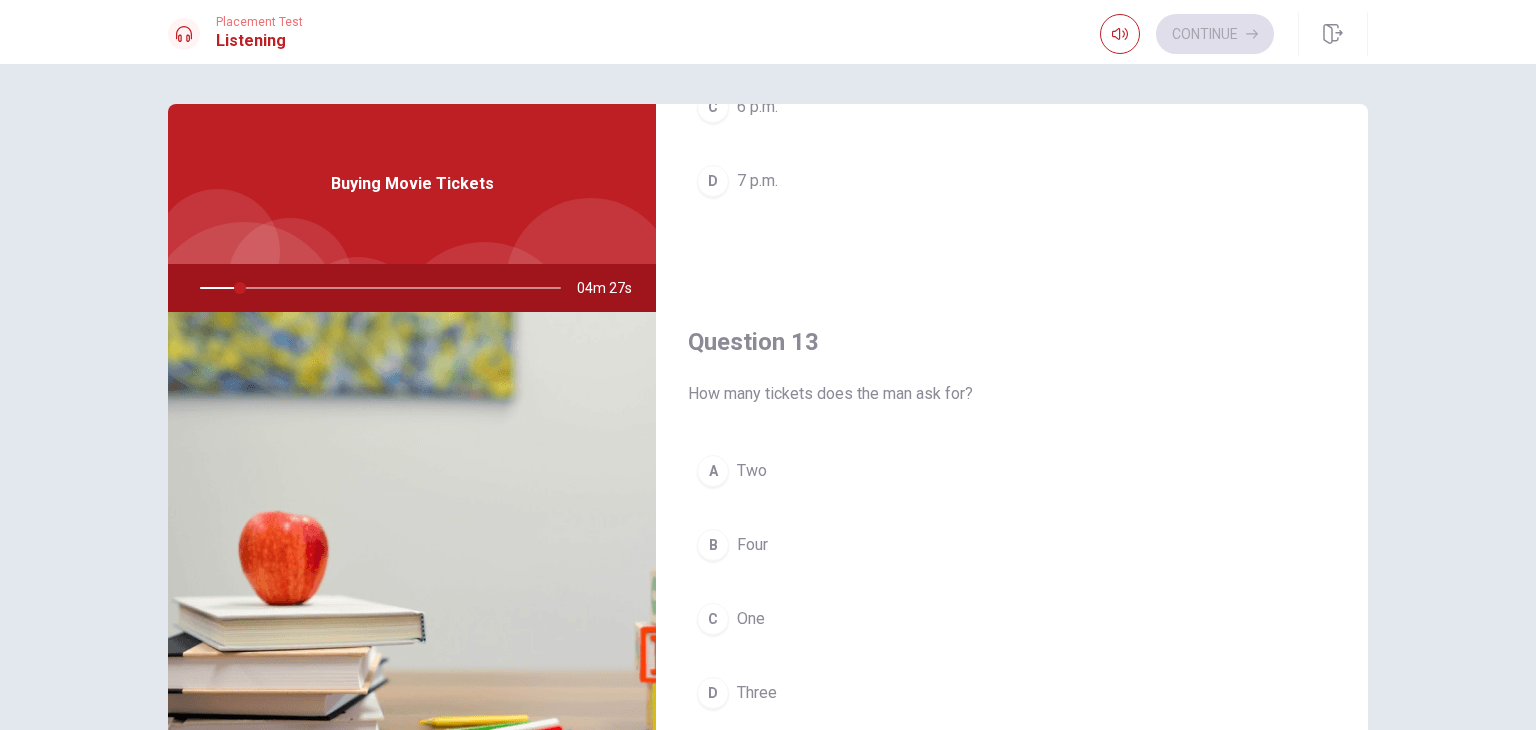 click on "Question 11 How much does each ticket cost? A $12 B $8 C $10 D $15 Question 12 What time is the show? A 9 p.m. B 8 p.m. C 6 p.m. D 7 p.m. Question 13 How many tickets does the man ask for? A Two B Four C One D Three Question 14 Which type of seats does the man choose? A Premium B Standard C Reserved D VIP Question 15 Who is selling the tickets? A Neither B The man C A machine D The woman Buying Movie Tickets 04m 27s" at bounding box center (768, 451) 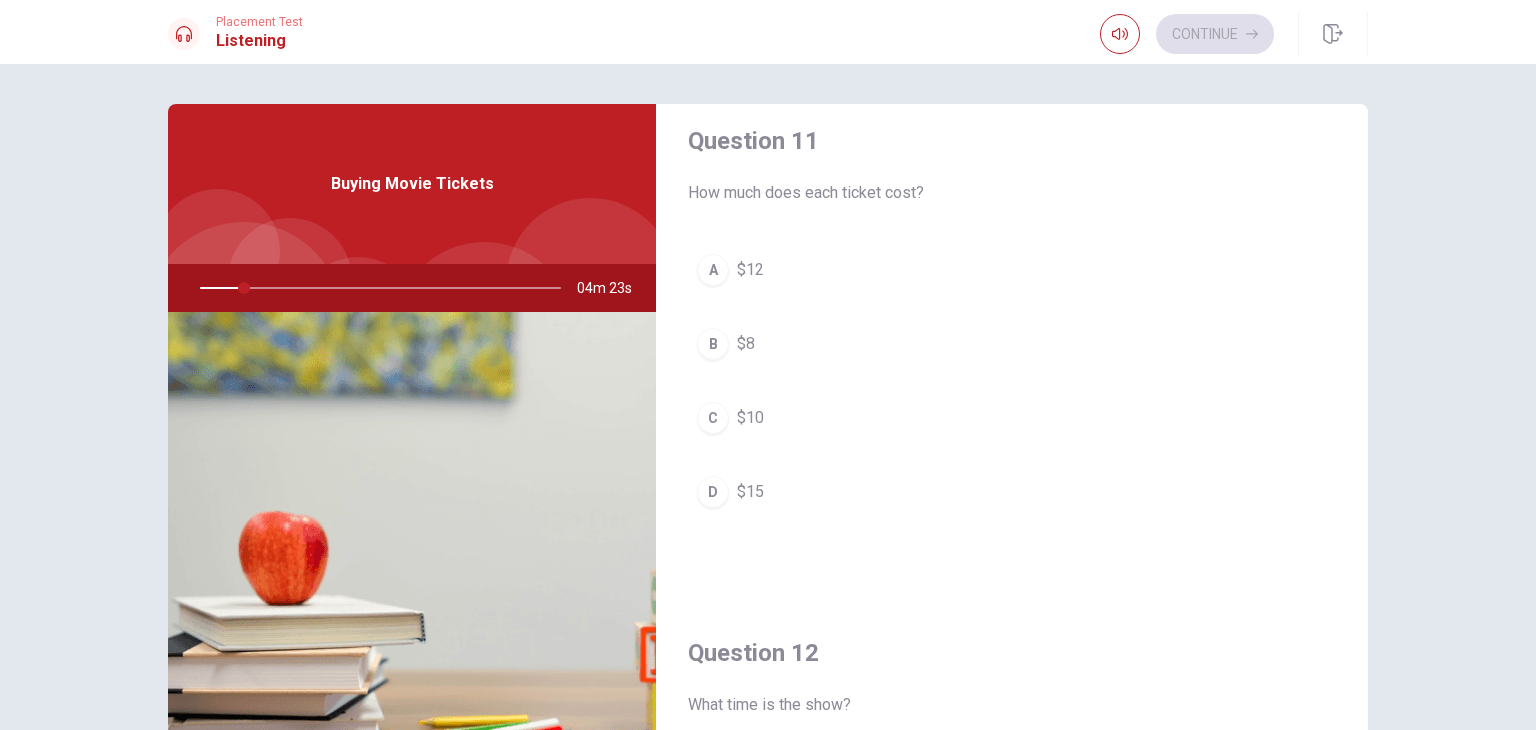 scroll, scrollTop: 0, scrollLeft: 0, axis: both 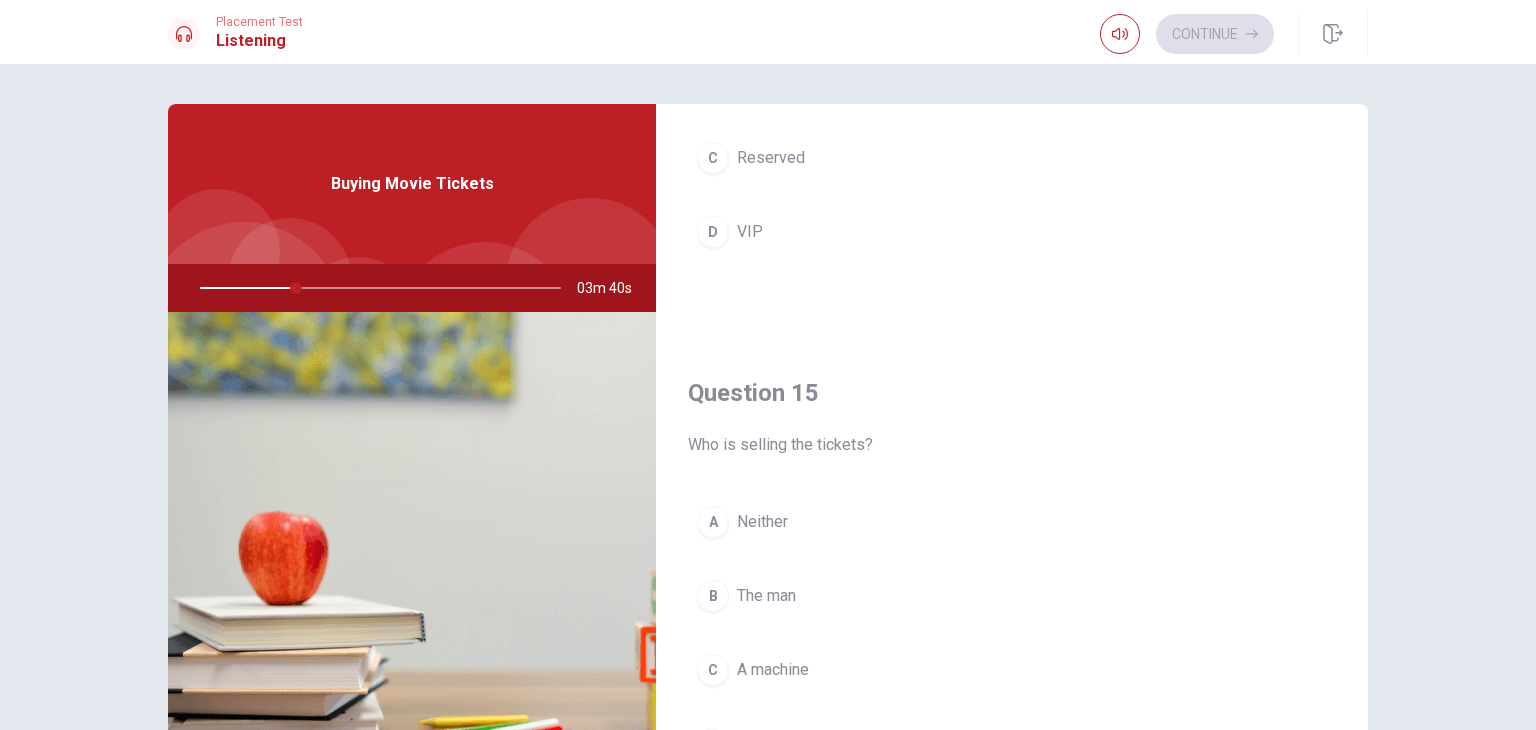 click on "Question 11 How much does each ticket cost? A $12 B $8 C $10 D $15 Question 12 What time is the show? A 9 p.m. B 8 p.m. C 6 p.m. D 7 p.m. Question 13 How many tickets does the man ask for? A Two B Four C One D Three Question 14 Which type of seats does the man choose? A Premium B Standard C Reserved D VIP Question 15 Who is selling the tickets? A Neither B The man C A machine D The woman Buying Movie Tickets 03m 40s" at bounding box center [768, 451] 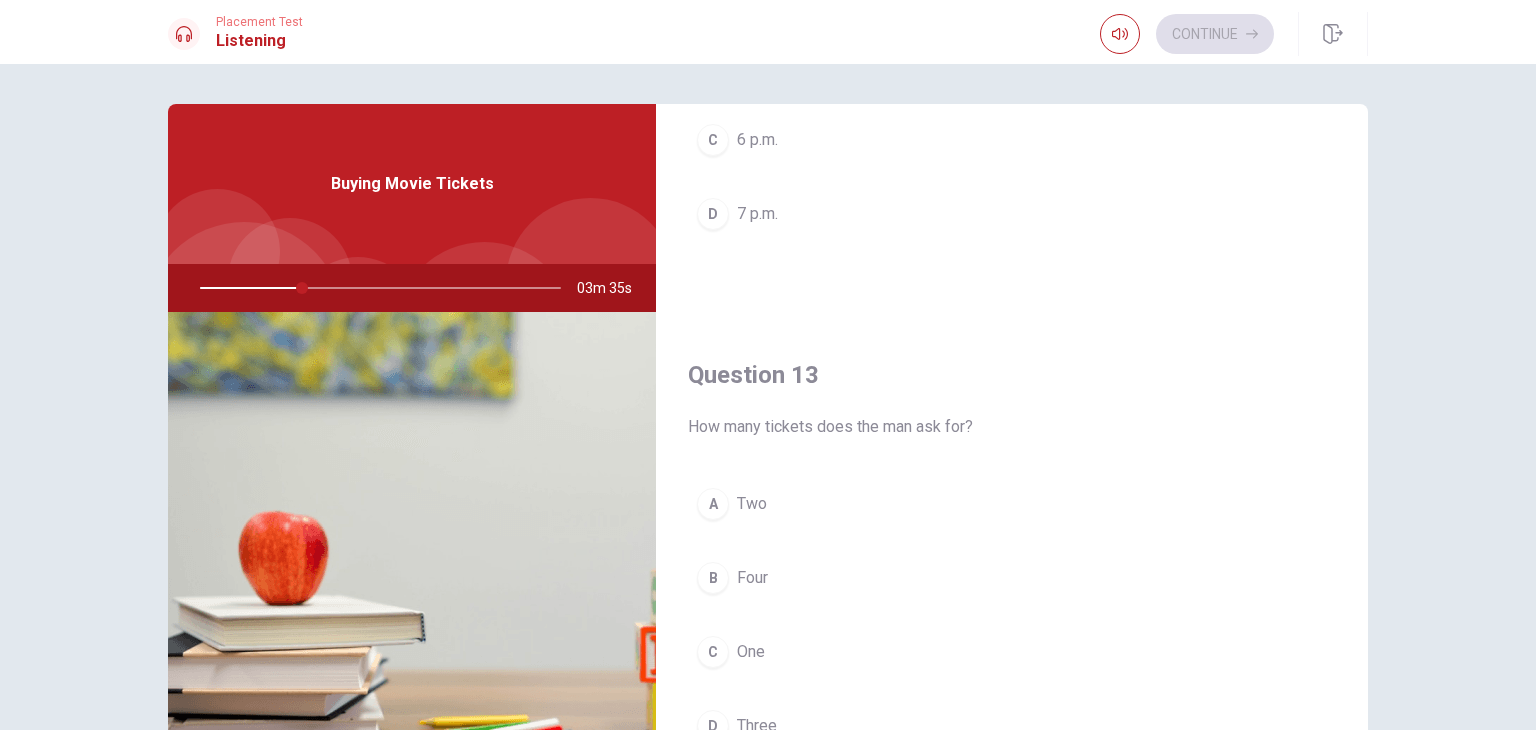 scroll, scrollTop: 1815, scrollLeft: 0, axis: vertical 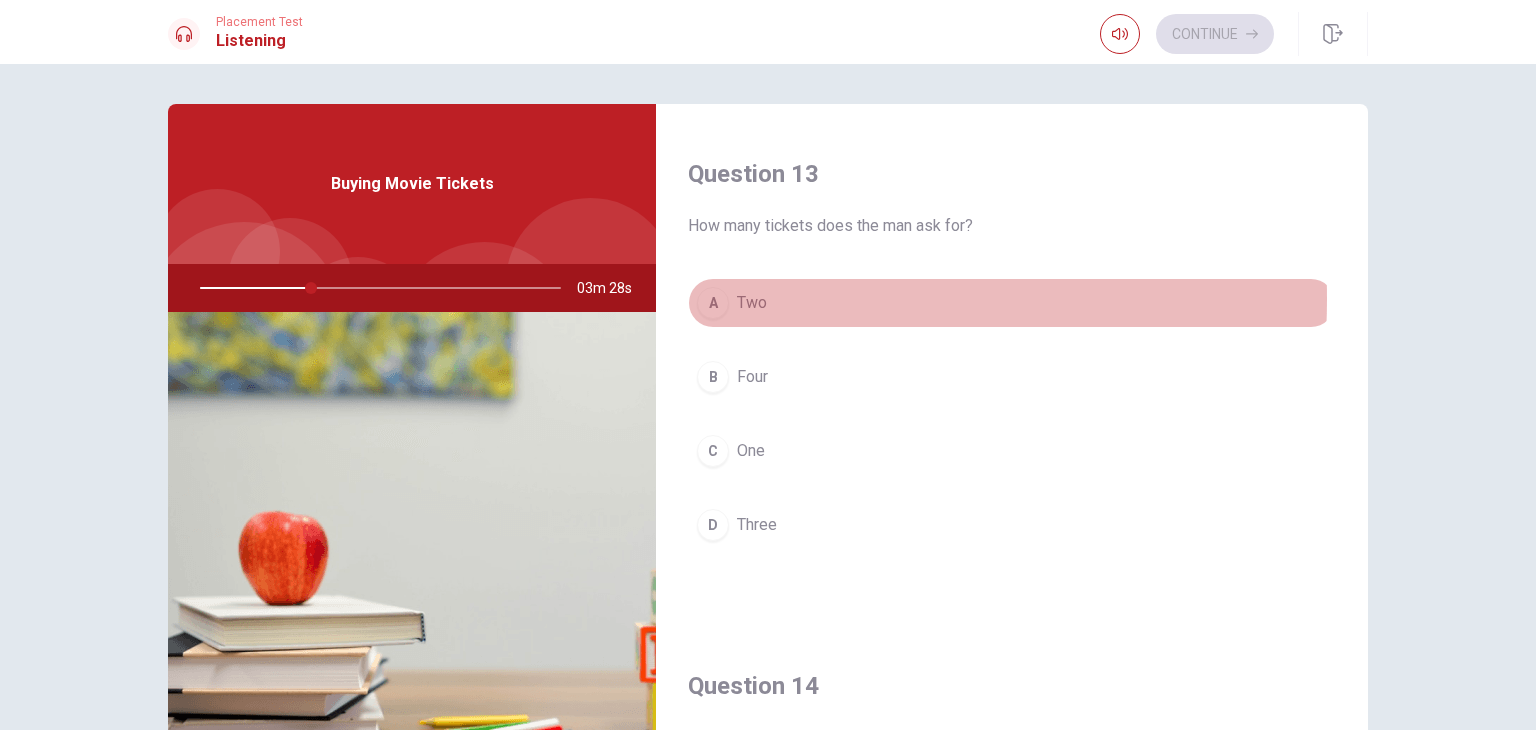 click on "A" at bounding box center (713, 303) 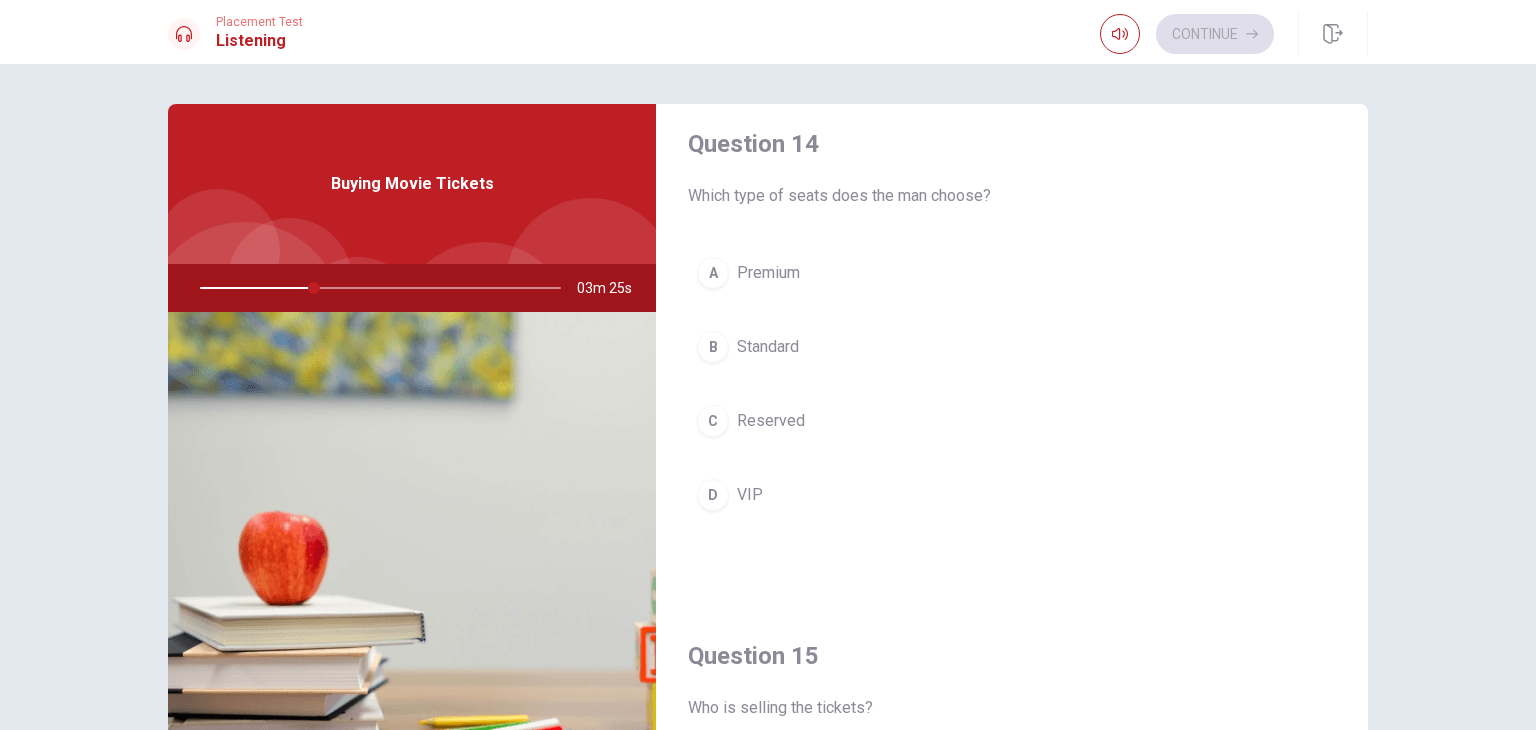 scroll, scrollTop: 1584, scrollLeft: 0, axis: vertical 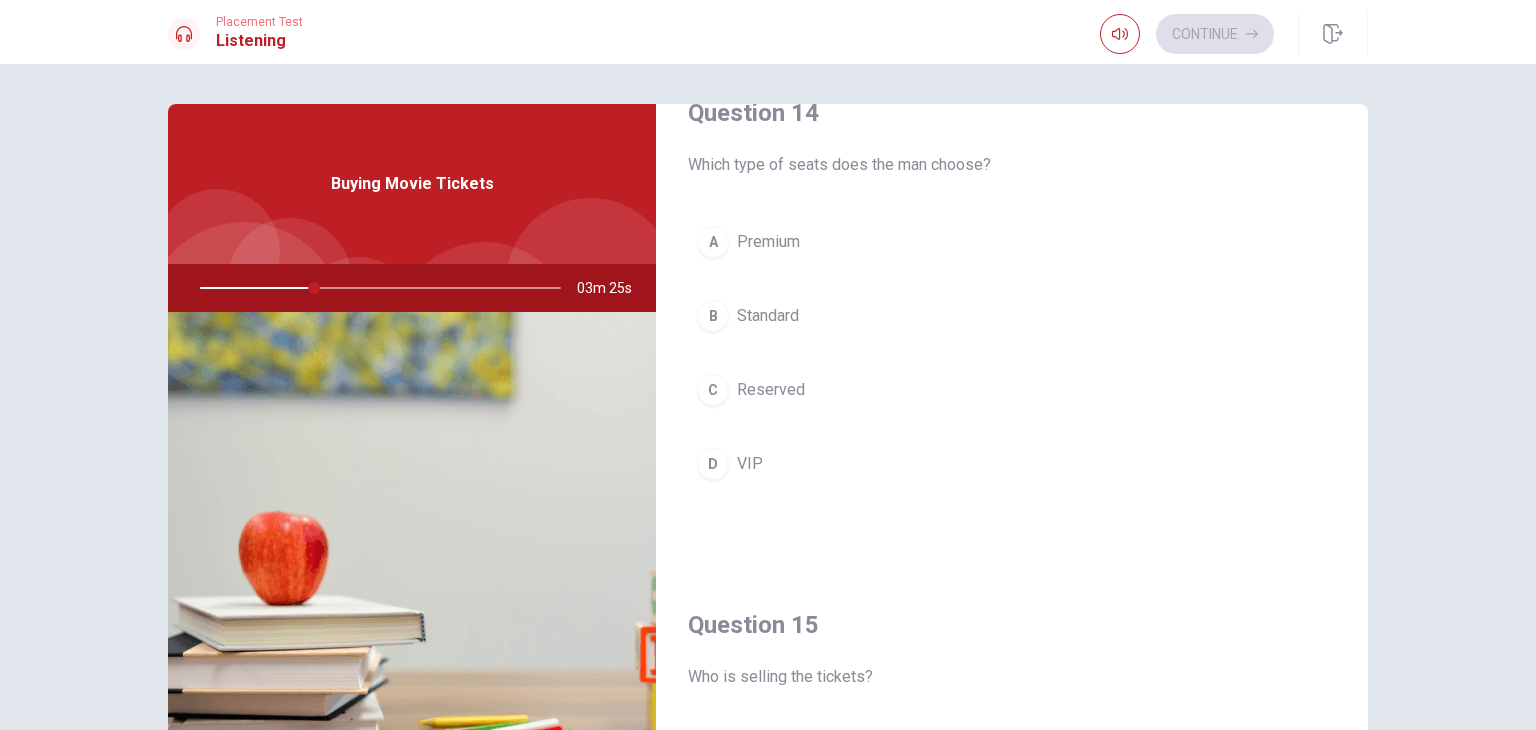 click on "Question 11 How much does each ticket cost? A $12 B $8 C $10 D $15 Question 12 What time is the show? A 9 p.m. B 8 p.m. C 6 p.m. D 7 p.m. Question 13 How many tickets does the man ask for? A Two B Four C One D Three Question 14 Which type of seats does the man choose? A Premium B Standard C Reserved D VIP Question 15 Who is selling the tickets? A Neither B The man C A machine D The woman Buying Movie Tickets 03m 25s" at bounding box center (768, 451) 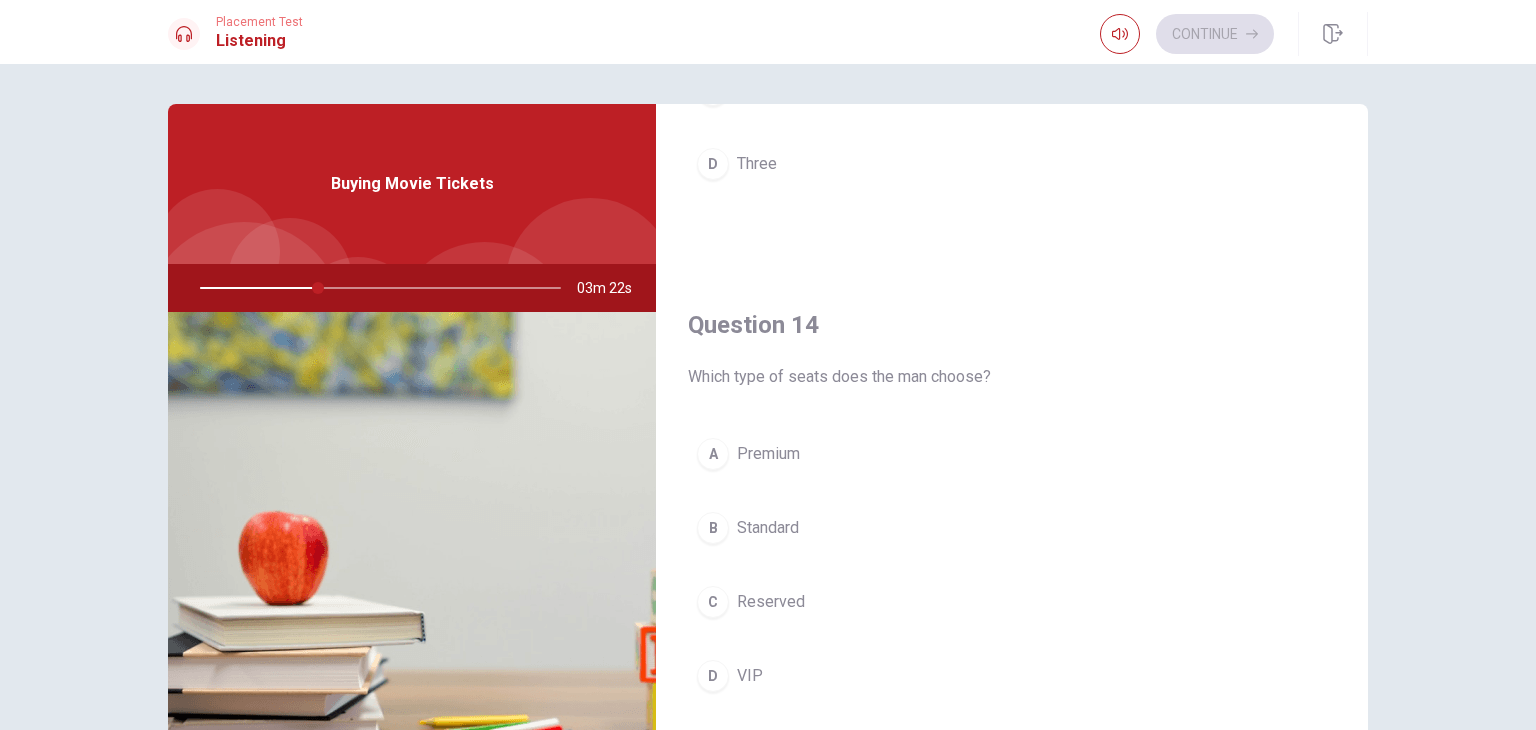 scroll, scrollTop: 1231, scrollLeft: 0, axis: vertical 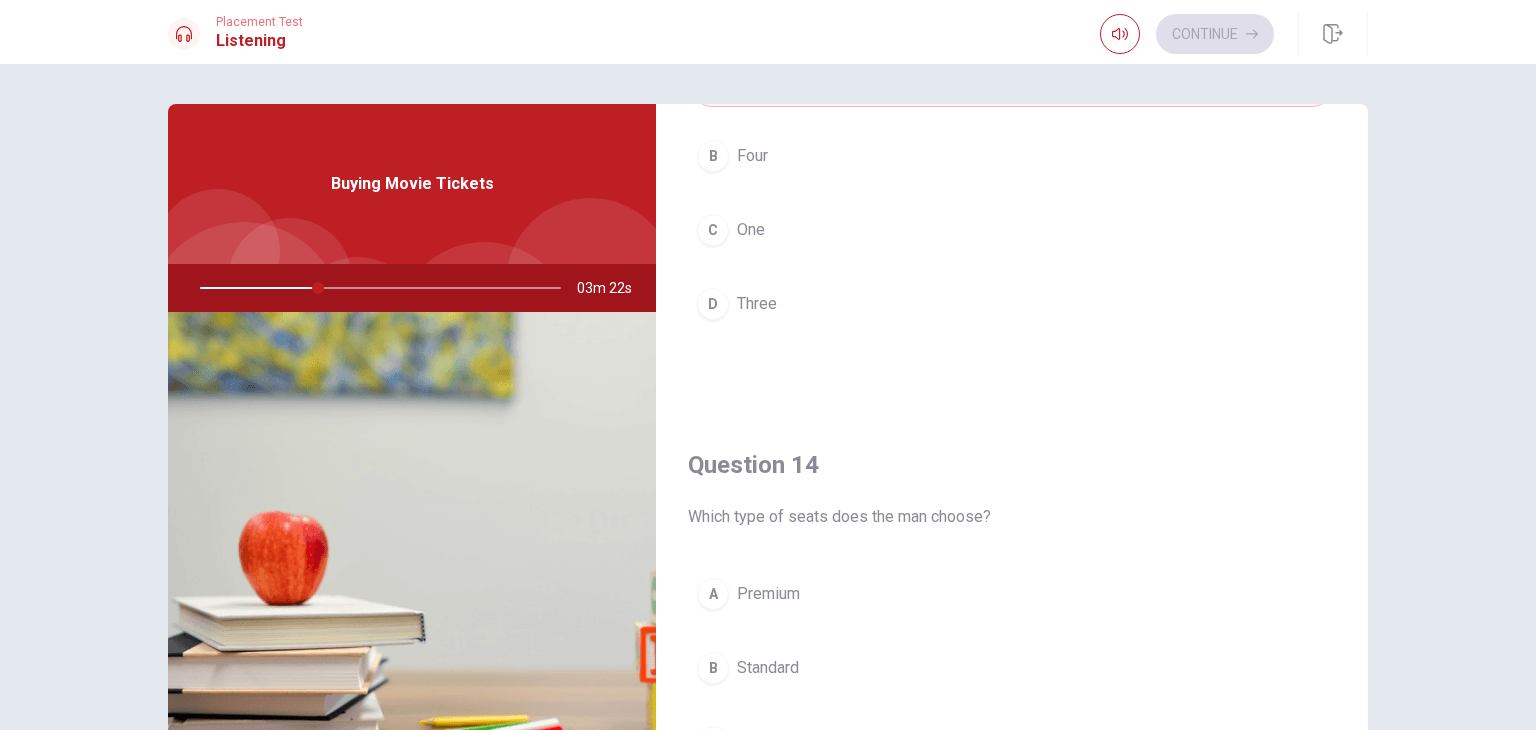 drag, startPoint x: 1348, startPoint y: 430, endPoint x: 1348, endPoint y: 408, distance: 22 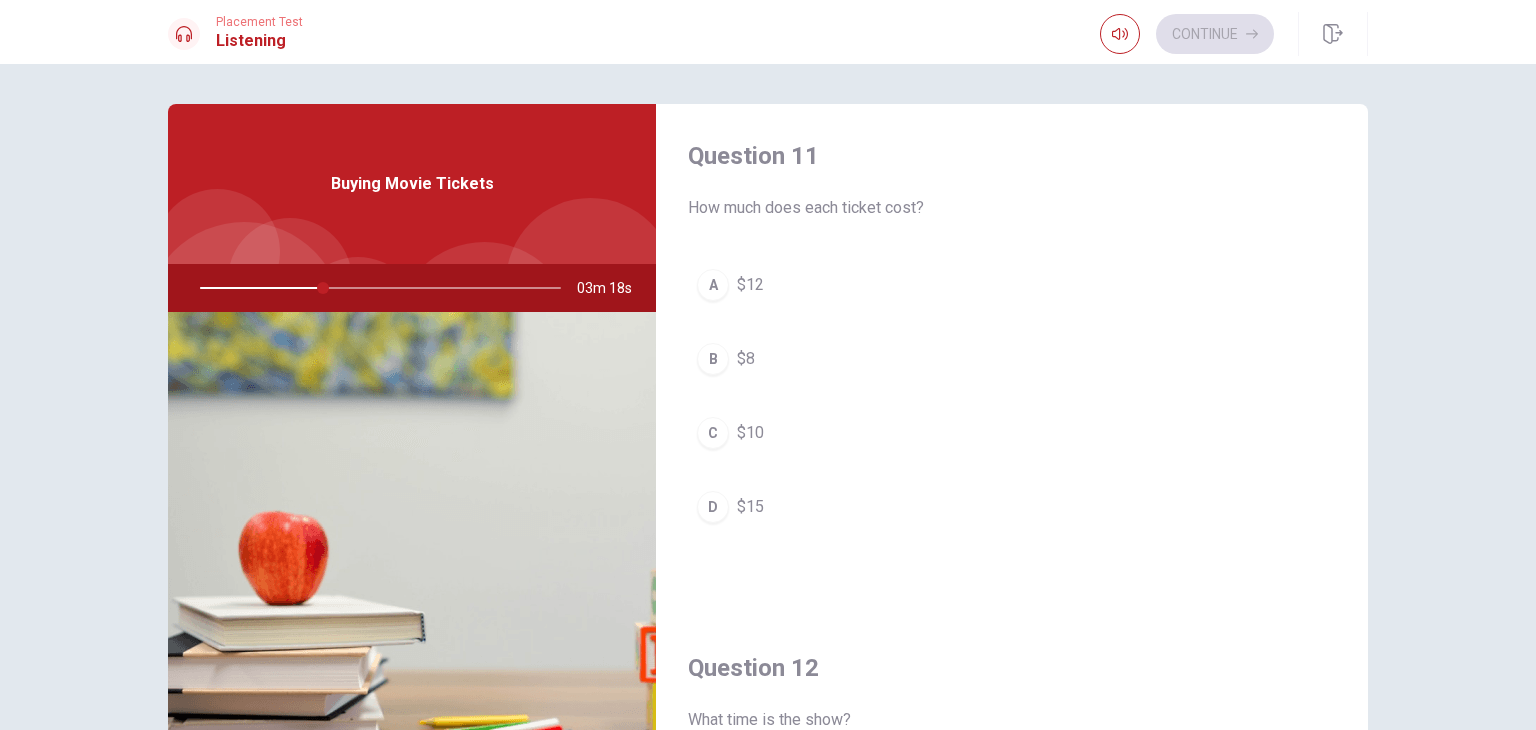 scroll, scrollTop: 0, scrollLeft: 0, axis: both 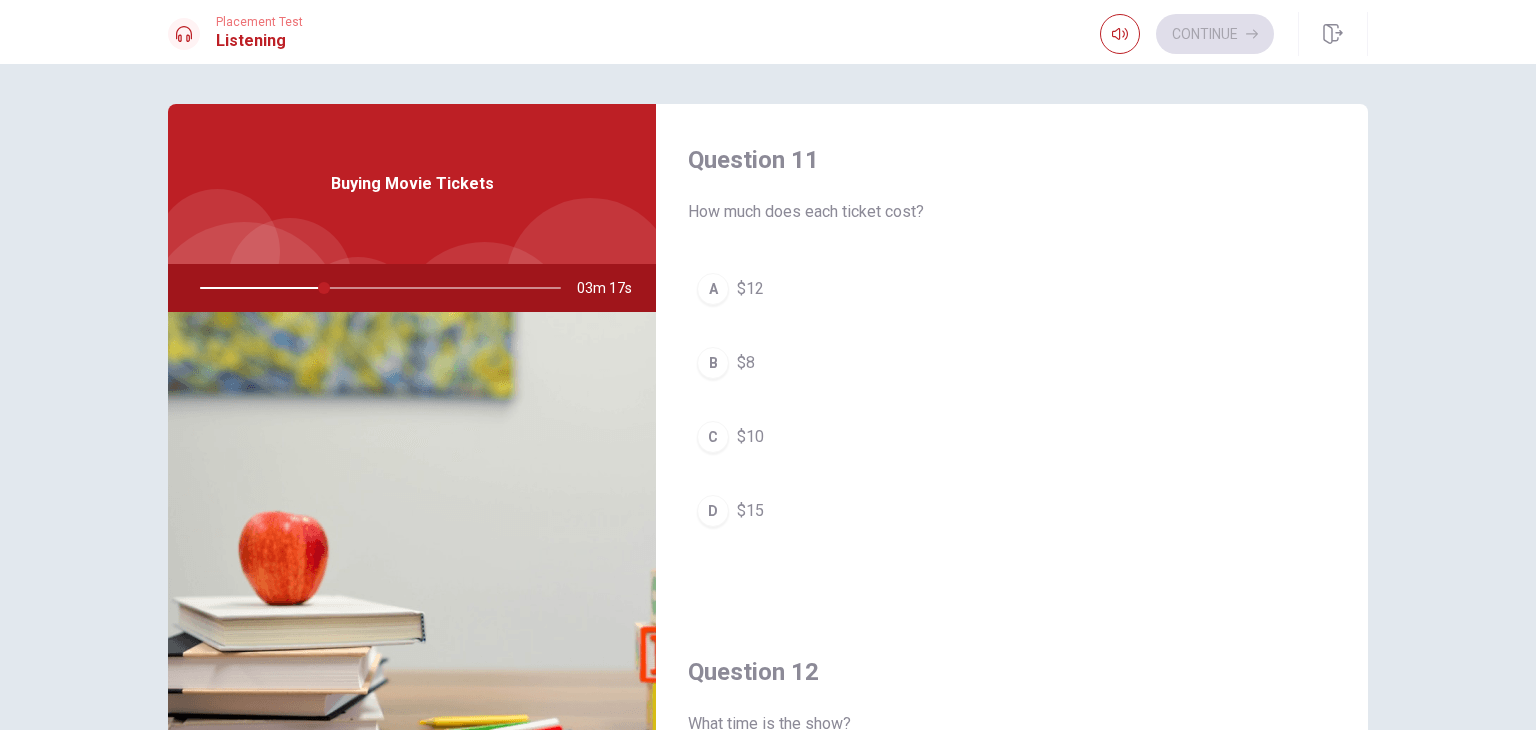 drag, startPoint x: 1357, startPoint y: 452, endPoint x: 1417, endPoint y: 123, distance: 334.42636 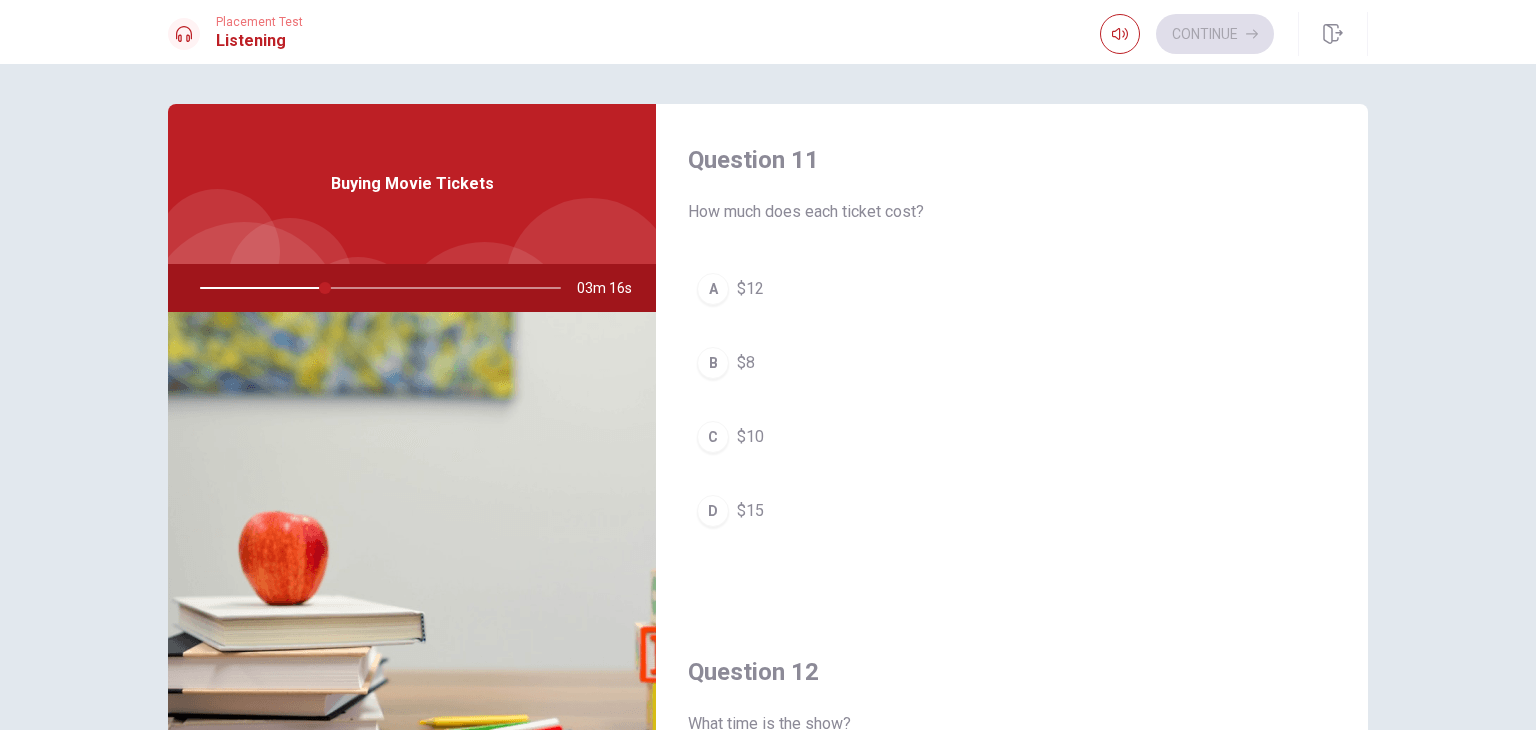 click on "C" at bounding box center [713, 437] 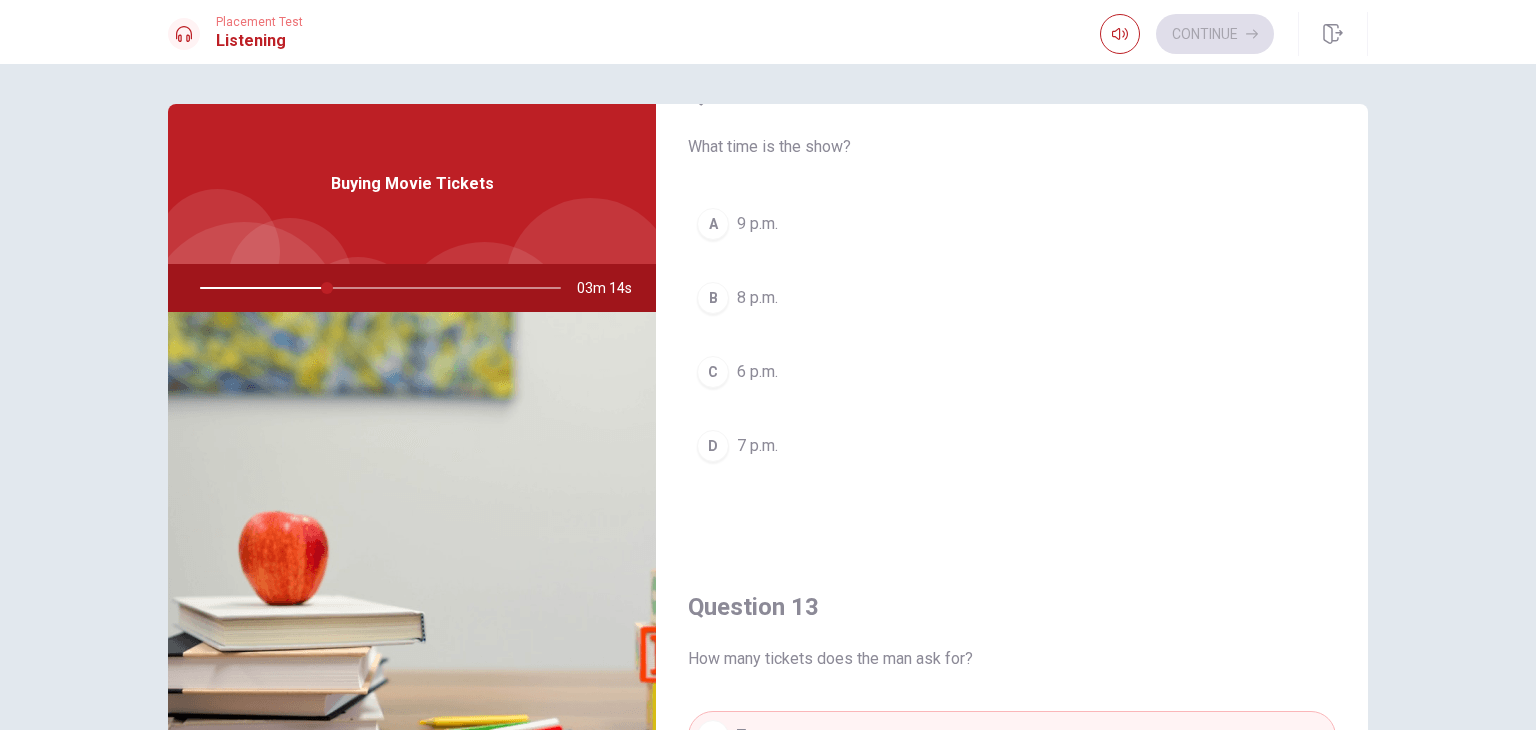 scroll, scrollTop: 580, scrollLeft: 0, axis: vertical 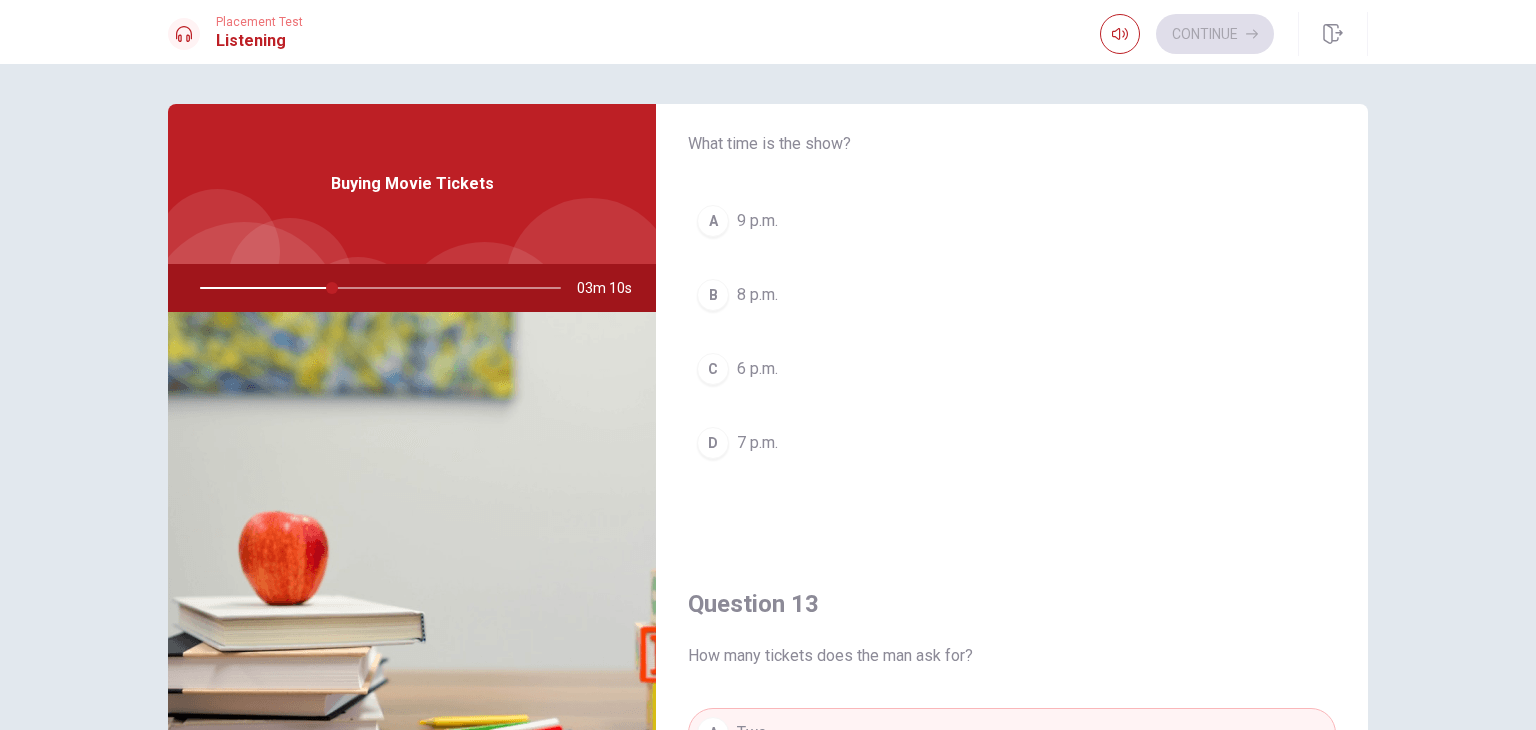 drag, startPoint x: 1350, startPoint y: 401, endPoint x: 1367, endPoint y: 461, distance: 62.361847 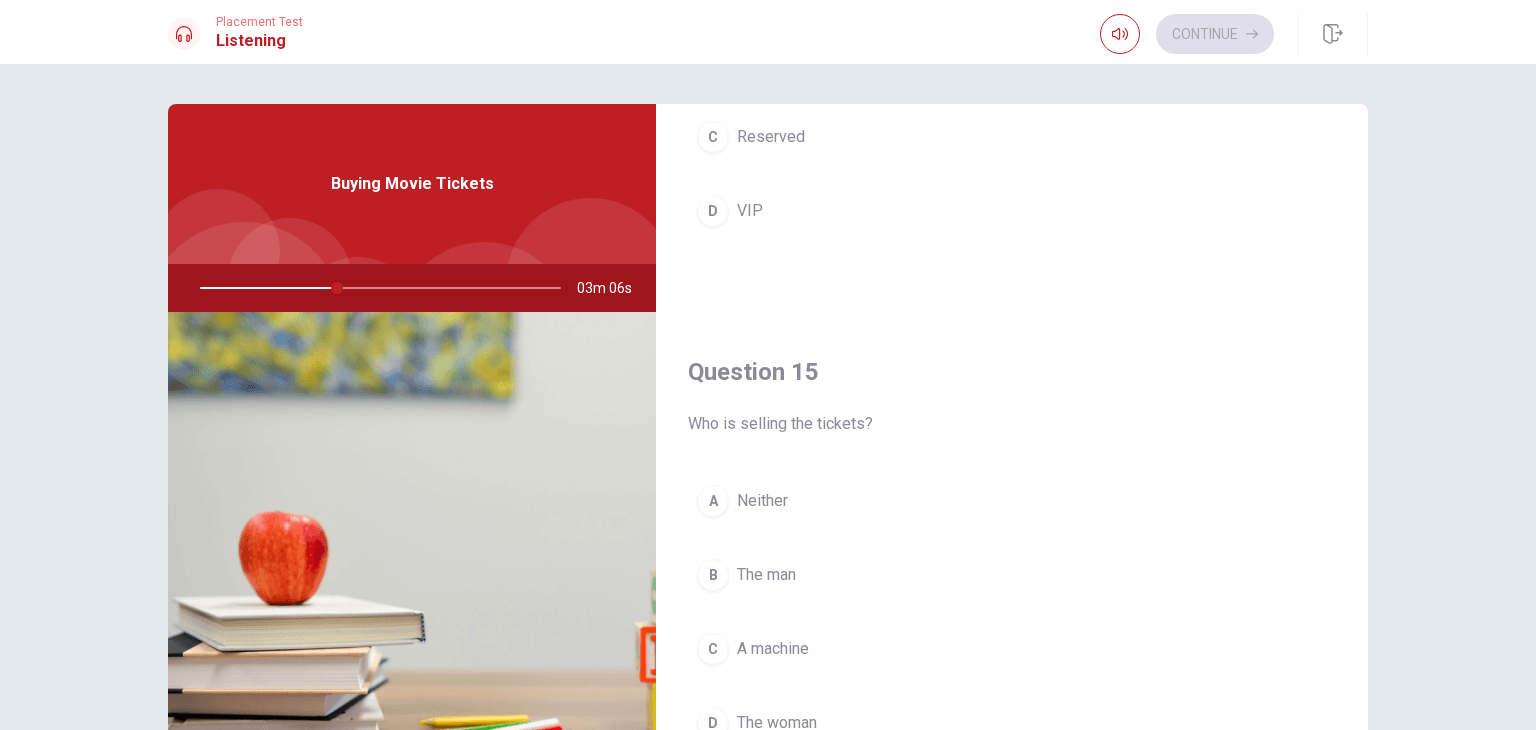 scroll, scrollTop: 1856, scrollLeft: 0, axis: vertical 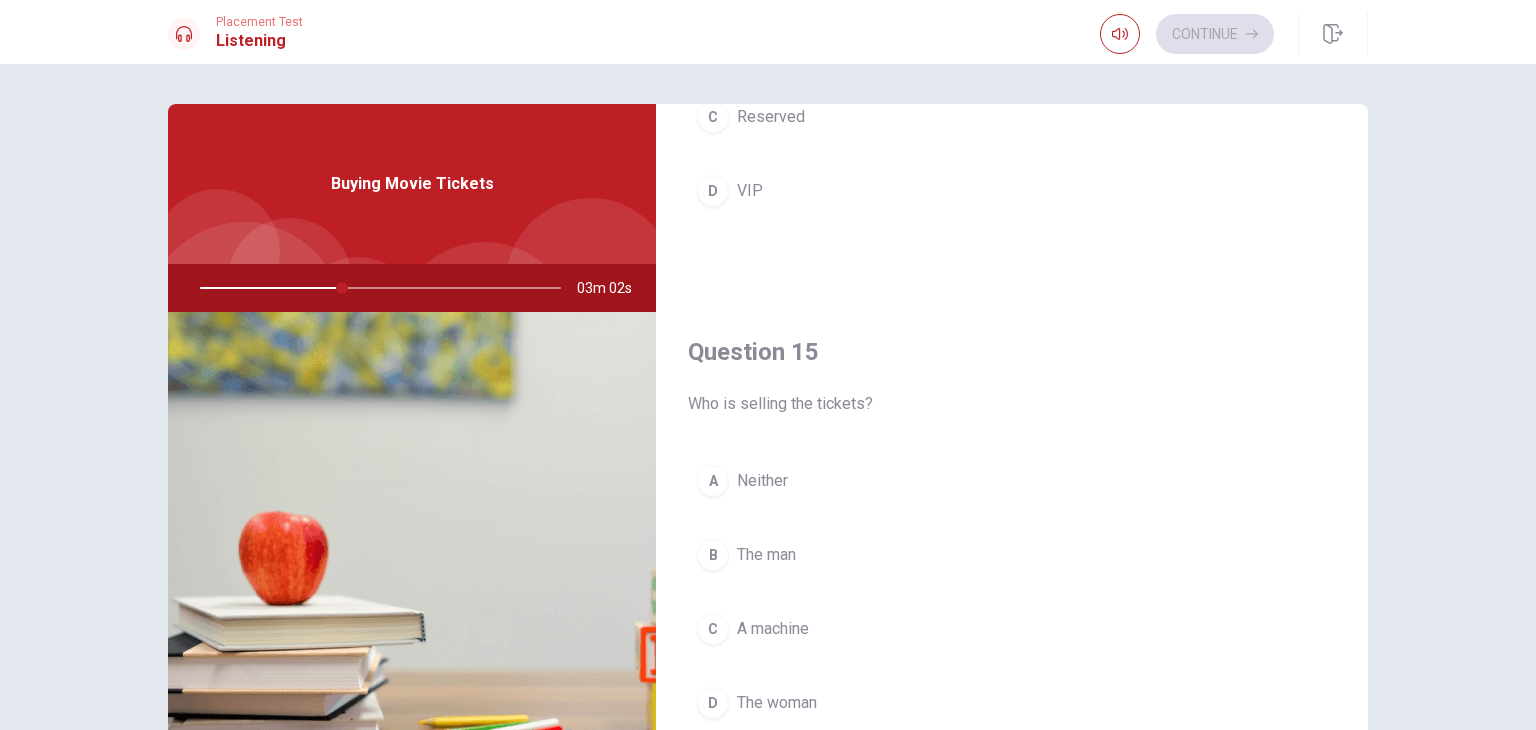 click on "Neither" at bounding box center [762, 481] 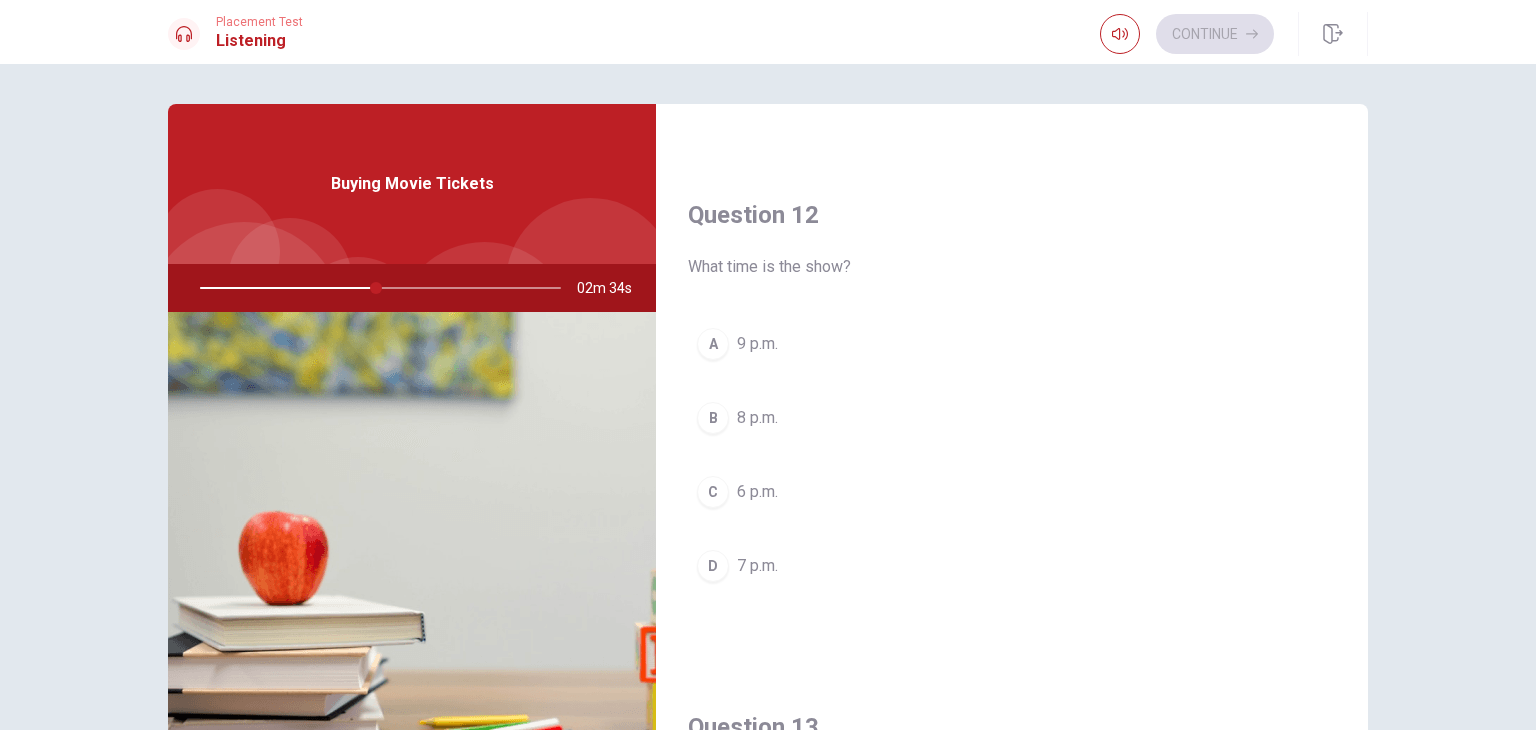 scroll, scrollTop: 326, scrollLeft: 0, axis: vertical 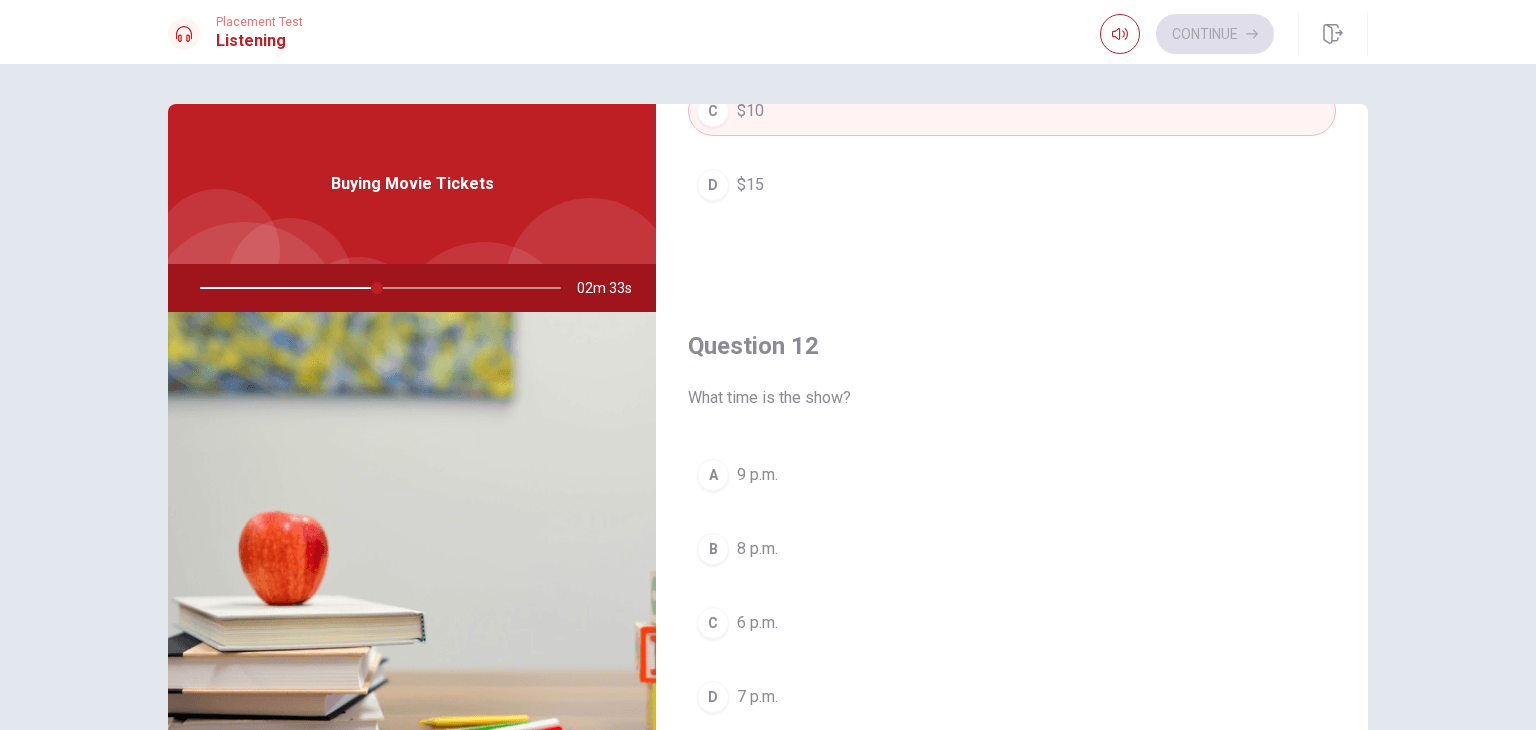 click on "Question 12 What time is the show? A 9 p.m. B 8 p.m. C 6 p.m. D 7 p.m." at bounding box center [1012, 546] 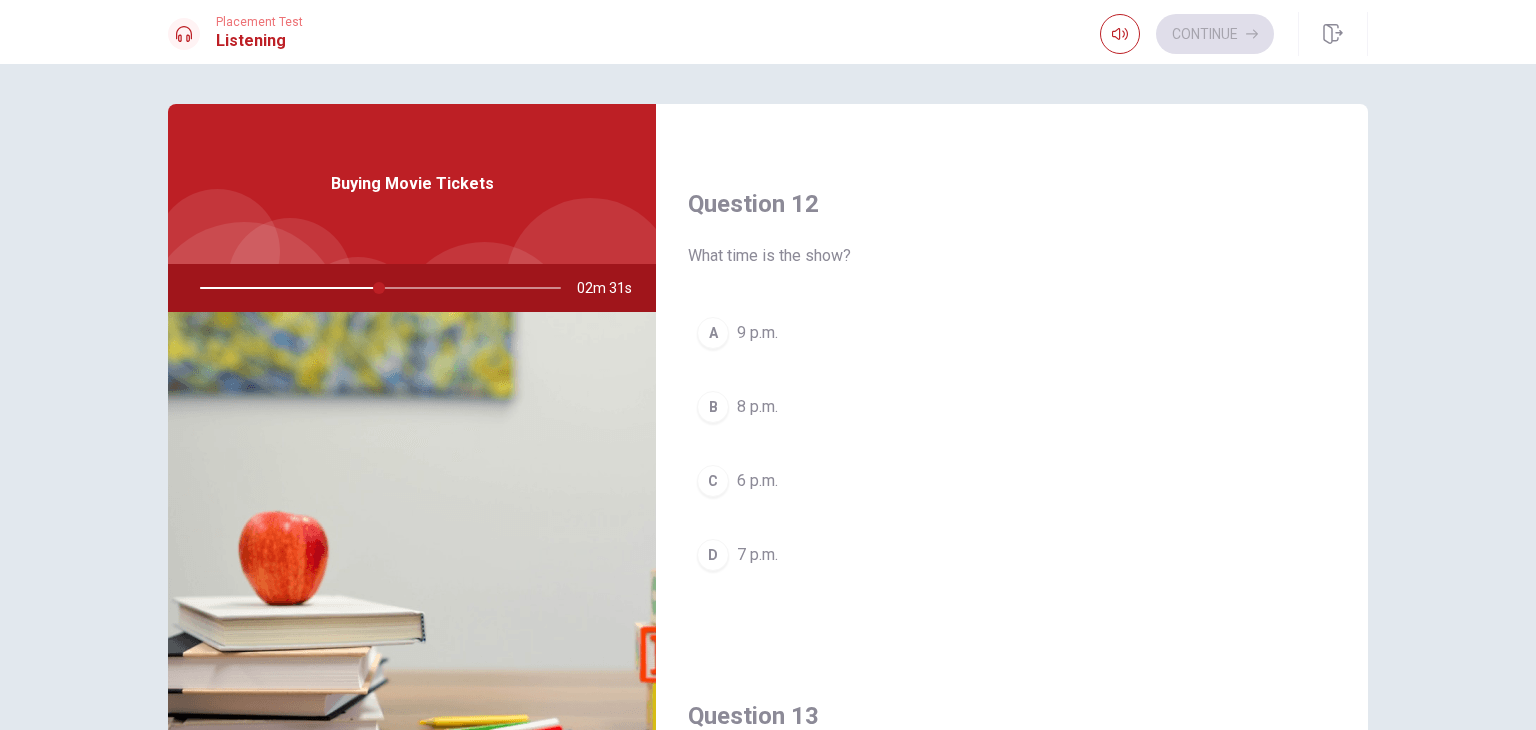 scroll, scrollTop: 484, scrollLeft: 0, axis: vertical 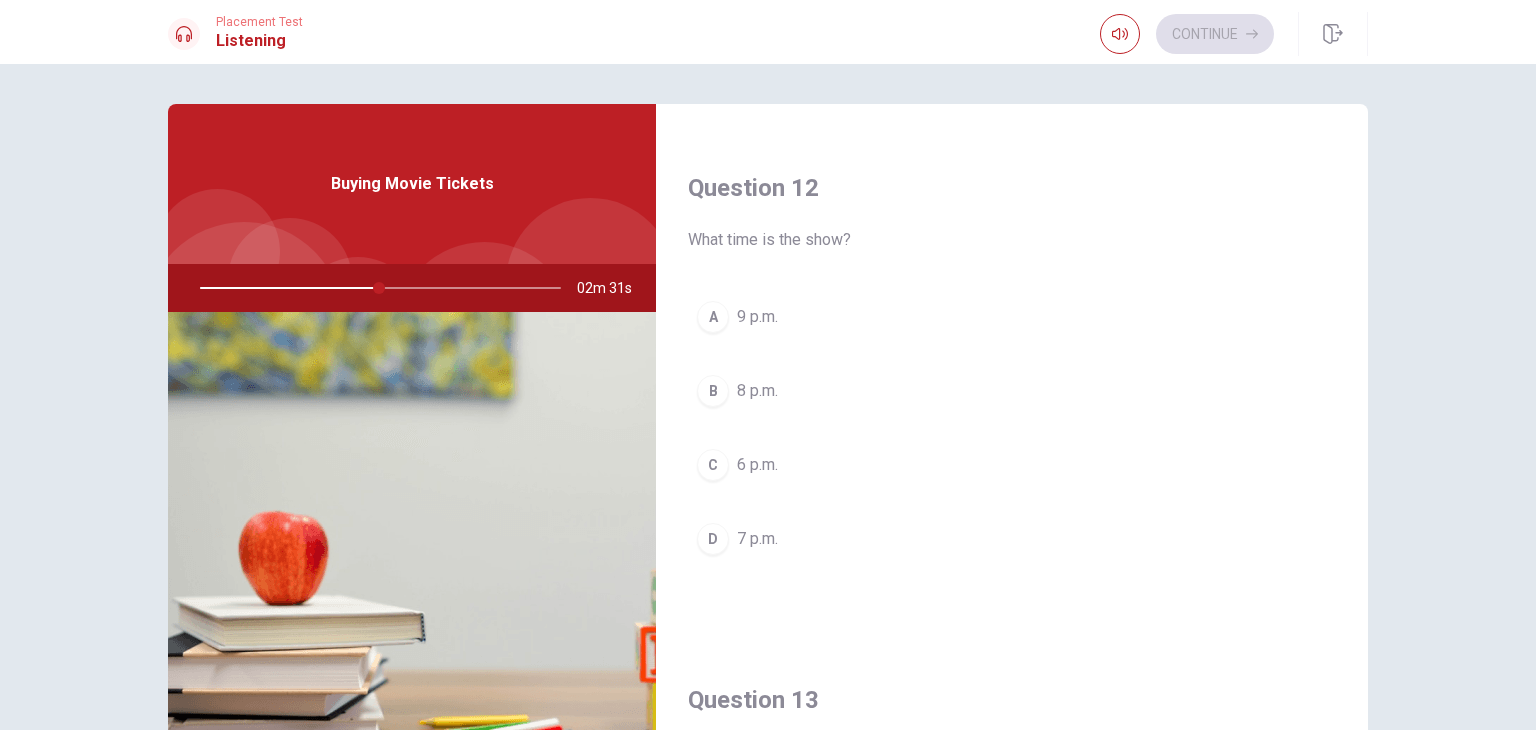 drag, startPoint x: 1362, startPoint y: 292, endPoint x: 1392, endPoint y: 333, distance: 50.803543 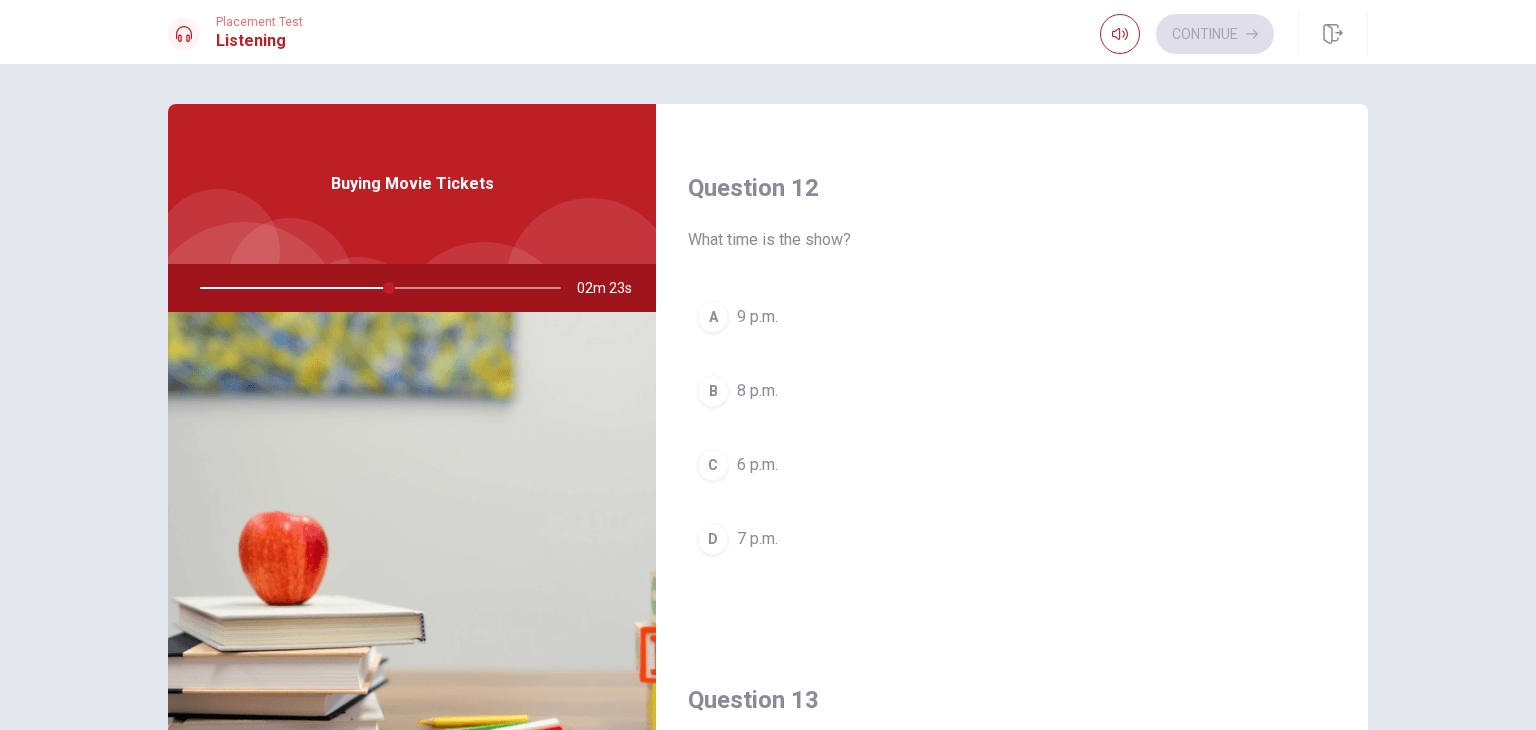 click on "B" at bounding box center [713, 391] 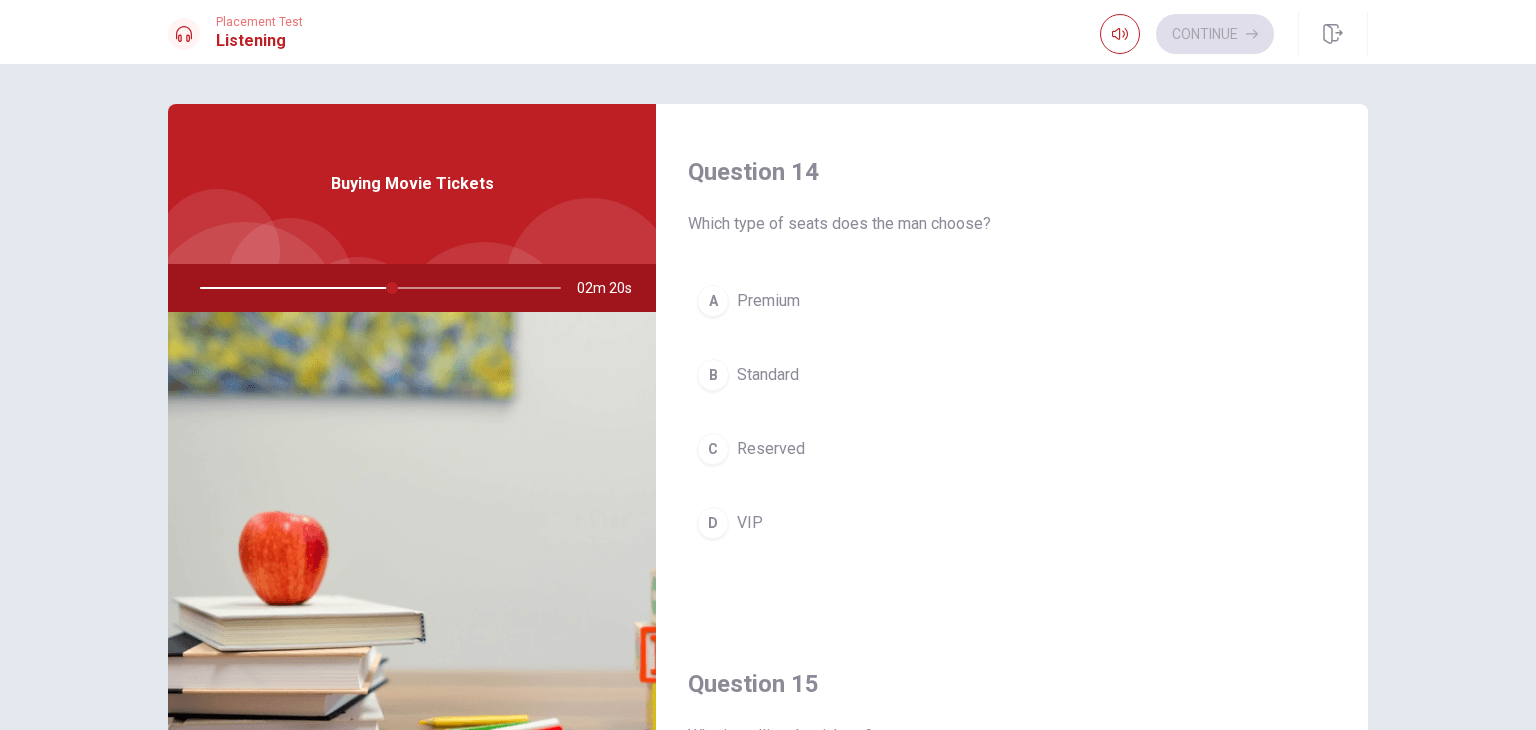 scroll, scrollTop: 1557, scrollLeft: 0, axis: vertical 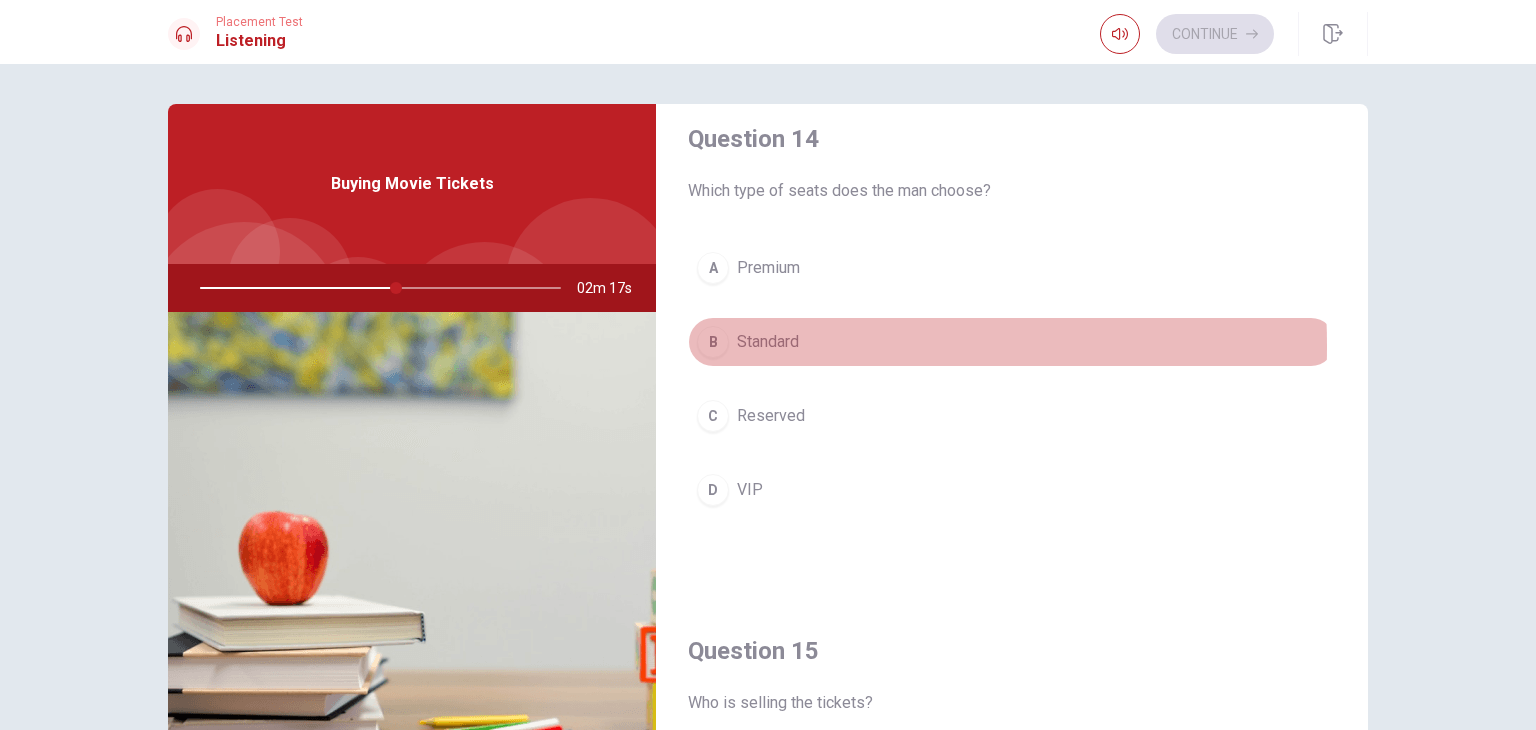 click on "B" at bounding box center [713, 342] 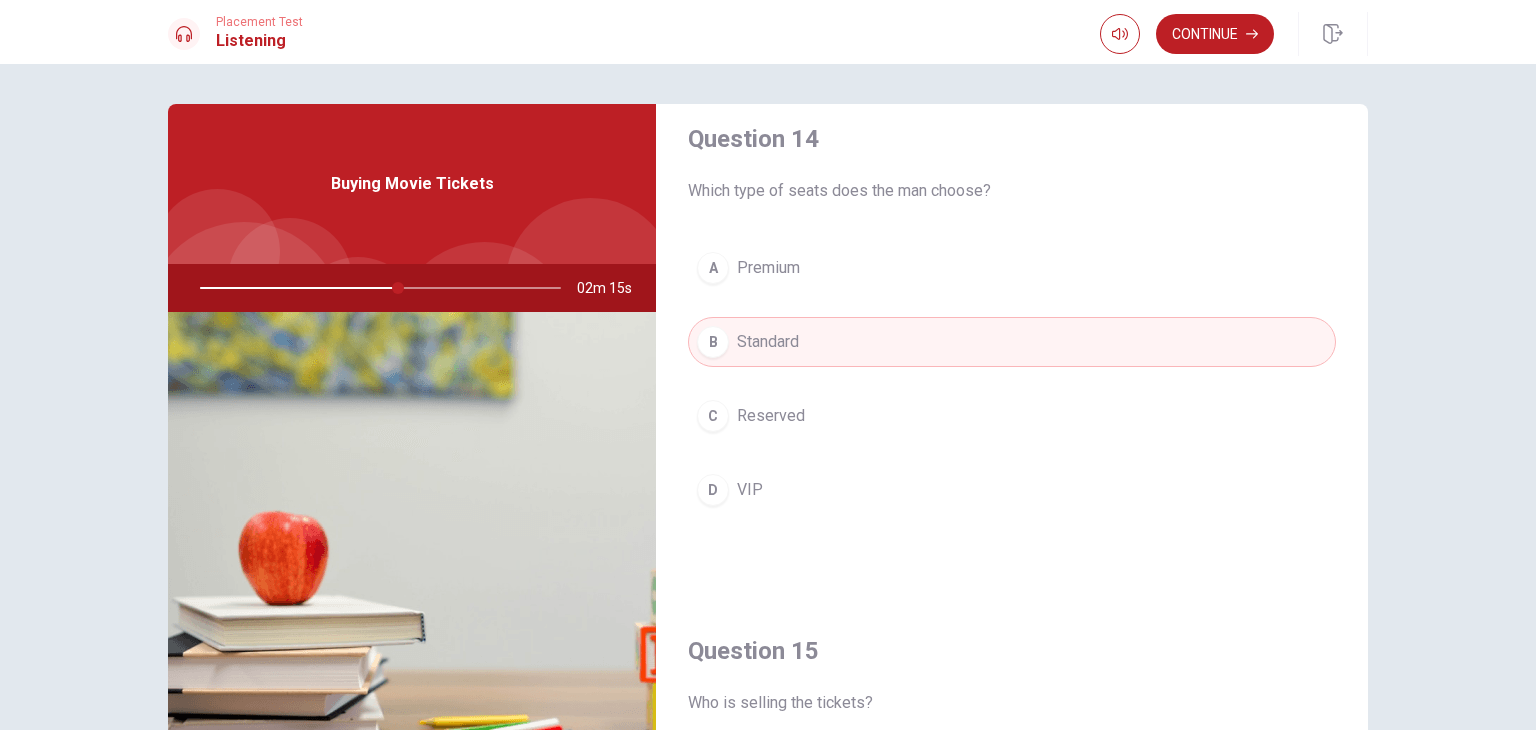 click on "D VIP" at bounding box center (1012, 490) 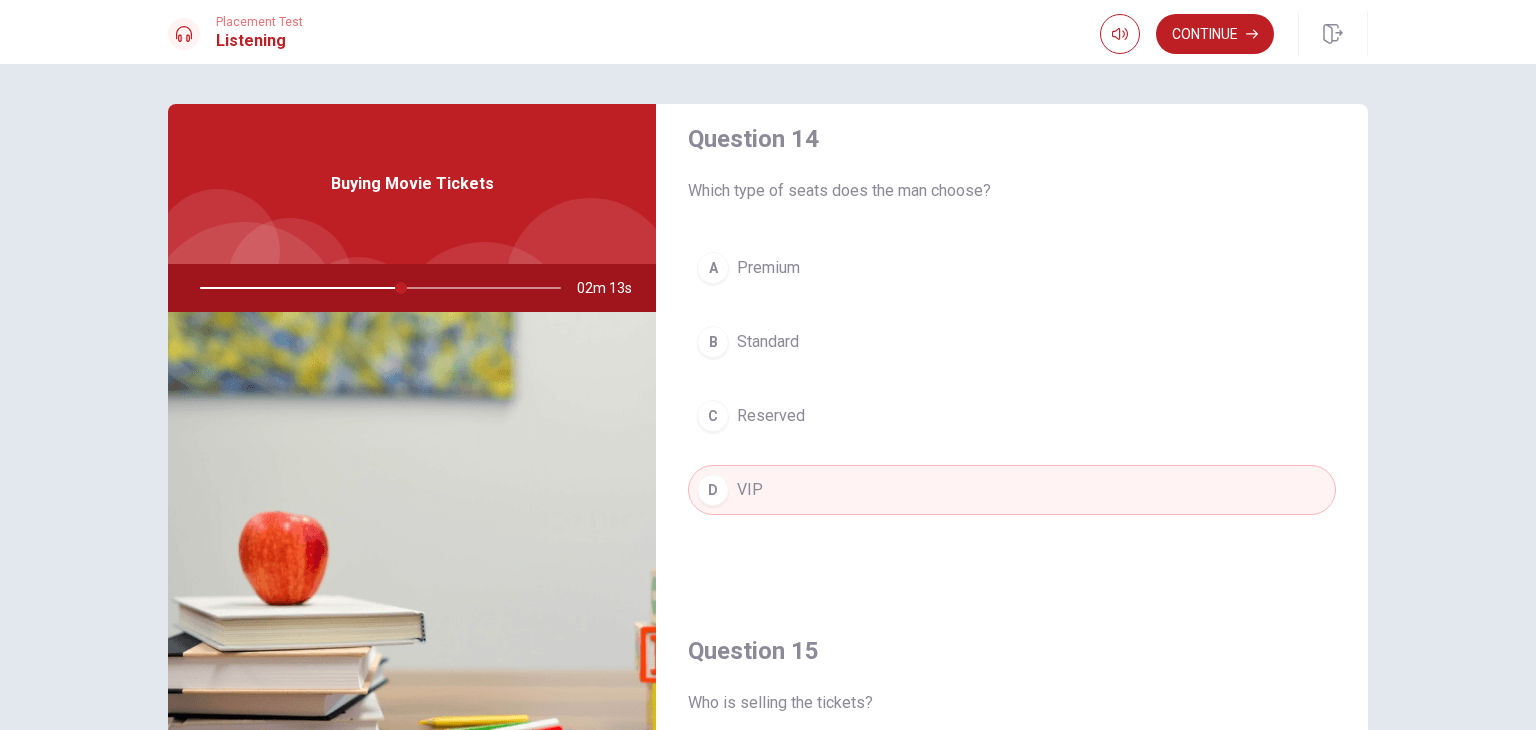 click on "A Premium B Standard C Reserved D VIP" at bounding box center [1012, 399] 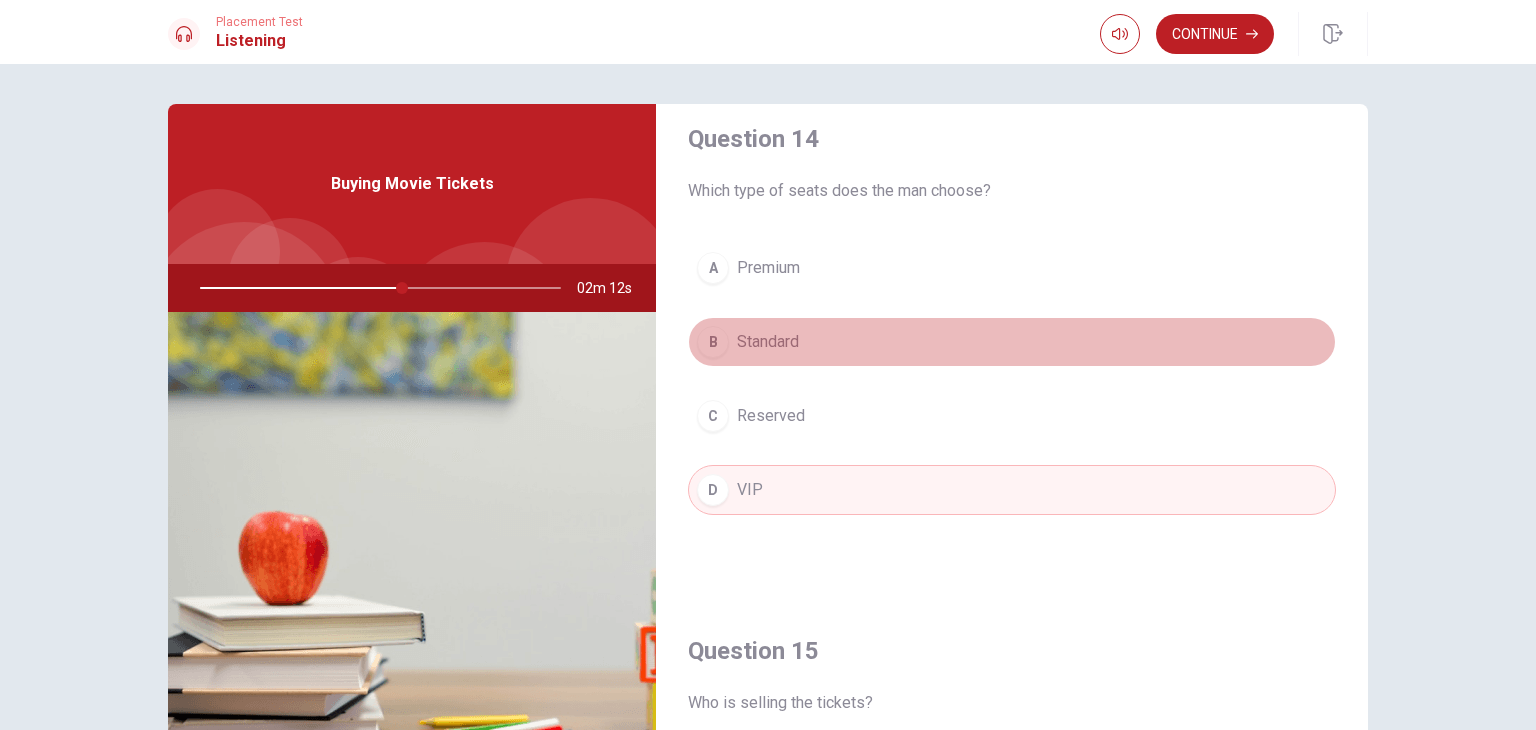 click on "B Standard" at bounding box center [1012, 342] 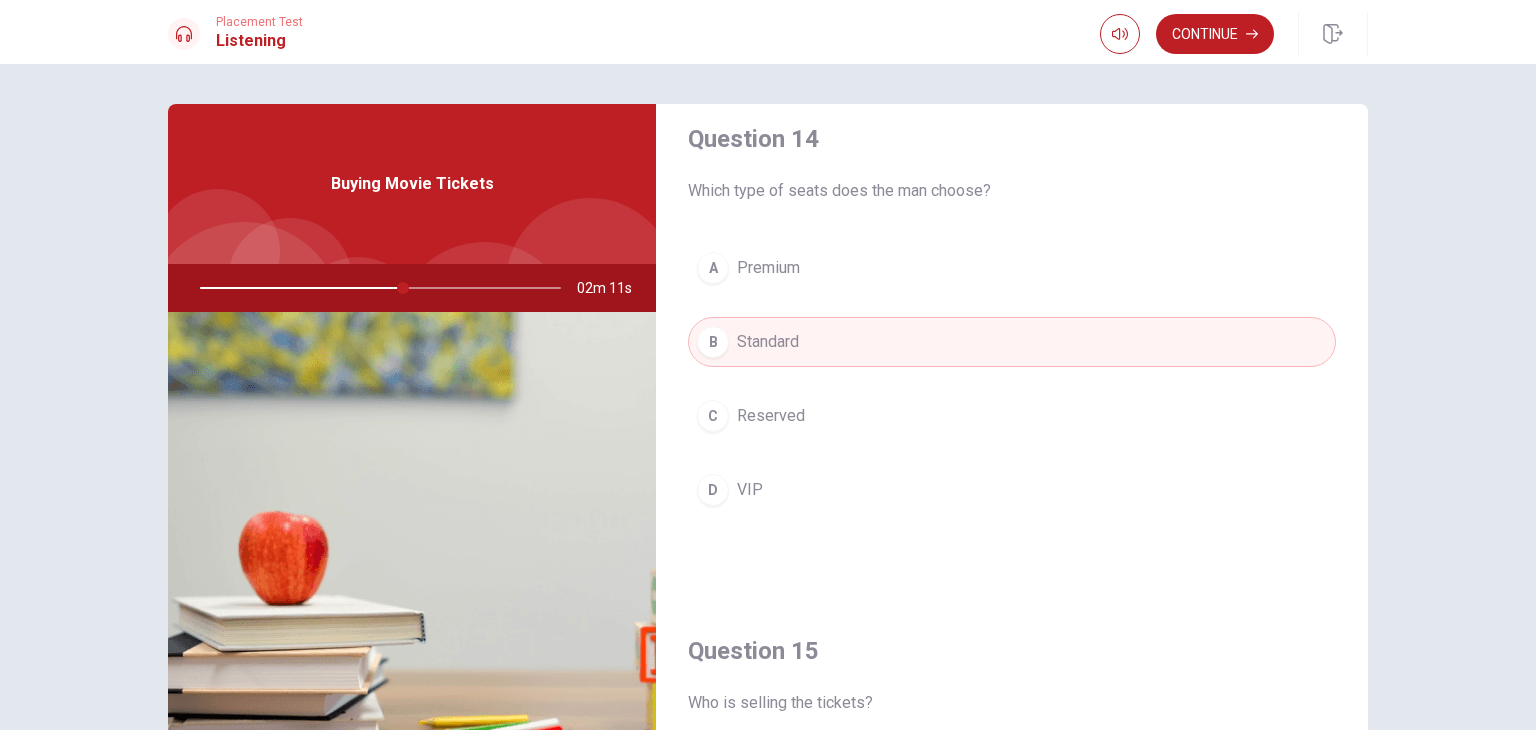 scroll, scrollTop: 1856, scrollLeft: 0, axis: vertical 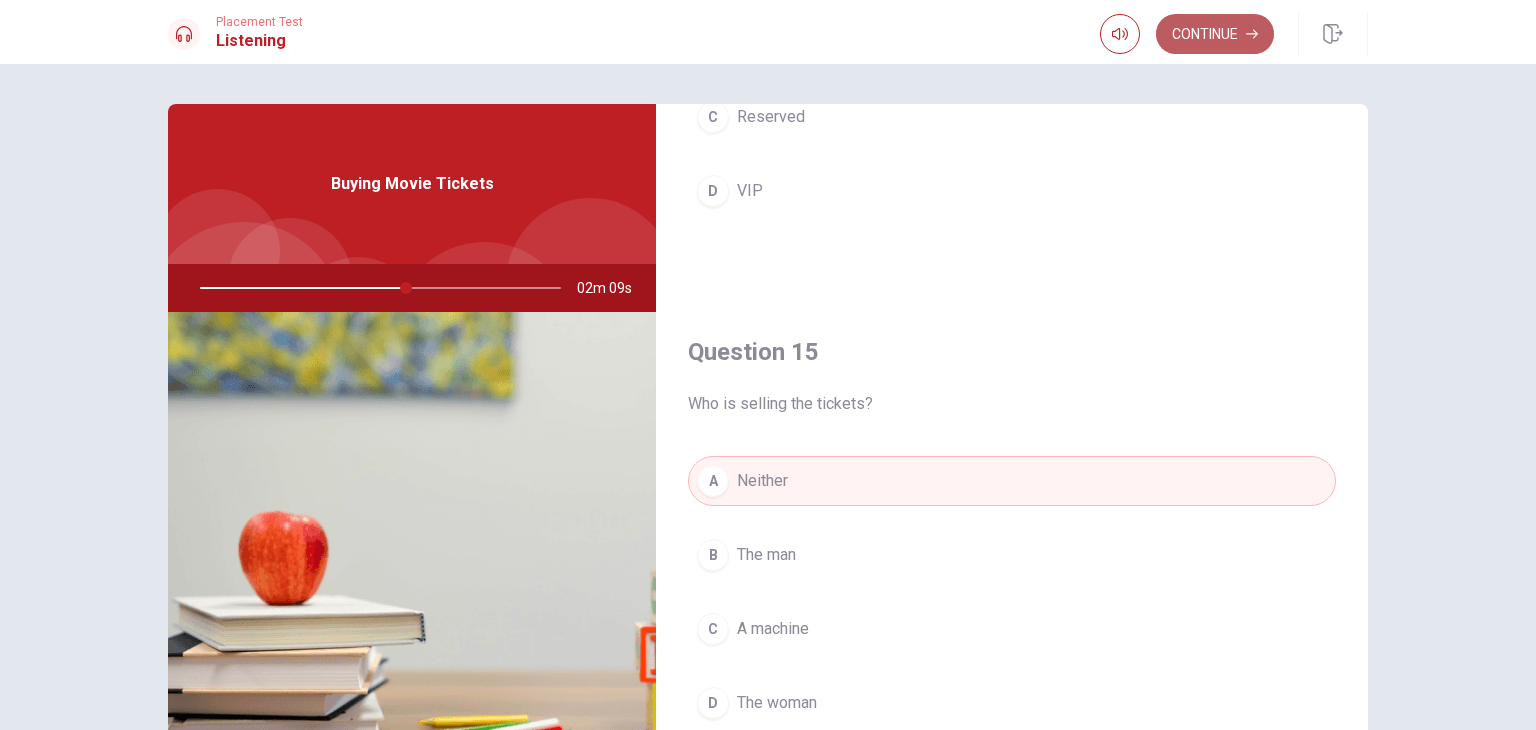 click on "Continue" at bounding box center (1215, 34) 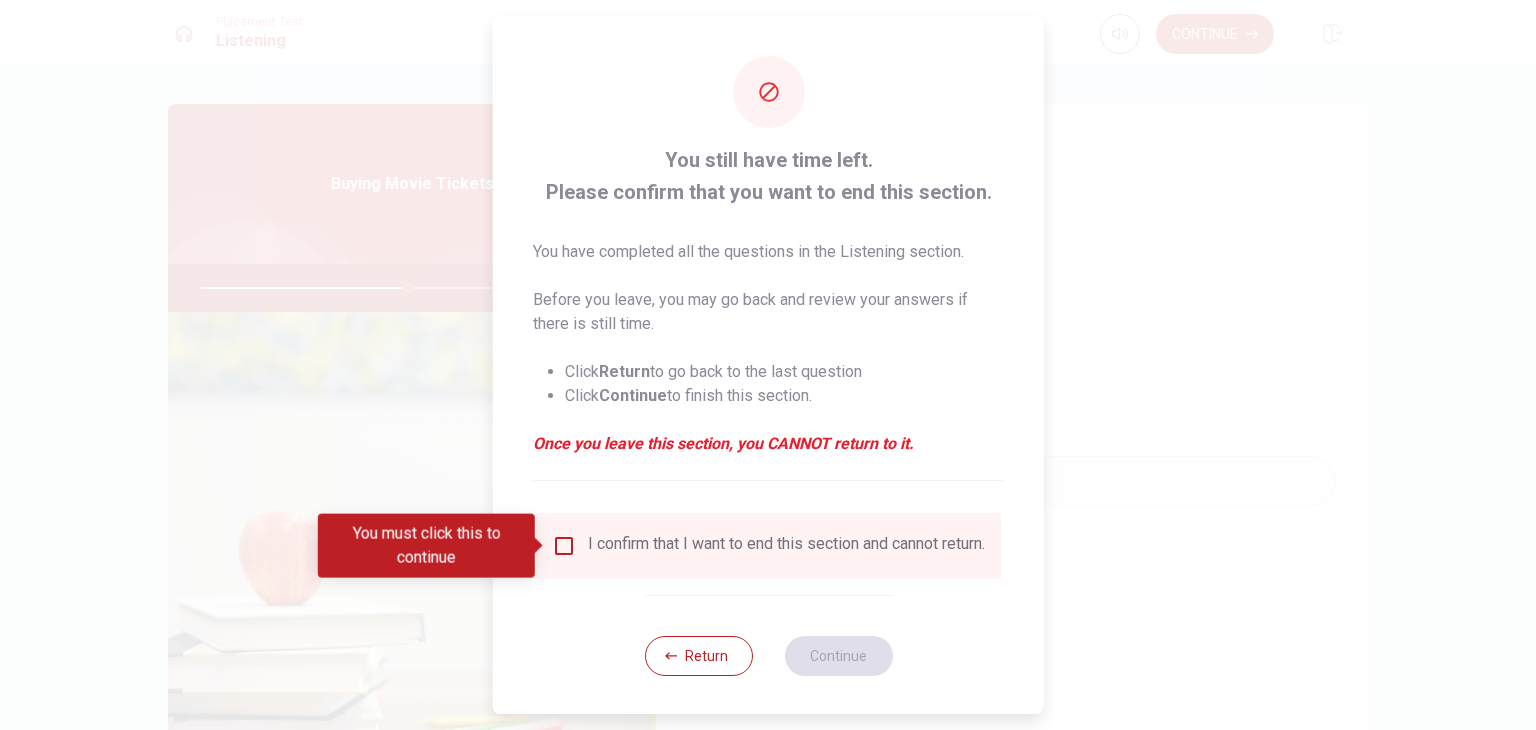 click on "I confirm that I want to end this section and cannot return." at bounding box center [768, 546] 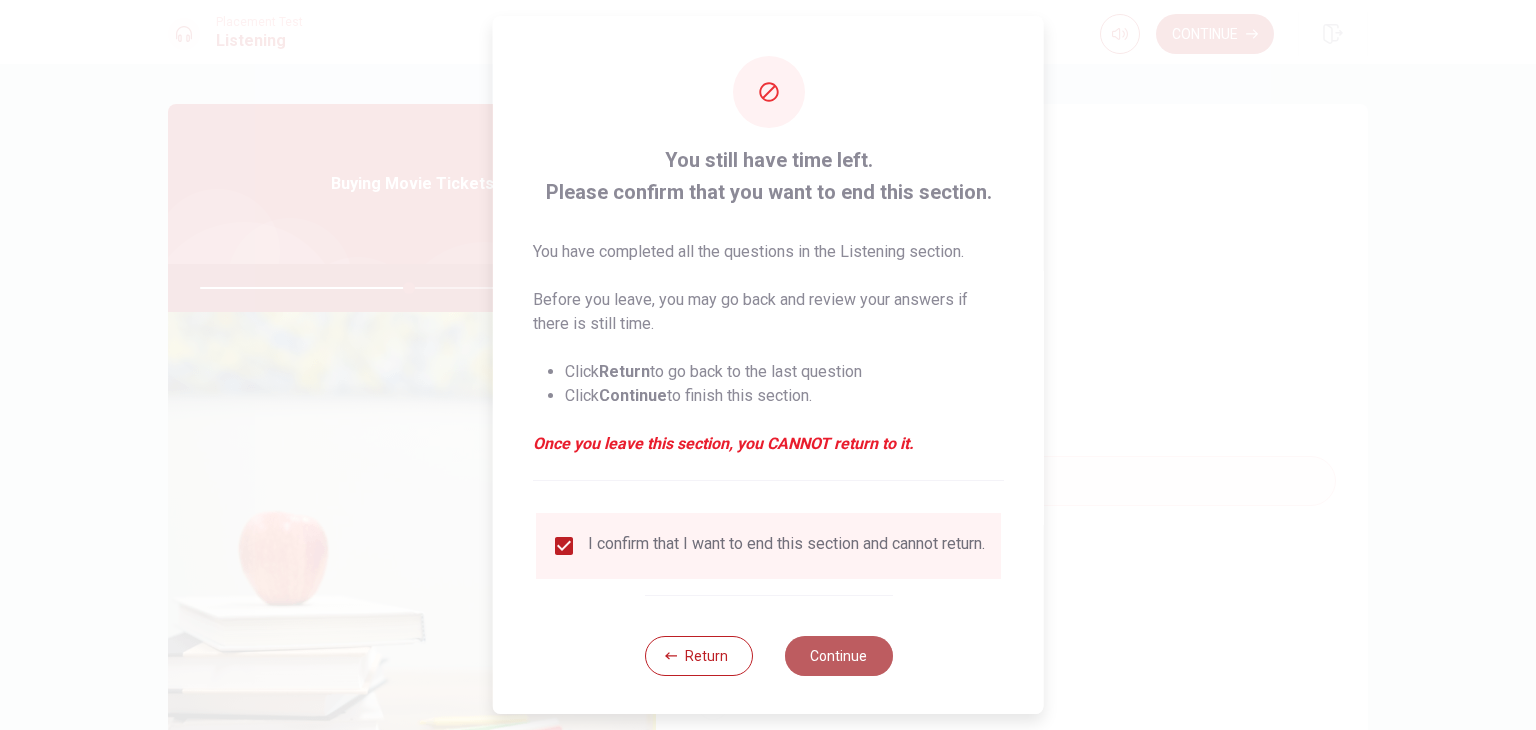 click on "Continue" at bounding box center [838, 656] 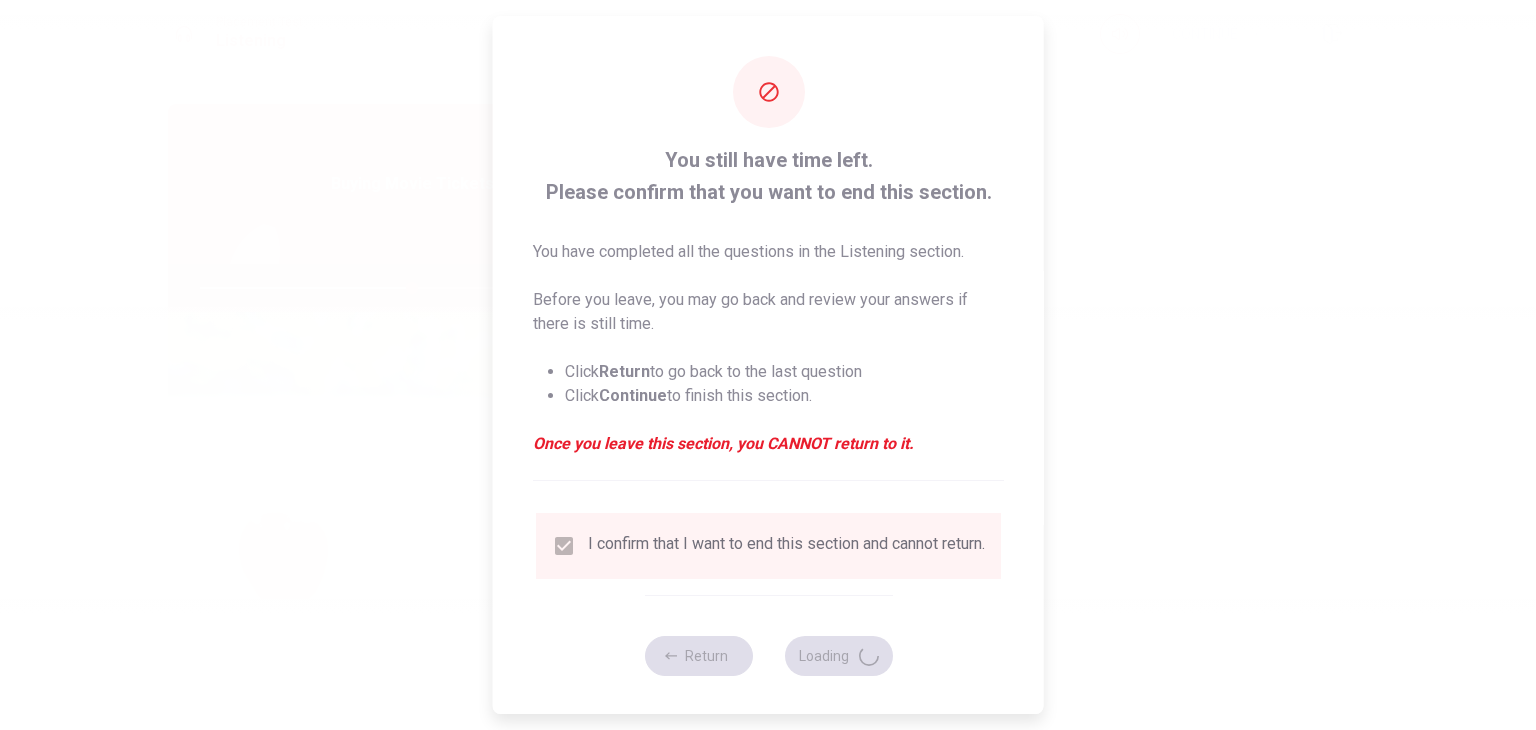 type on "59" 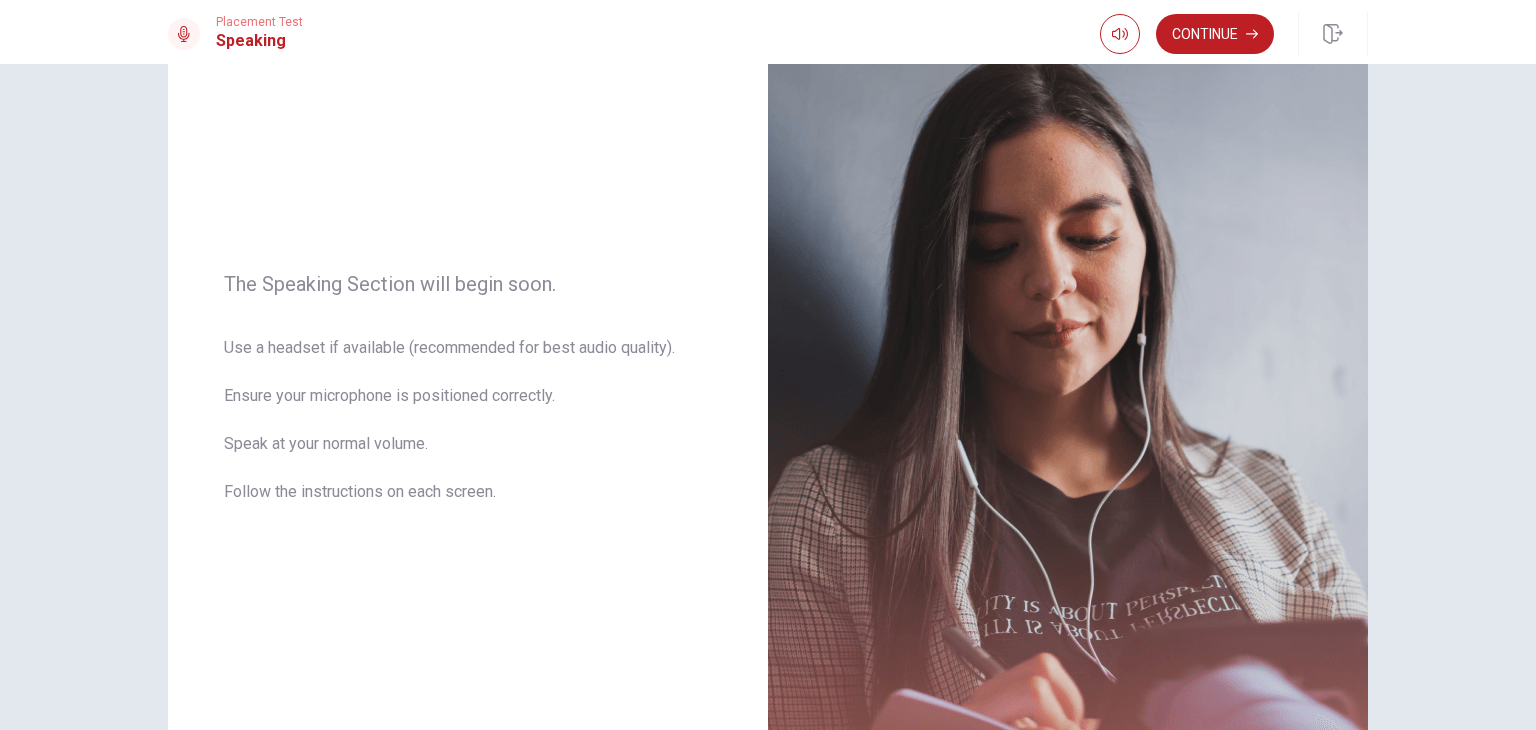 scroll, scrollTop: 136, scrollLeft: 0, axis: vertical 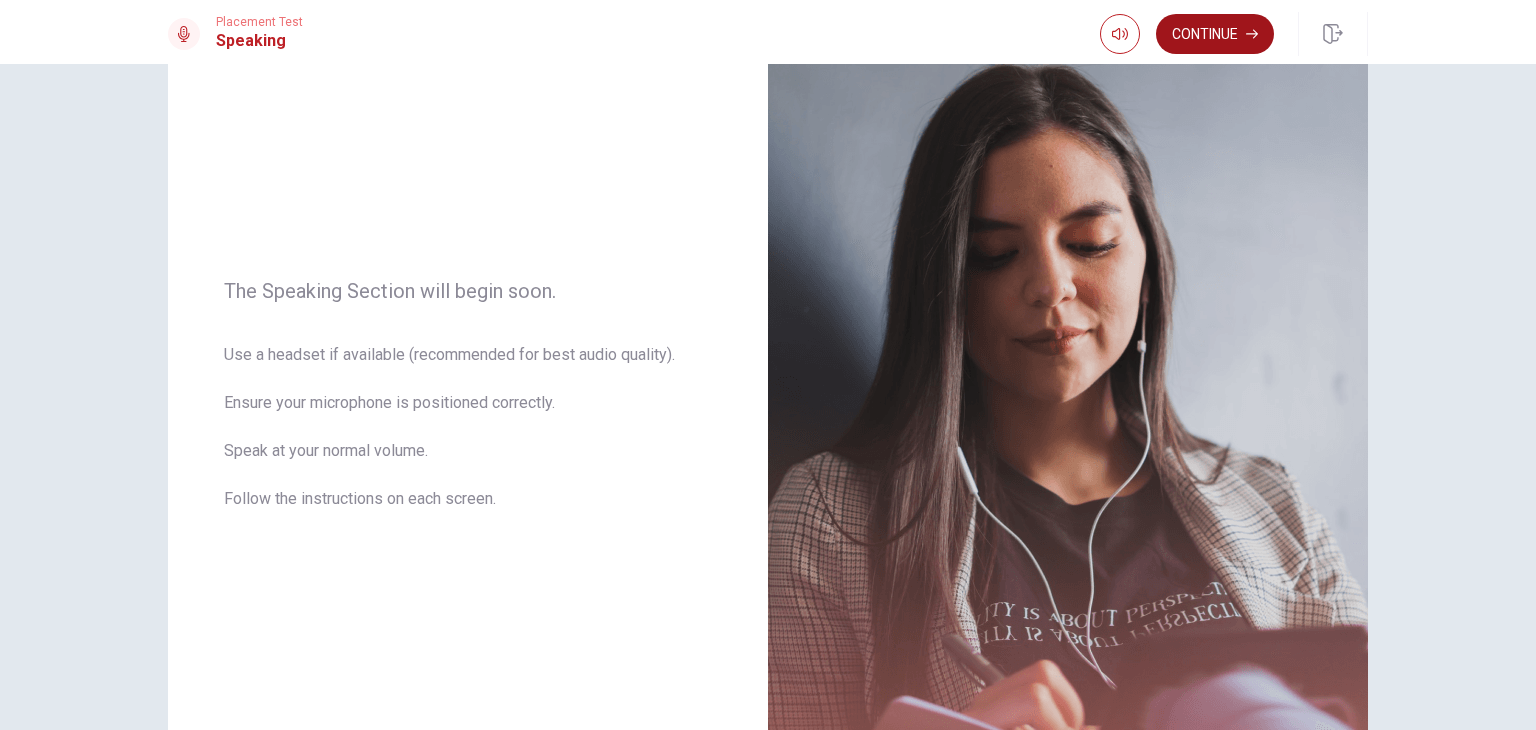 click on "Continue" at bounding box center [1215, 34] 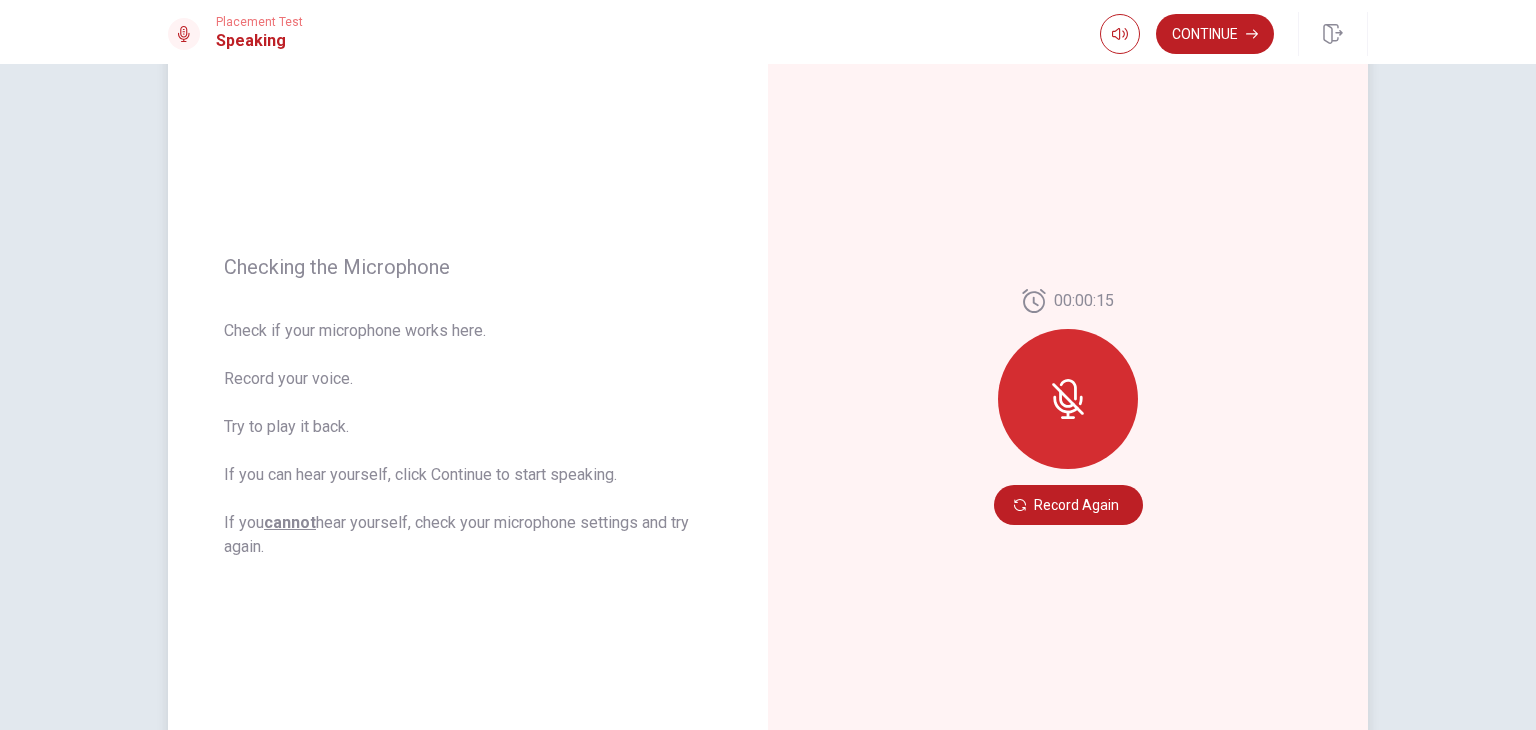 click at bounding box center (1068, 399) 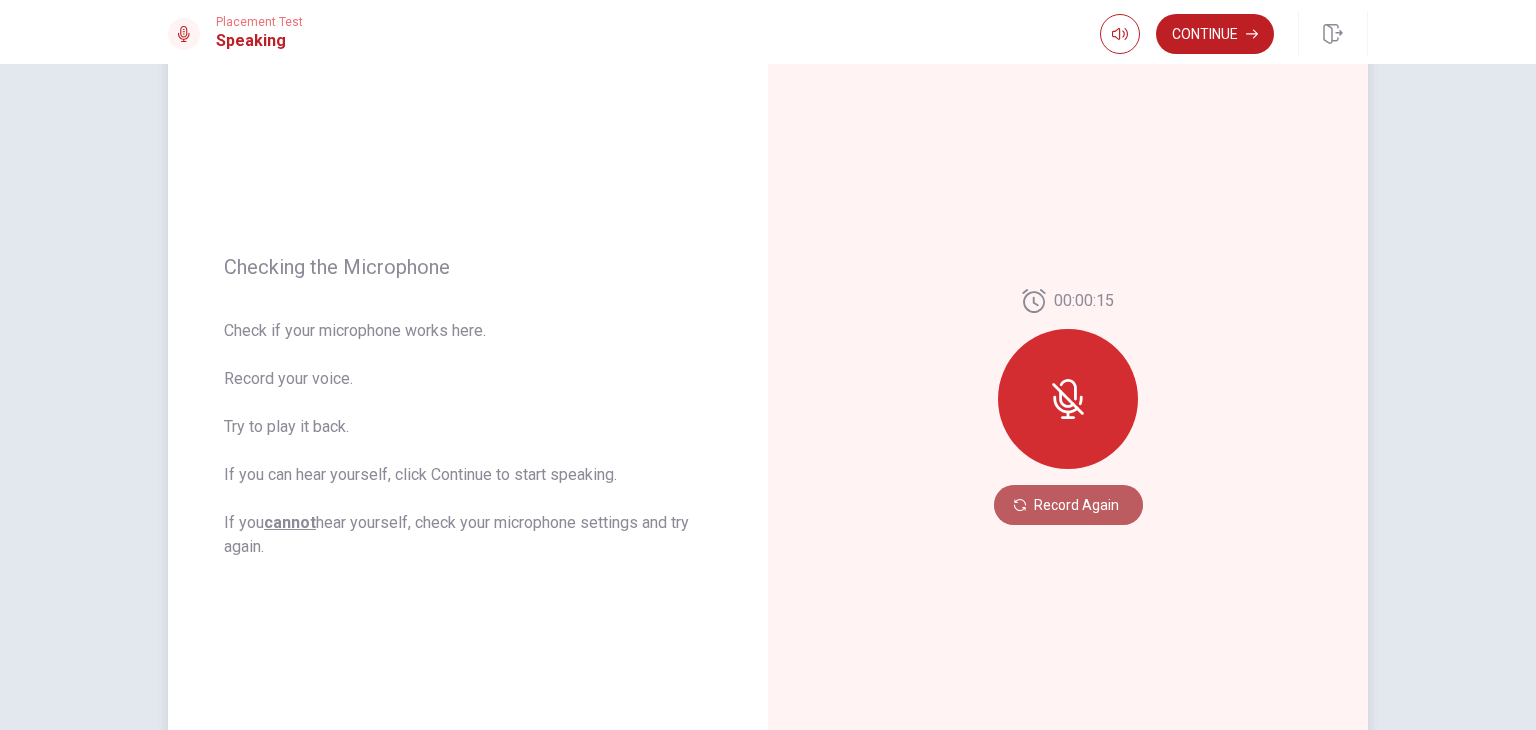 click on "Record Again" at bounding box center [1068, 505] 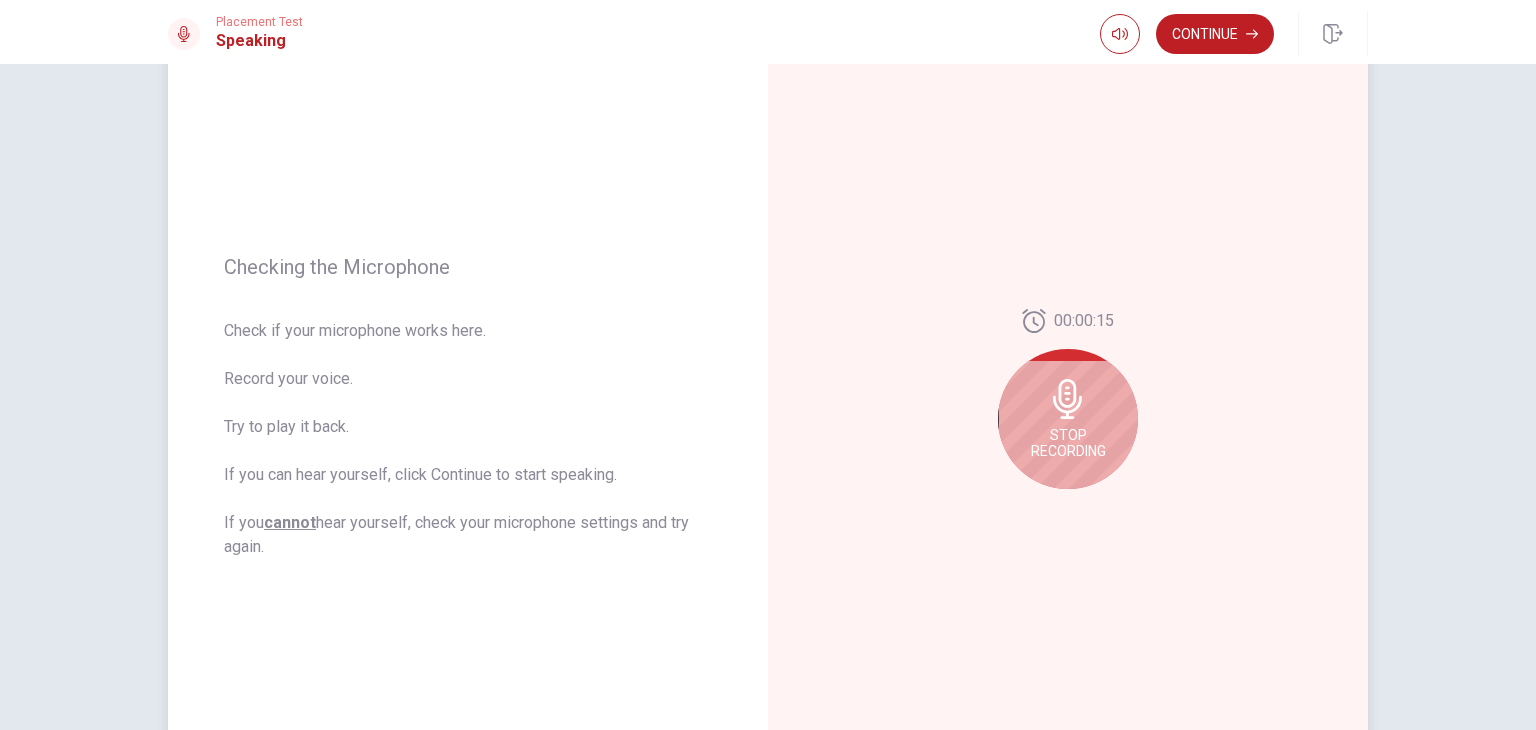 click on "Stop   Recording" at bounding box center [1068, 443] 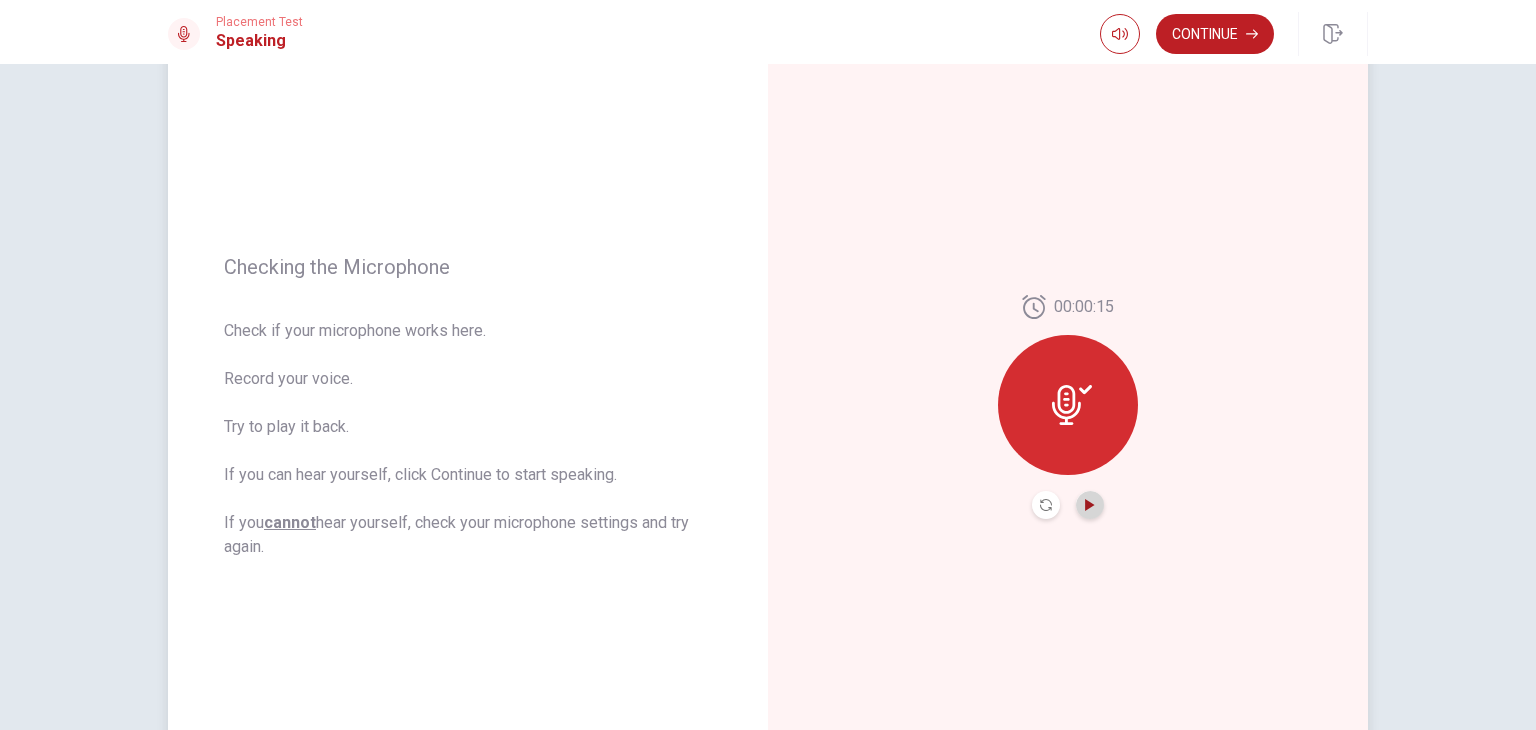 click 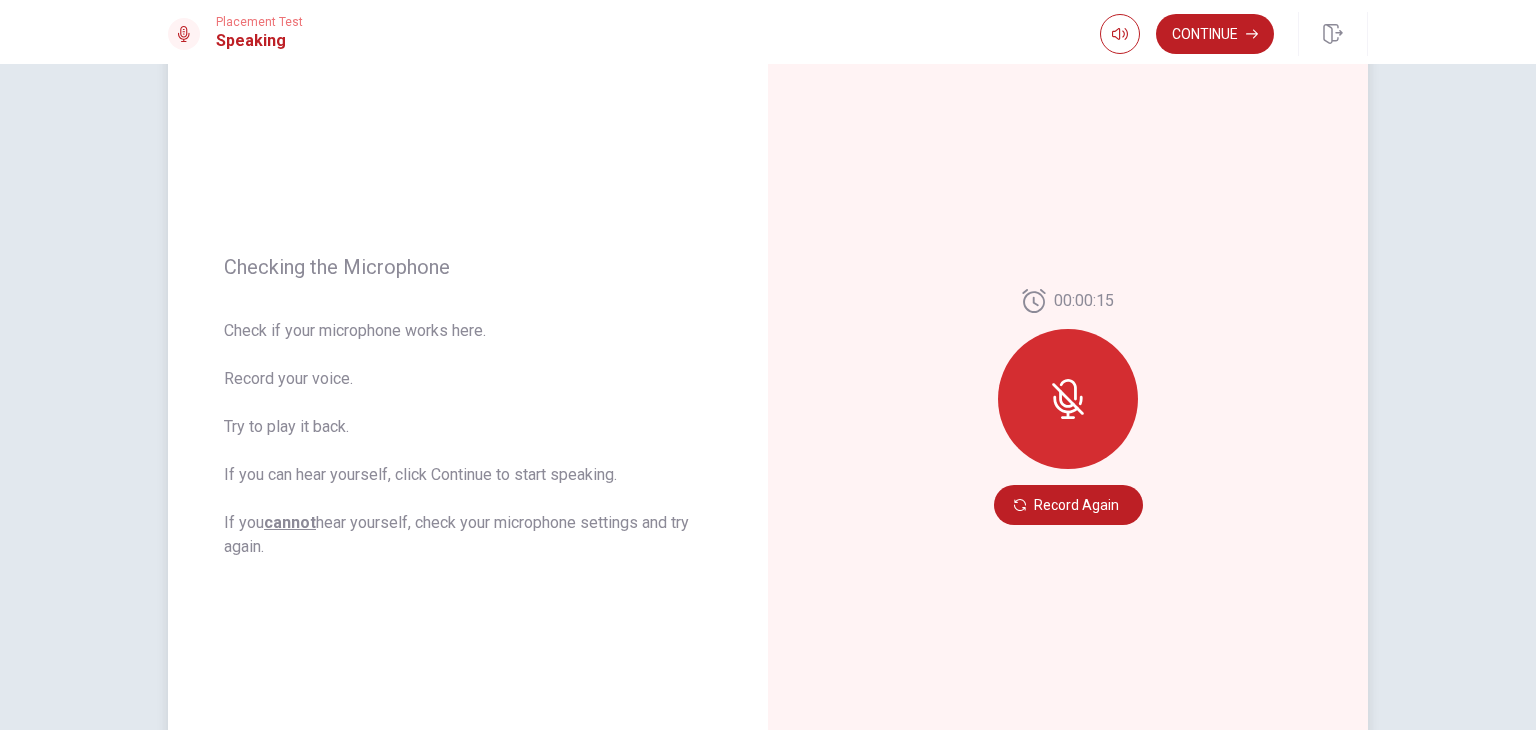 click 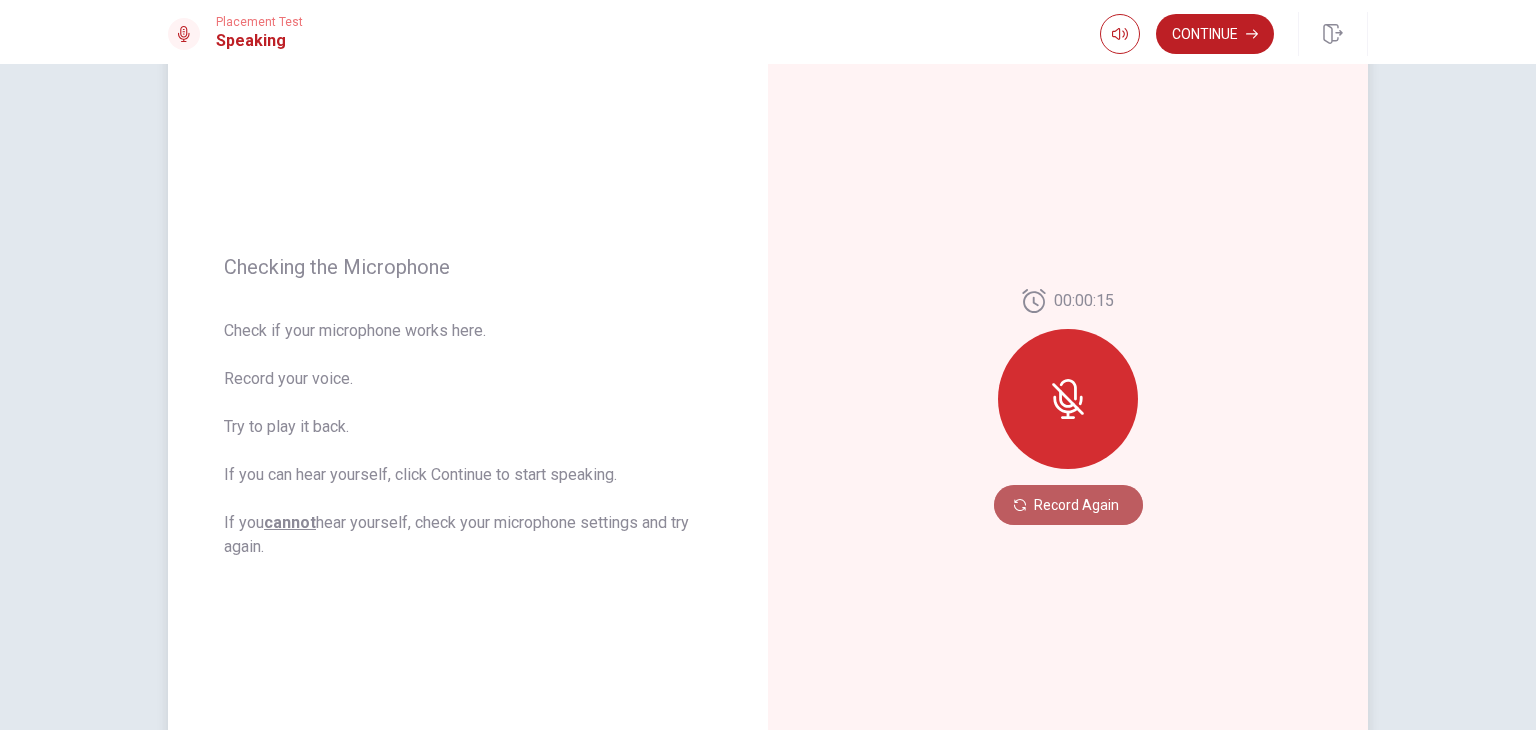 click on "Record Again" at bounding box center [1068, 505] 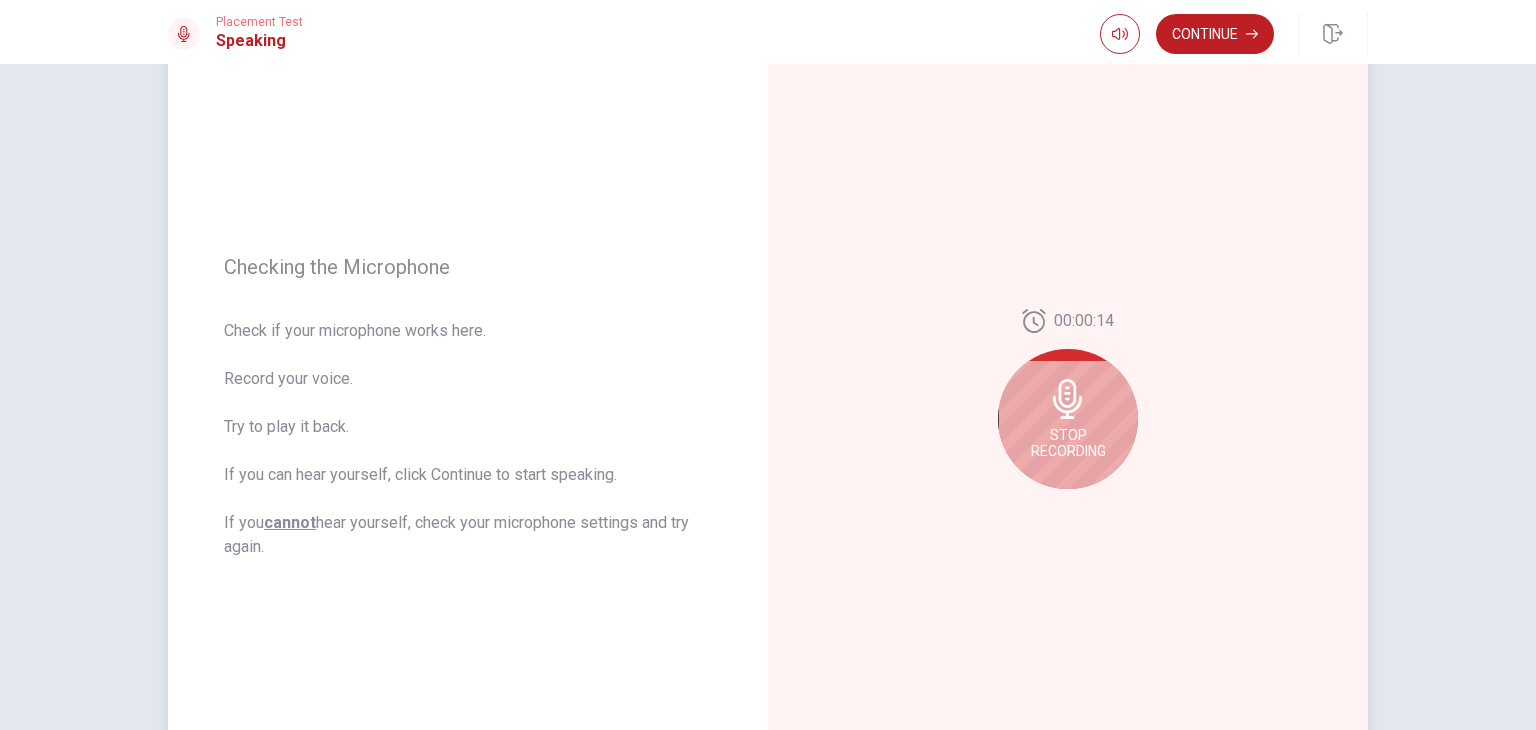 click on "Stop   Recording" at bounding box center [1068, 443] 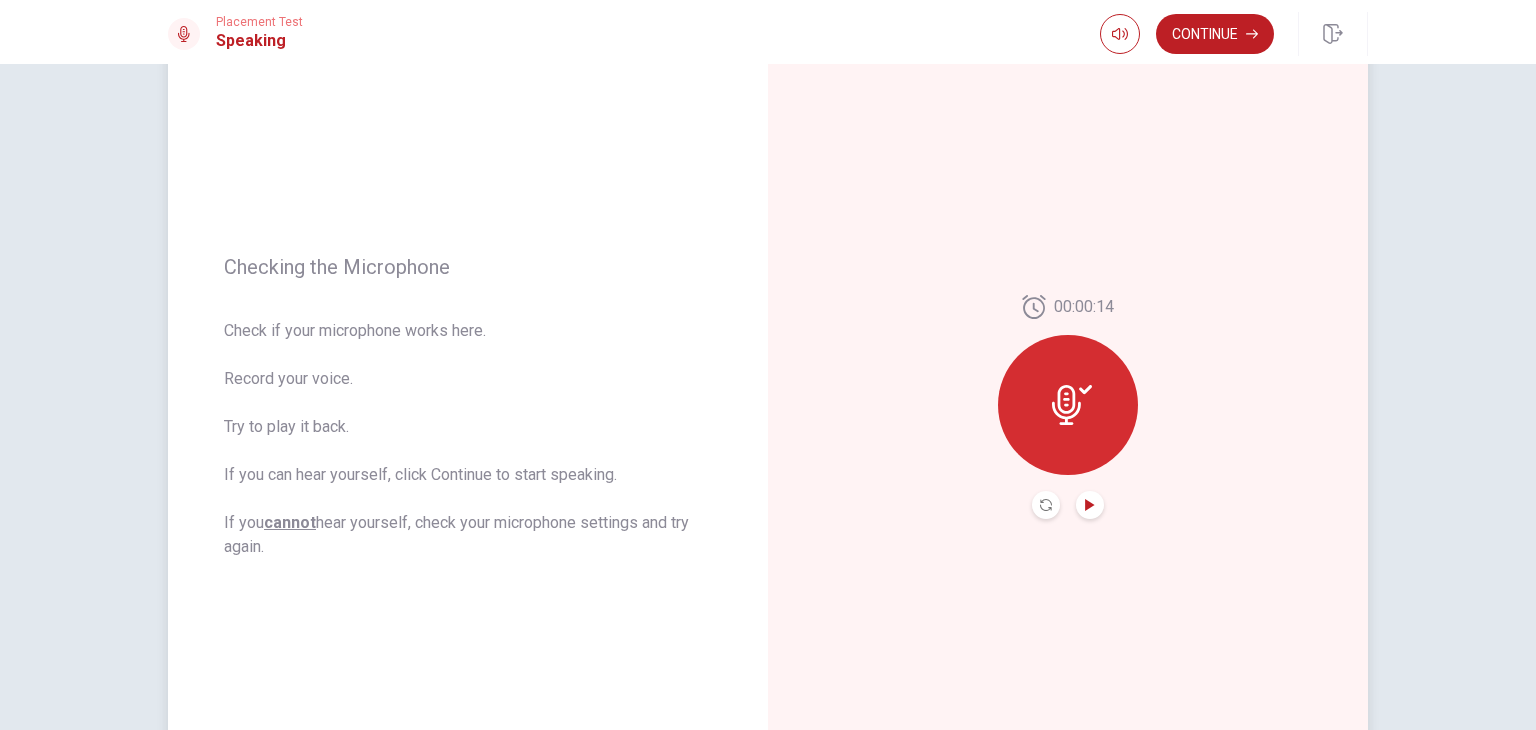 click 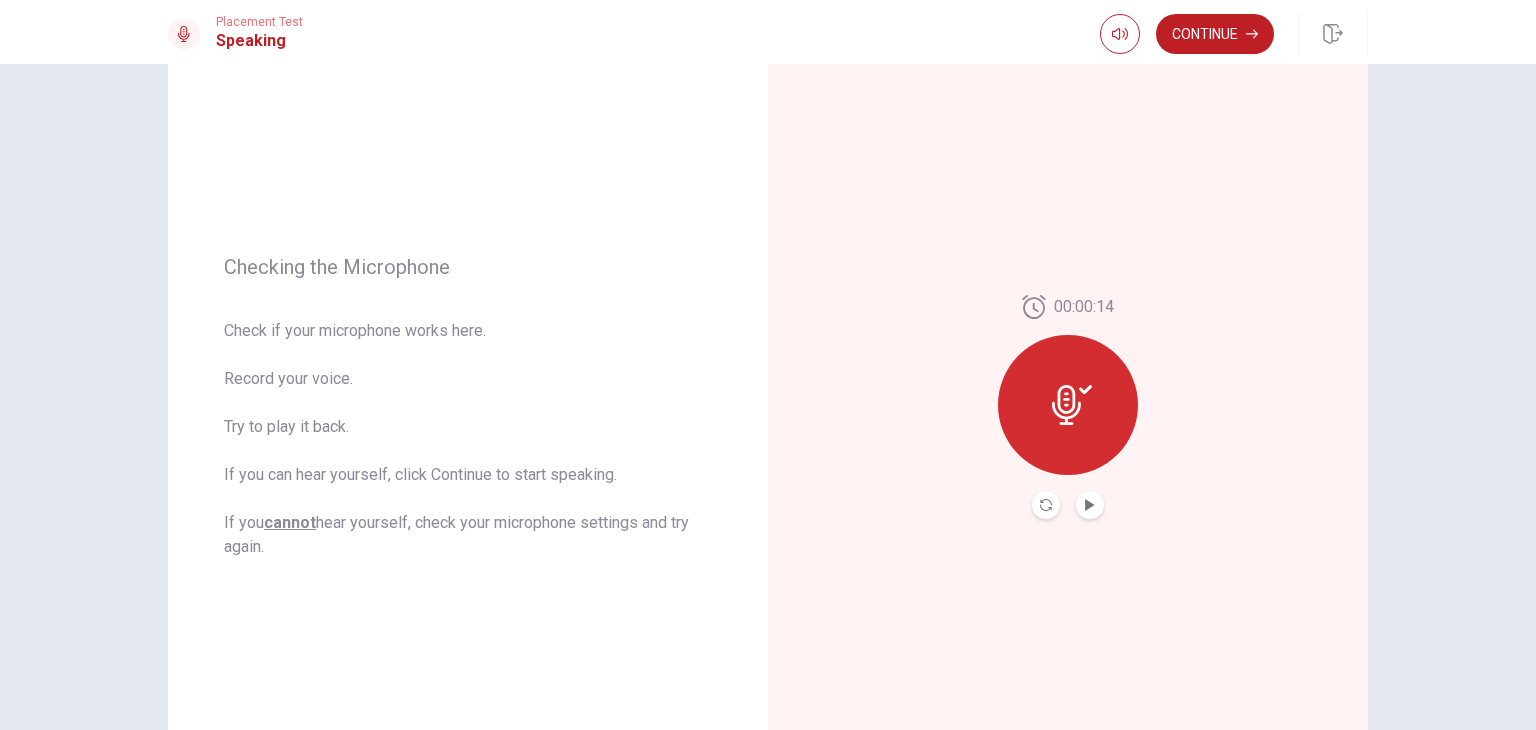 click at bounding box center [1068, 405] 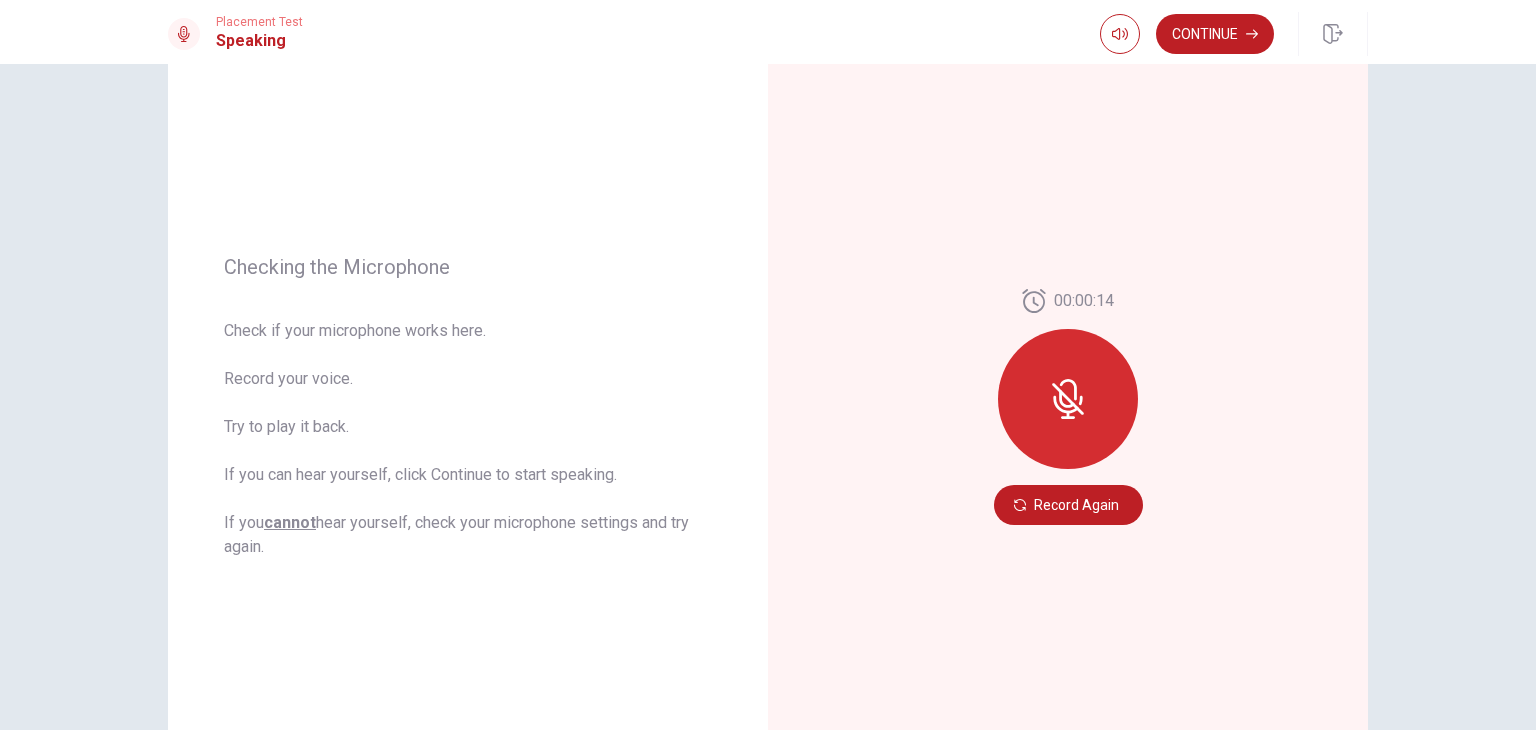 click 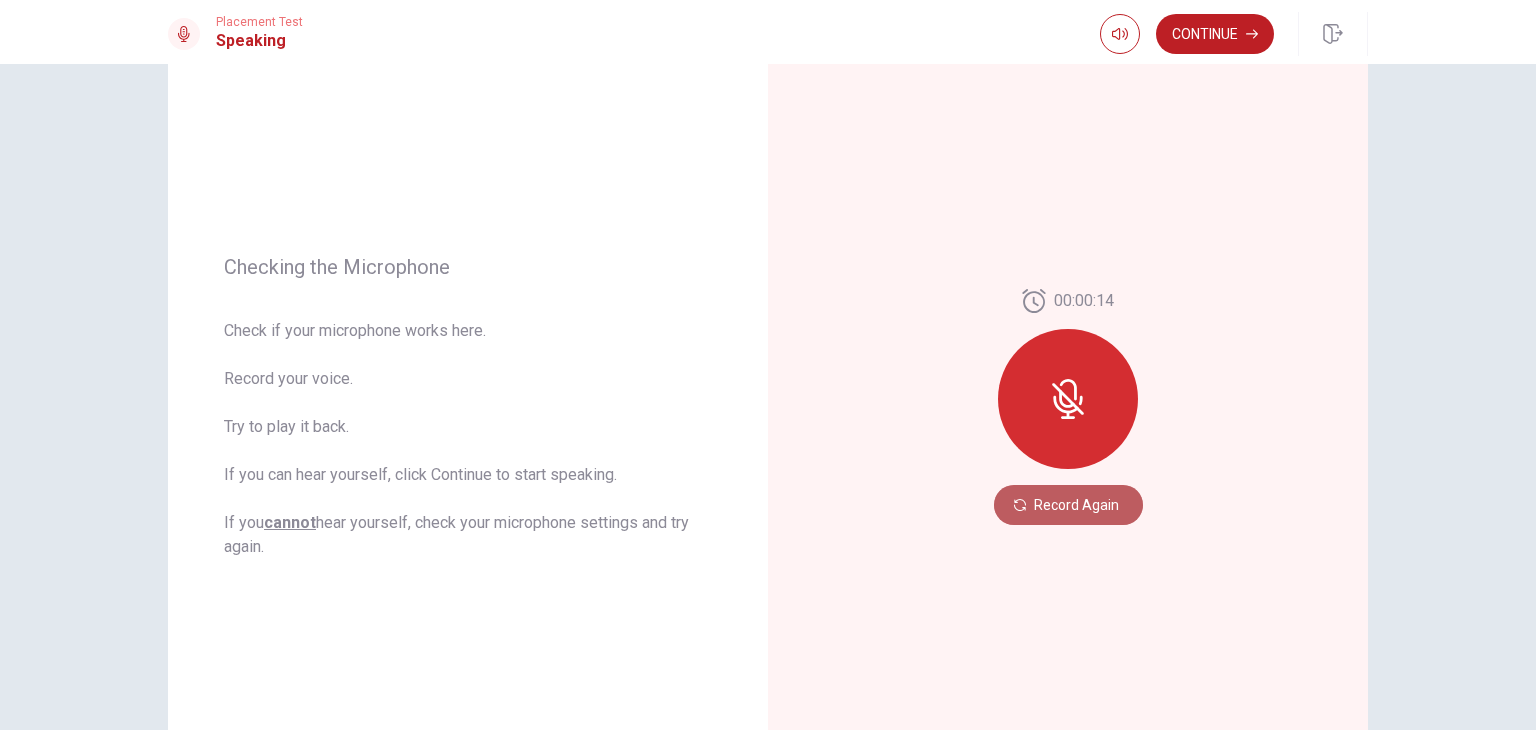 click on "Record Again" at bounding box center [1068, 505] 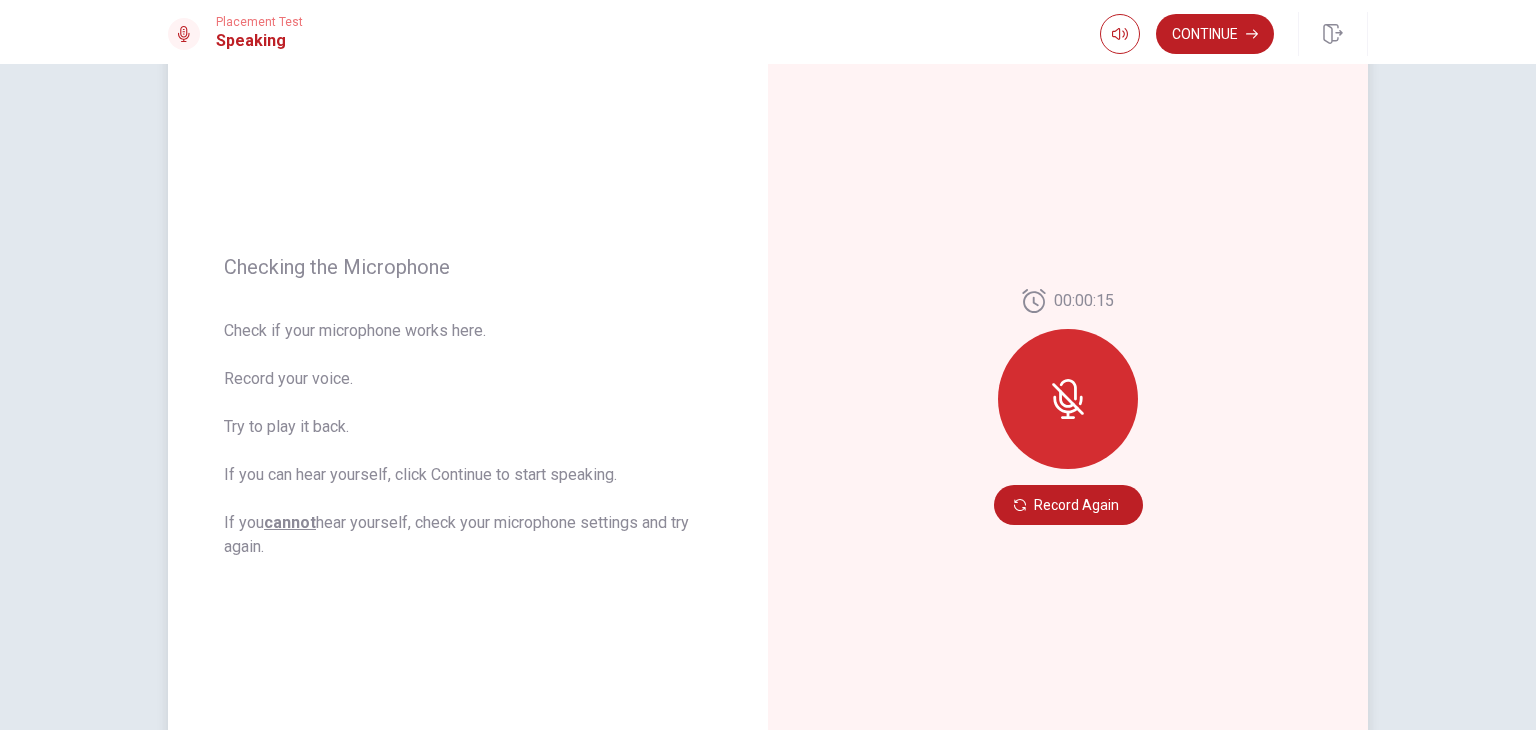 click 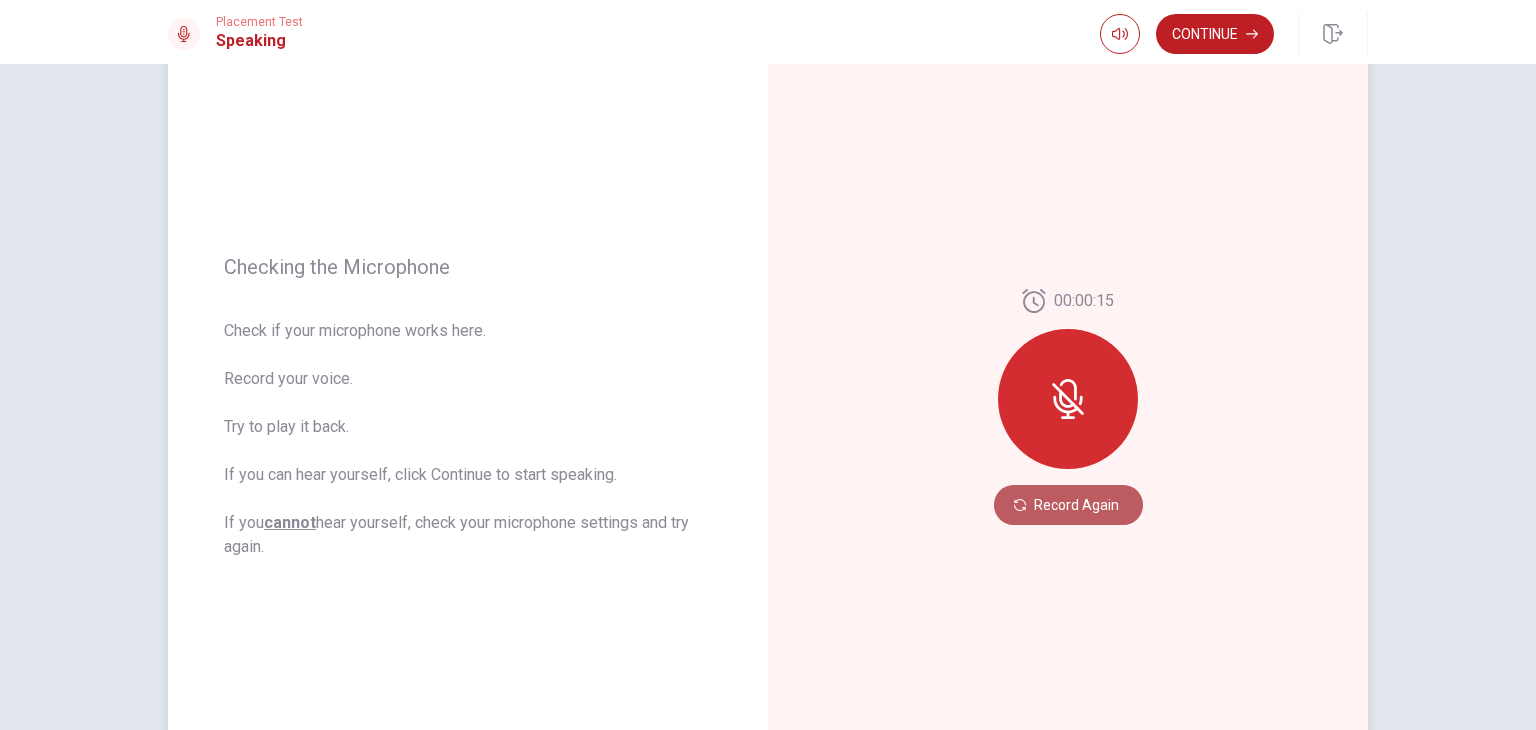 click on "Record Again" at bounding box center (1068, 505) 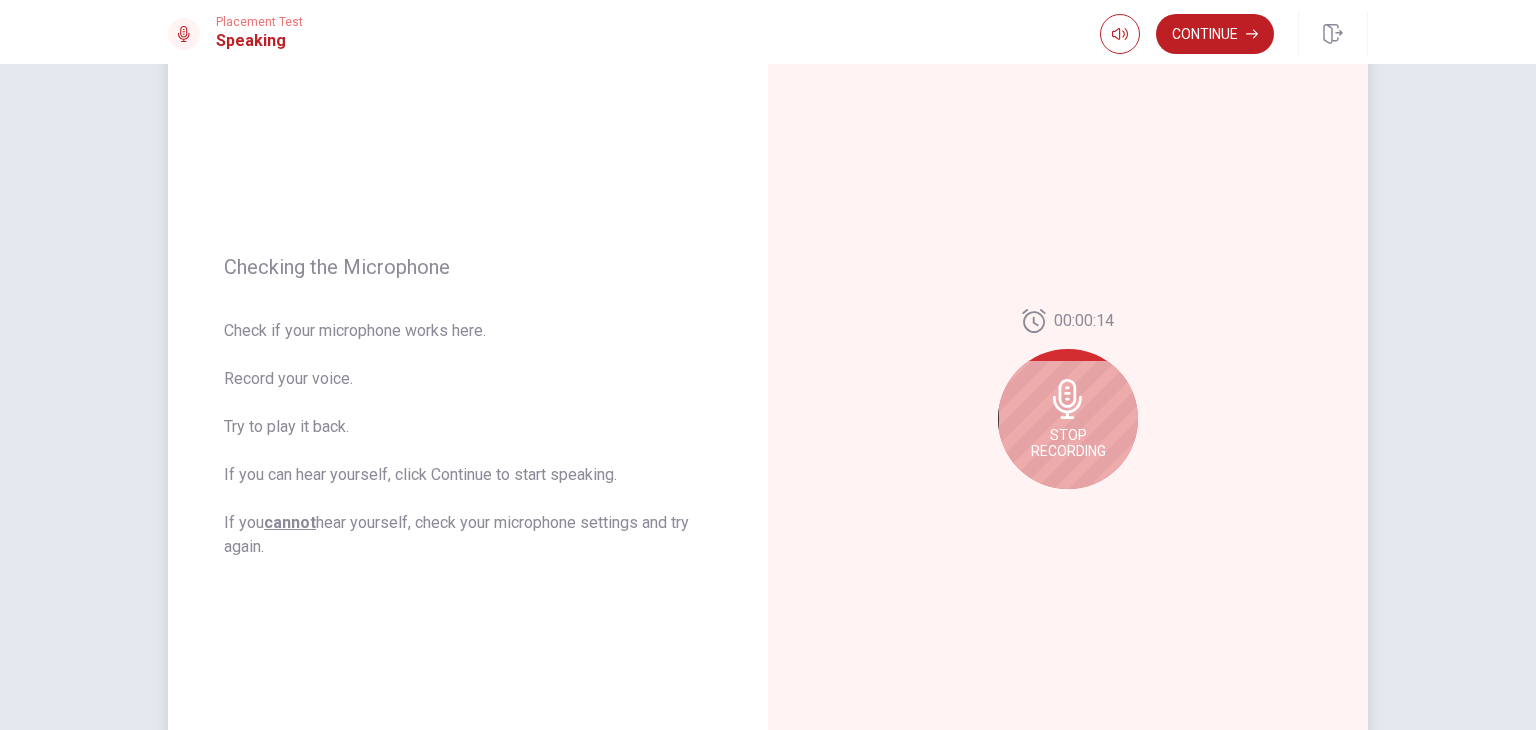 click on "Stop   Recording" at bounding box center (1068, 443) 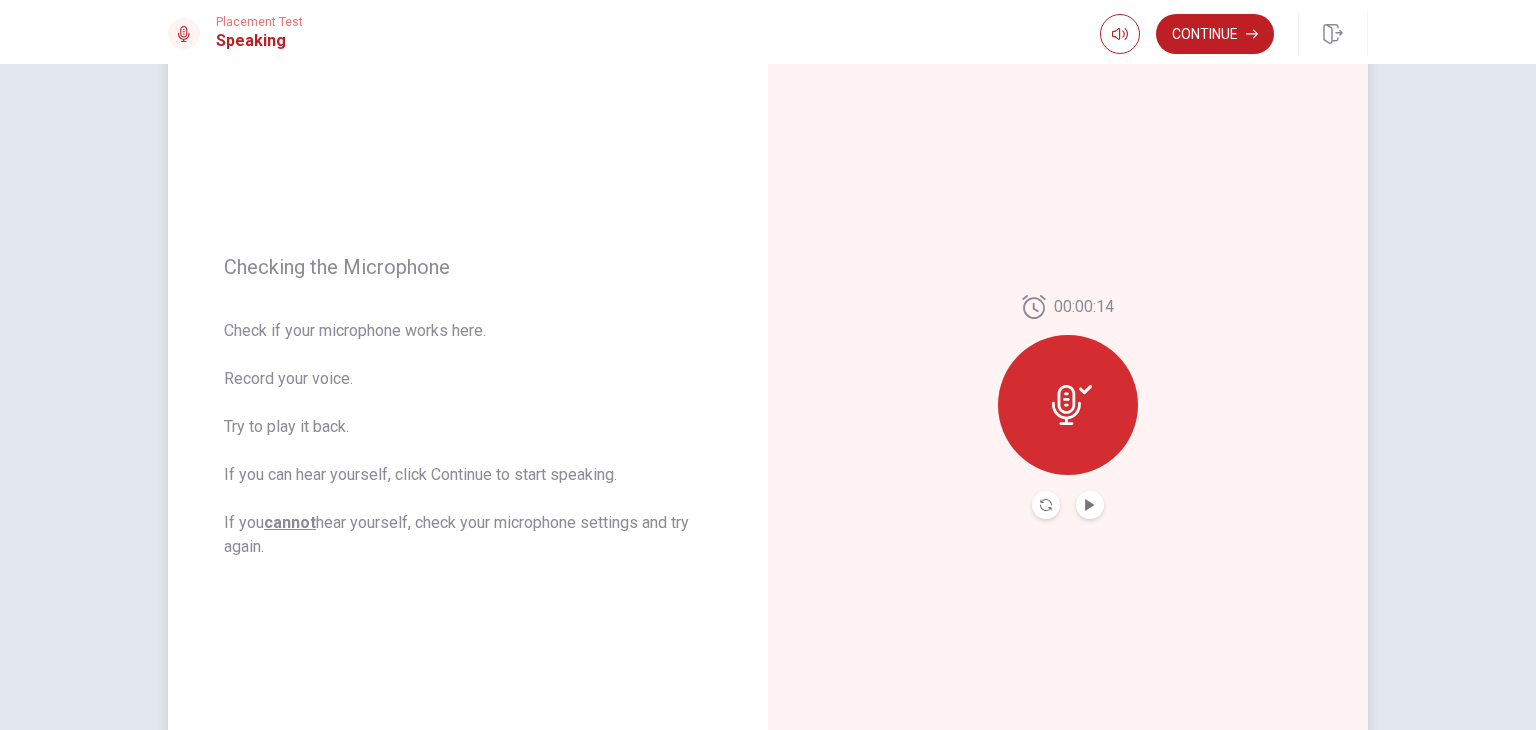 click at bounding box center (1090, 505) 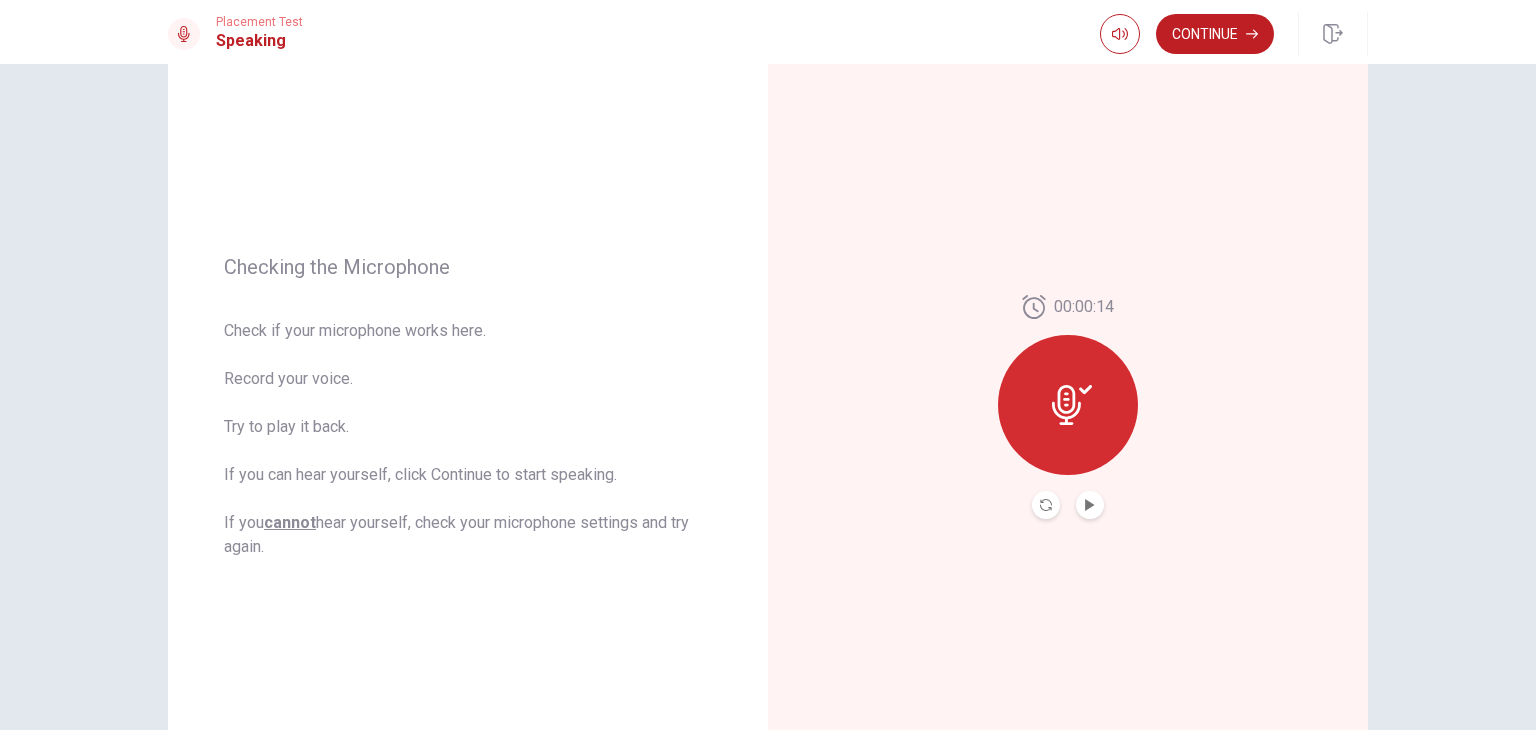 click 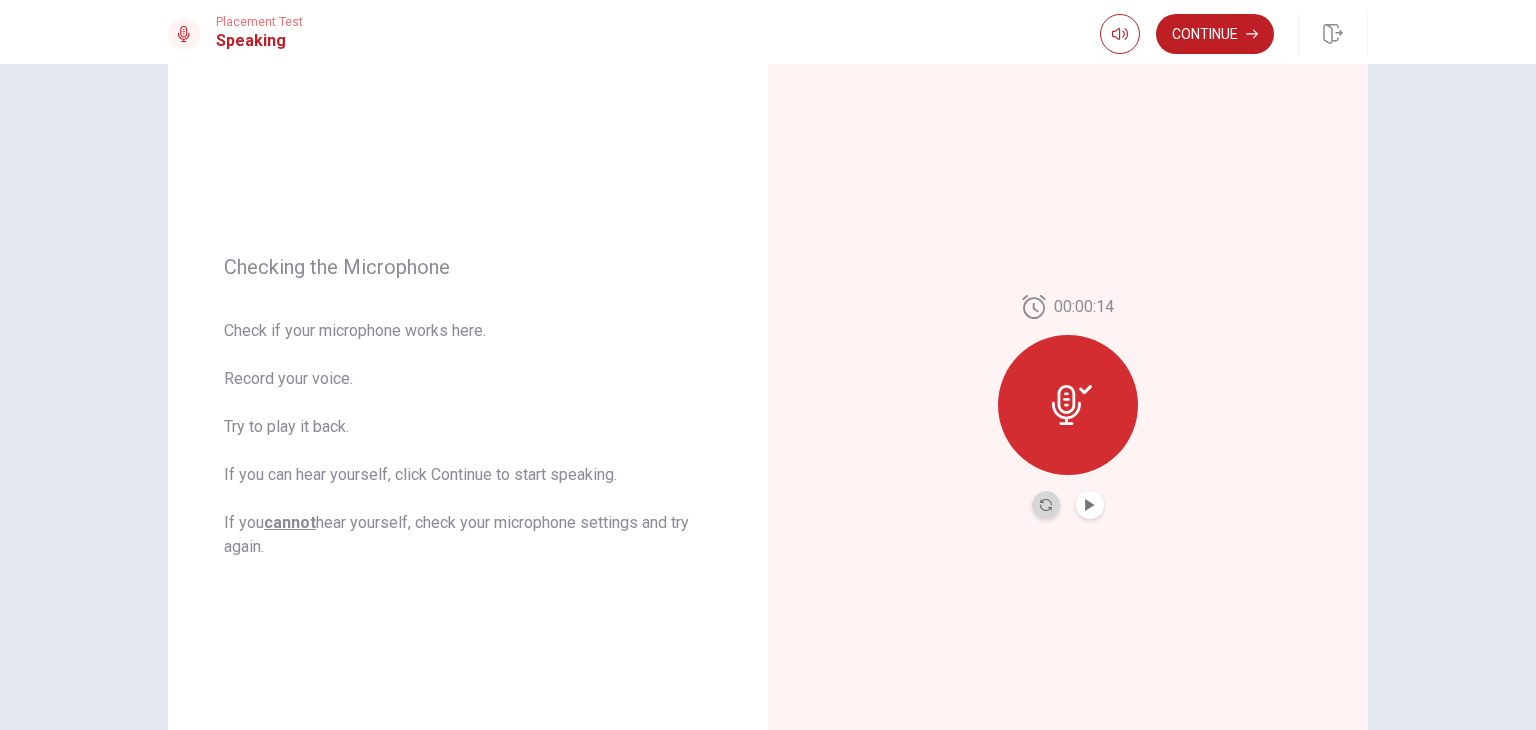 click 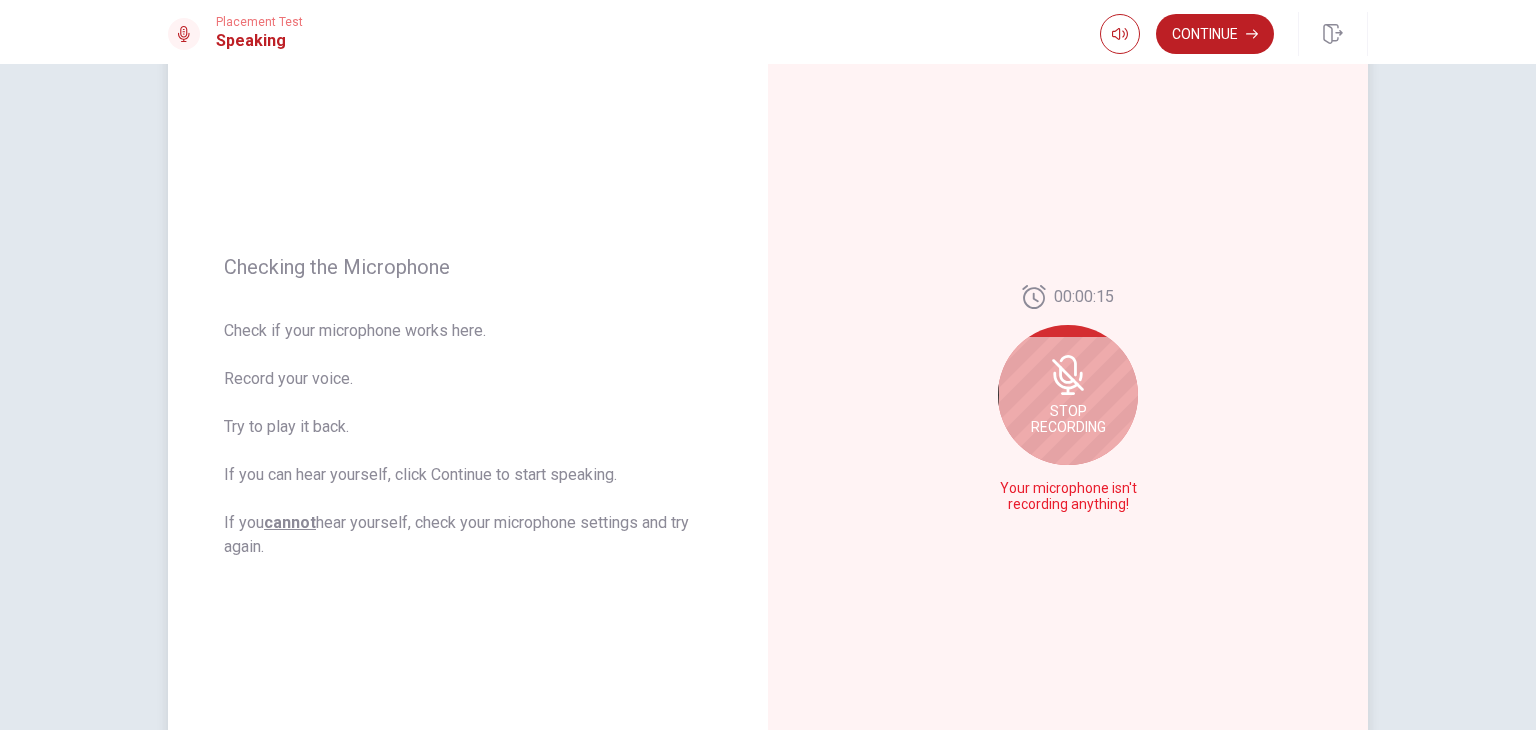 click on "Stop   Recording" at bounding box center (1068, 419) 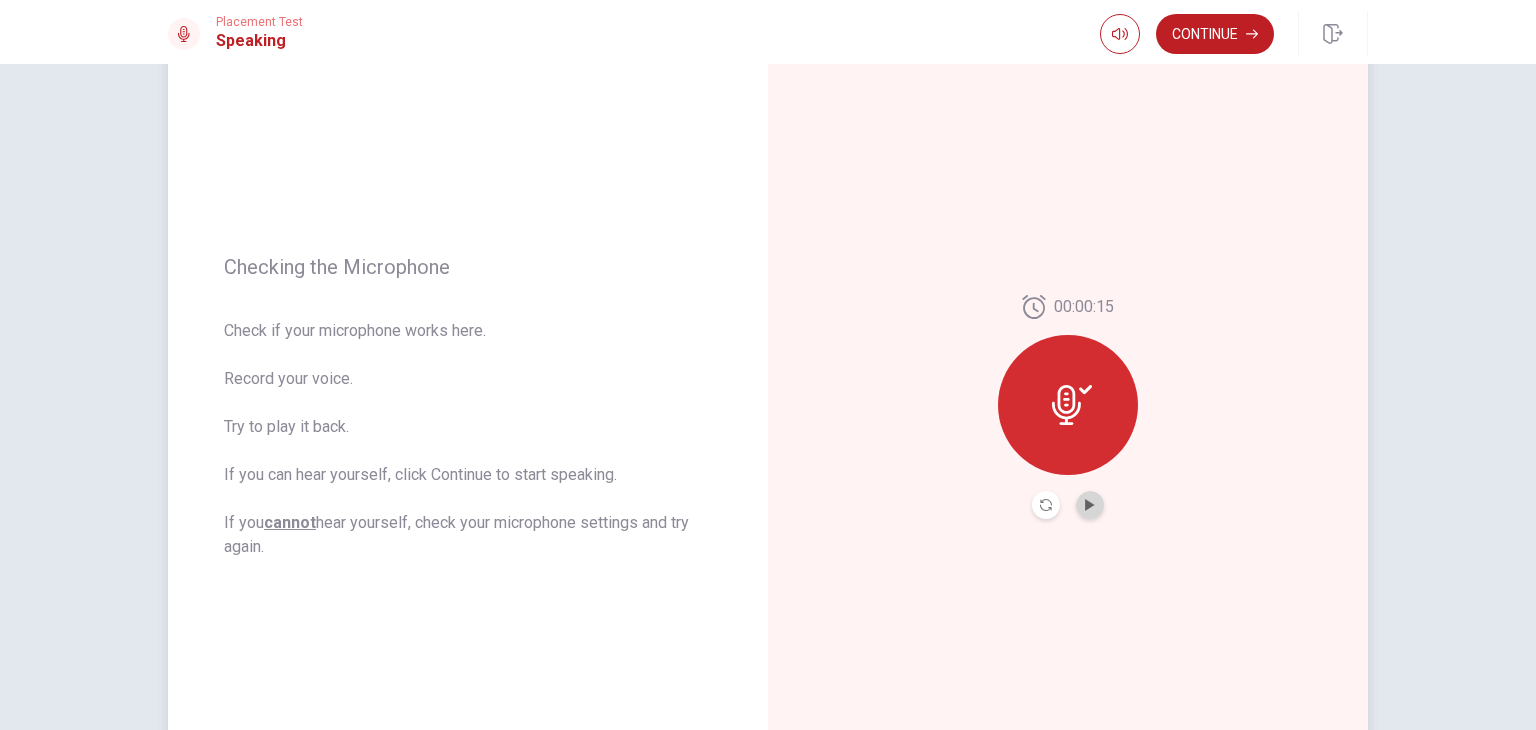 click 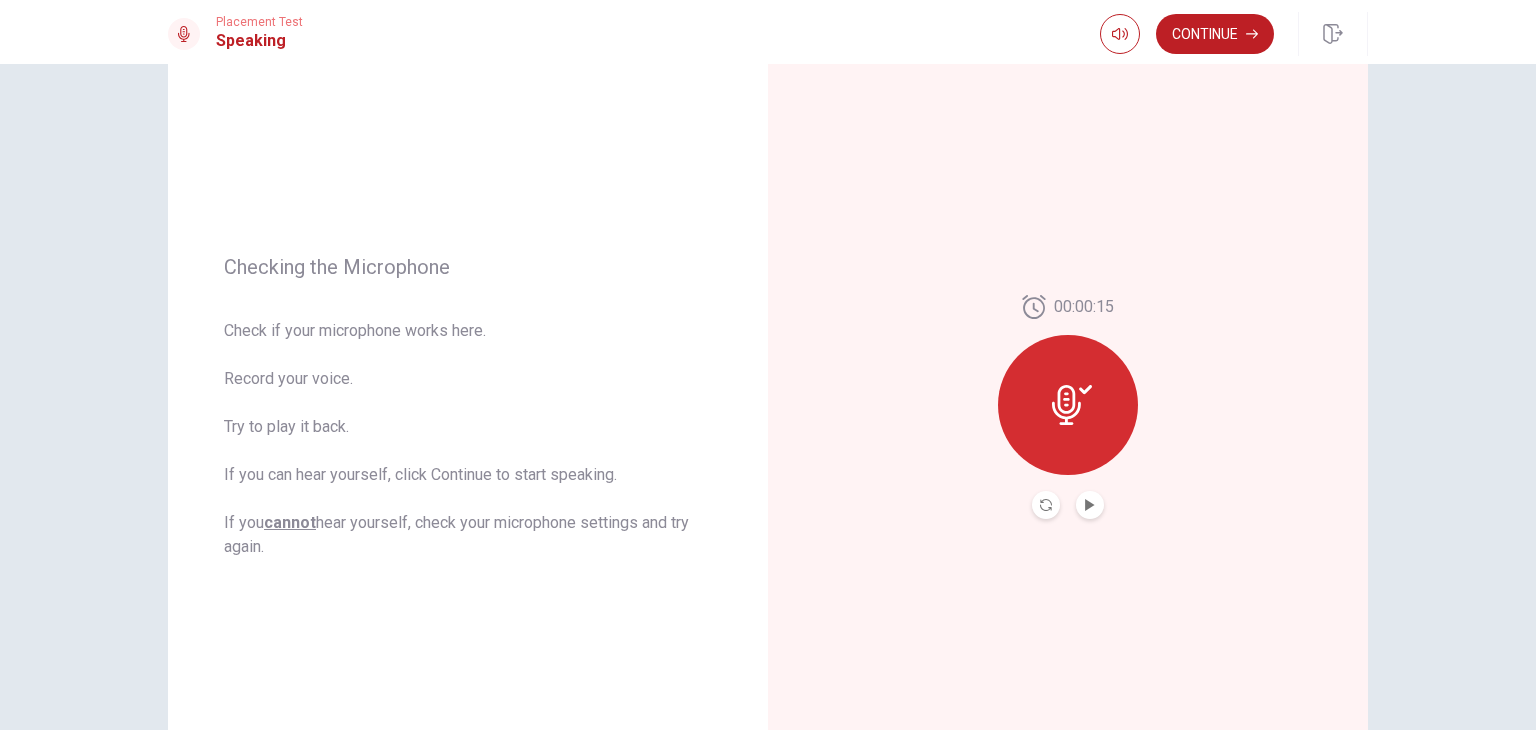 click 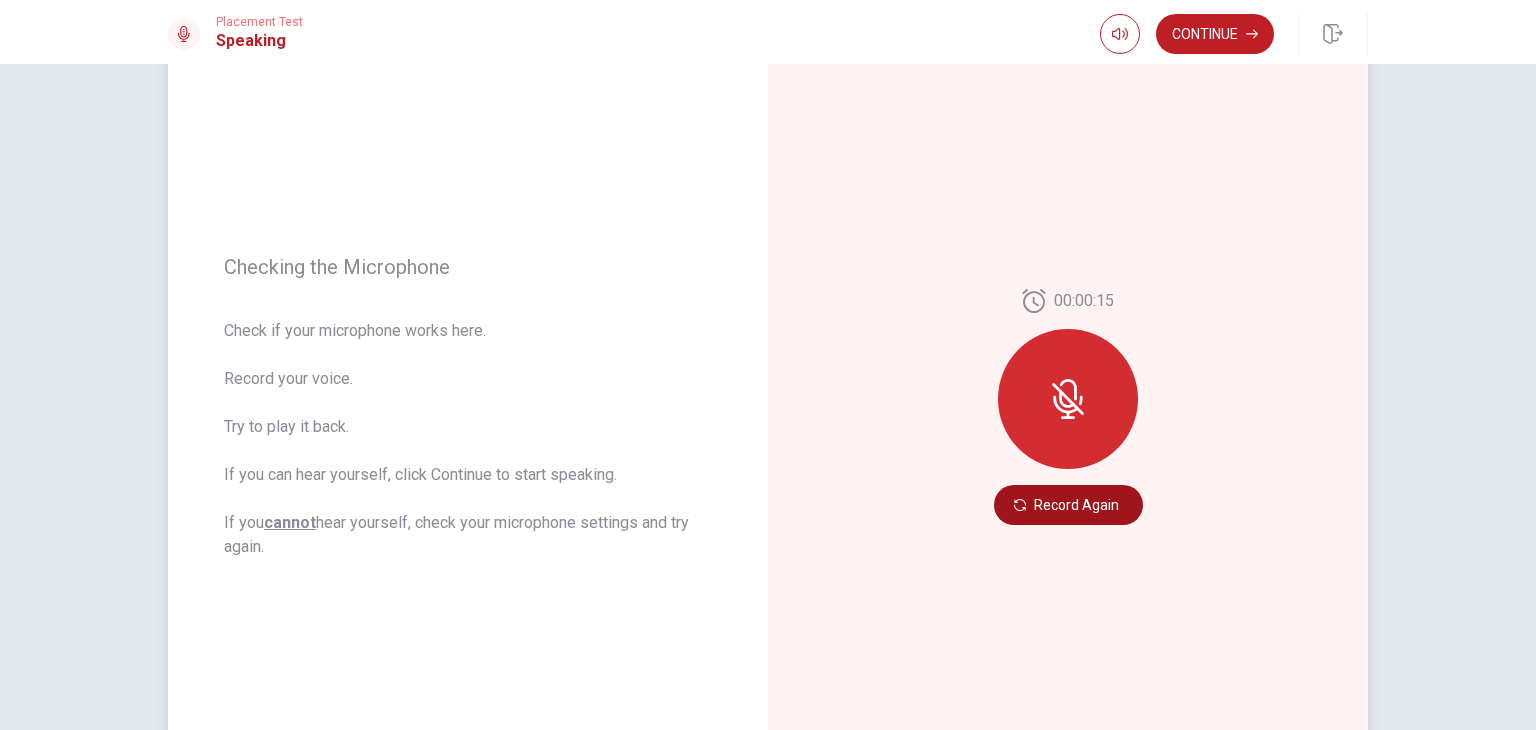 click on "Record Again" at bounding box center [1068, 505] 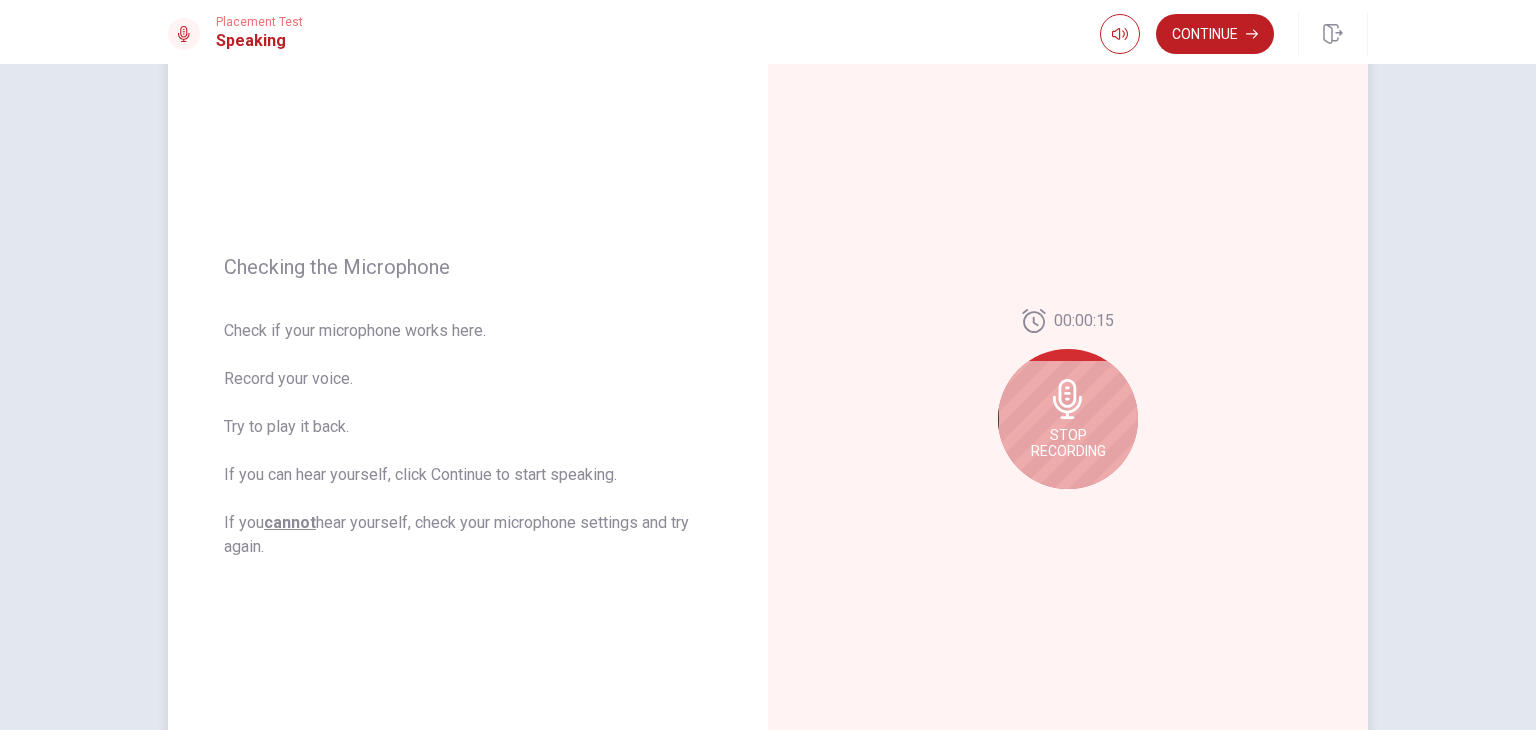 click on "Stop   Recording" at bounding box center [1068, 443] 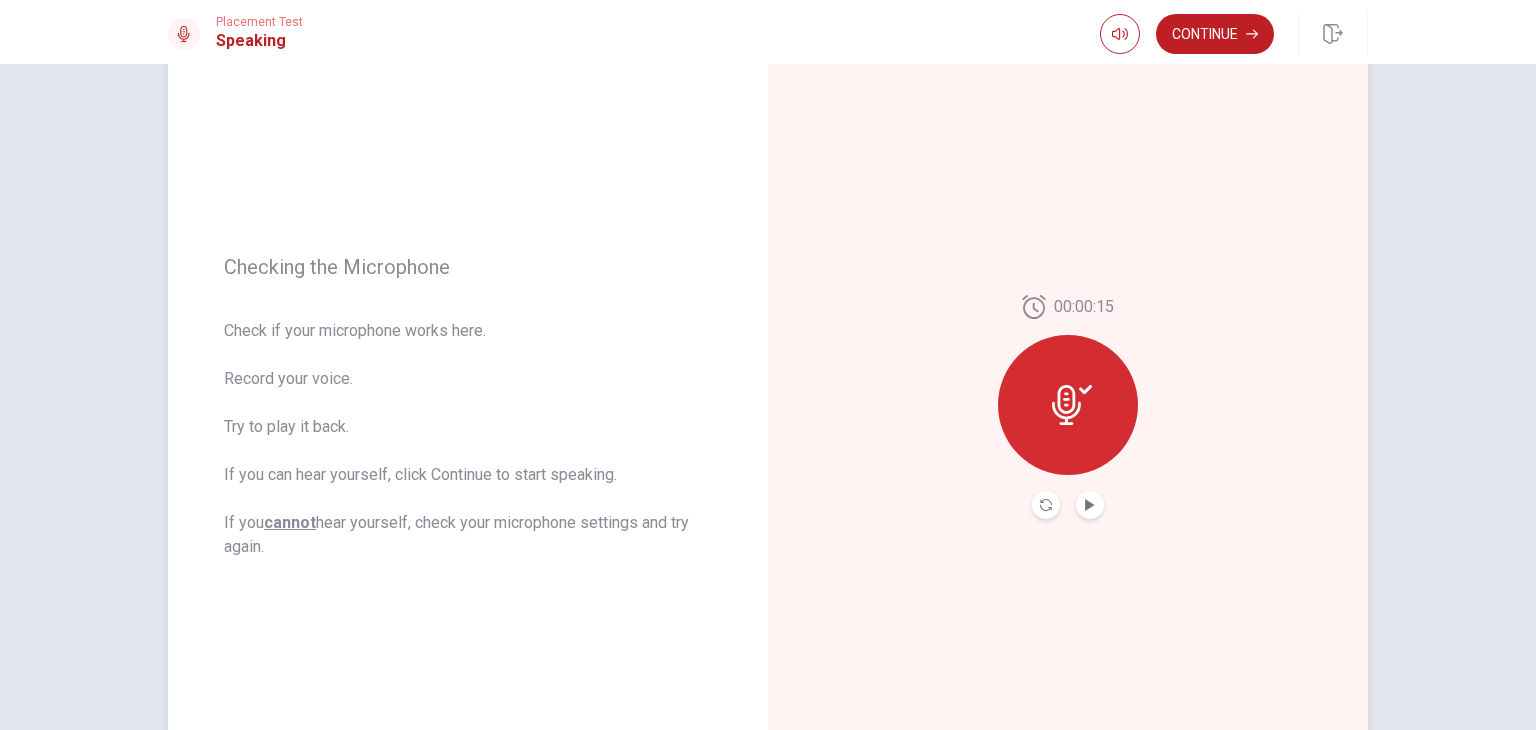 click 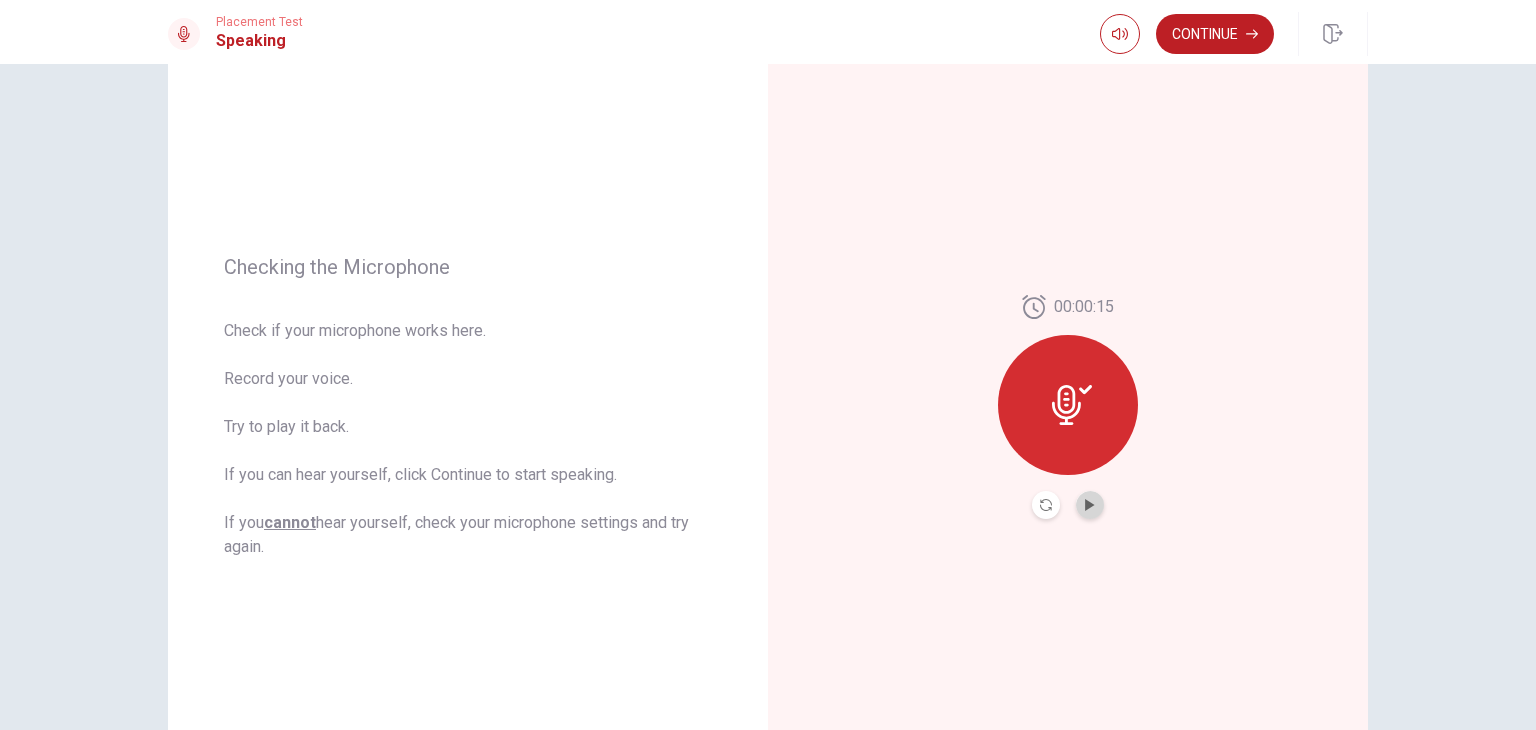 click at bounding box center [1090, 505] 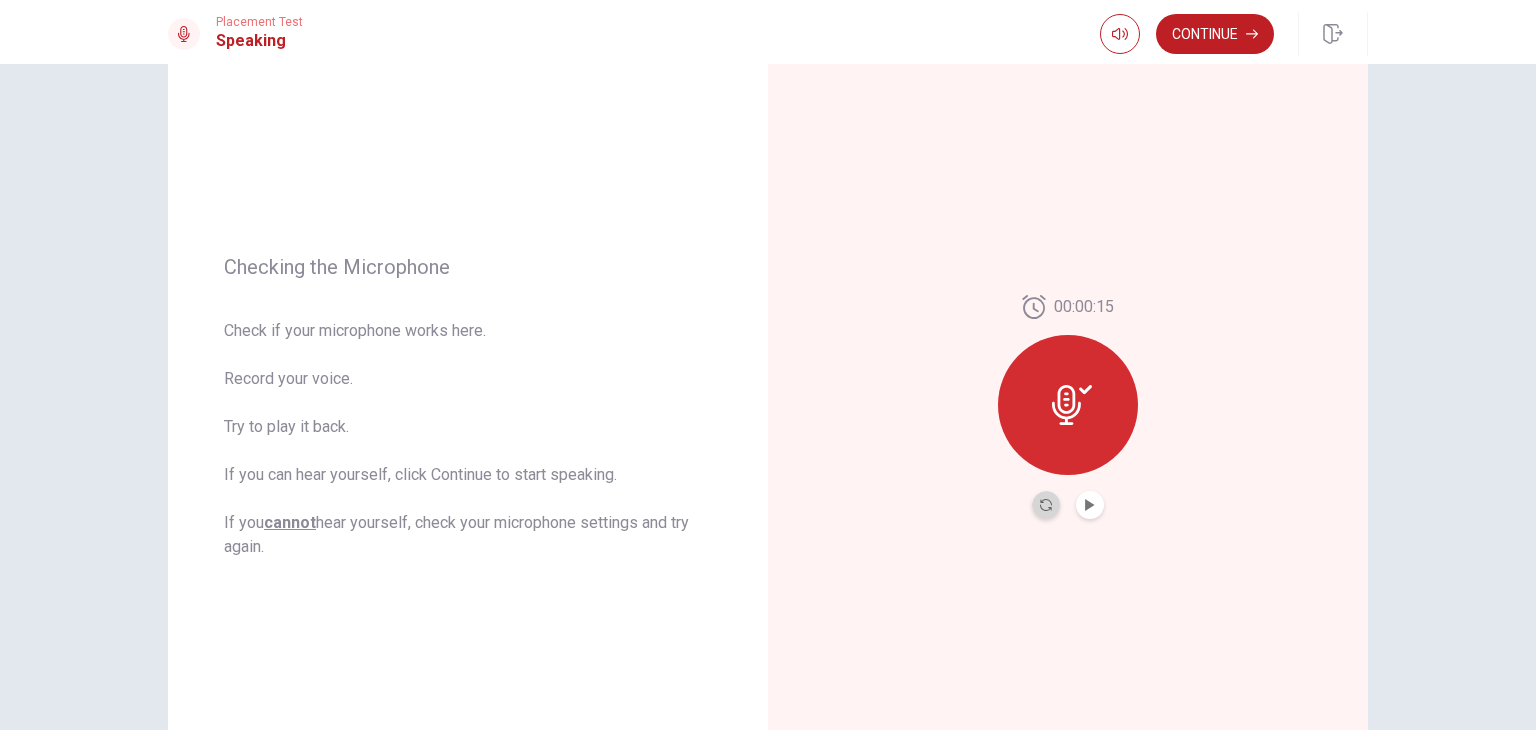 click at bounding box center [1046, 505] 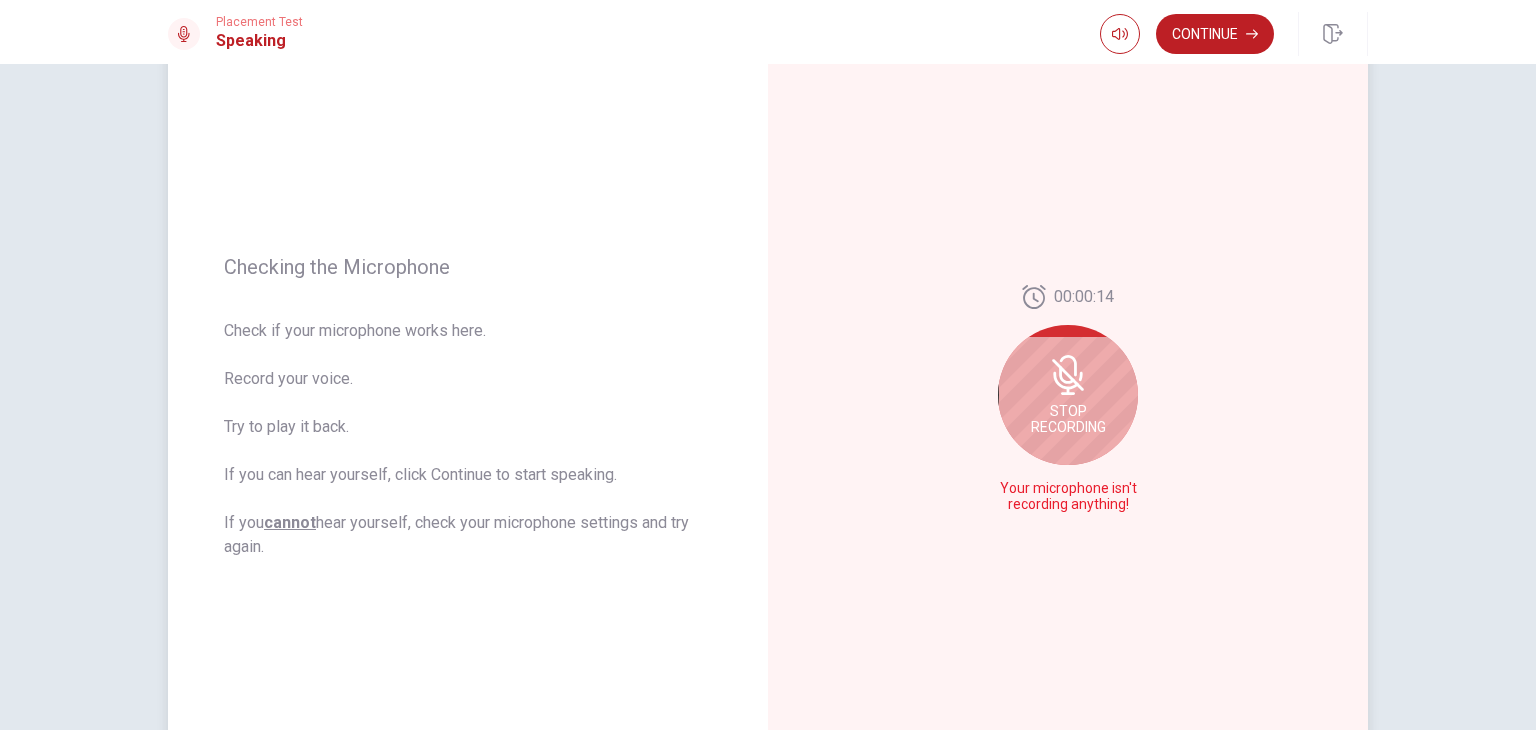 click on "Stop   Recording" at bounding box center (1068, 395) 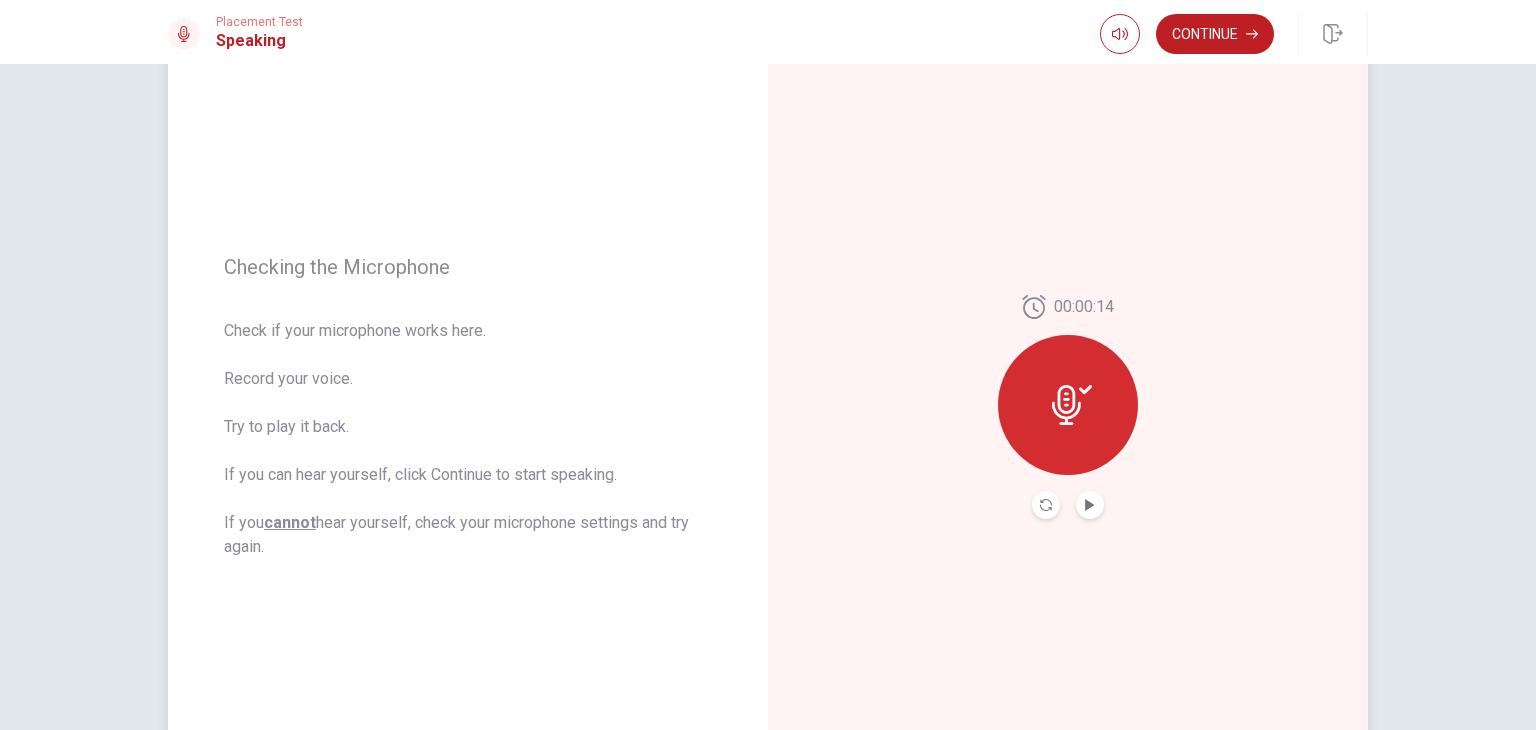 click at bounding box center [1068, 405] 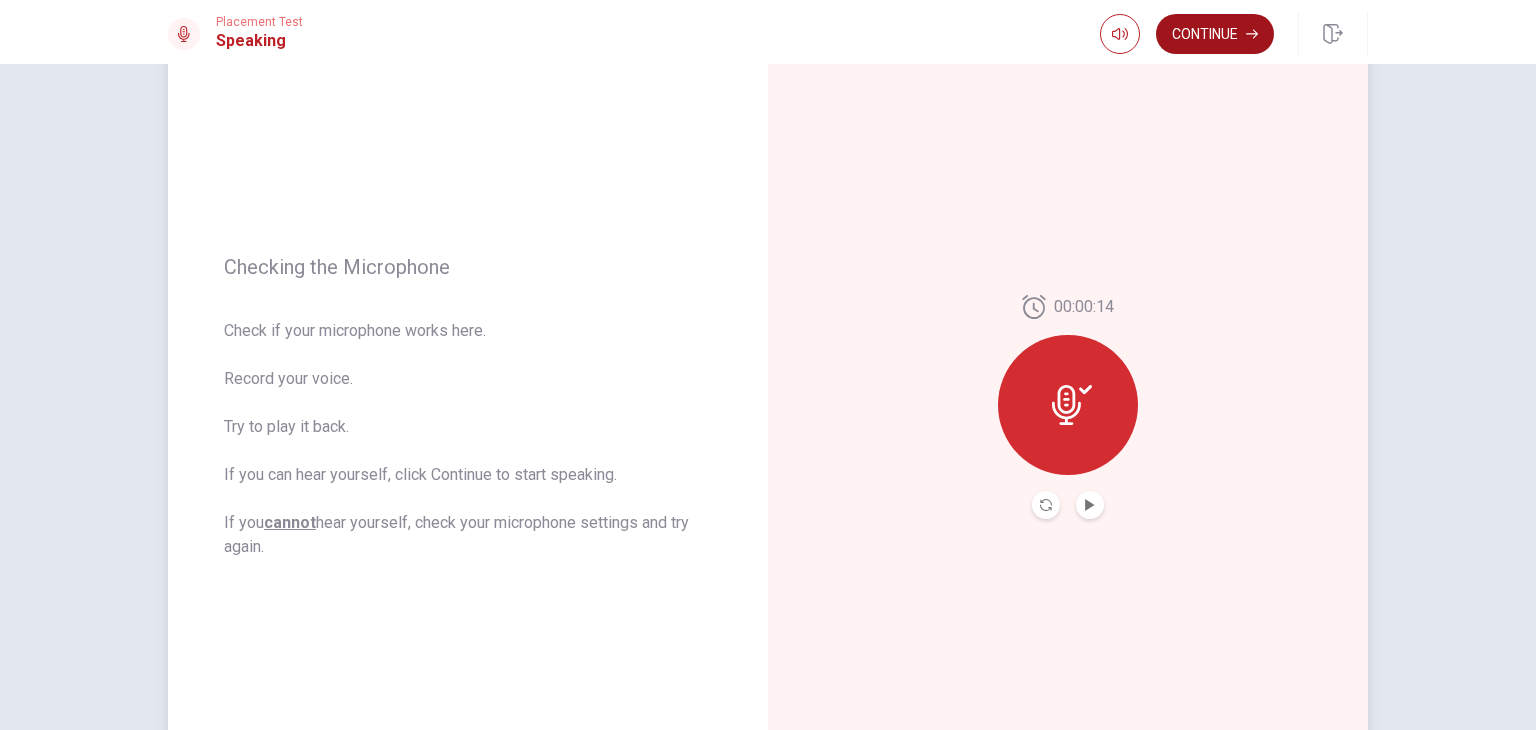 click on "Continue" at bounding box center [1215, 34] 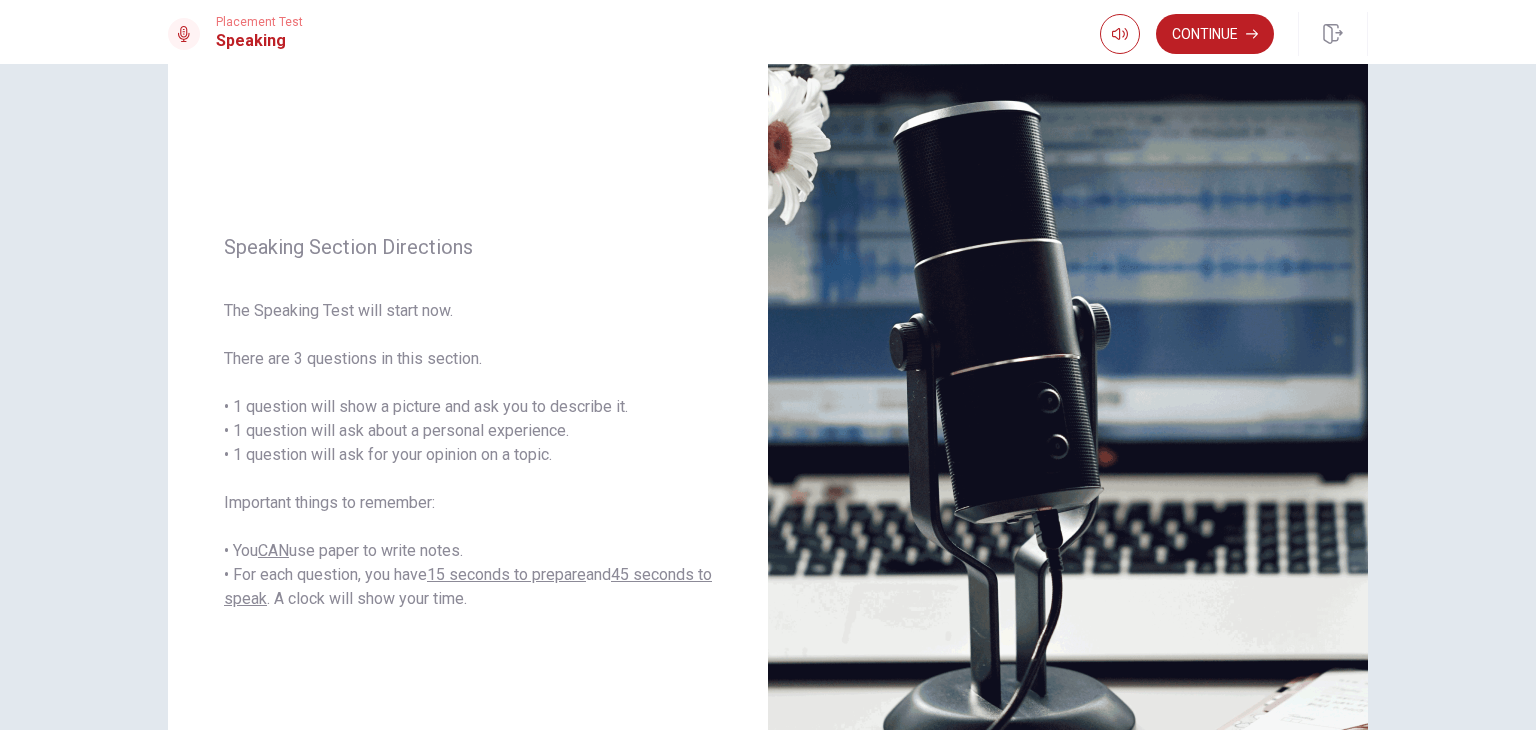 scroll, scrollTop: 132, scrollLeft: 0, axis: vertical 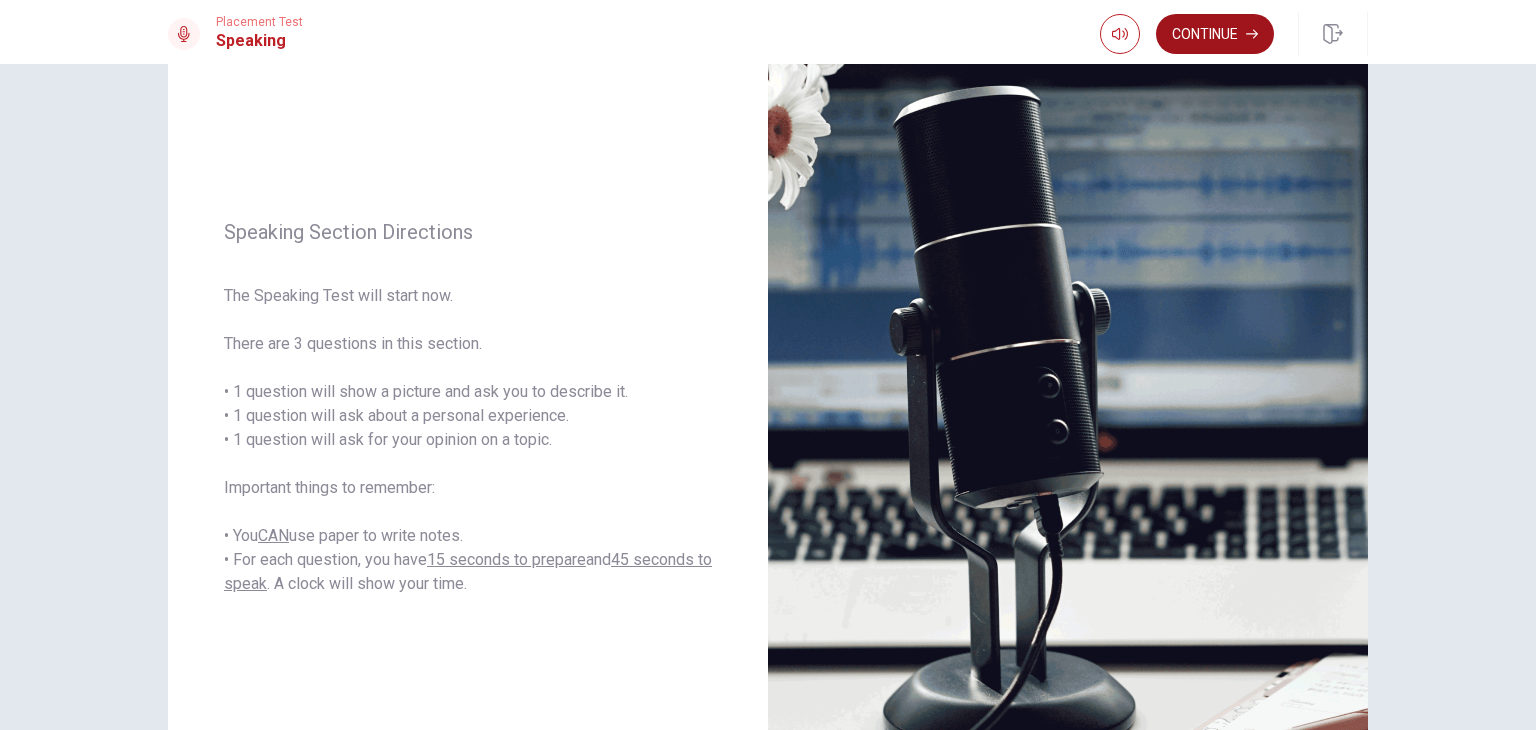 click on "Continue" at bounding box center [1215, 34] 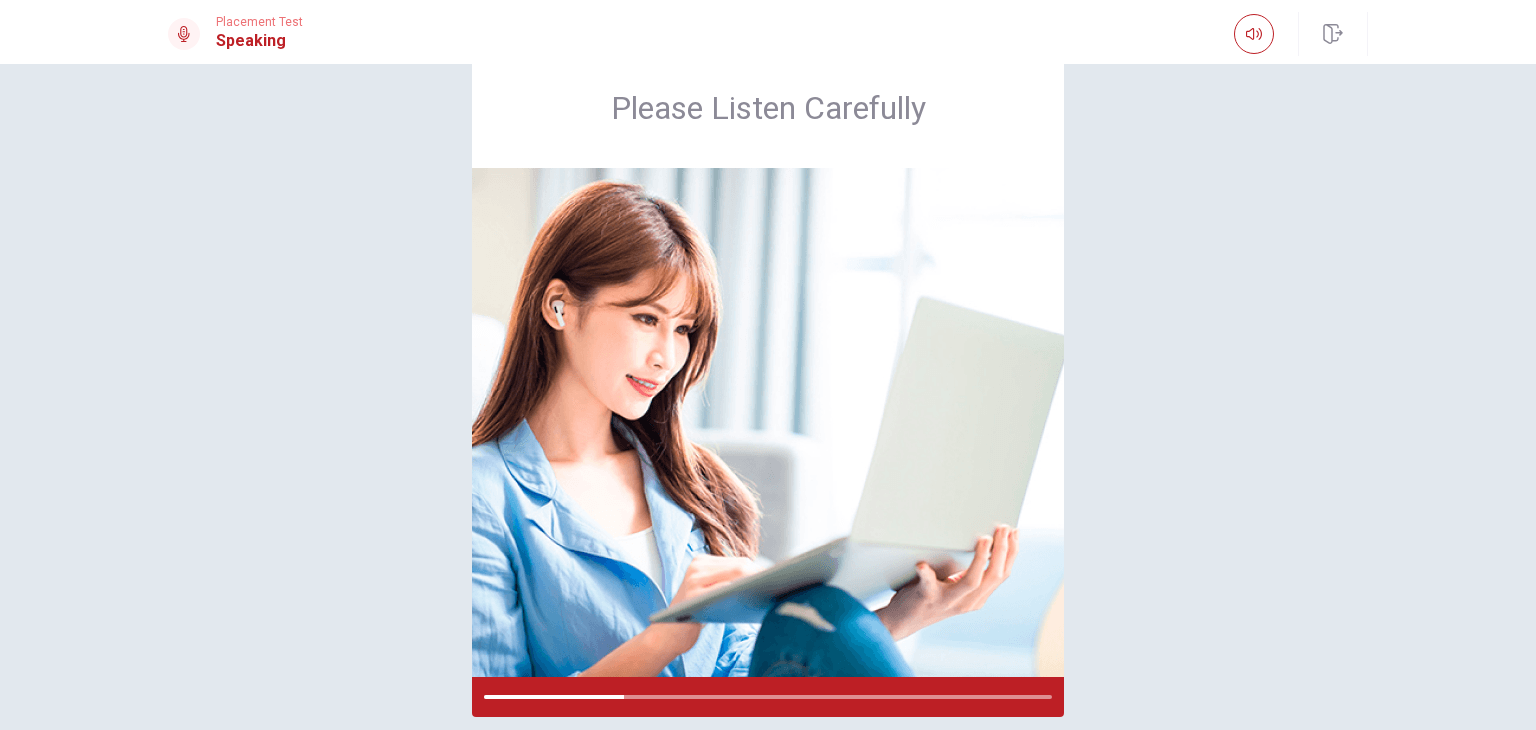 scroll, scrollTop: 58, scrollLeft: 0, axis: vertical 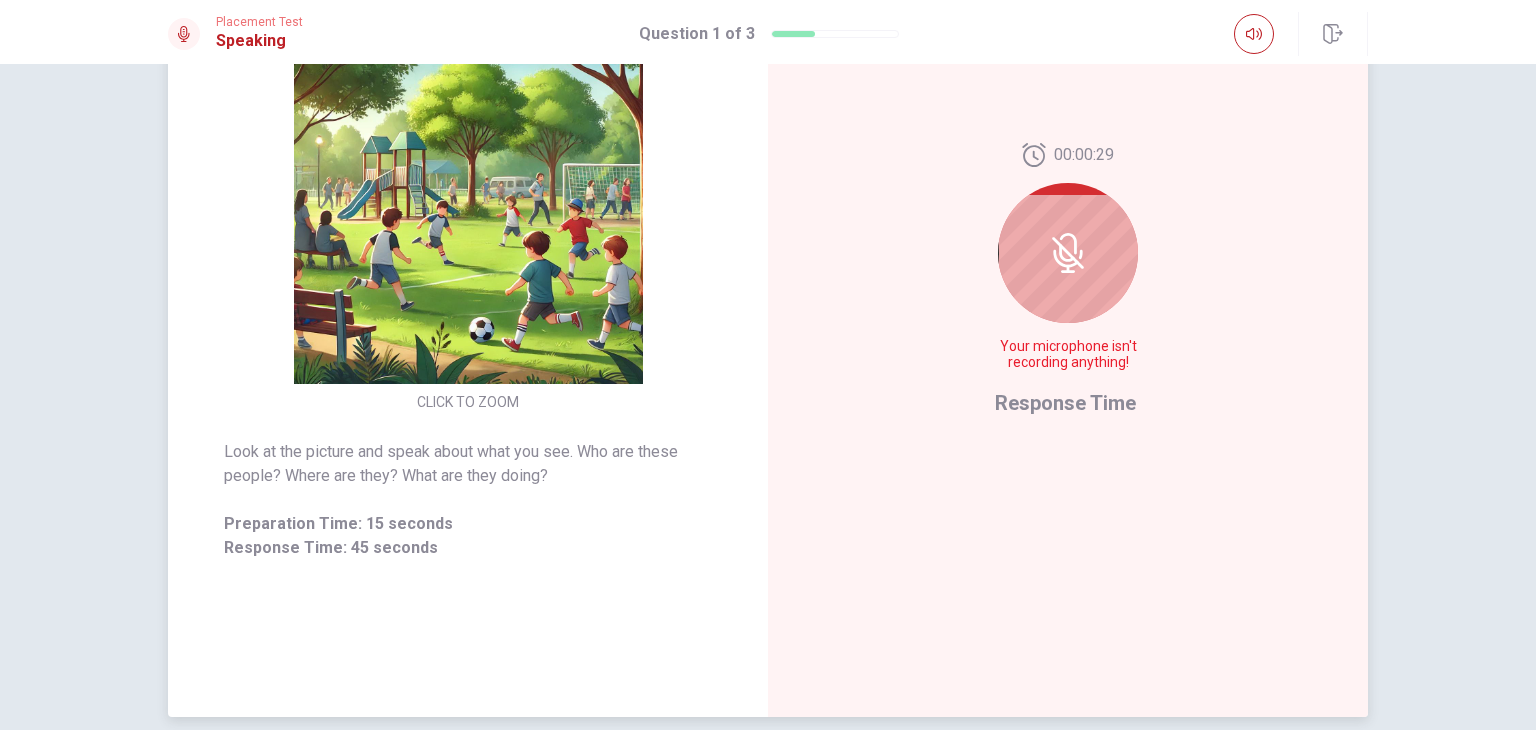 click at bounding box center [1068, 253] 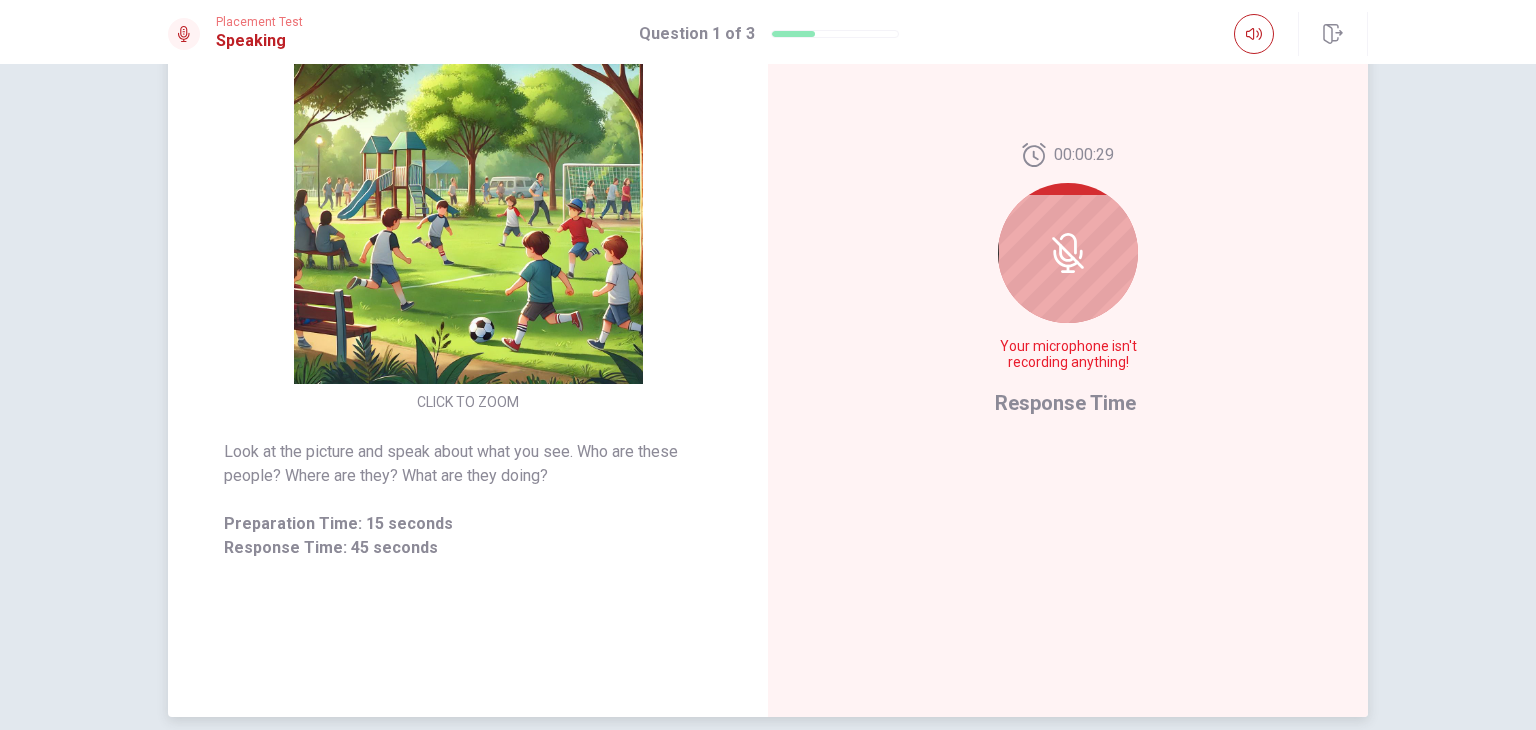 click 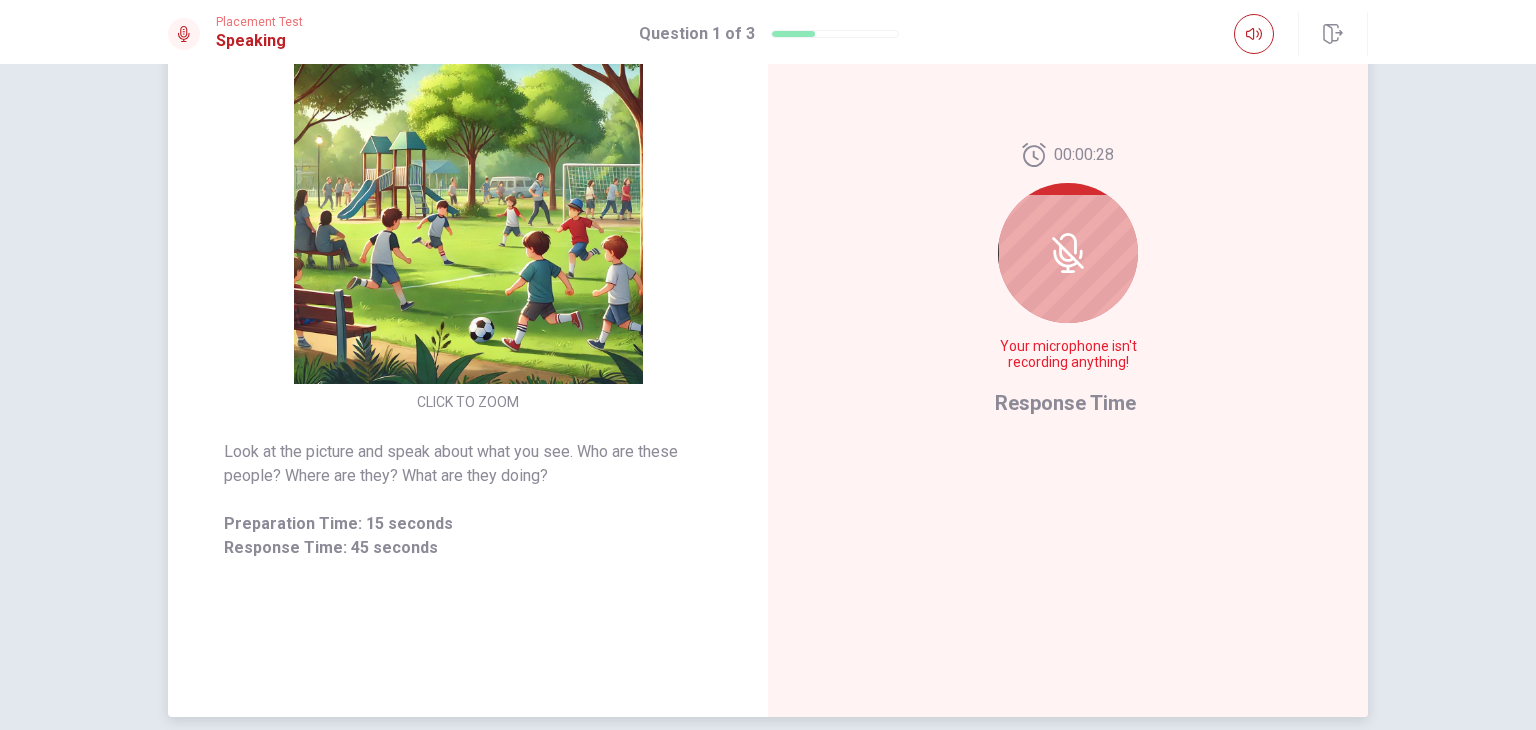 click 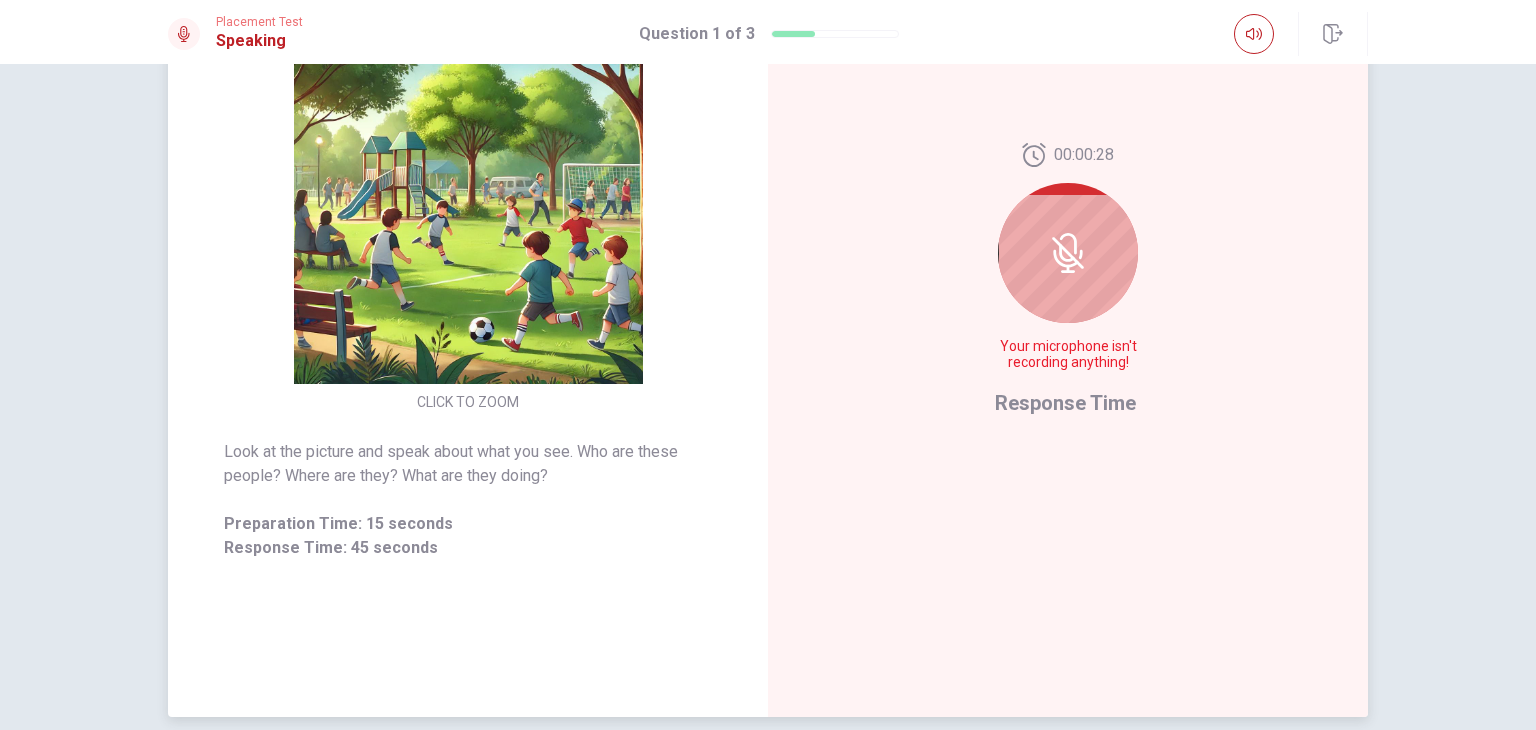 click 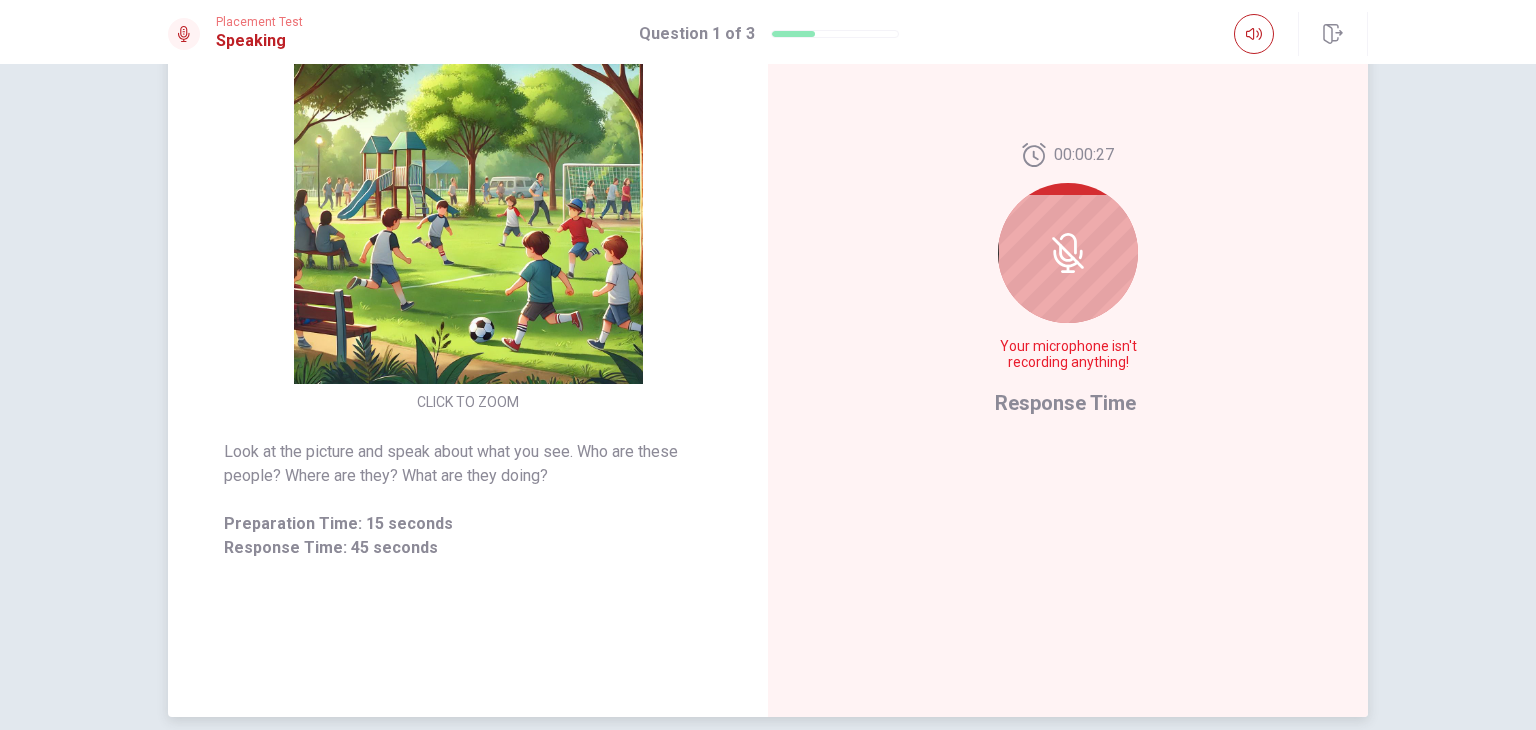 click at bounding box center (1068, 253) 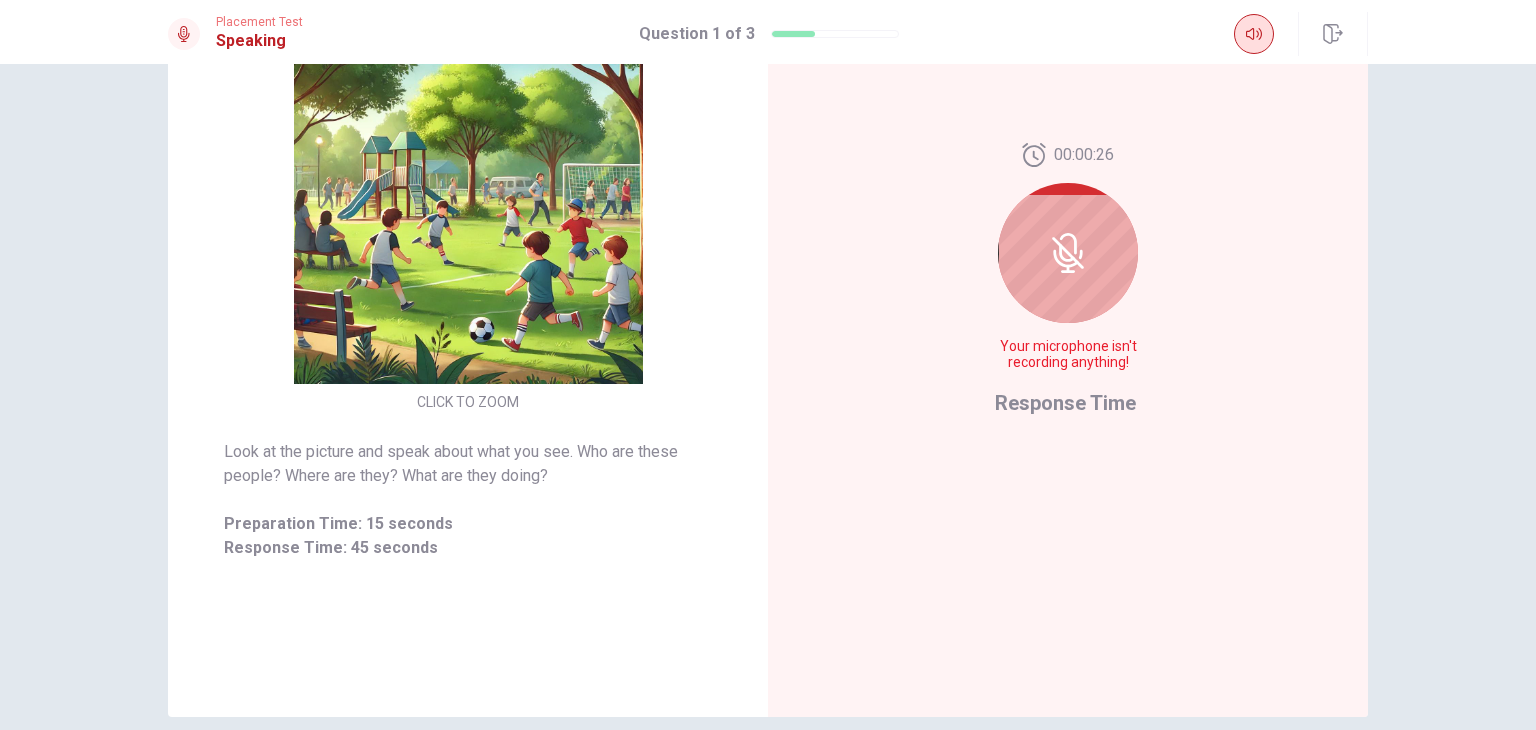 click at bounding box center [1254, 34] 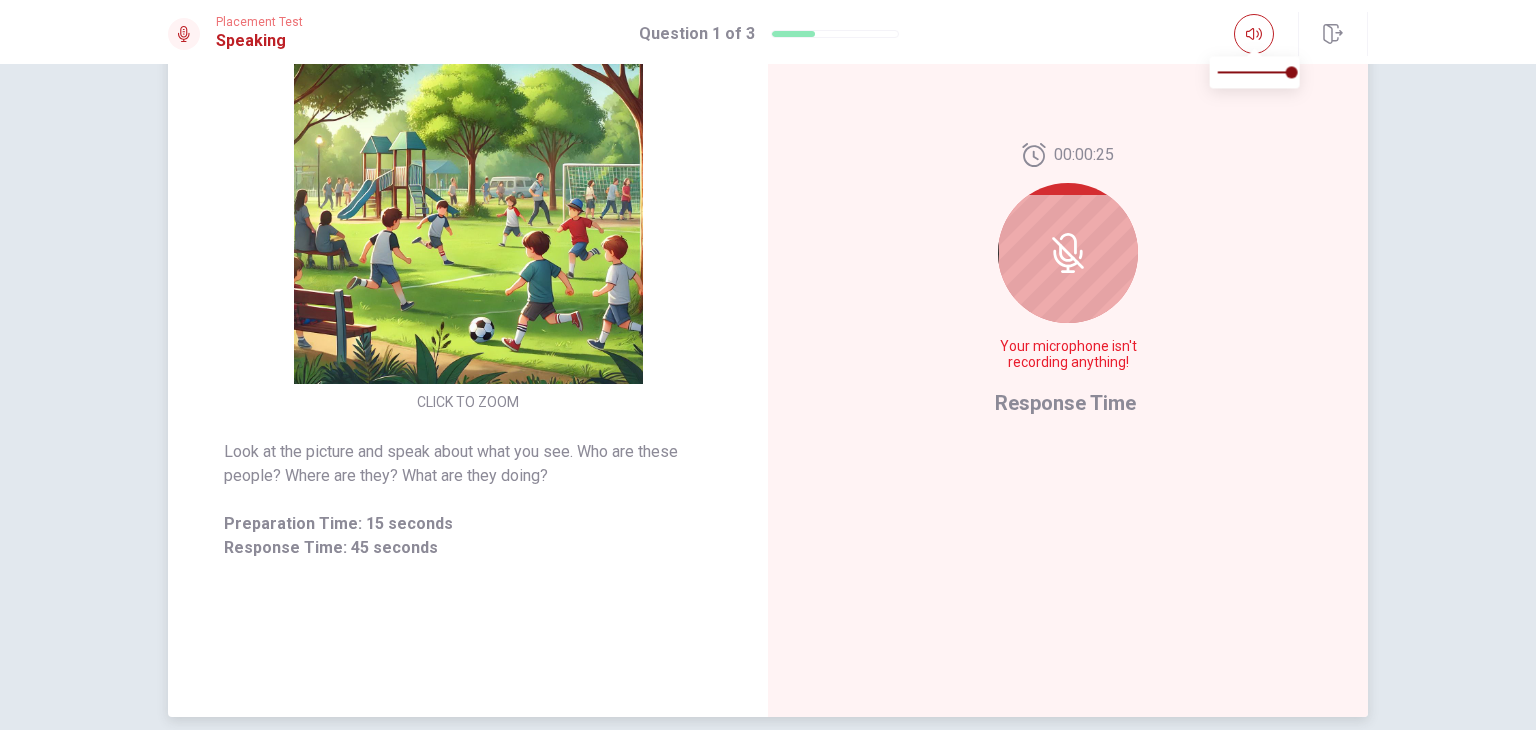 click at bounding box center (1068, 253) 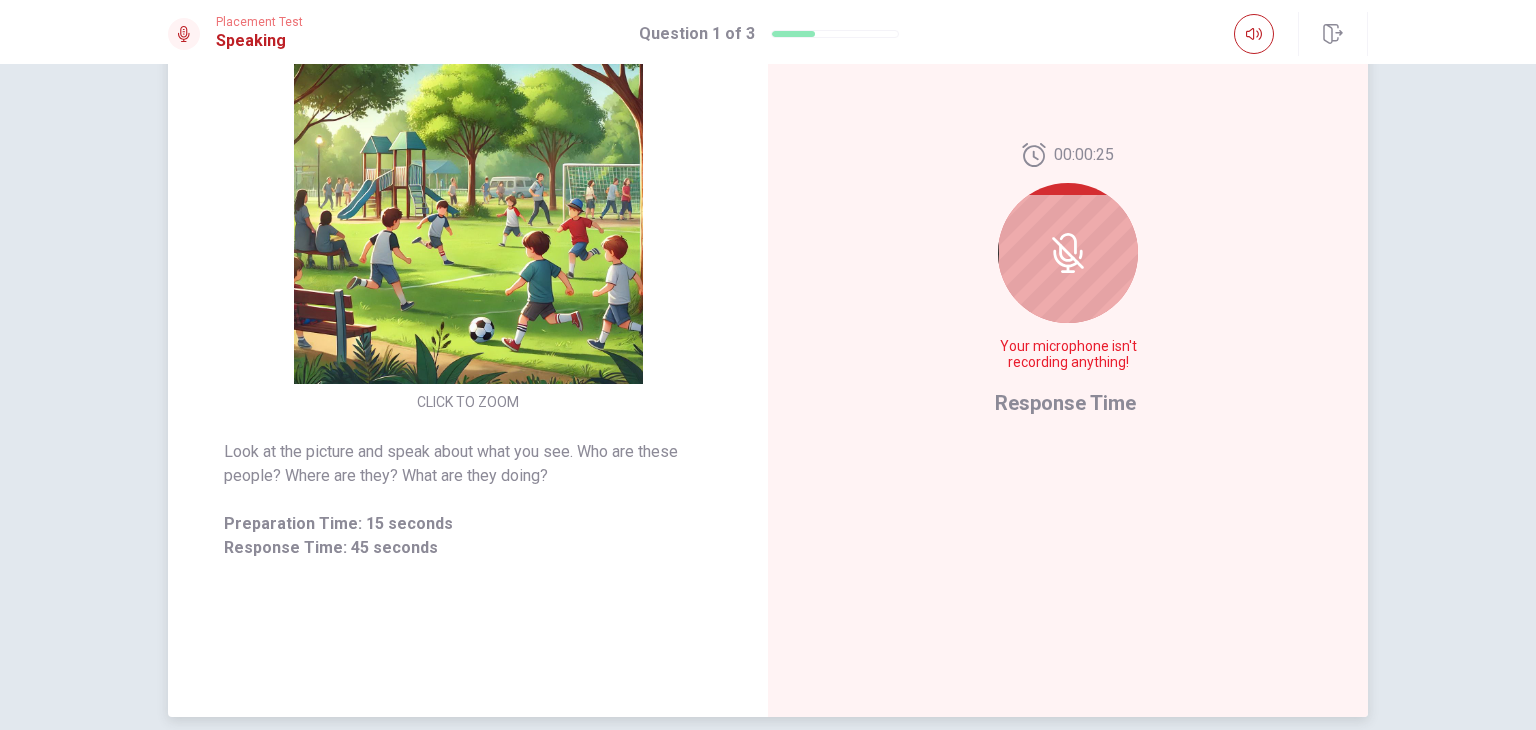 click at bounding box center (1068, 253) 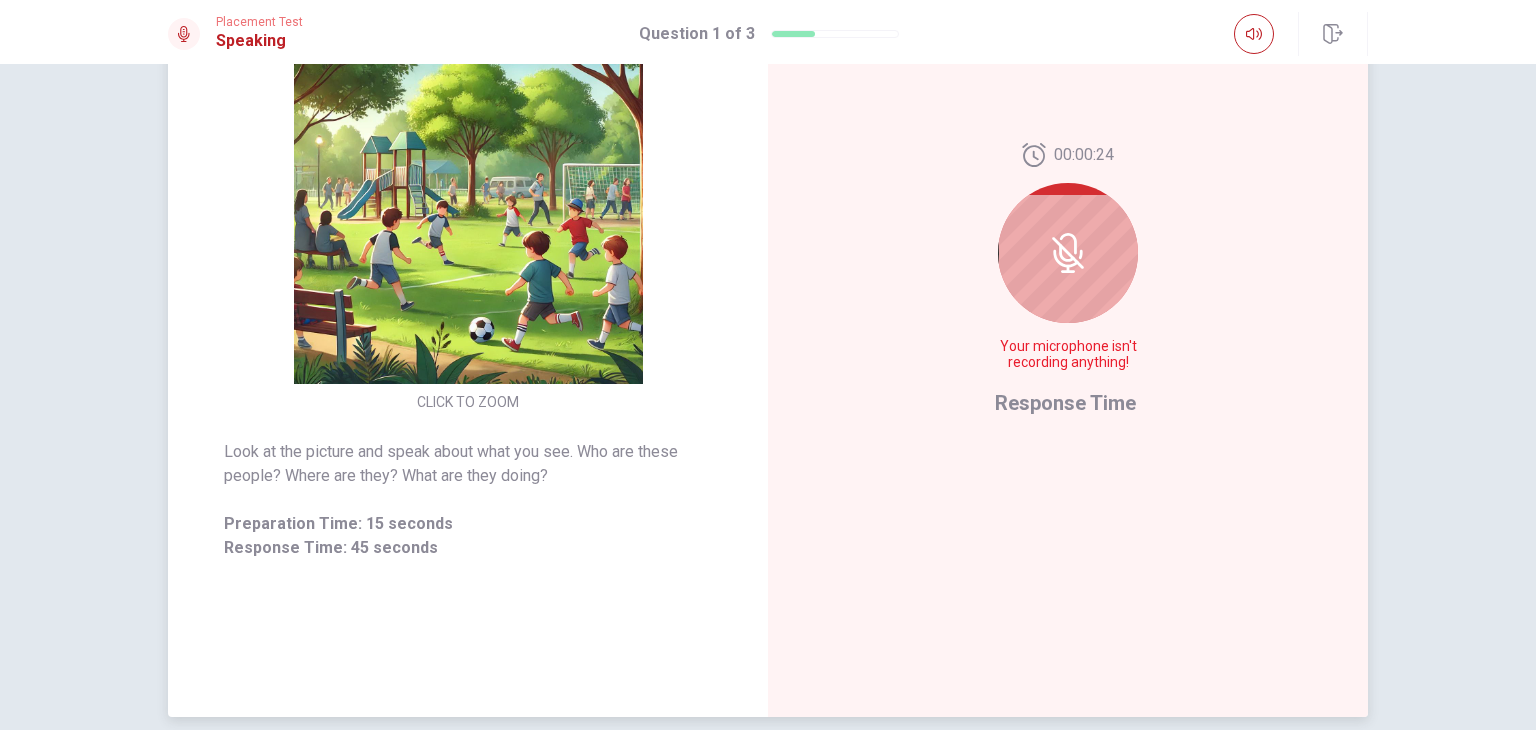 click at bounding box center (1068, 253) 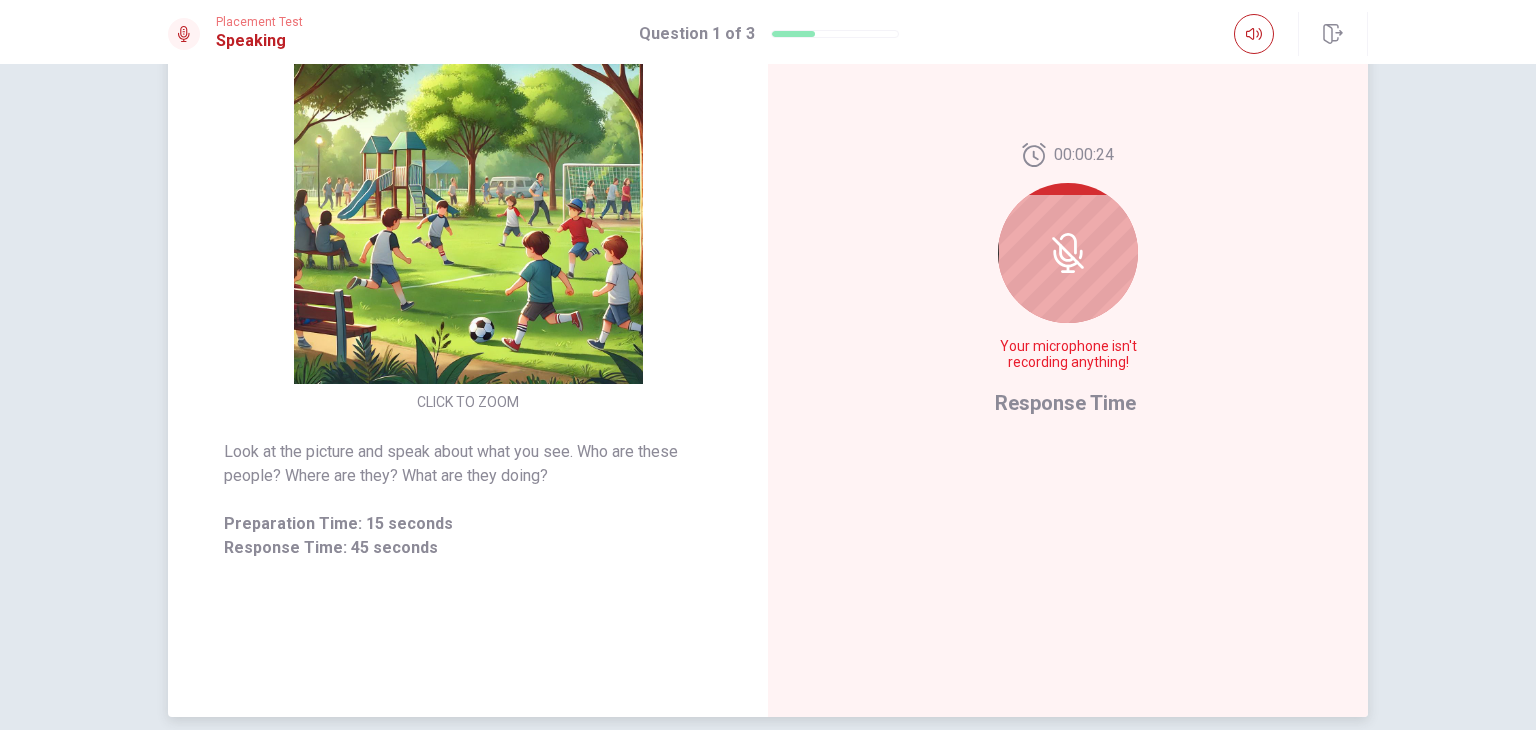 click at bounding box center [1068, 253] 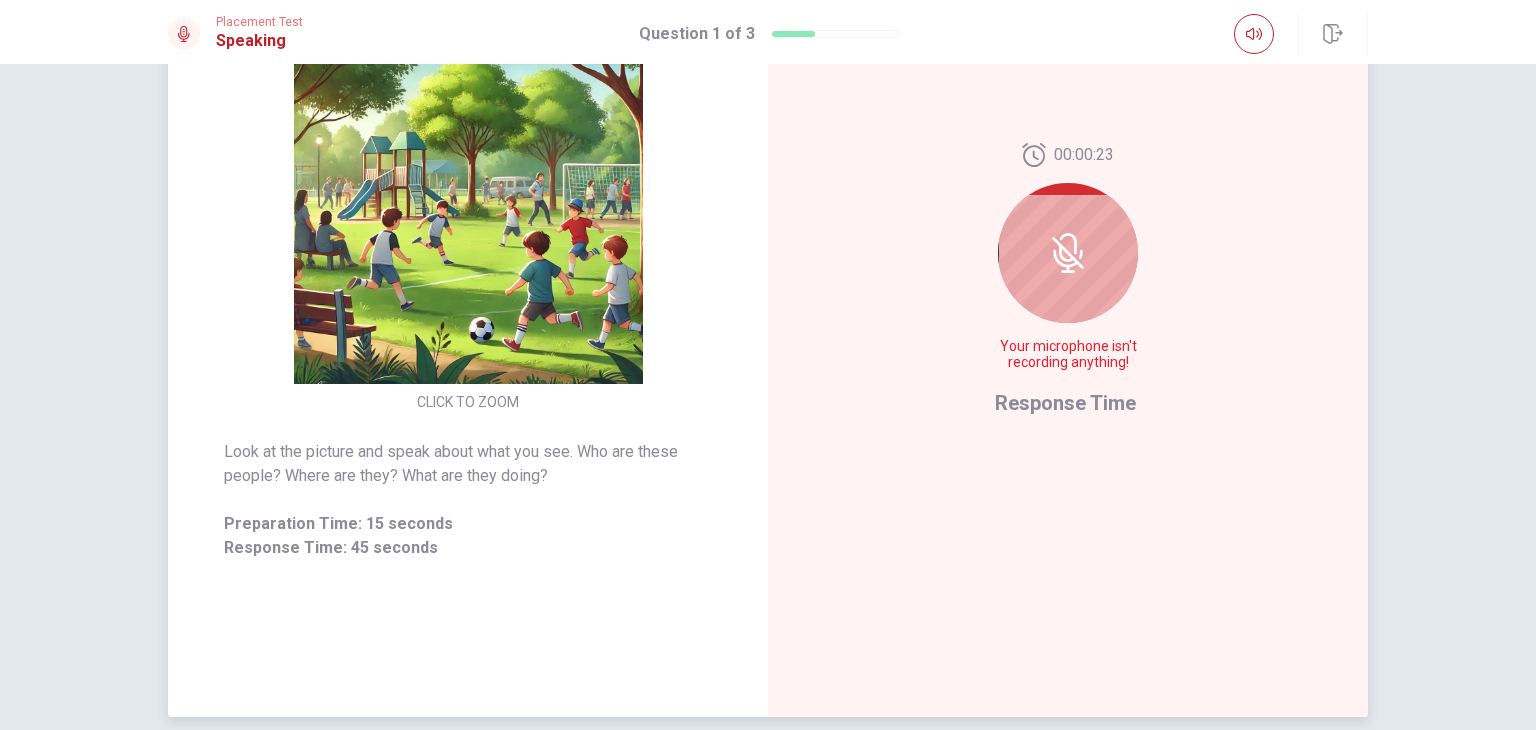 click at bounding box center (1068, 253) 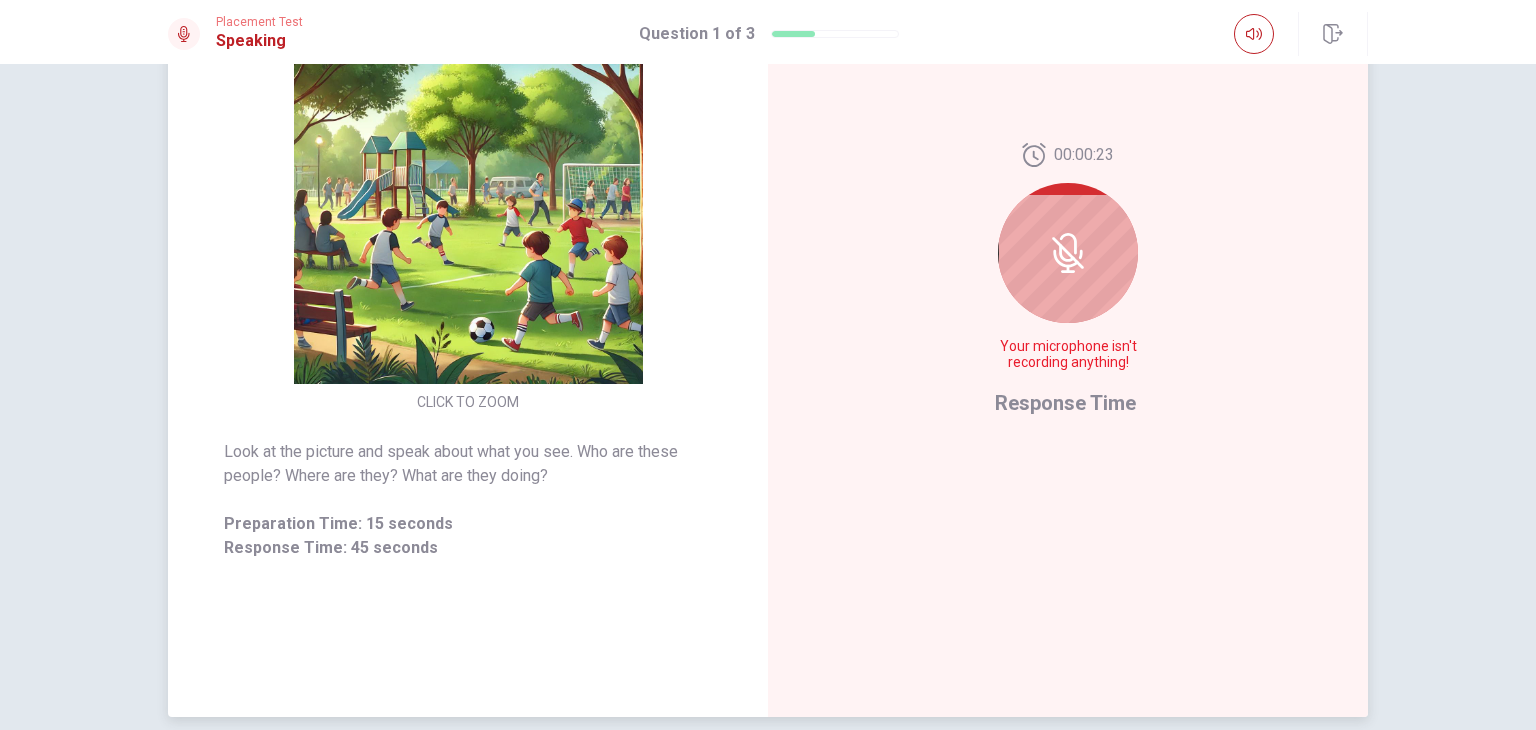 click at bounding box center (1068, 253) 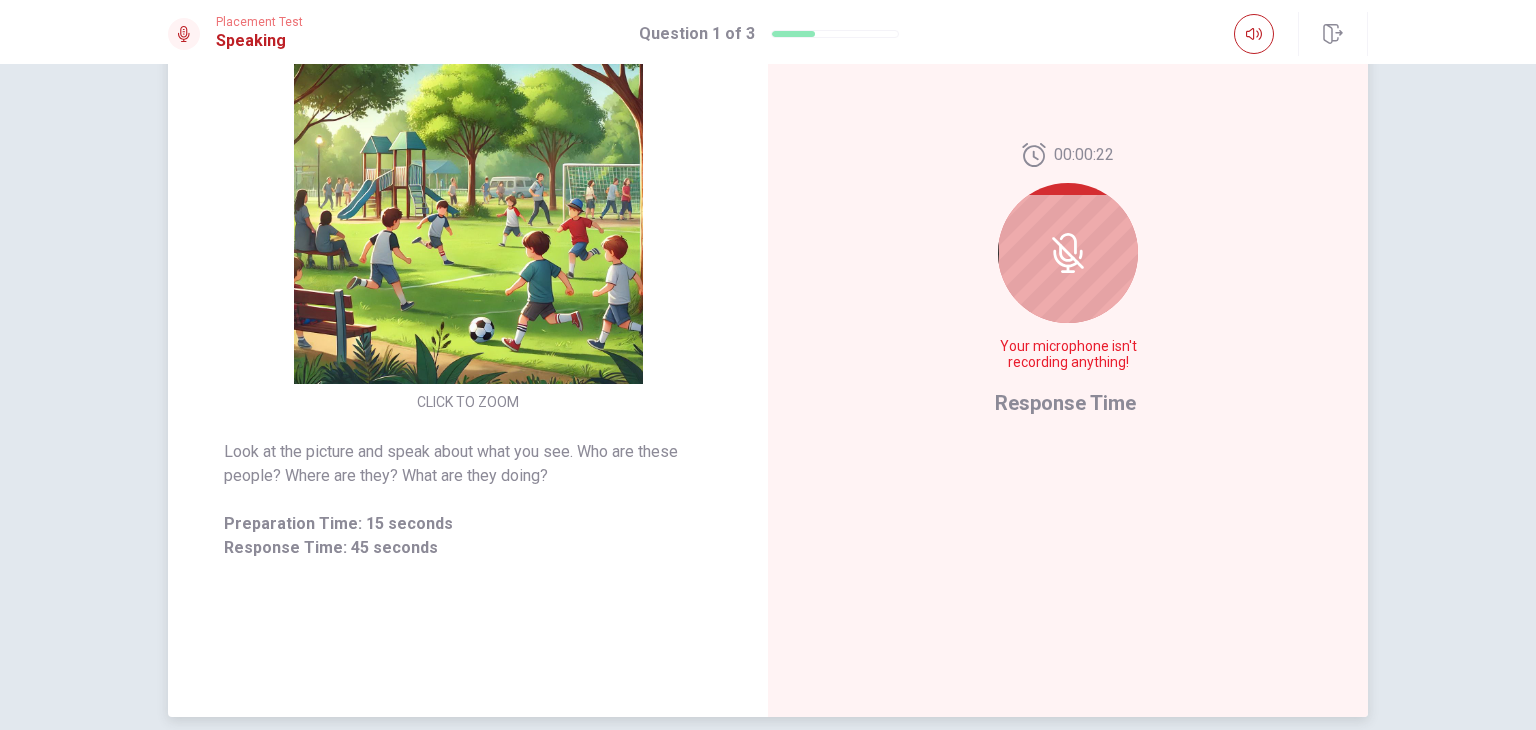 click at bounding box center (1068, 253) 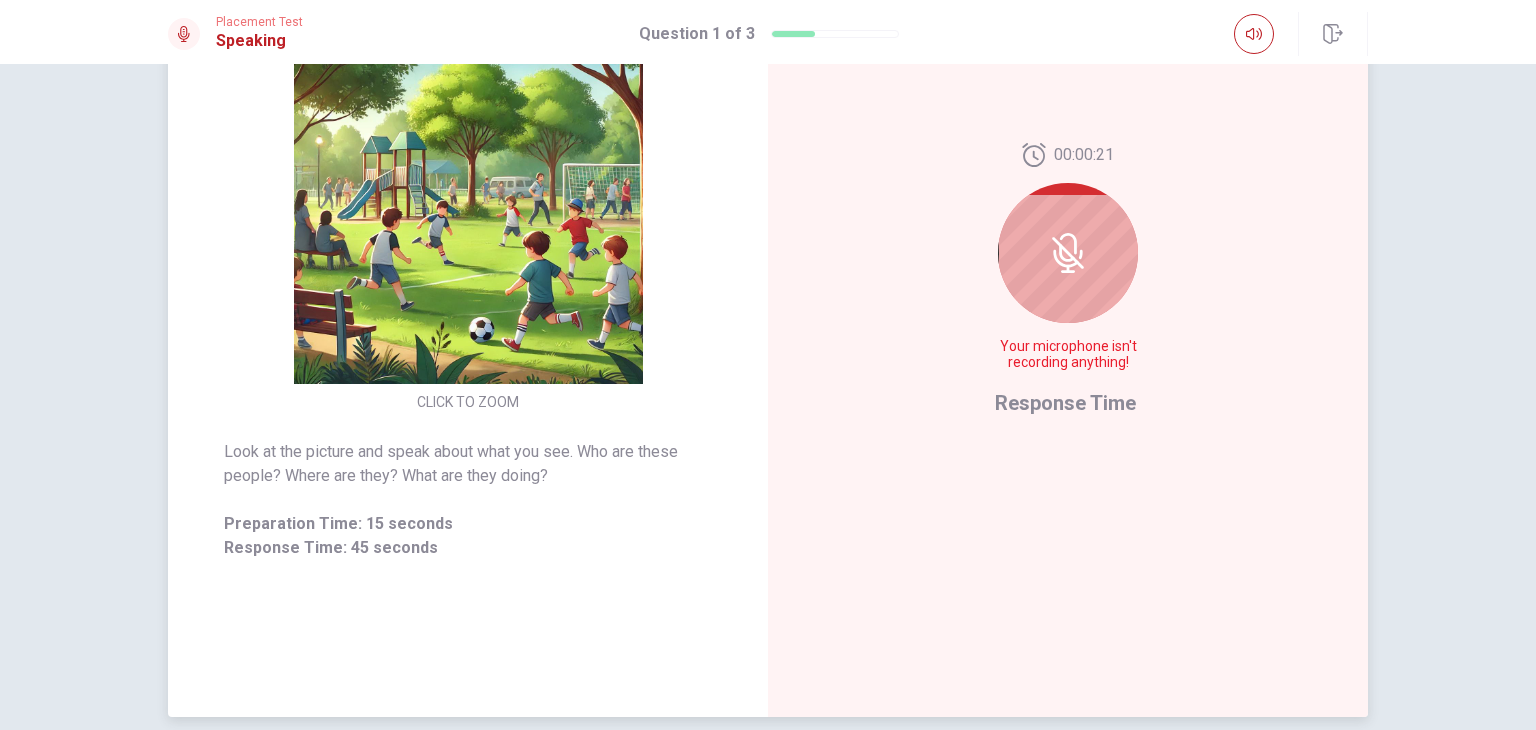 click at bounding box center (1068, 253) 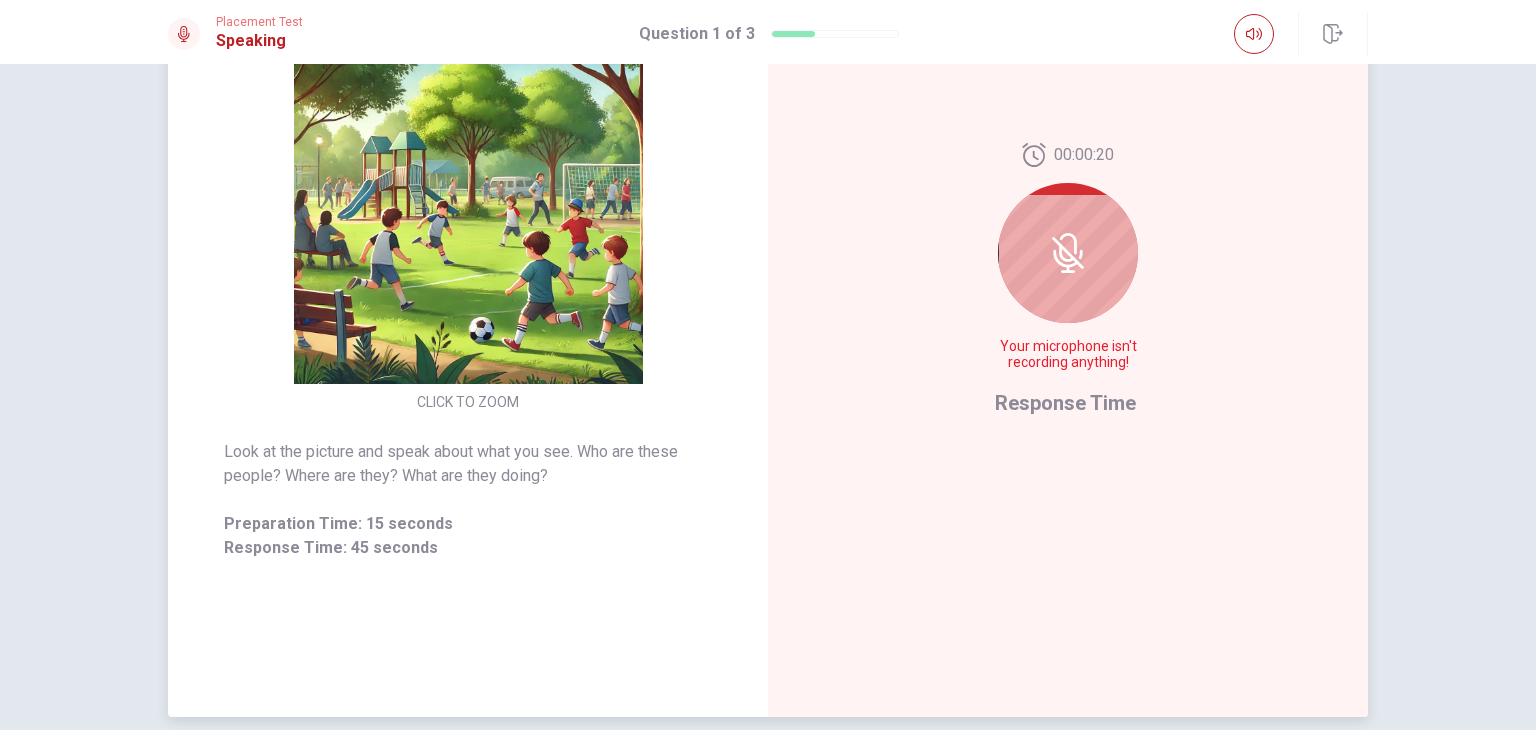 click at bounding box center (1068, 253) 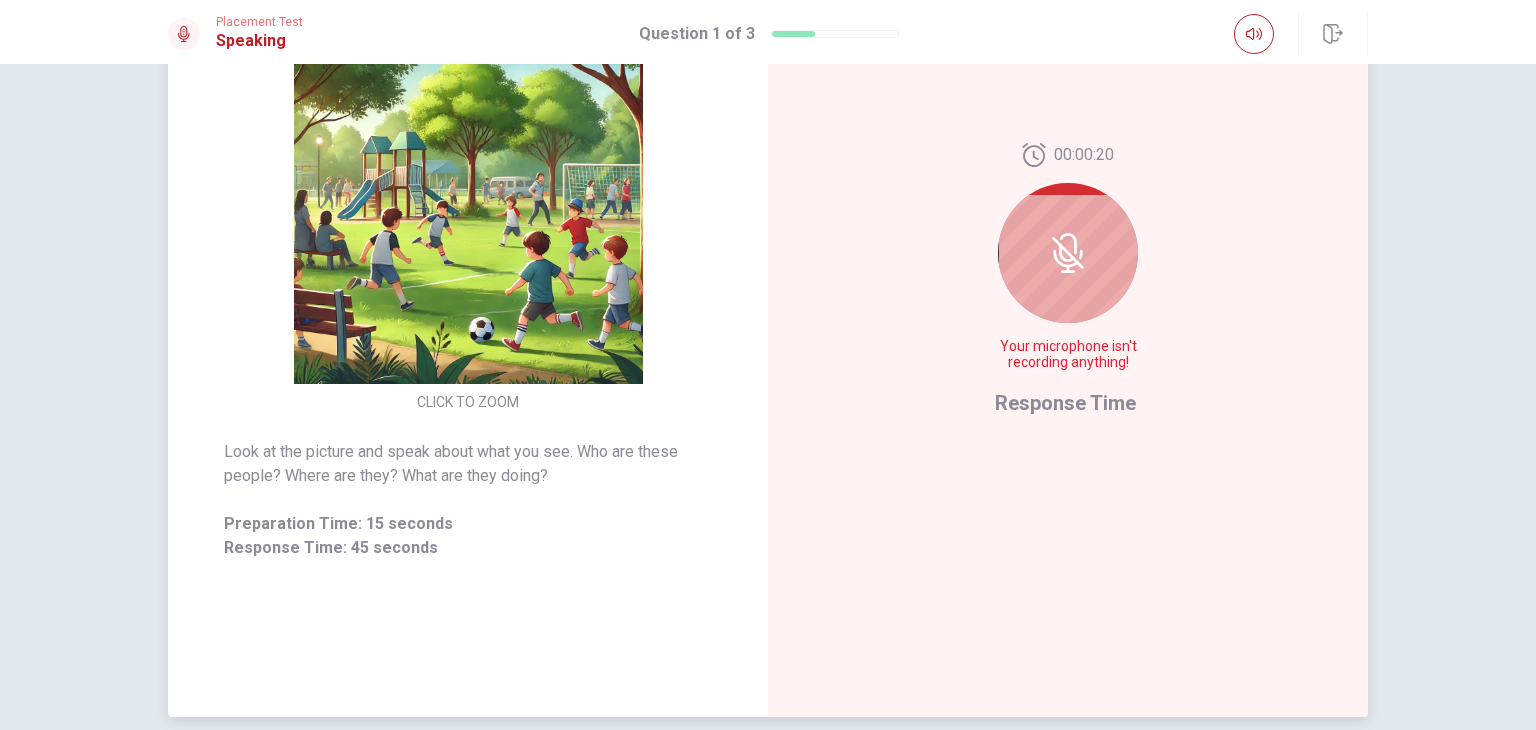 click at bounding box center (1068, 253) 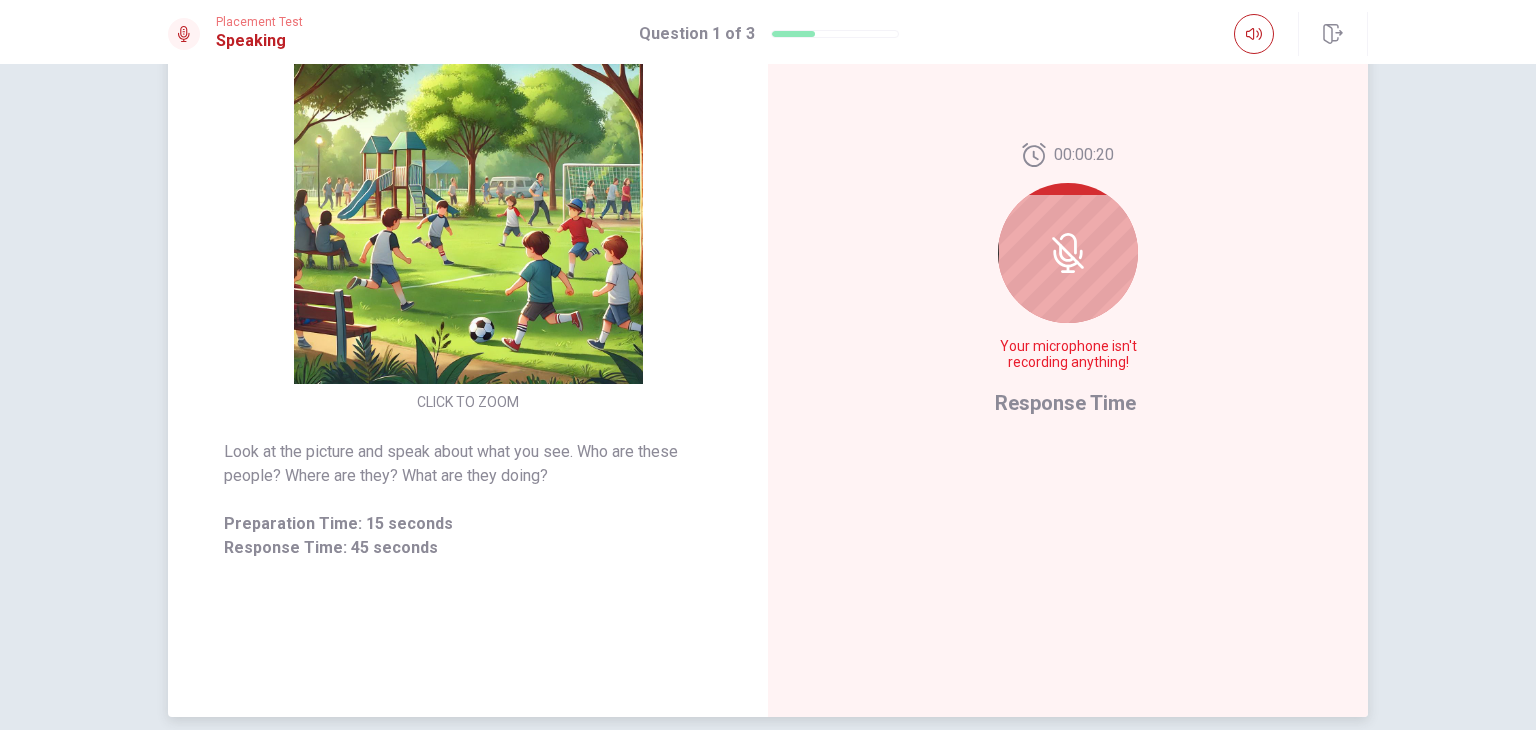 click at bounding box center [1068, 253] 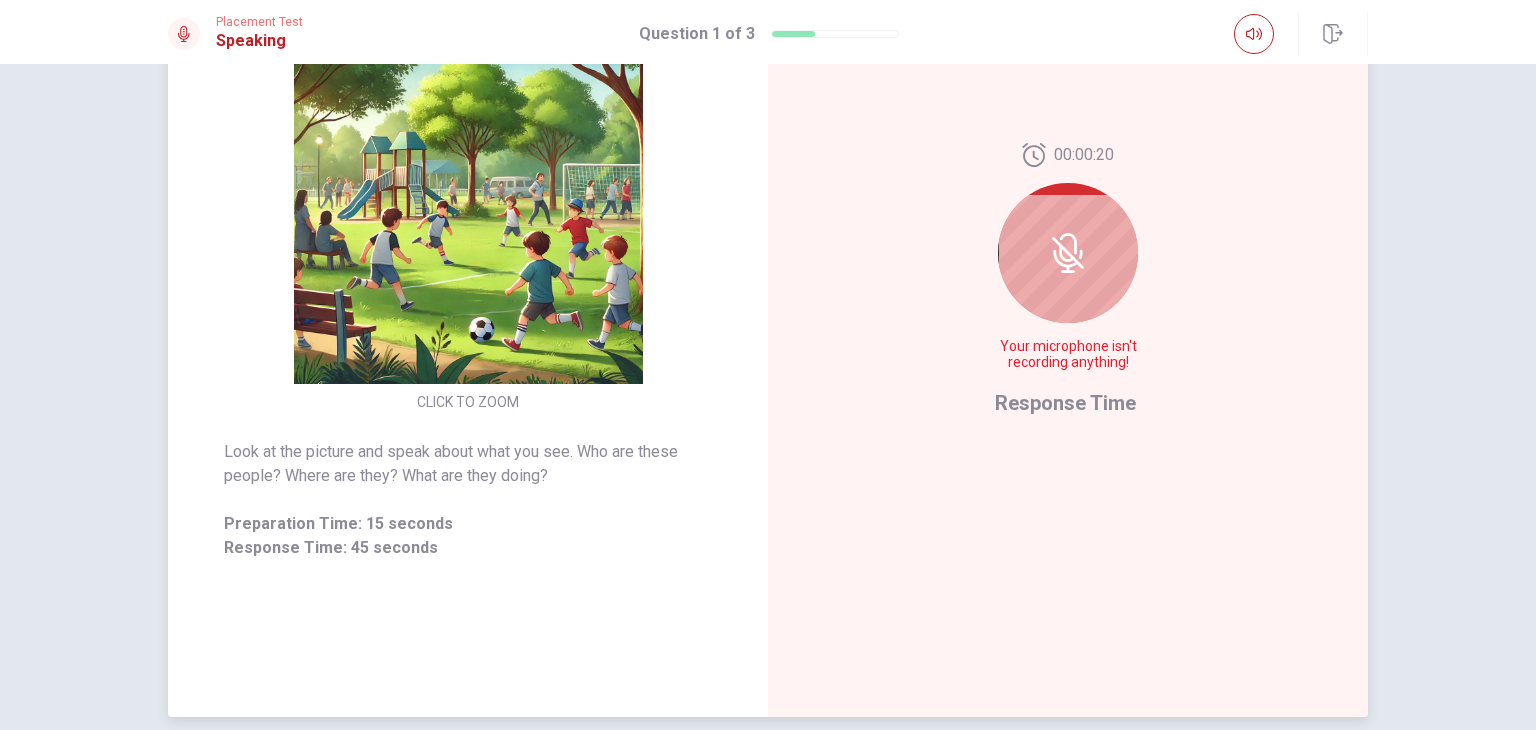 click at bounding box center (1068, 253) 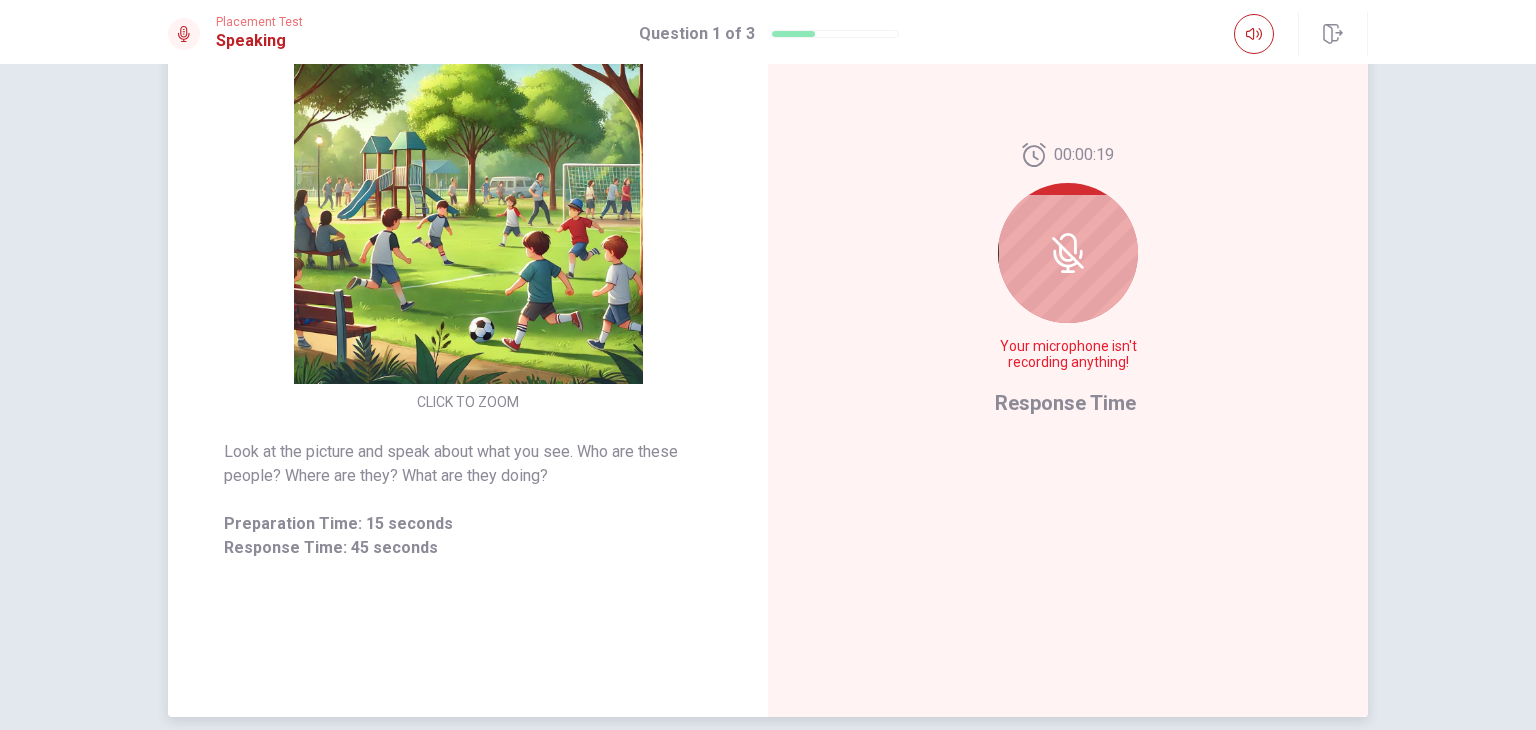click at bounding box center [1068, 253] 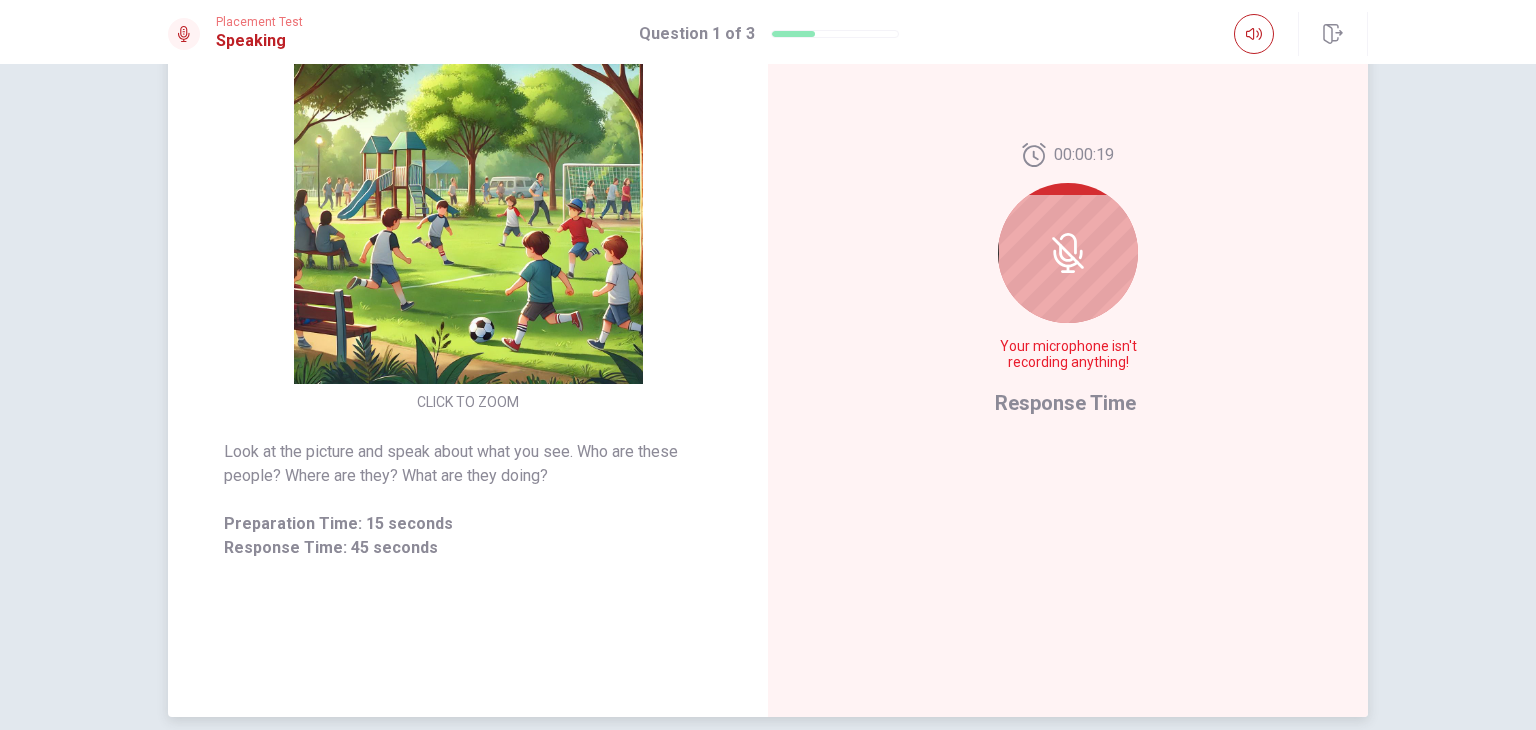 click at bounding box center (1068, 253) 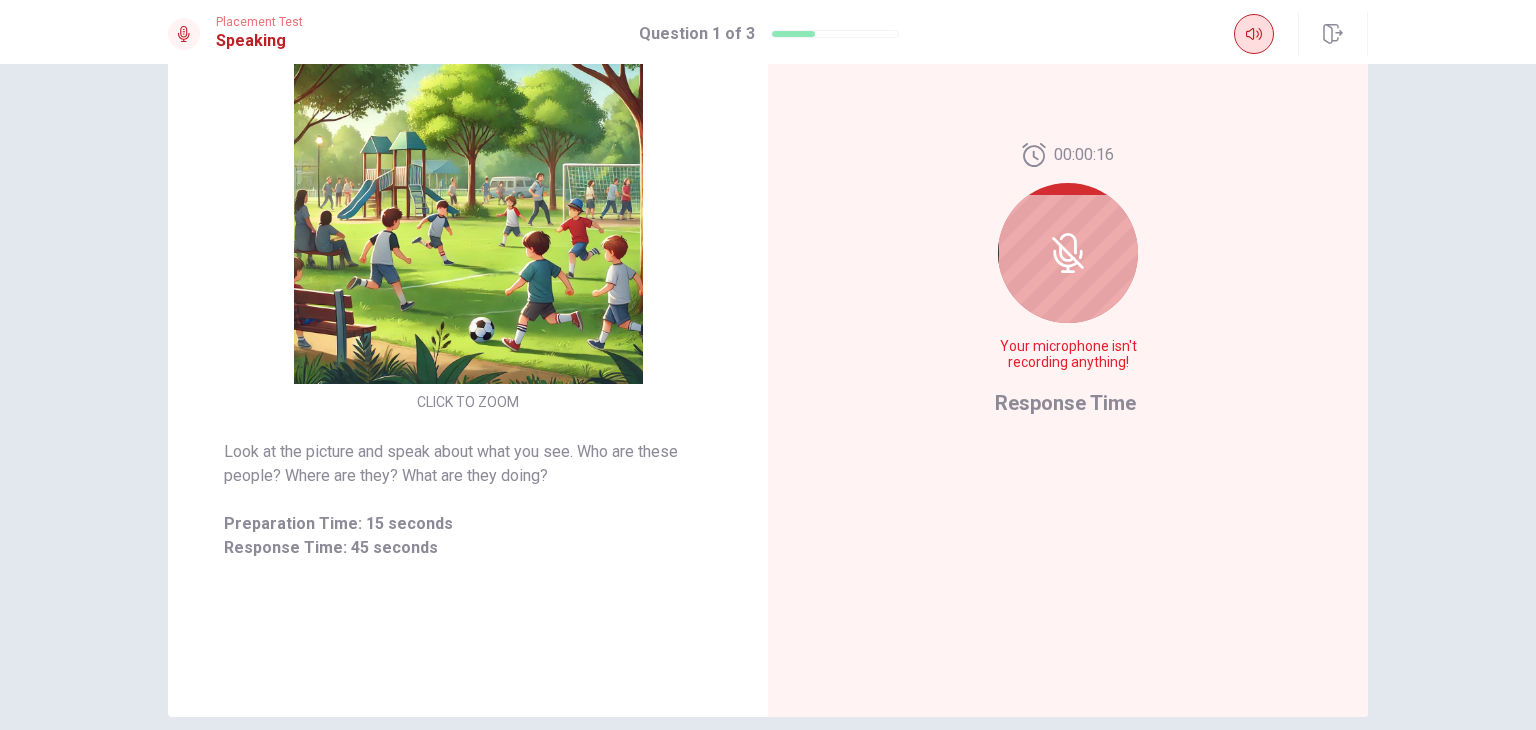 click 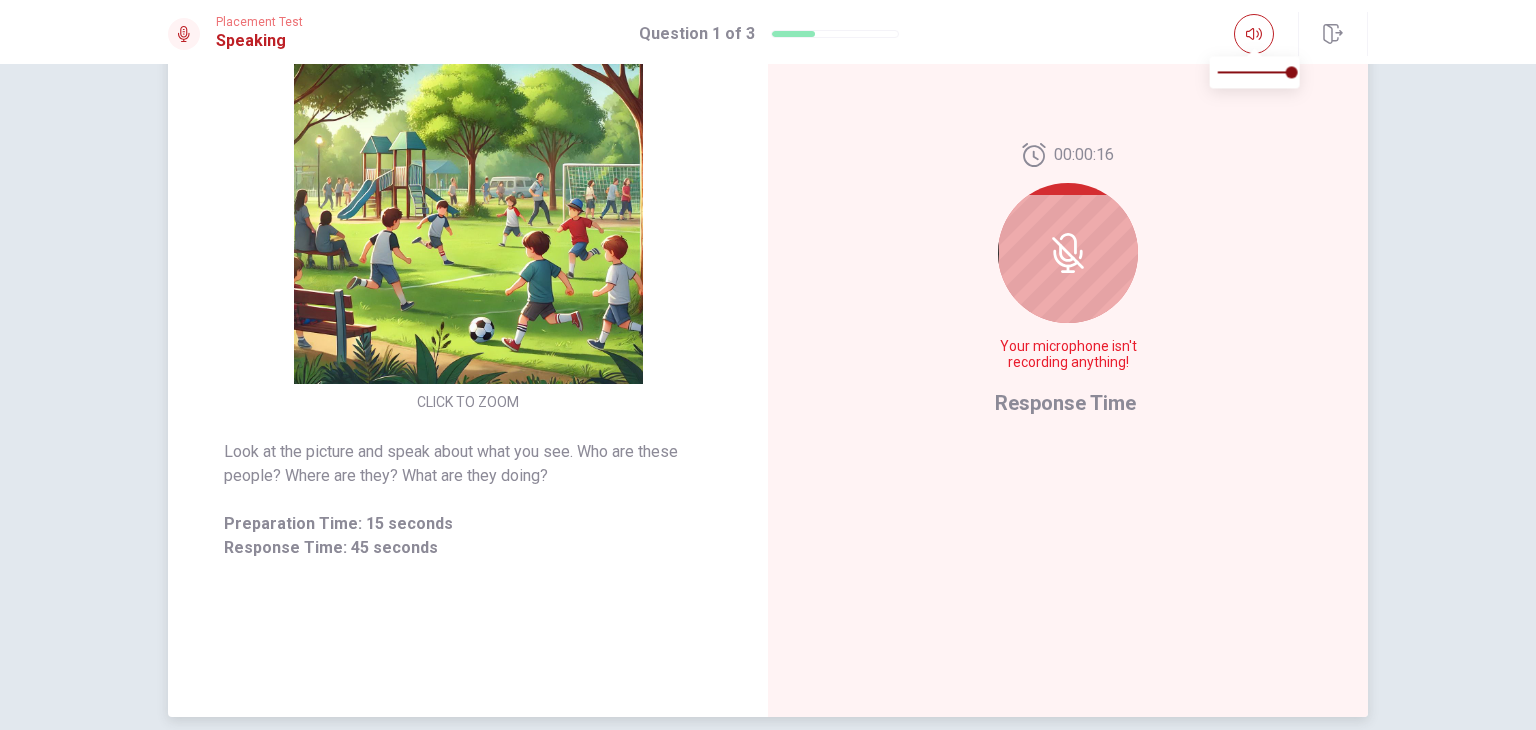 click on "00:00:16 Your microphone isn't recording anything! Response Time" at bounding box center [1068, 281] 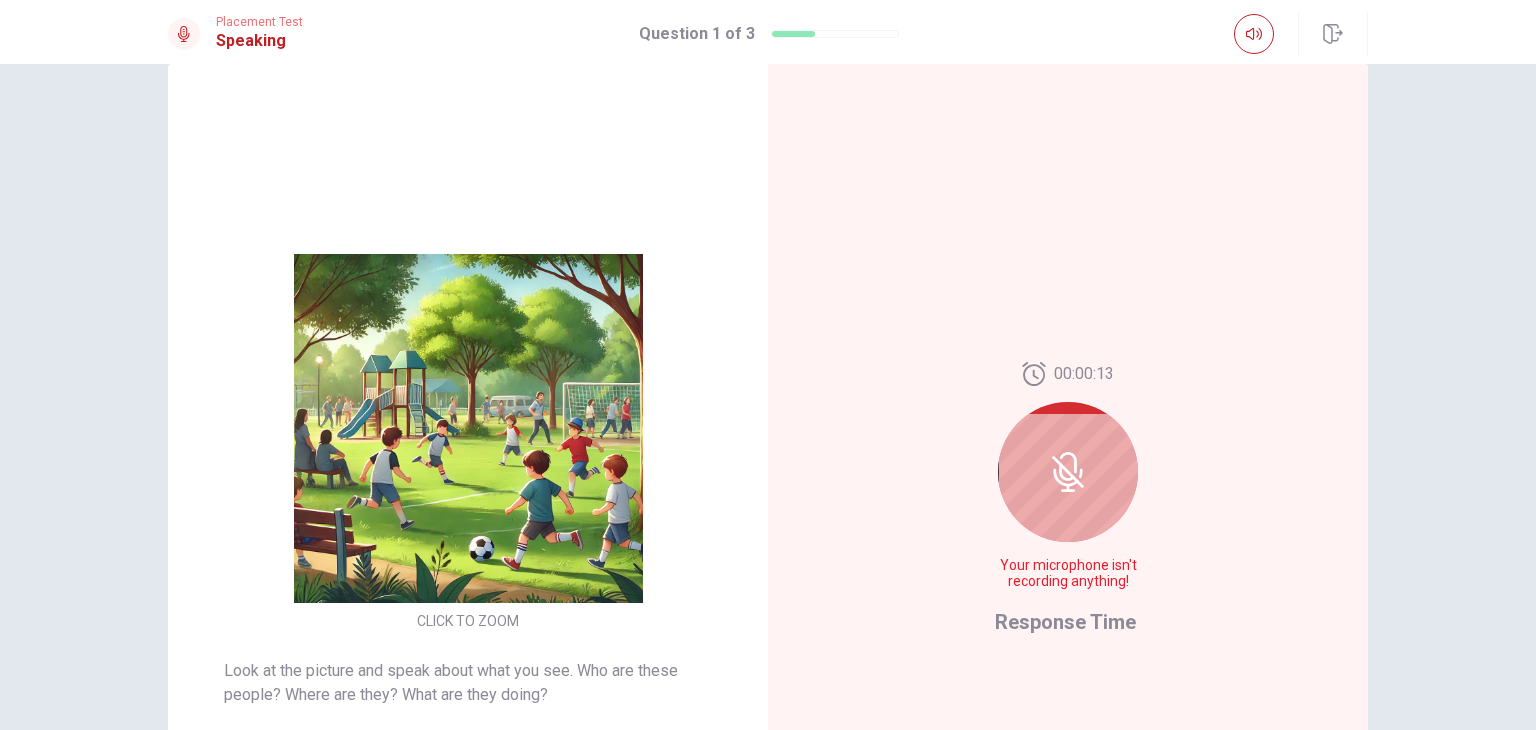 scroll, scrollTop: 0, scrollLeft: 0, axis: both 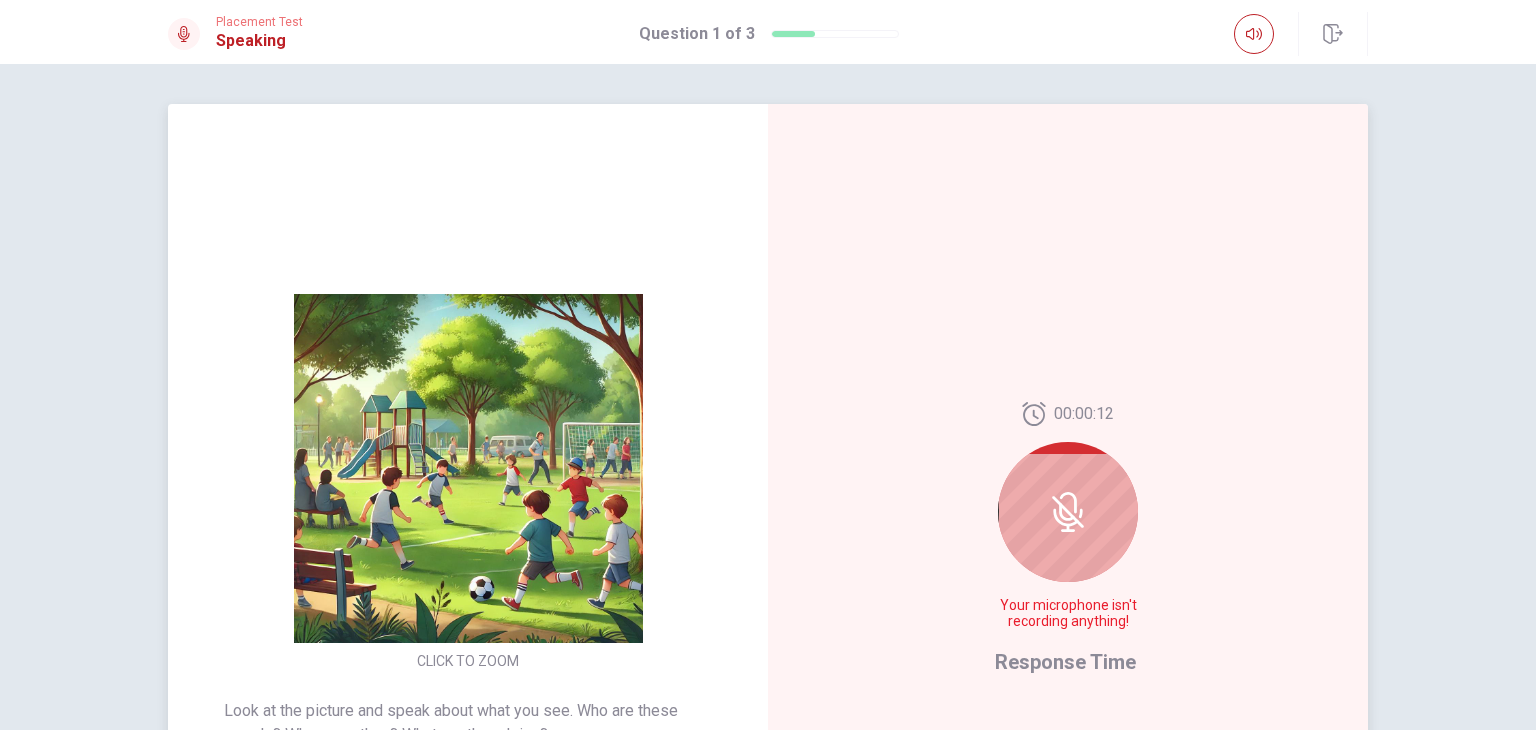 click at bounding box center (1068, 512) 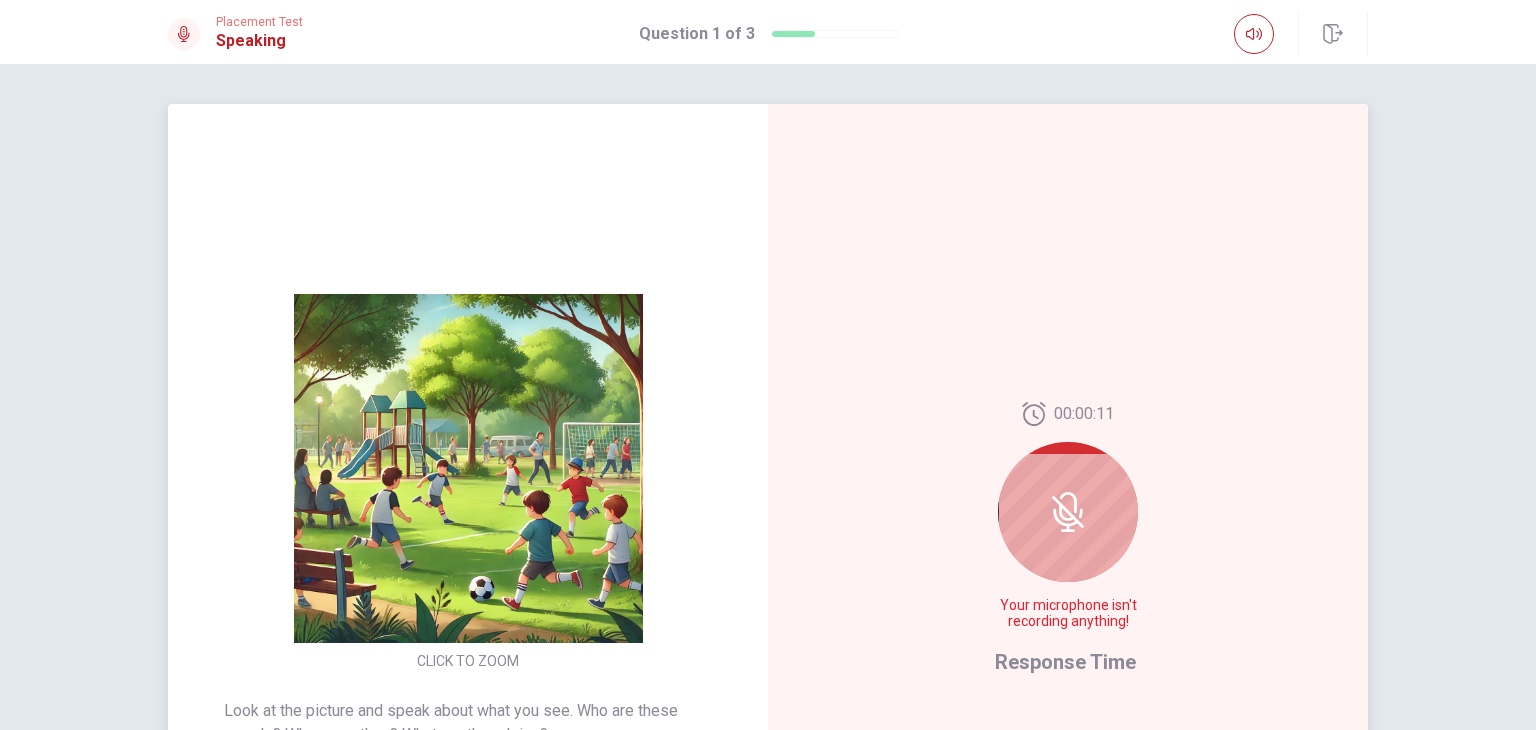 click at bounding box center [1068, 512] 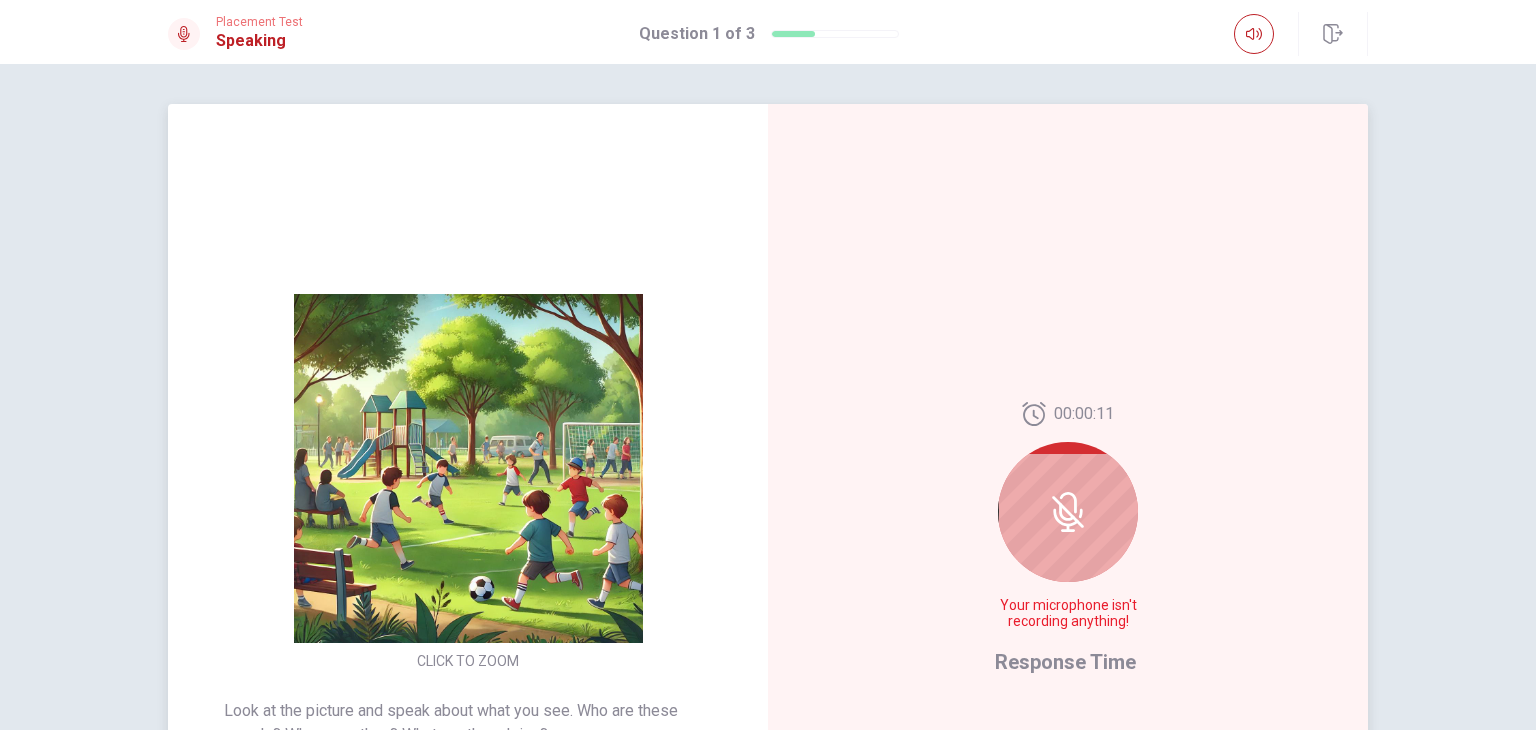 click at bounding box center (1068, 512) 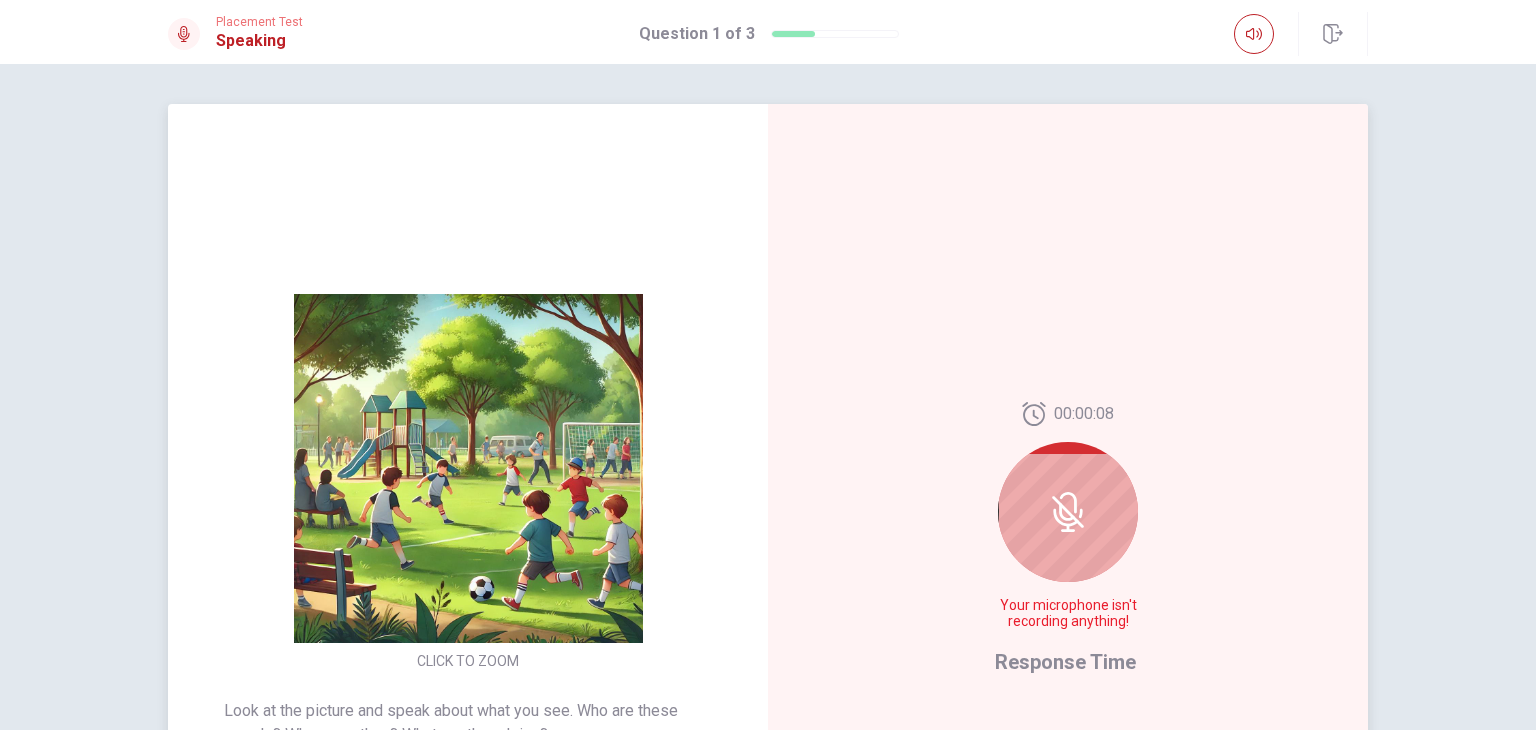 click at bounding box center [1068, 512] 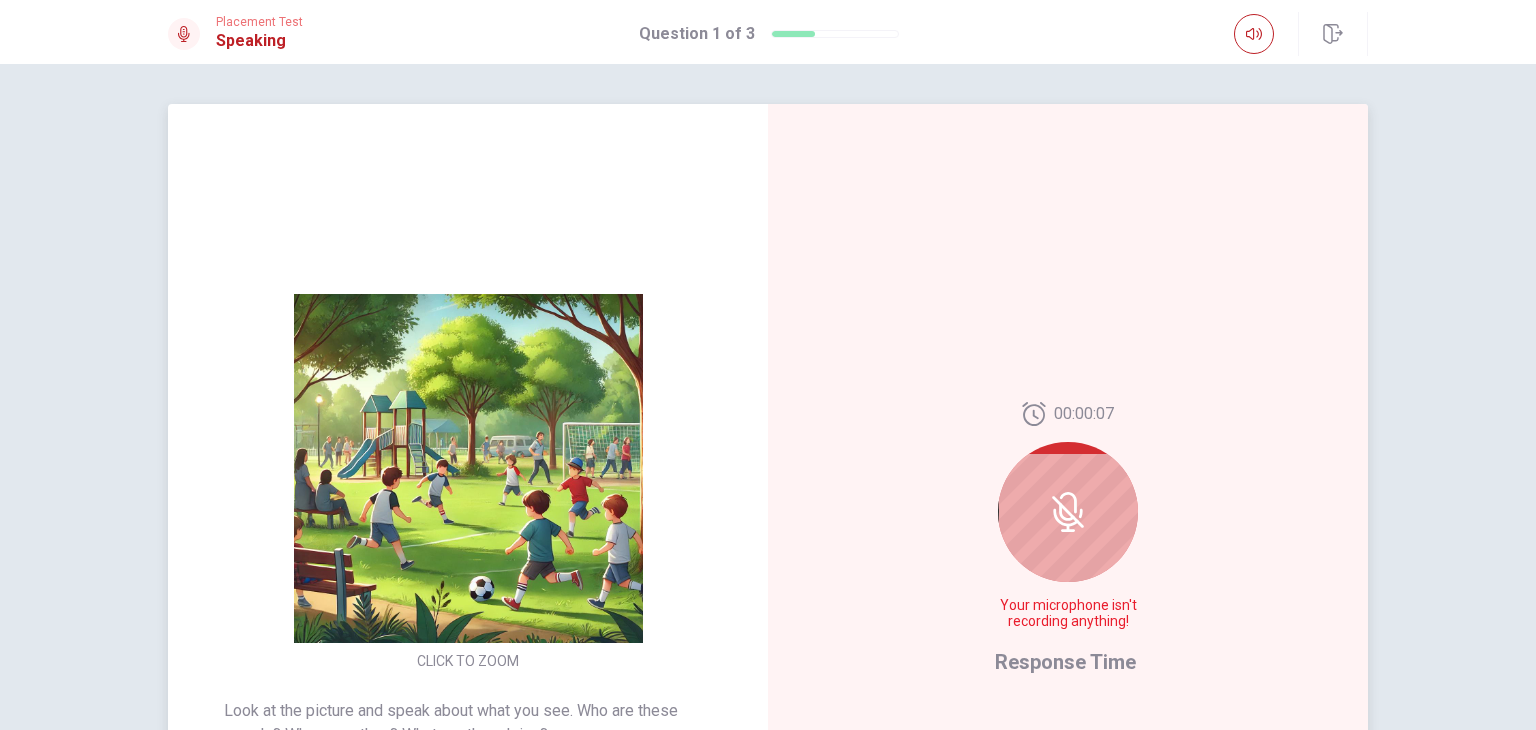 click at bounding box center [1068, 512] 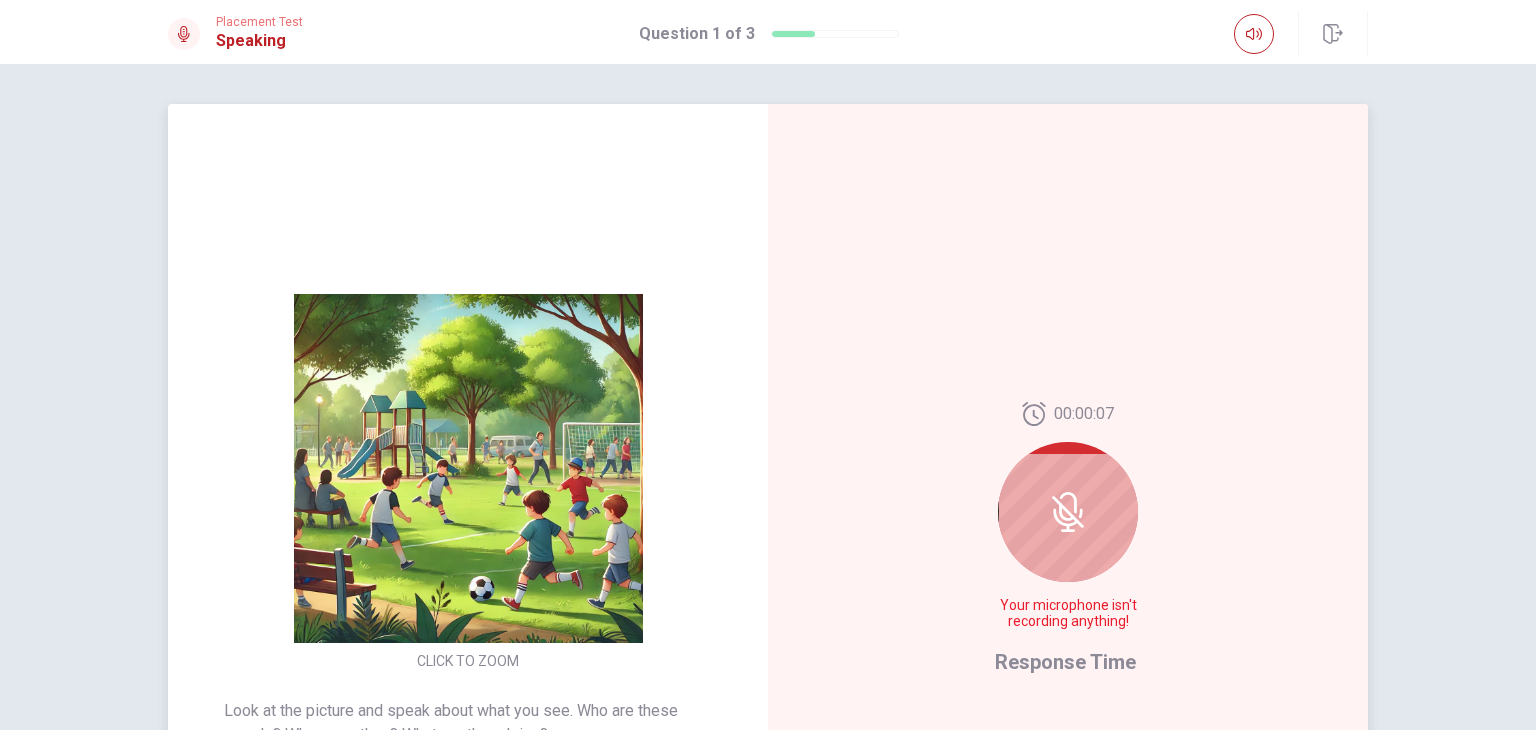 click at bounding box center [1068, 512] 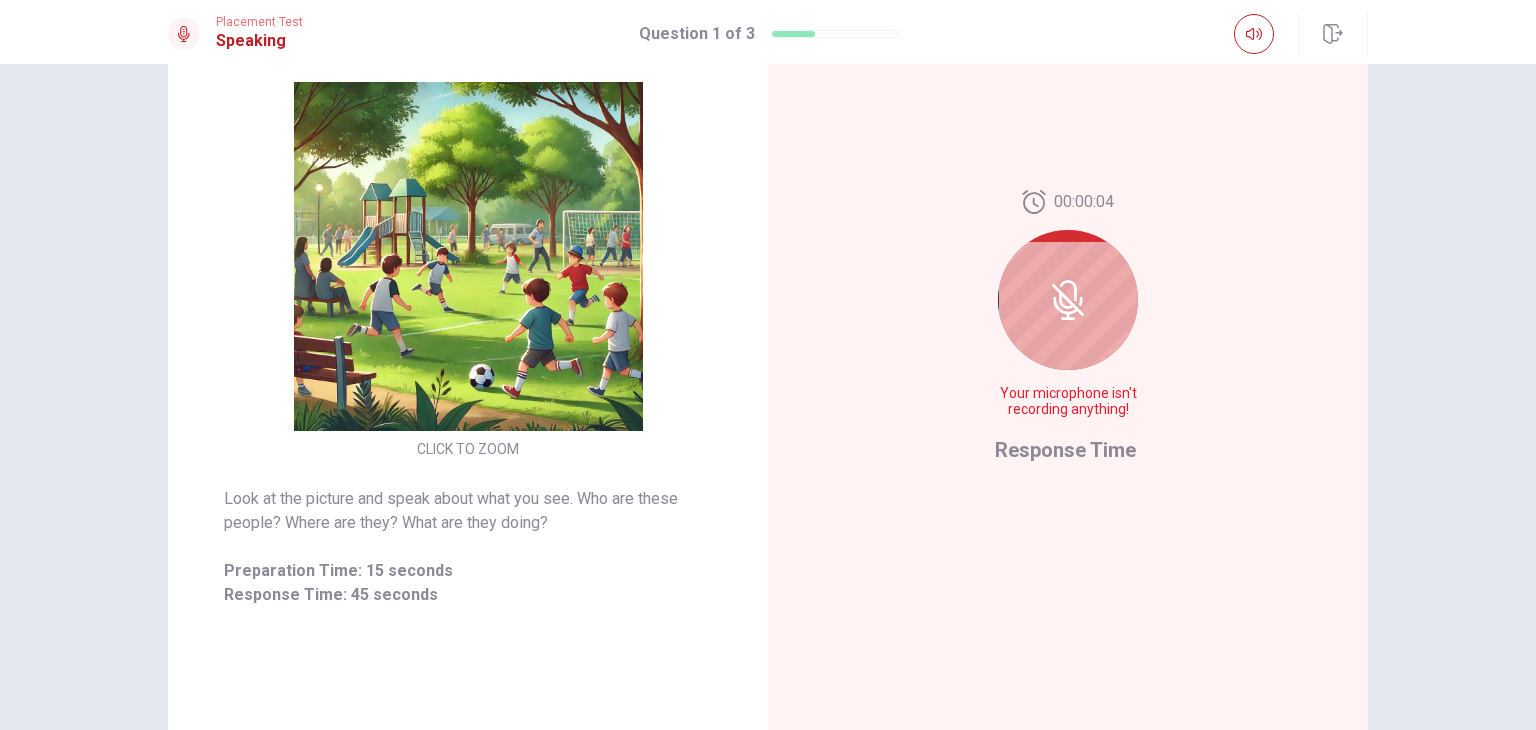 scroll, scrollTop: 207, scrollLeft: 0, axis: vertical 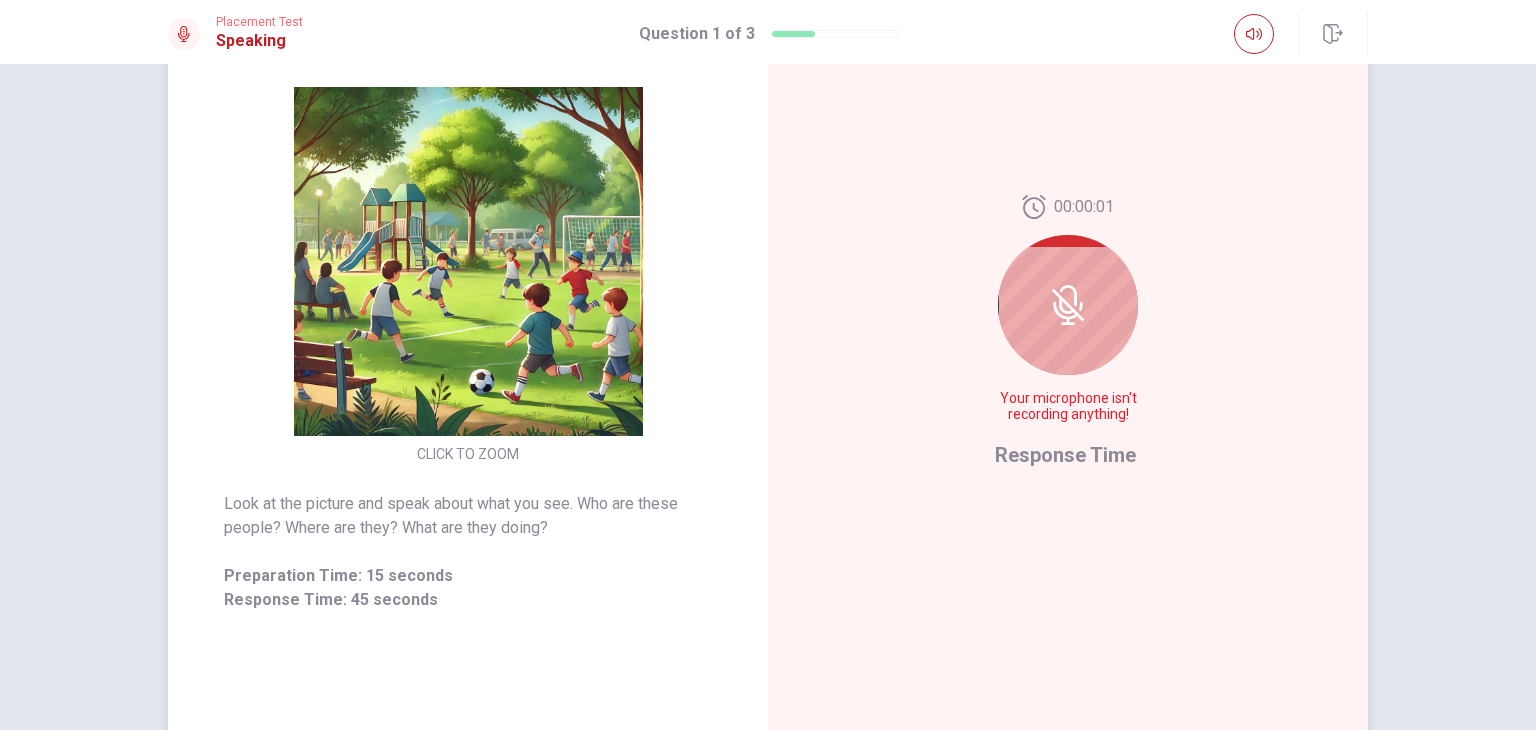 click at bounding box center [1068, 305] 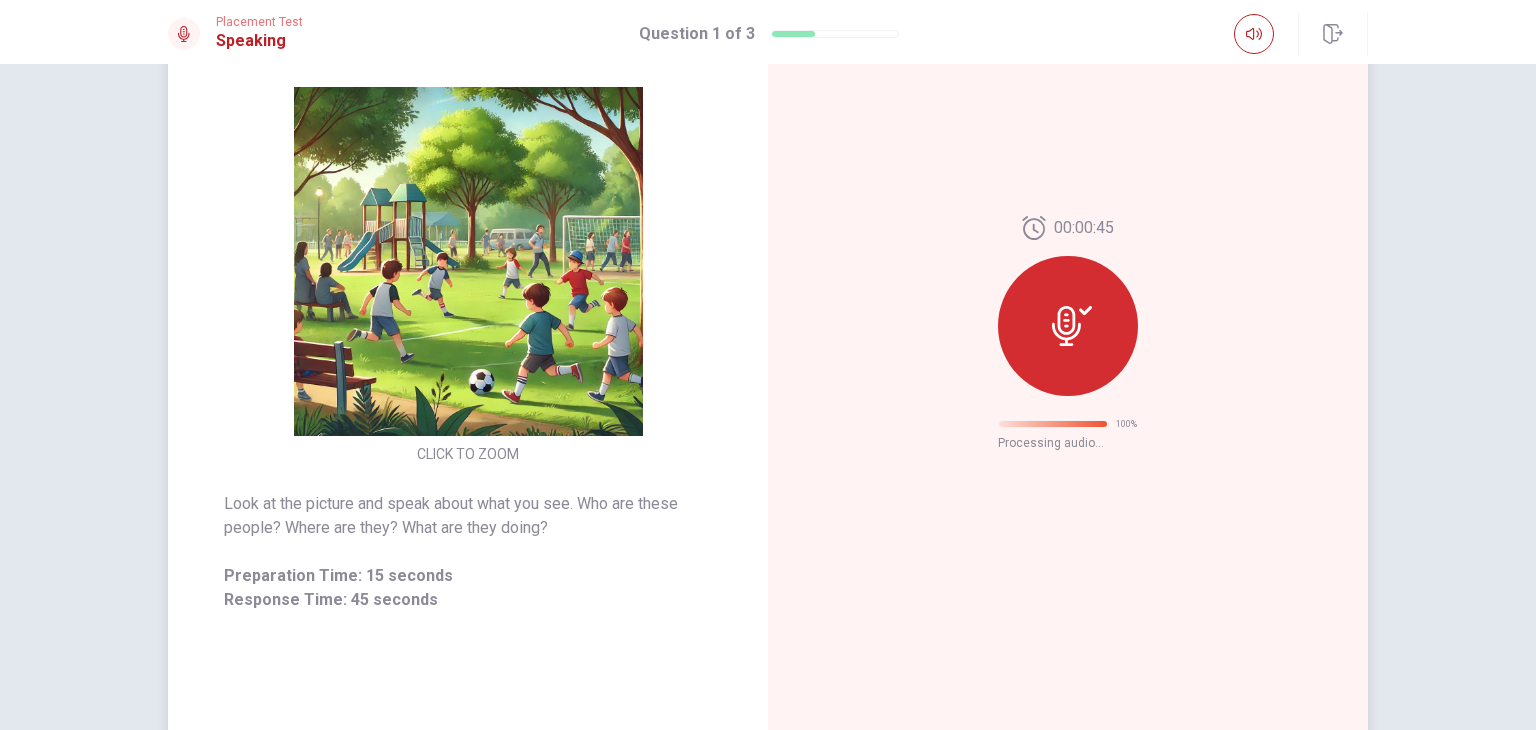 scroll, scrollTop: 0, scrollLeft: 0, axis: both 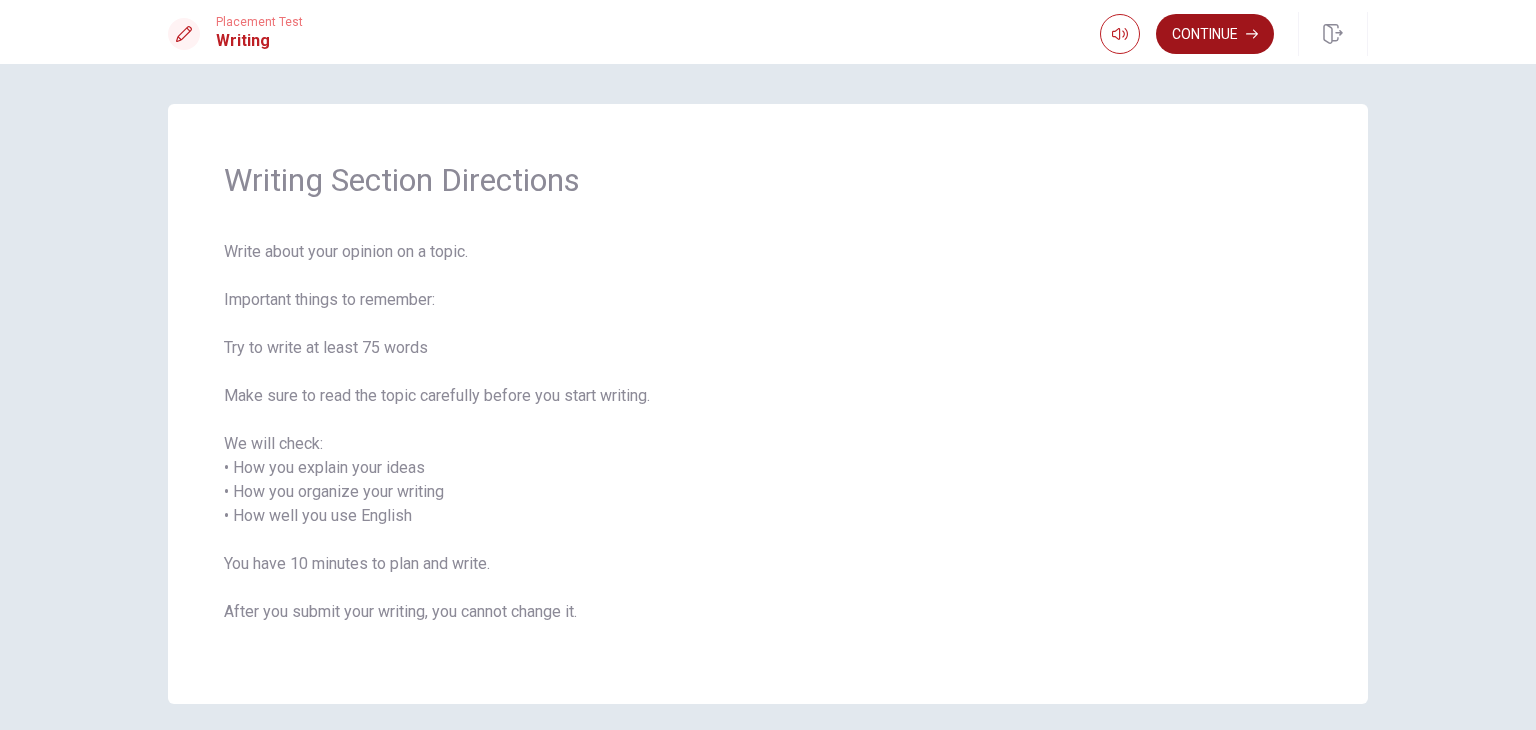 click on "Continue" at bounding box center [1215, 34] 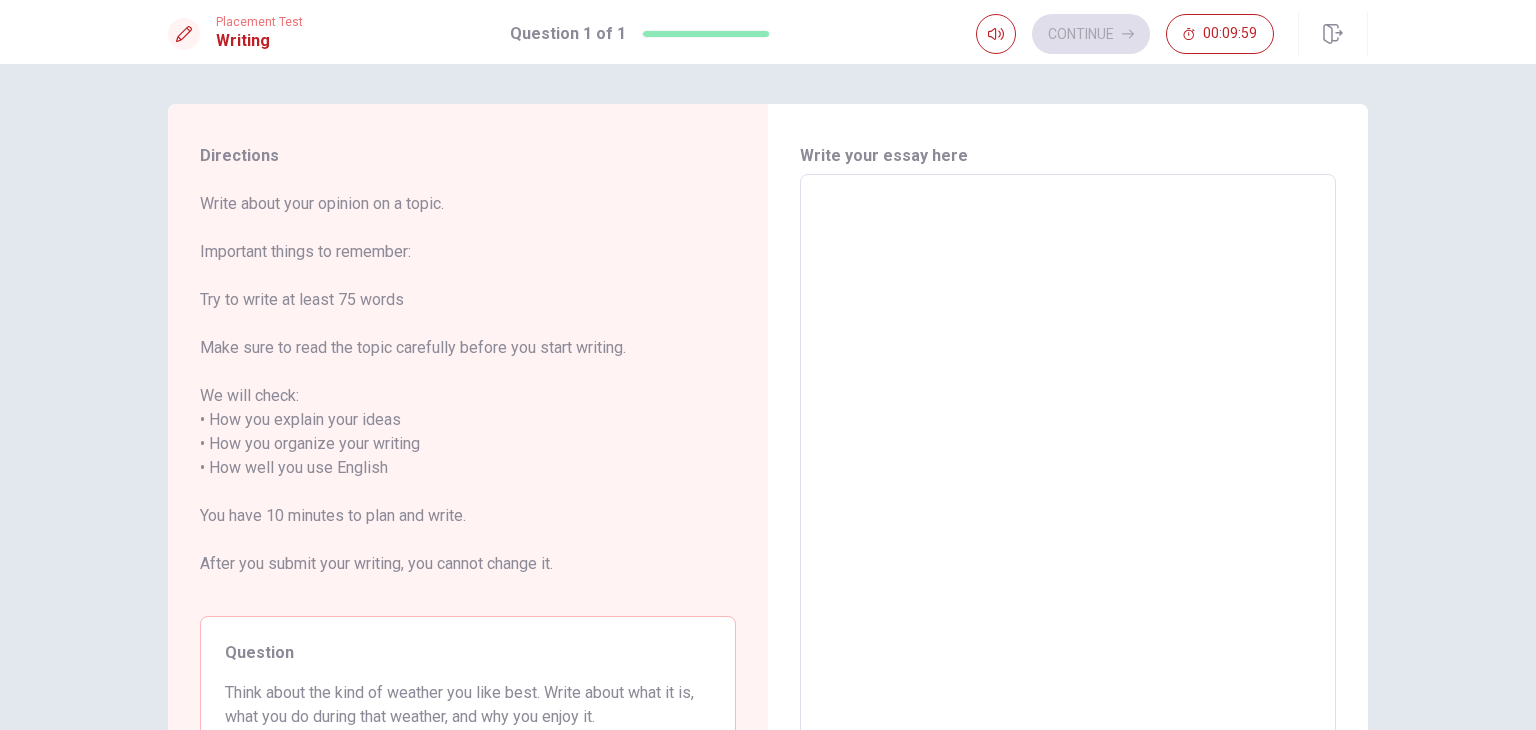click at bounding box center [1068, 468] 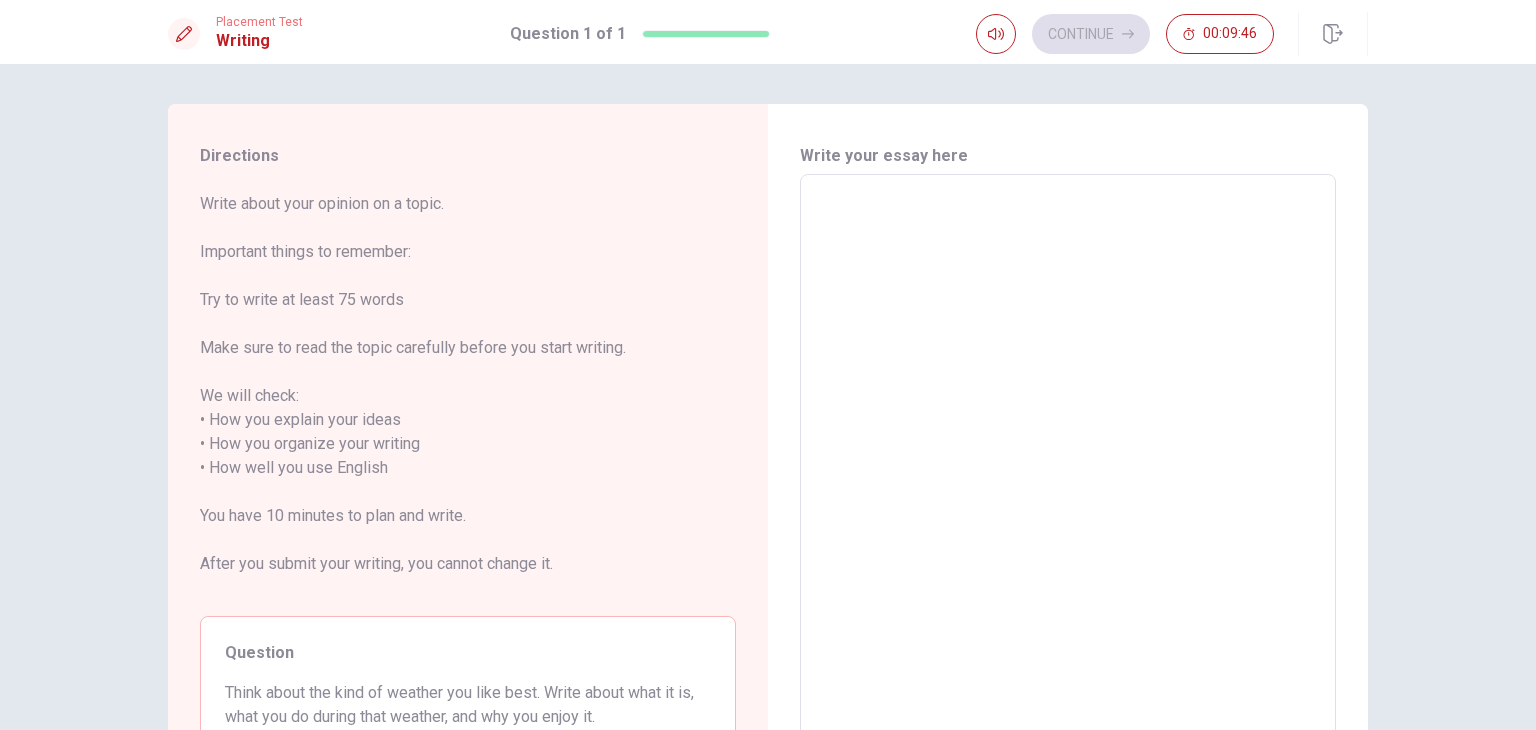 type on "f" 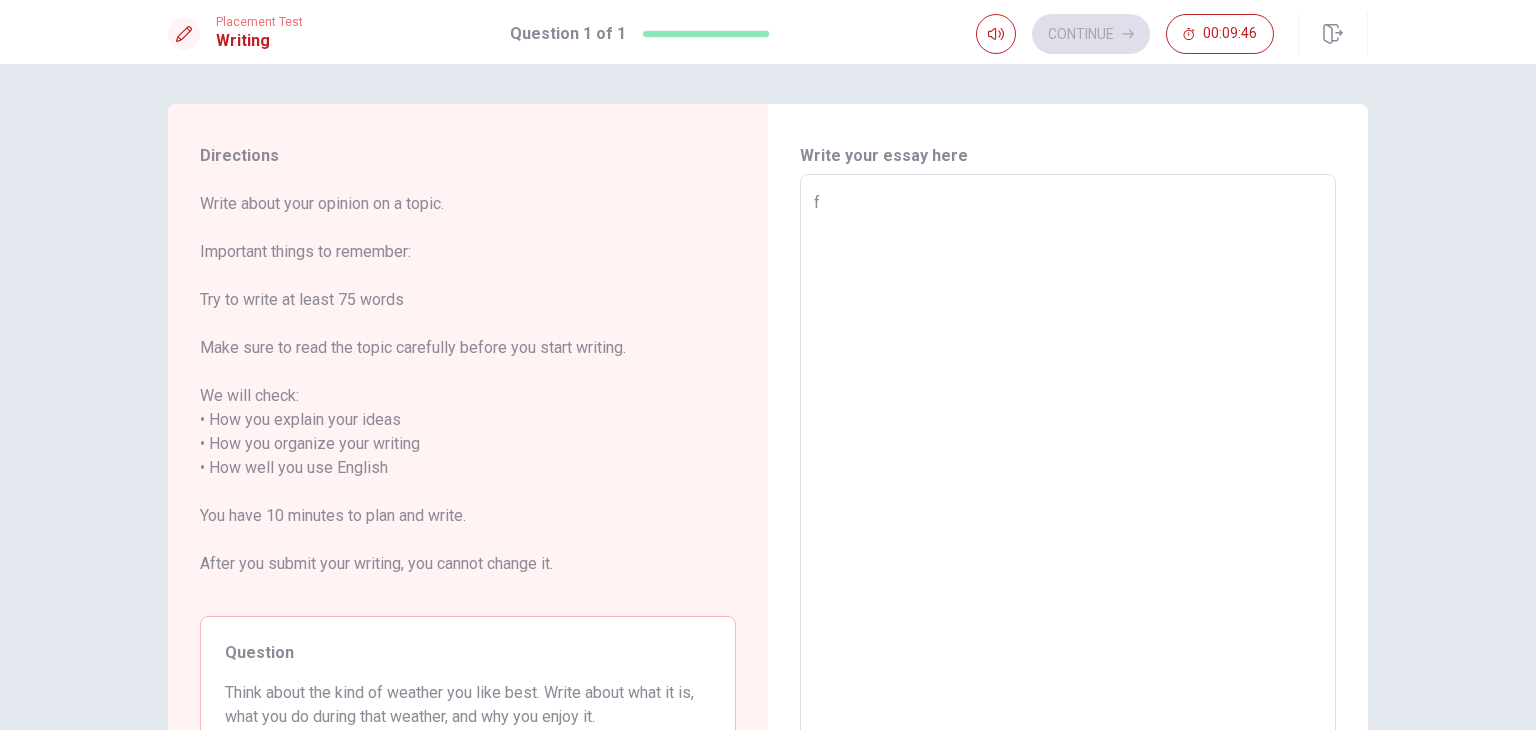 type on "x" 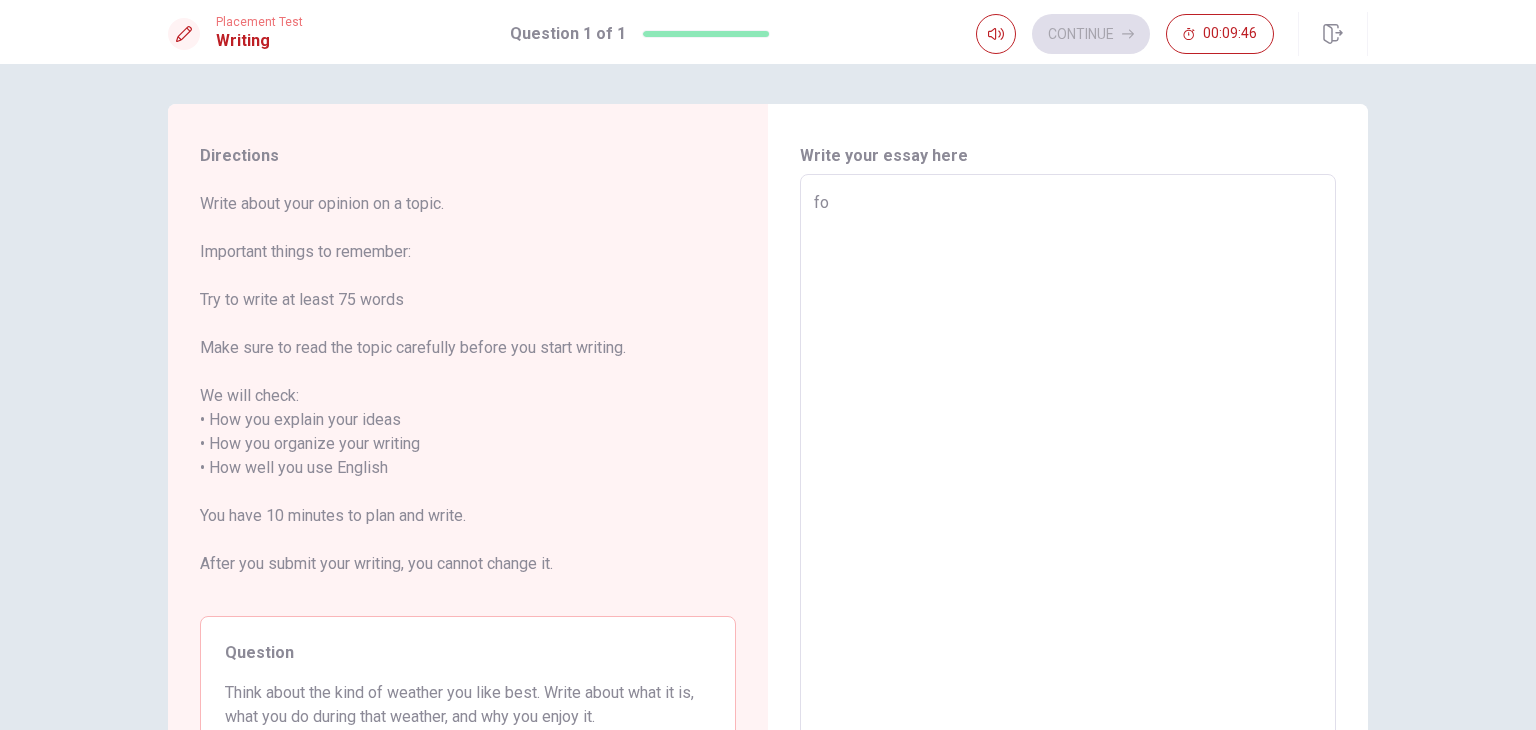 type on "x" 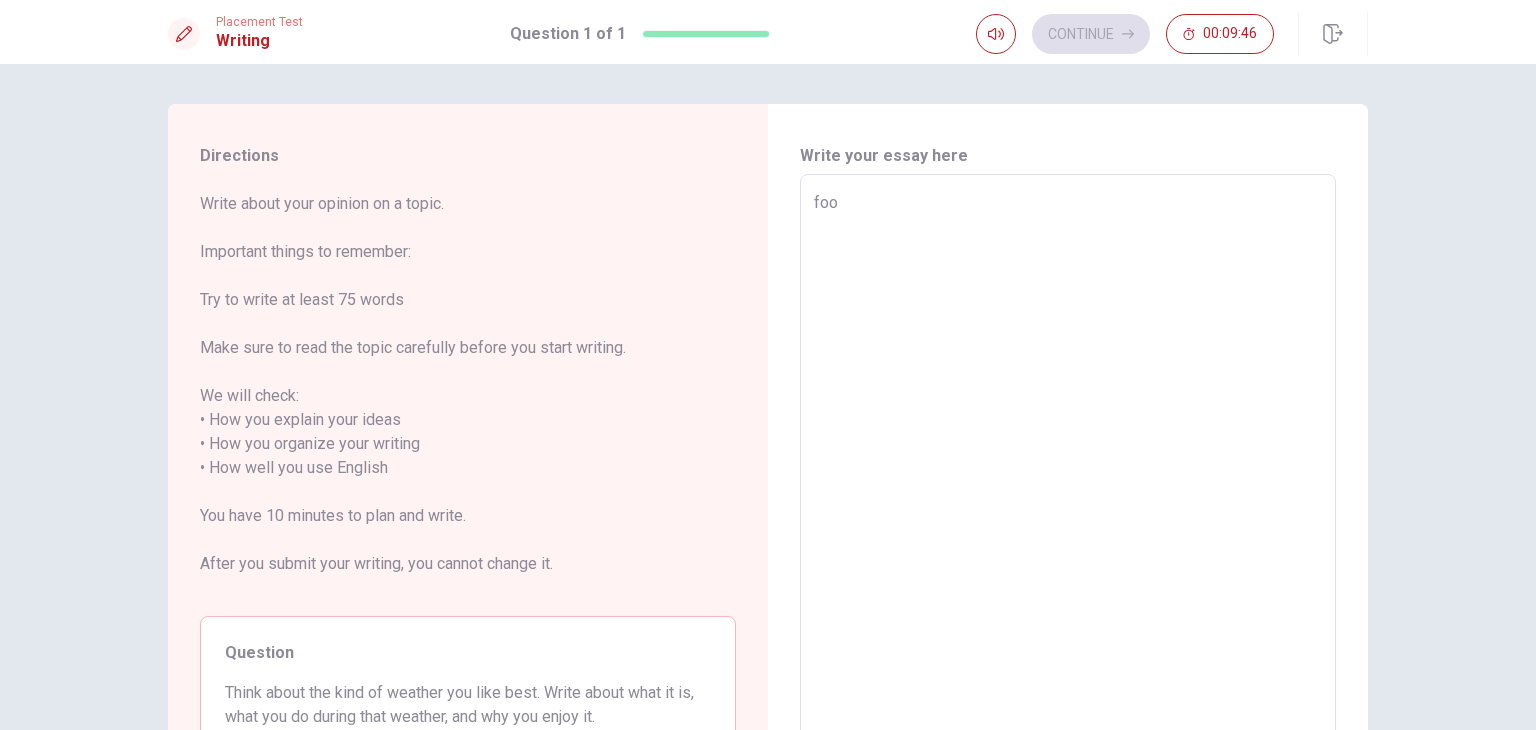 type on "x" 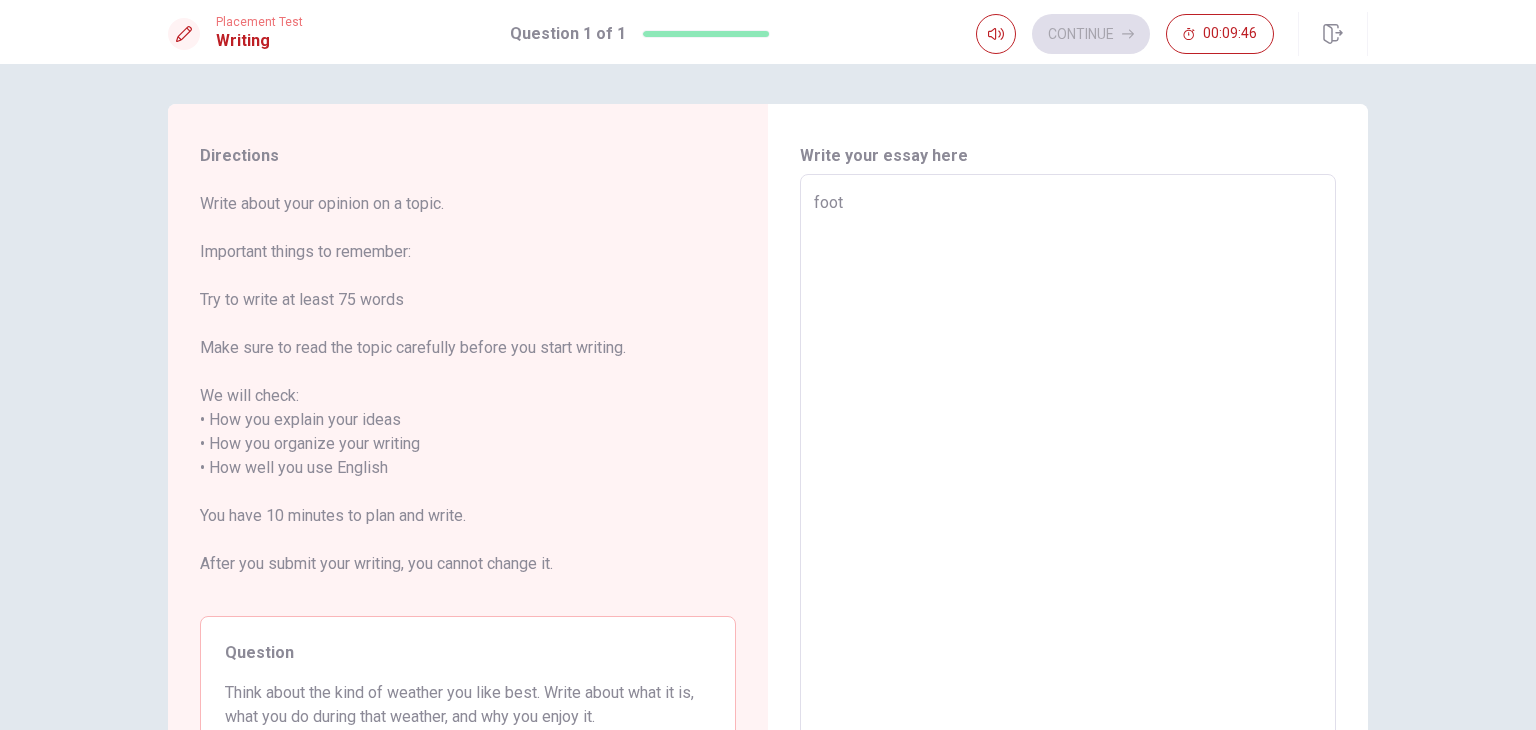 type on "x" 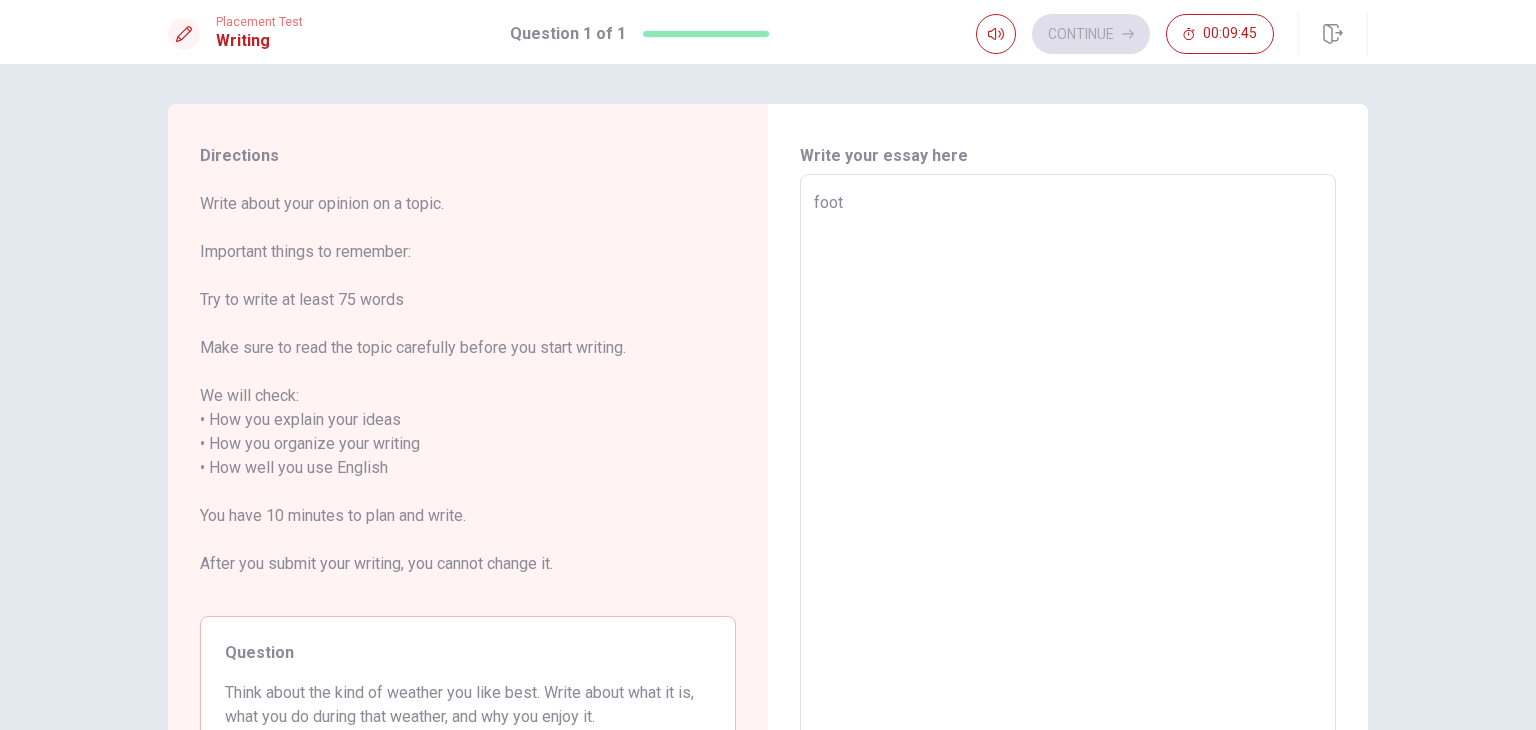 type on "footb" 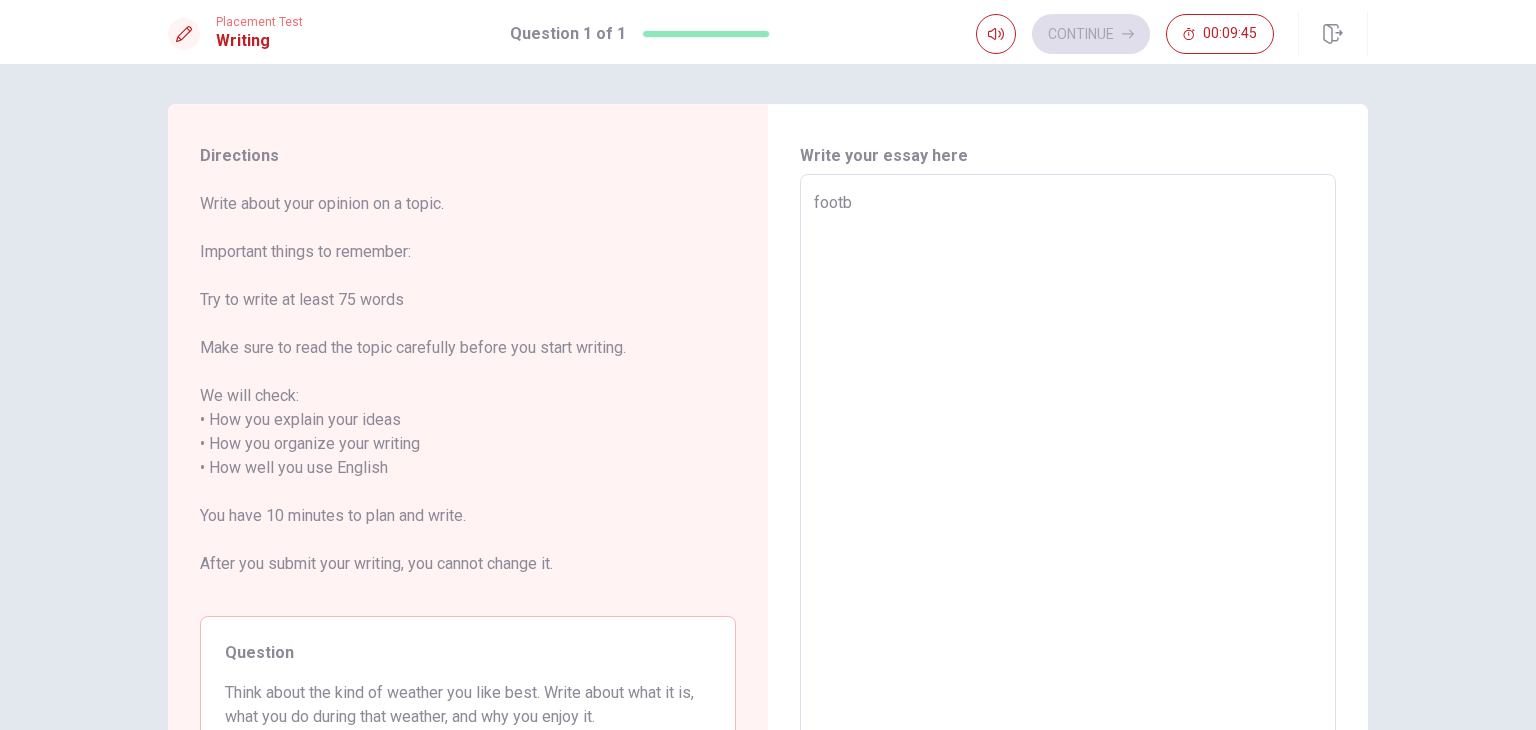 type on "x" 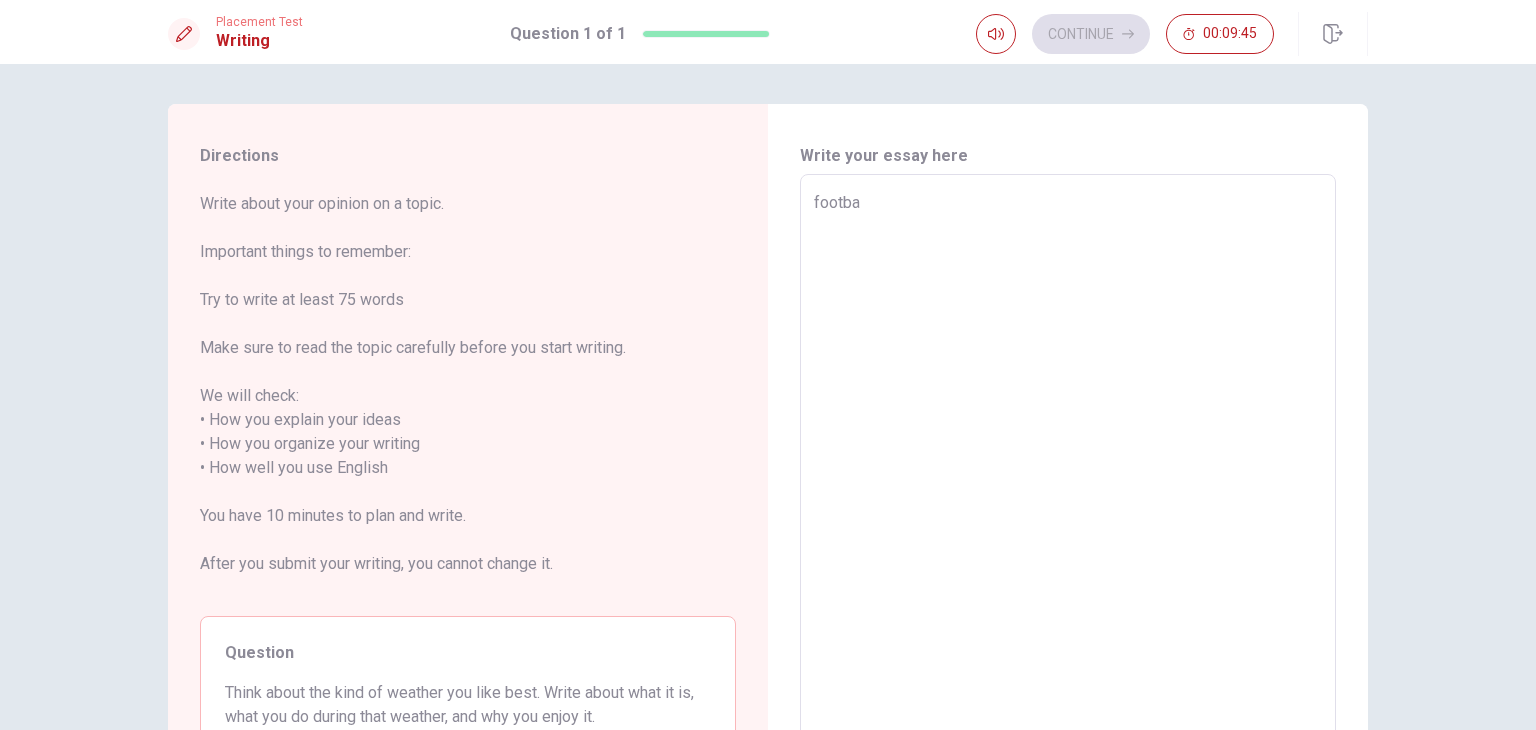 type on "x" 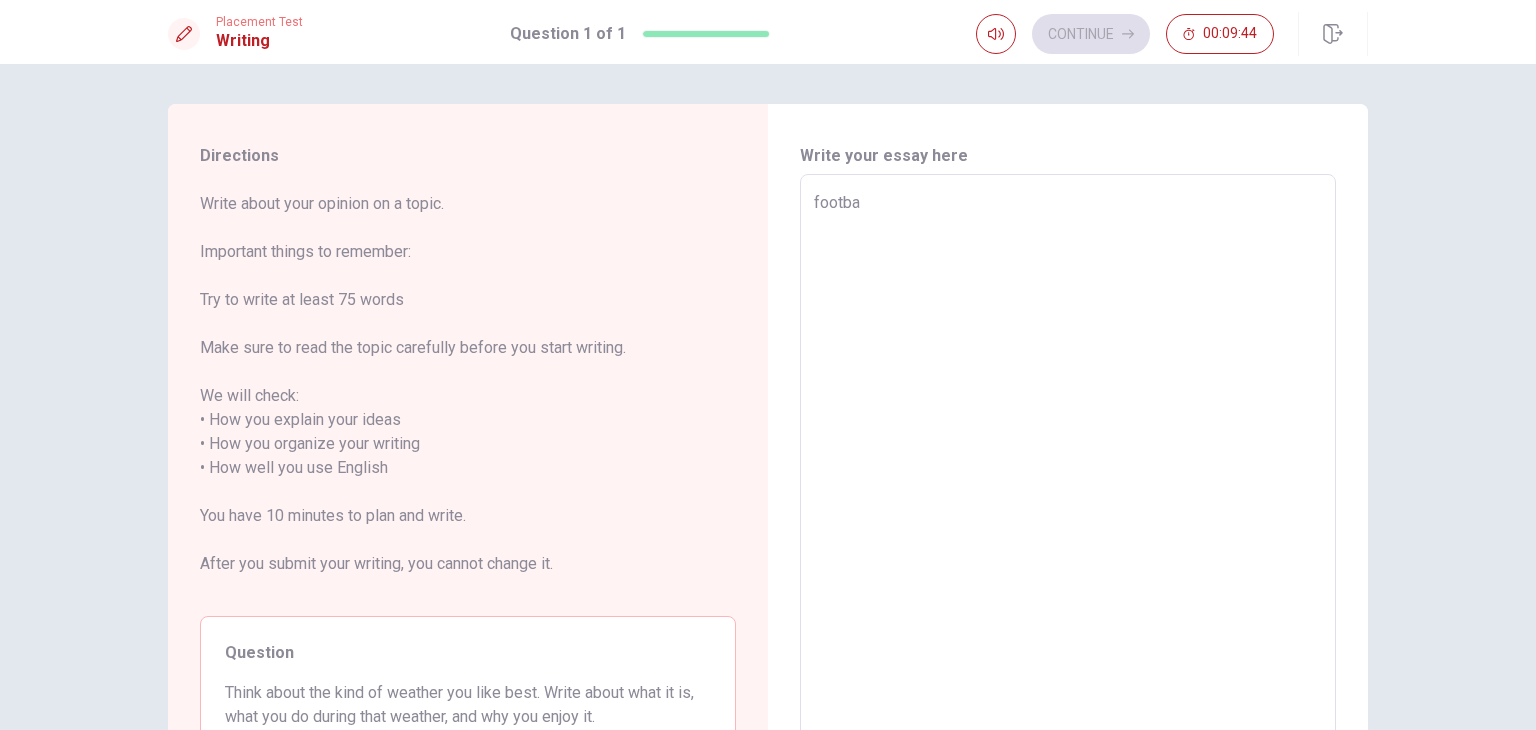 type on "footbal" 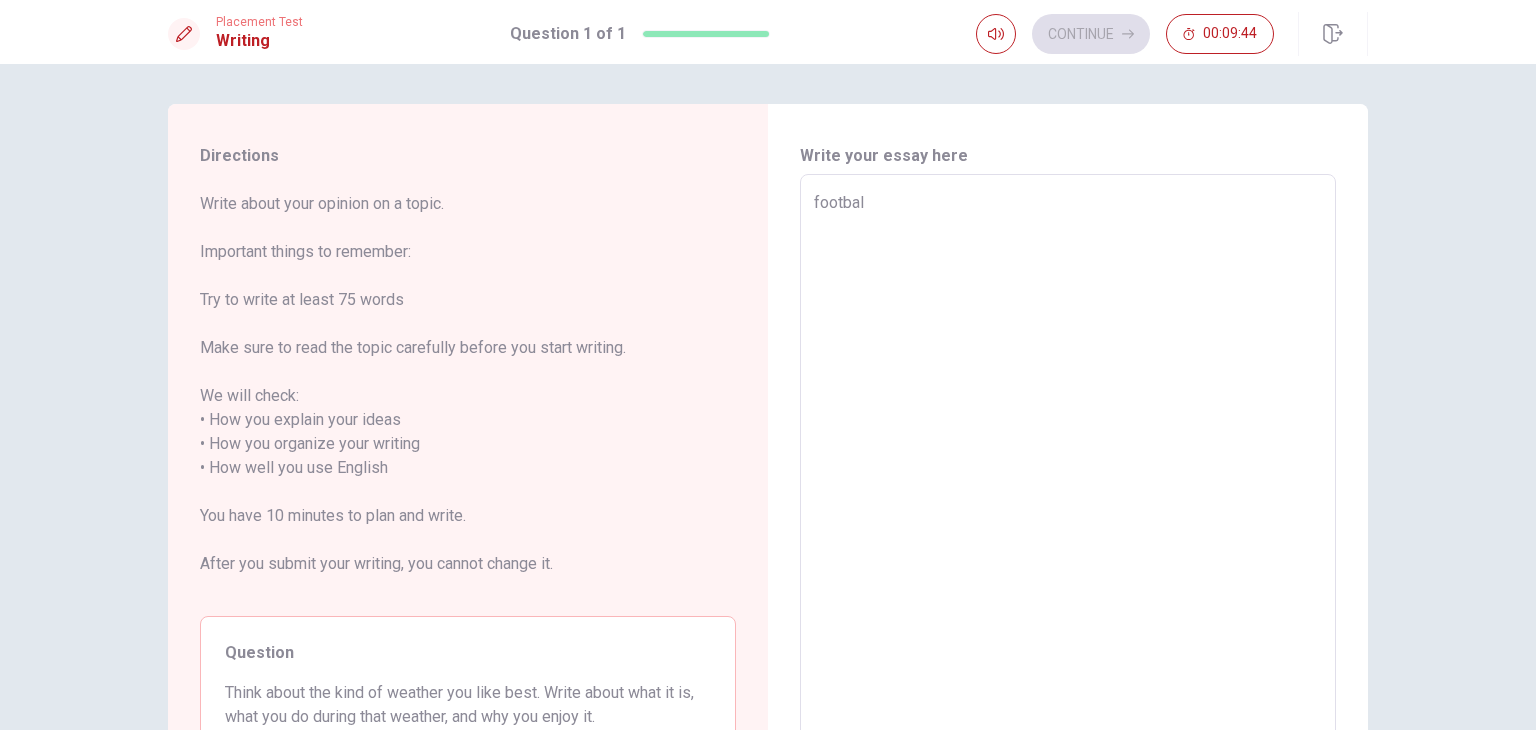 type on "x" 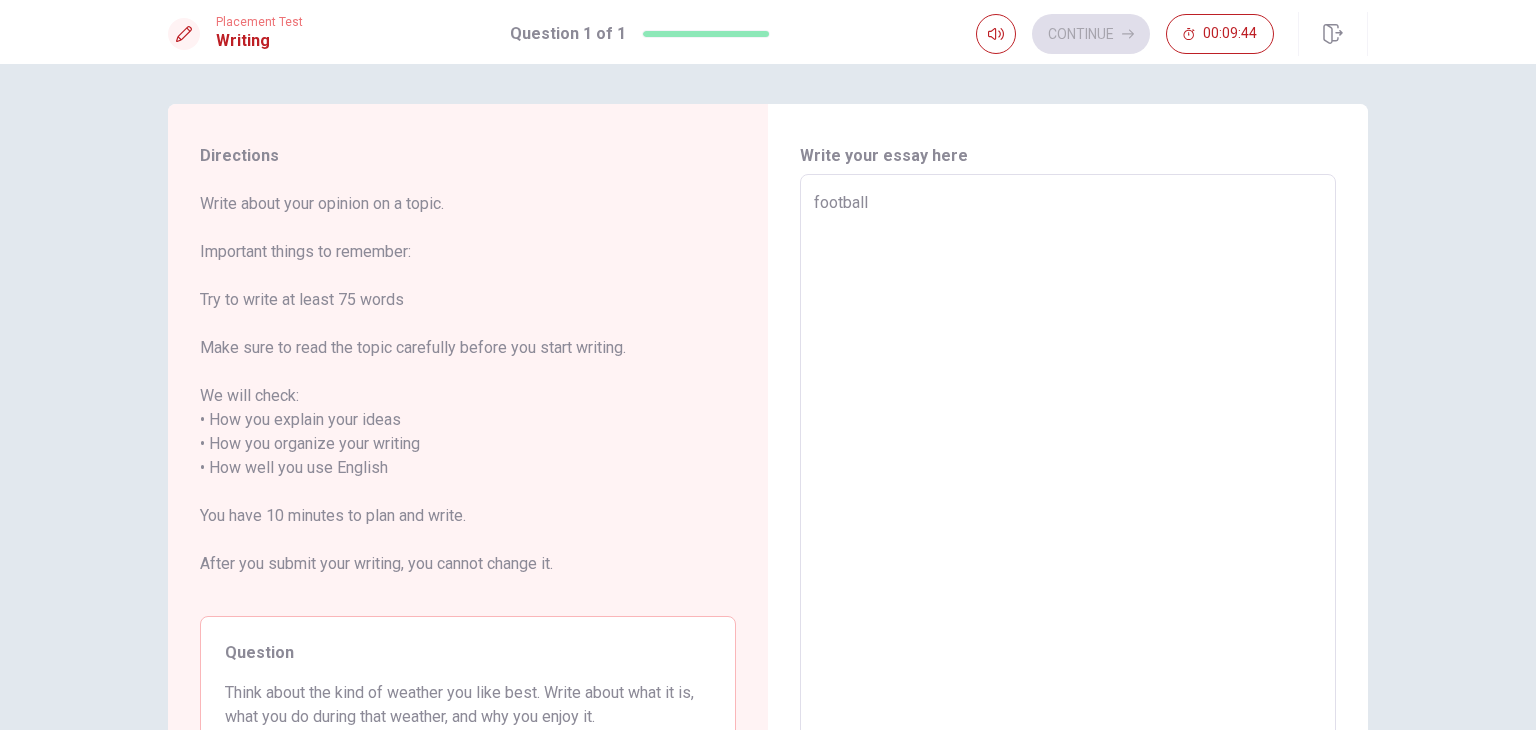 type on "x" 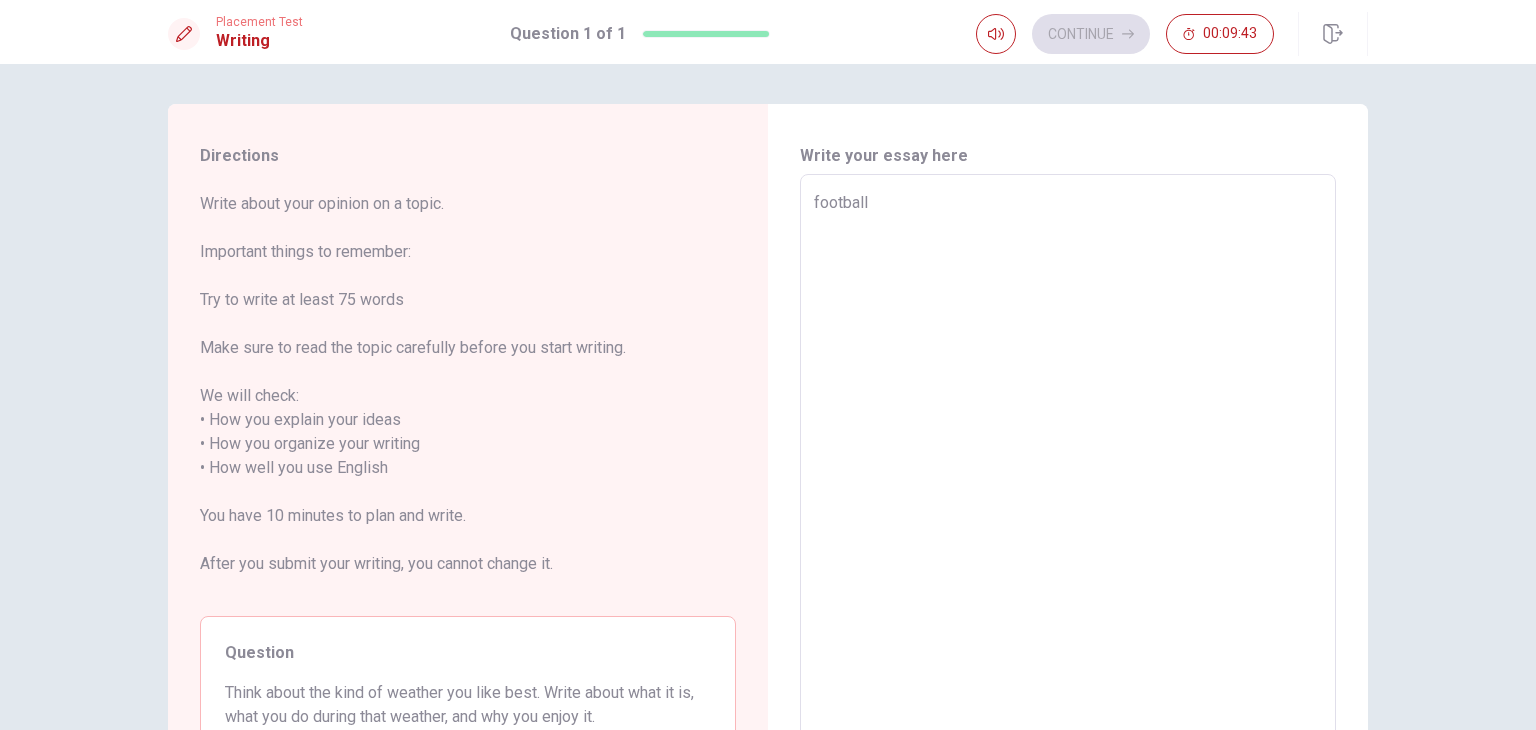 type on "football f" 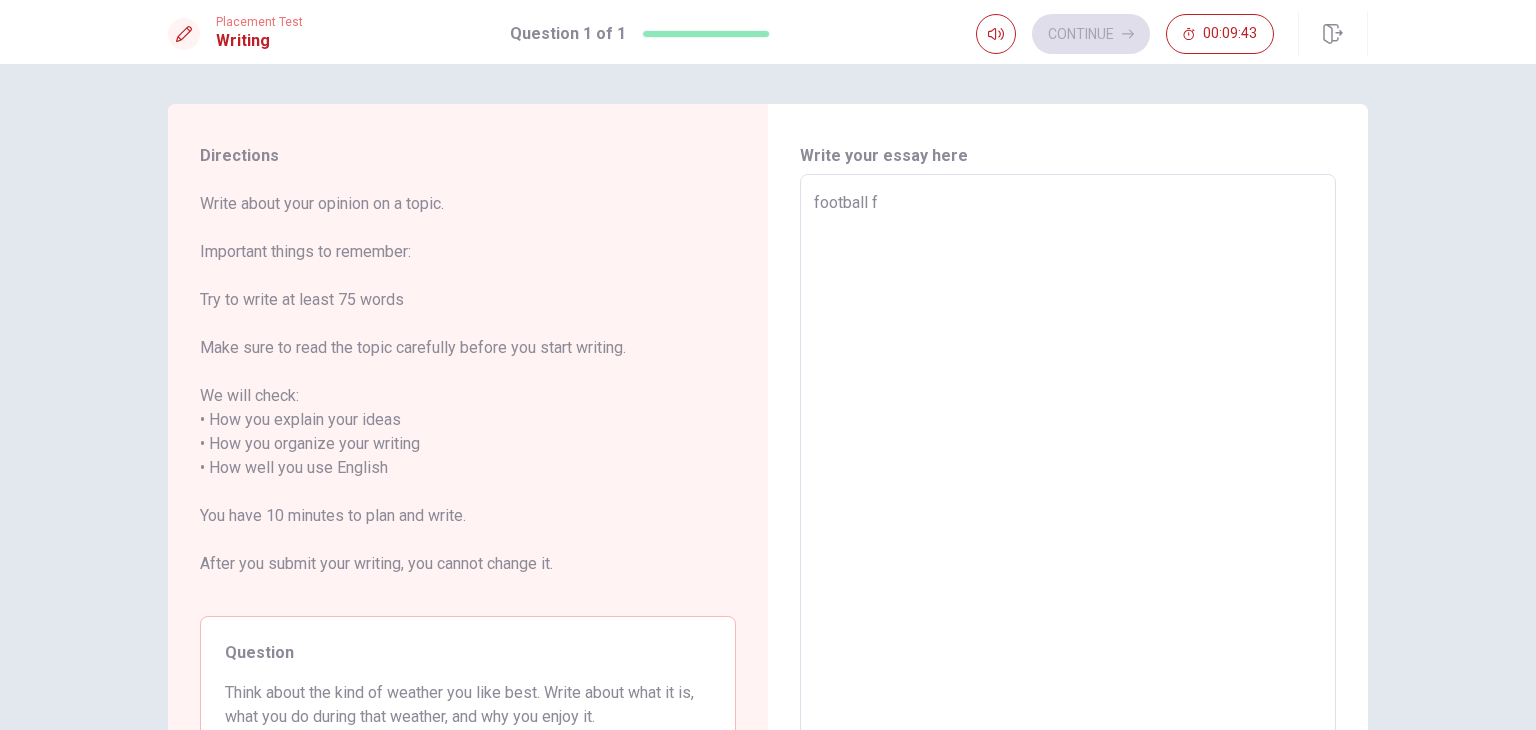 type on "x" 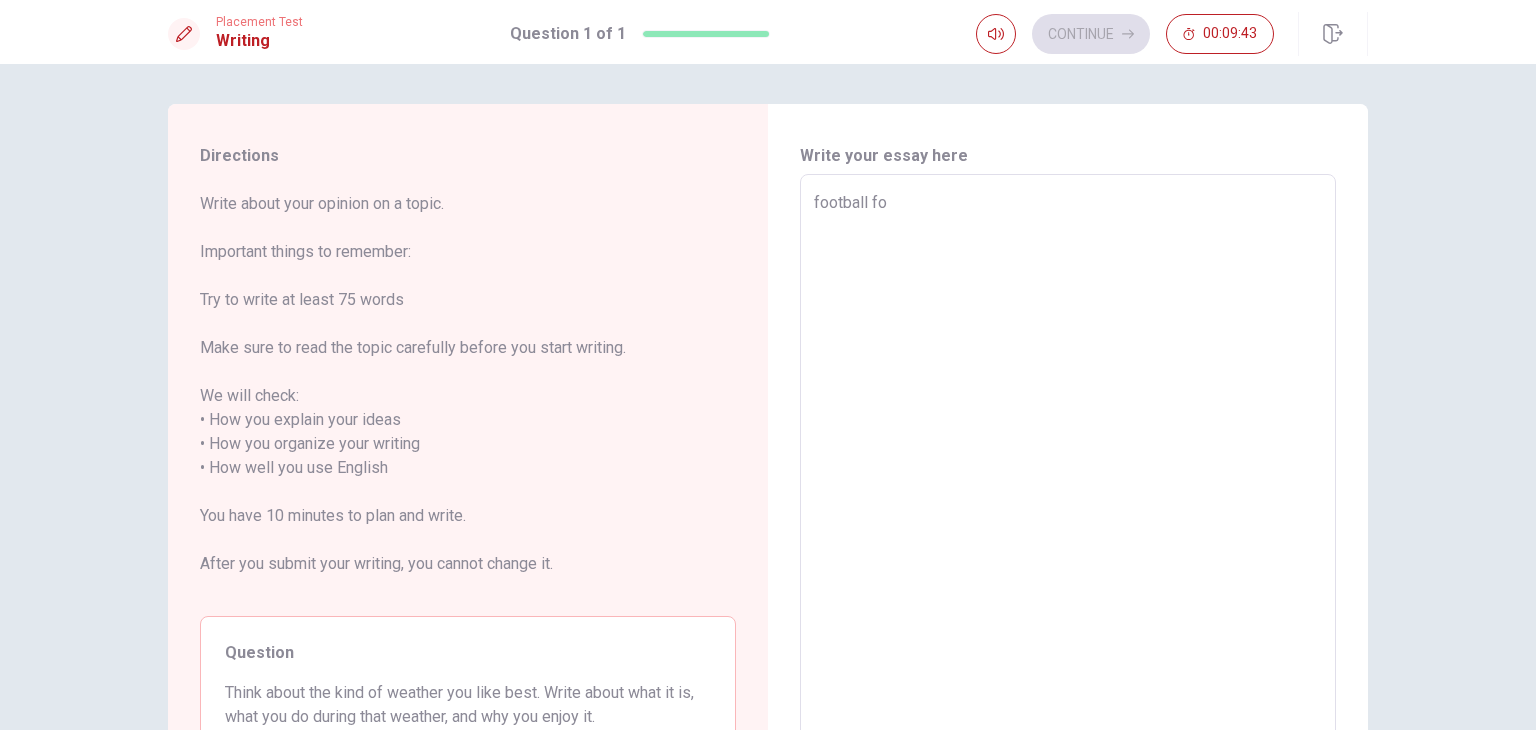 type on "x" 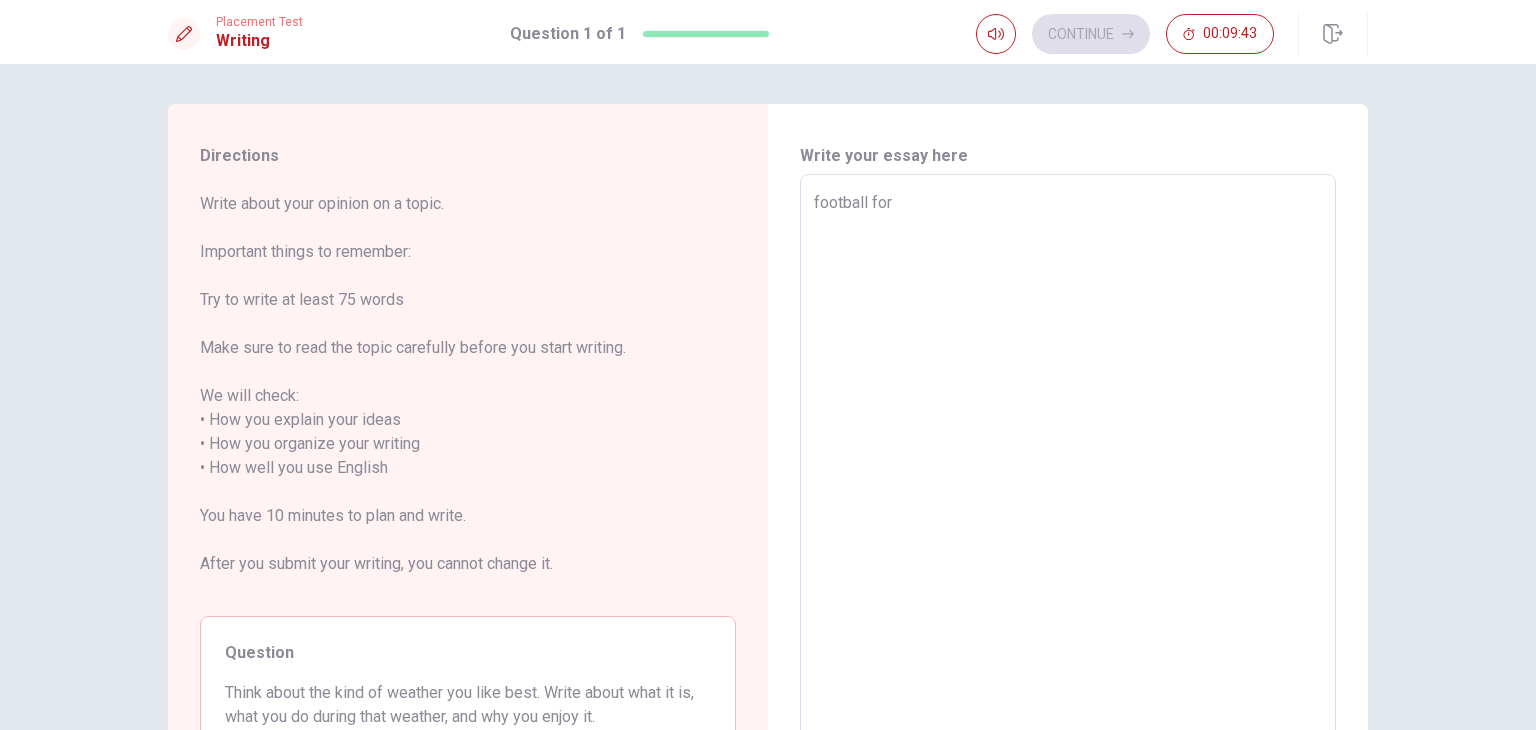 type on "x" 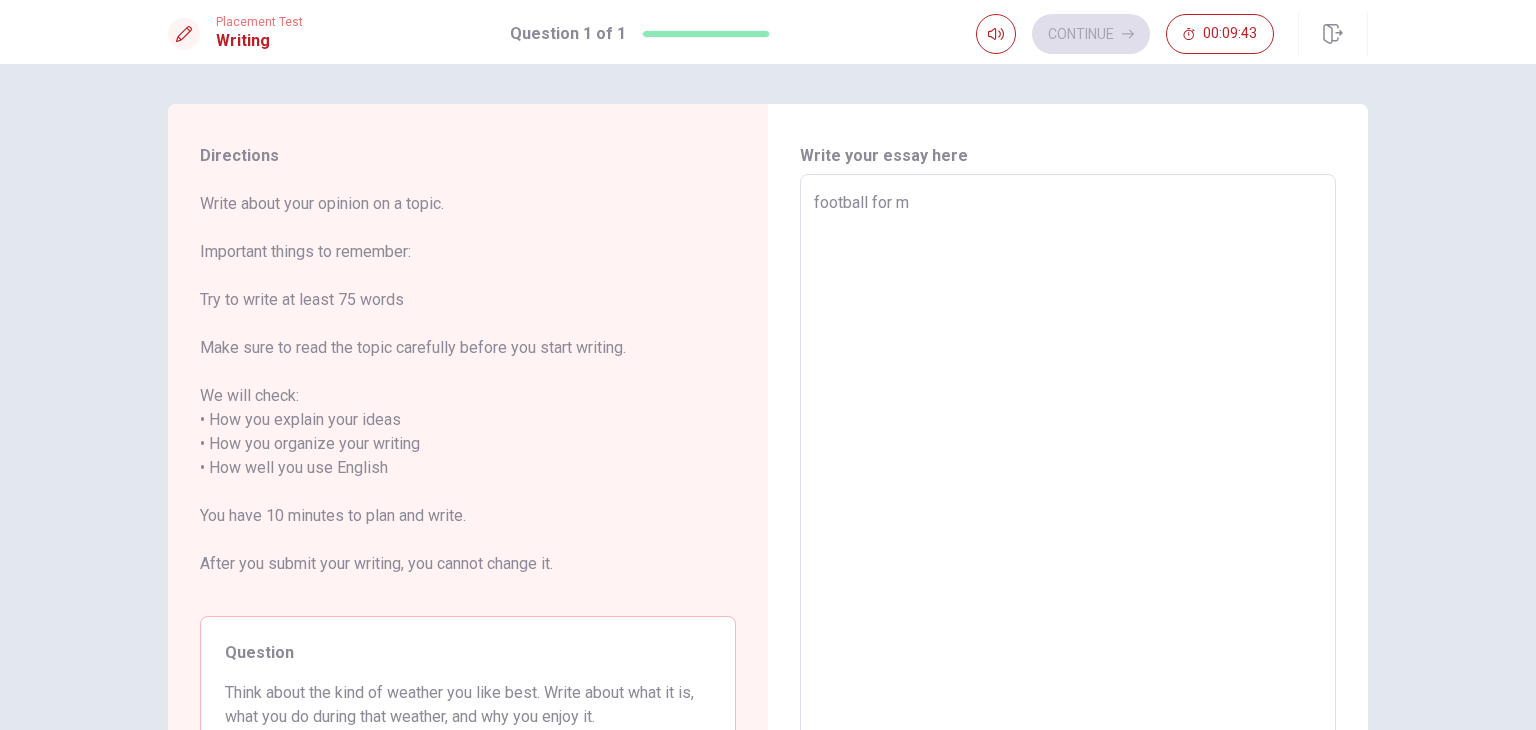type on "x" 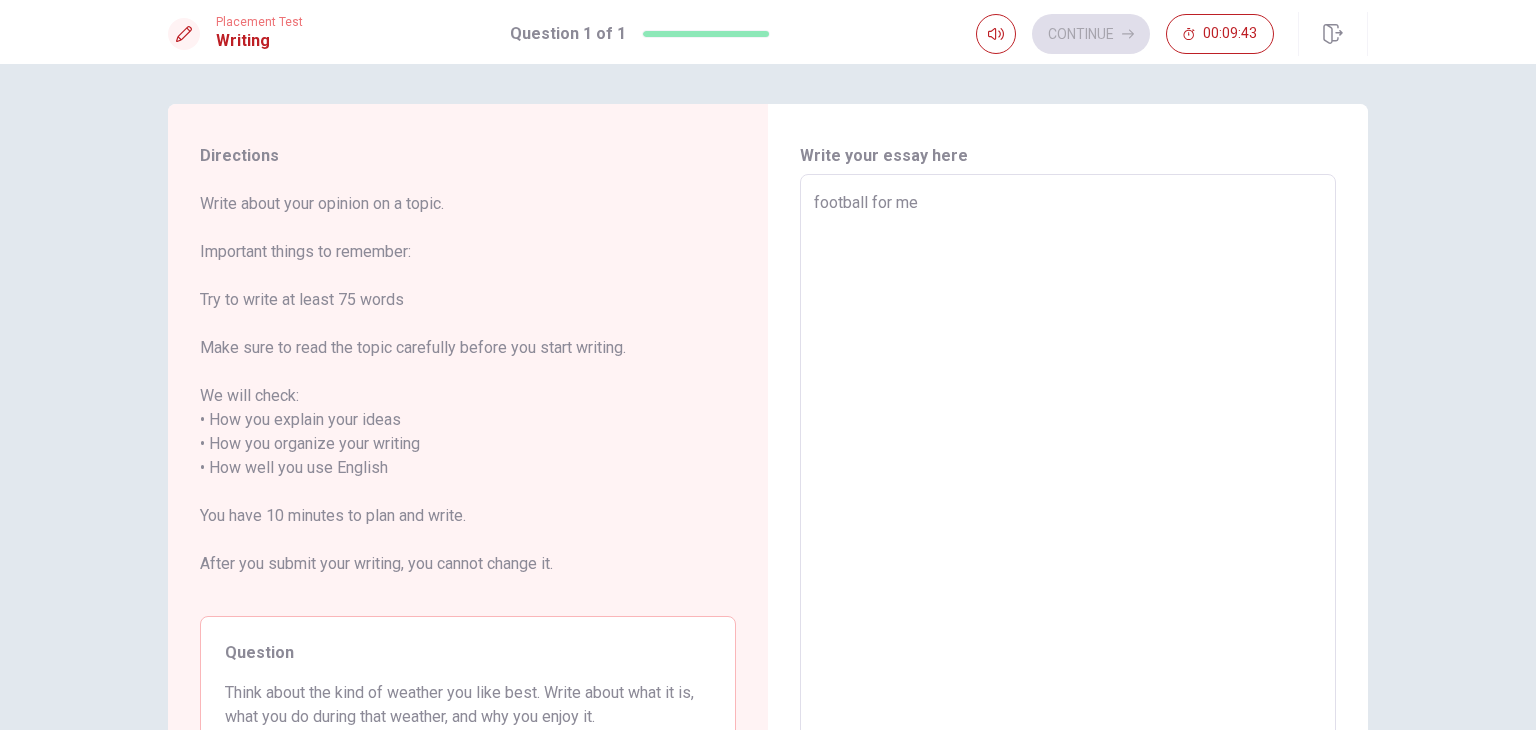 type on "x" 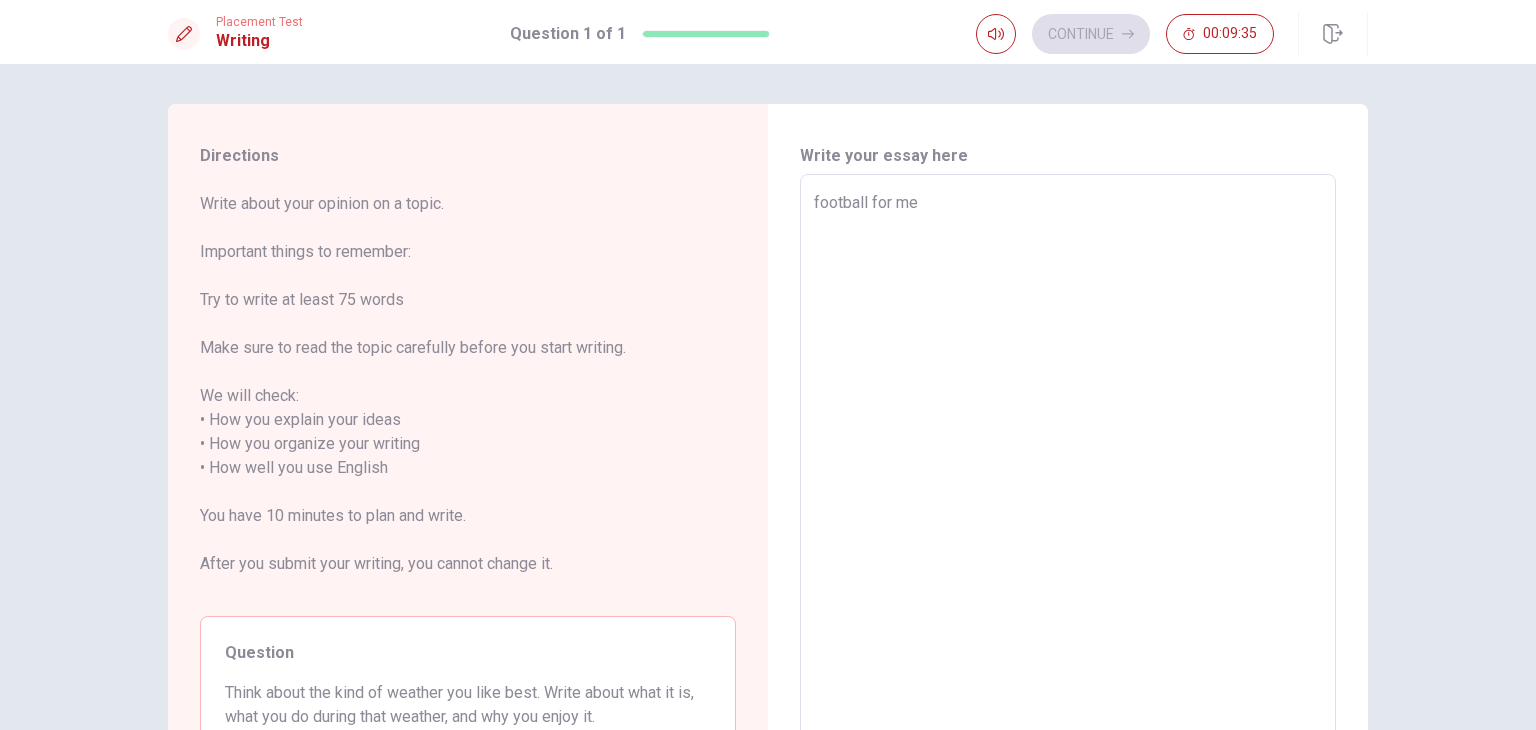 type on "x" 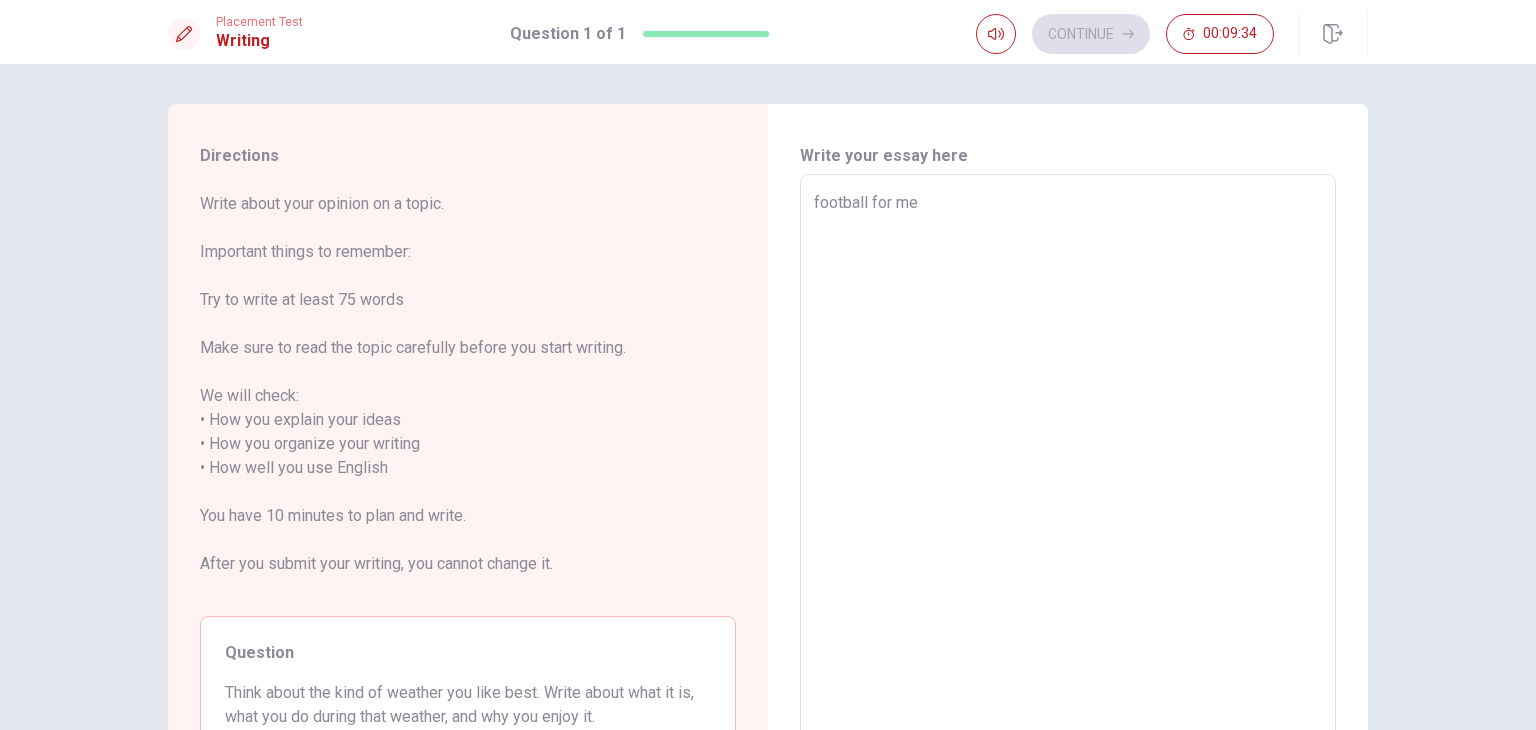 type on "football for me i" 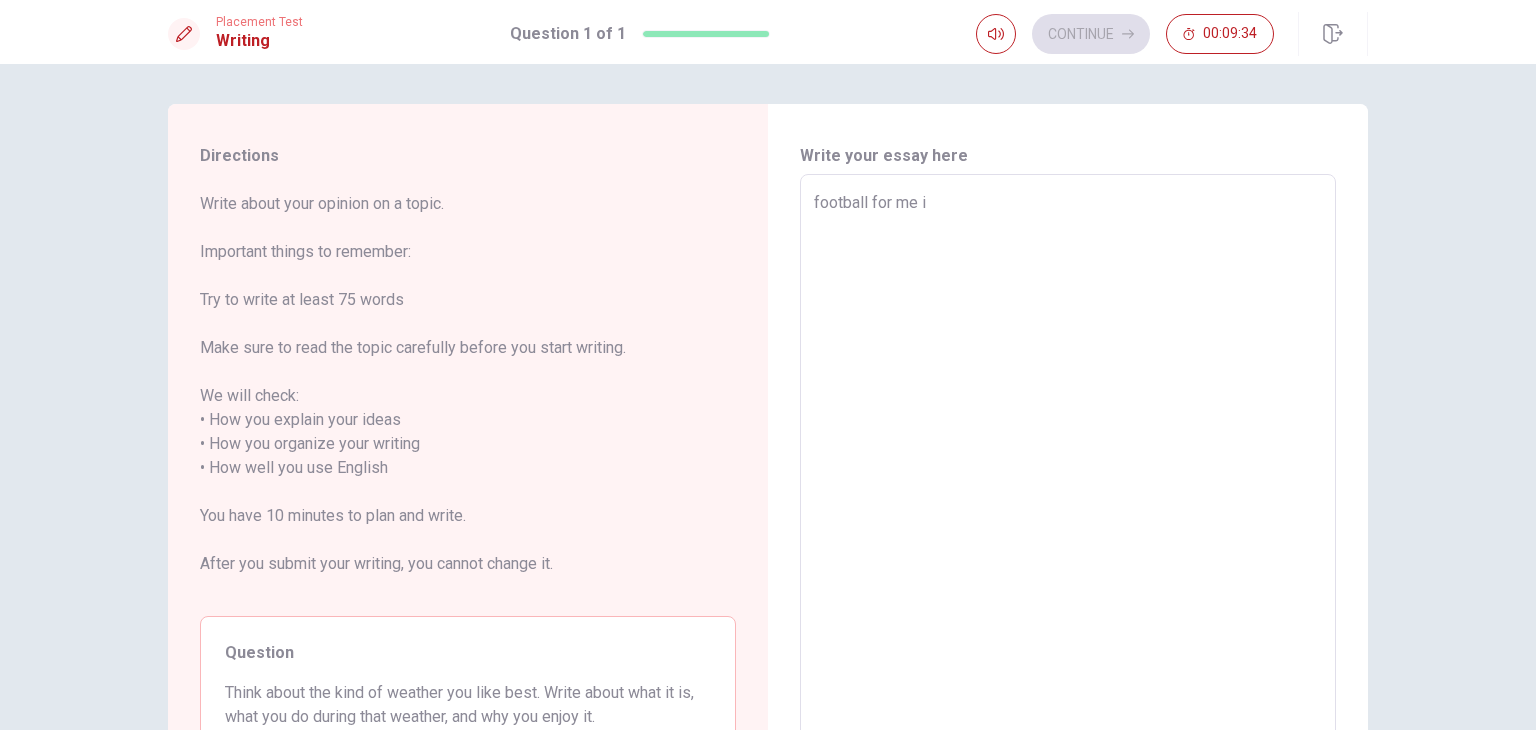 type on "x" 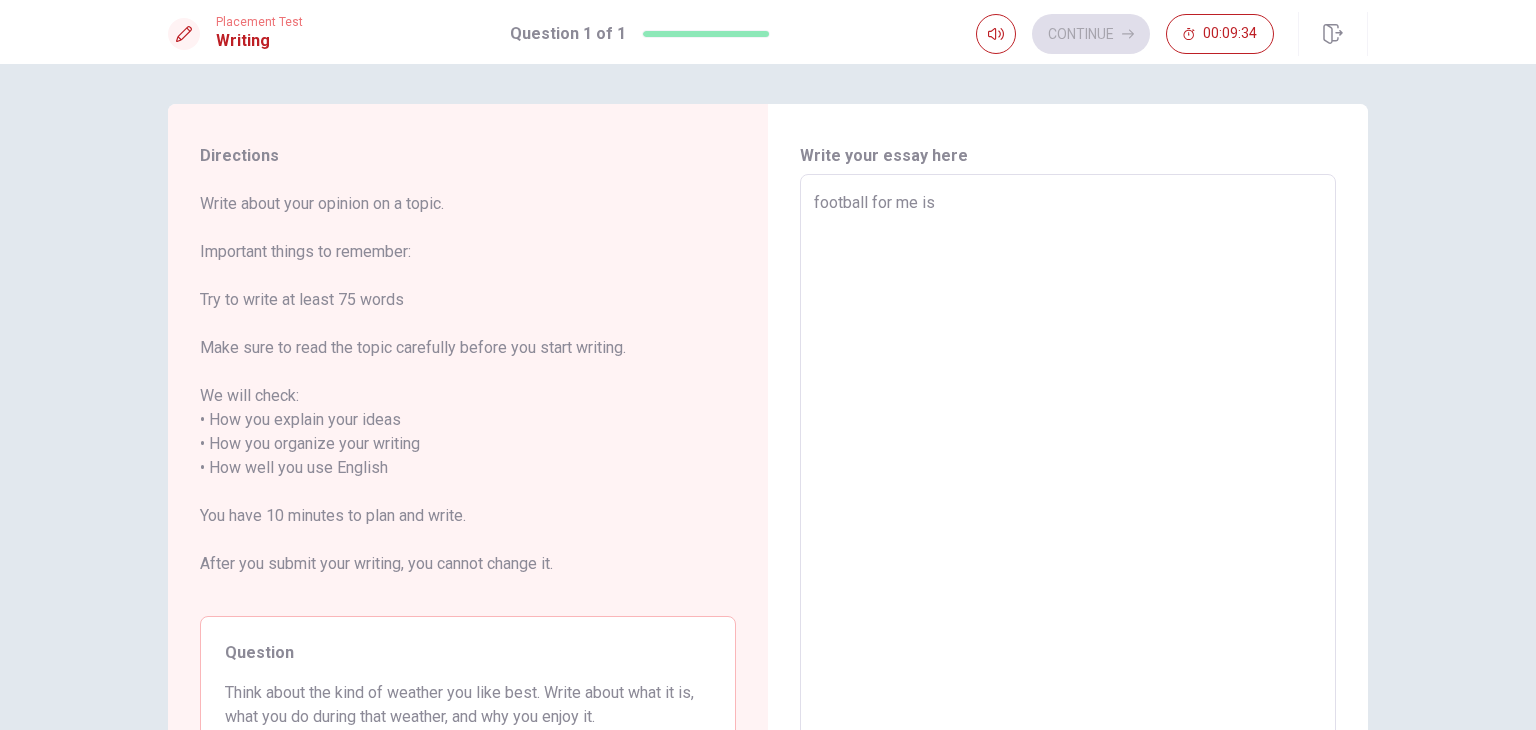 type on "x" 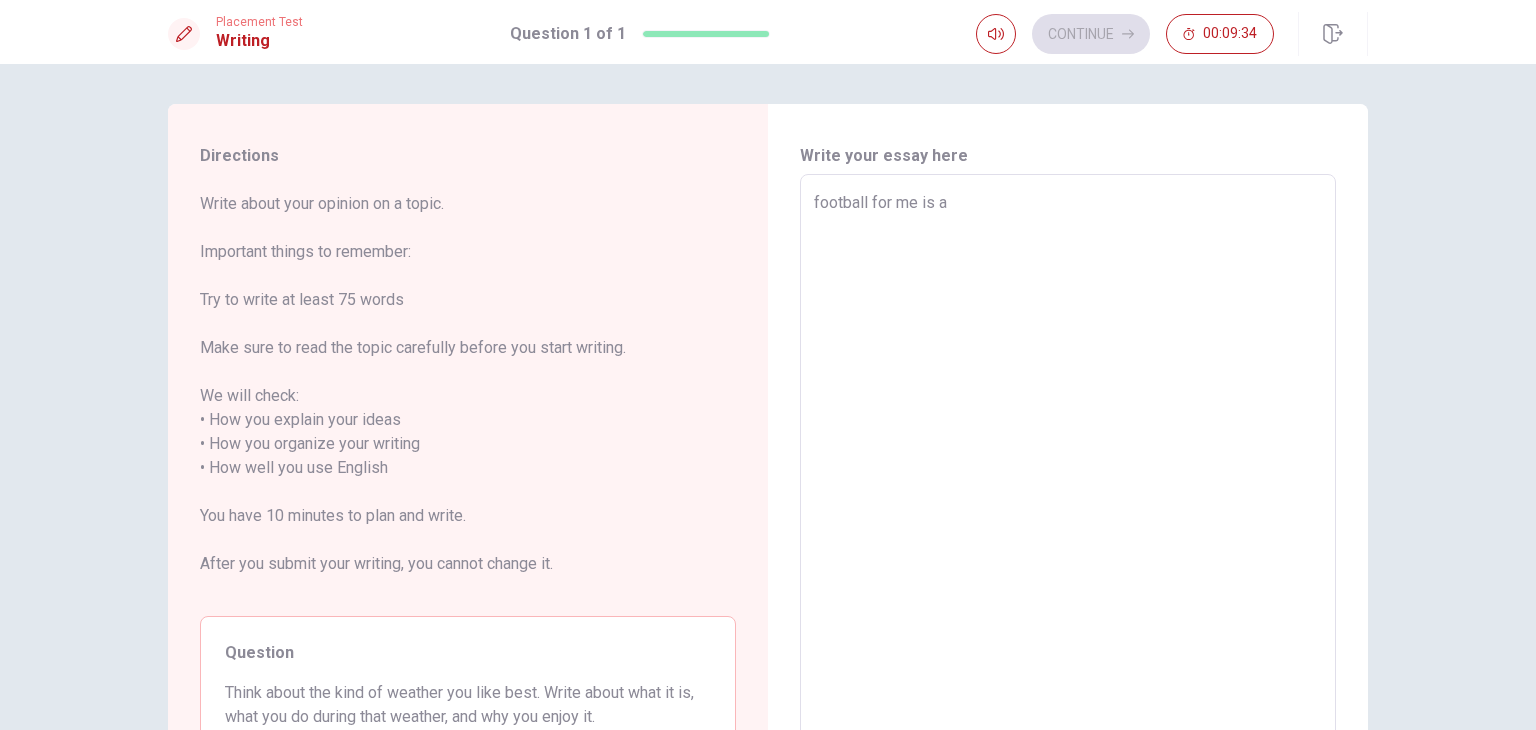 type on "x" 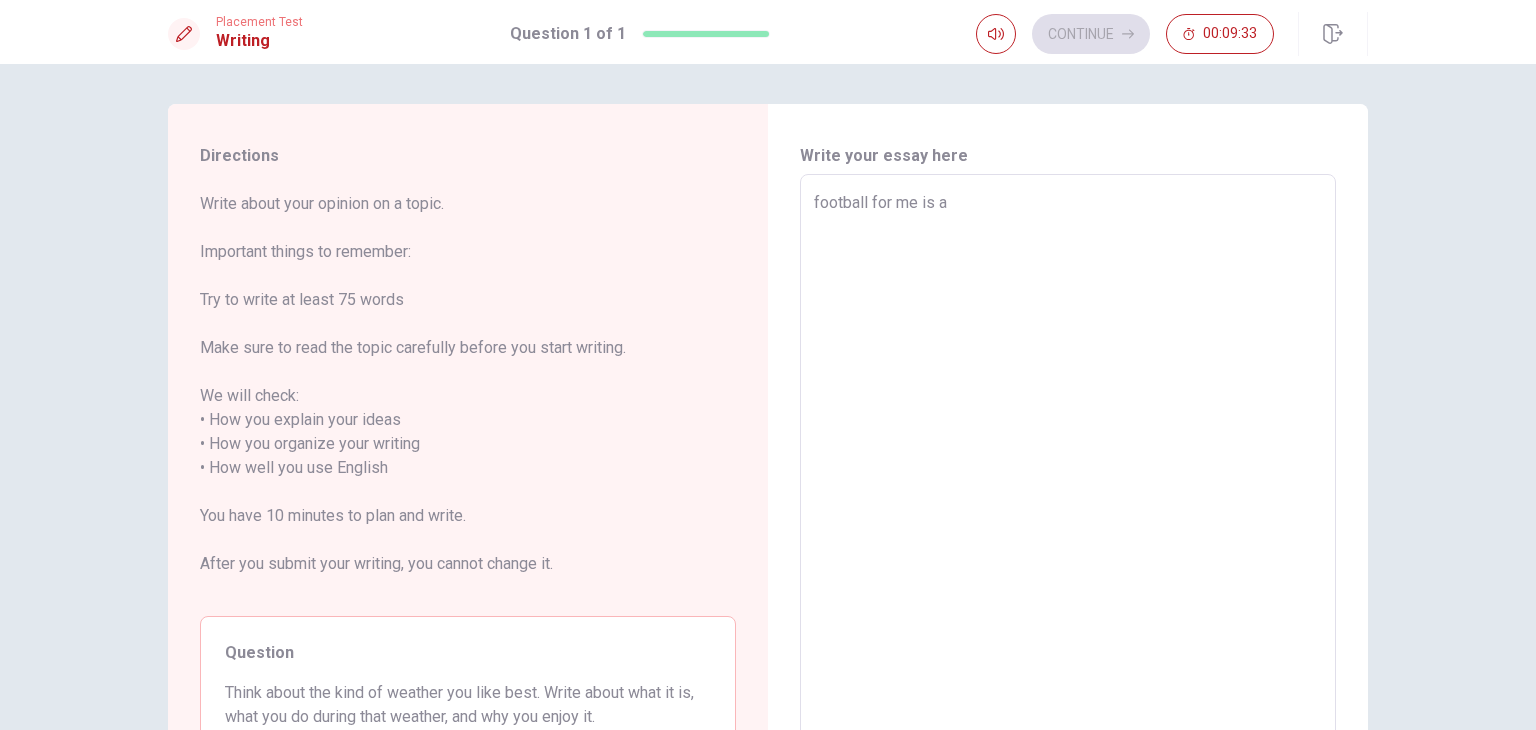 type on "football for me is a s" 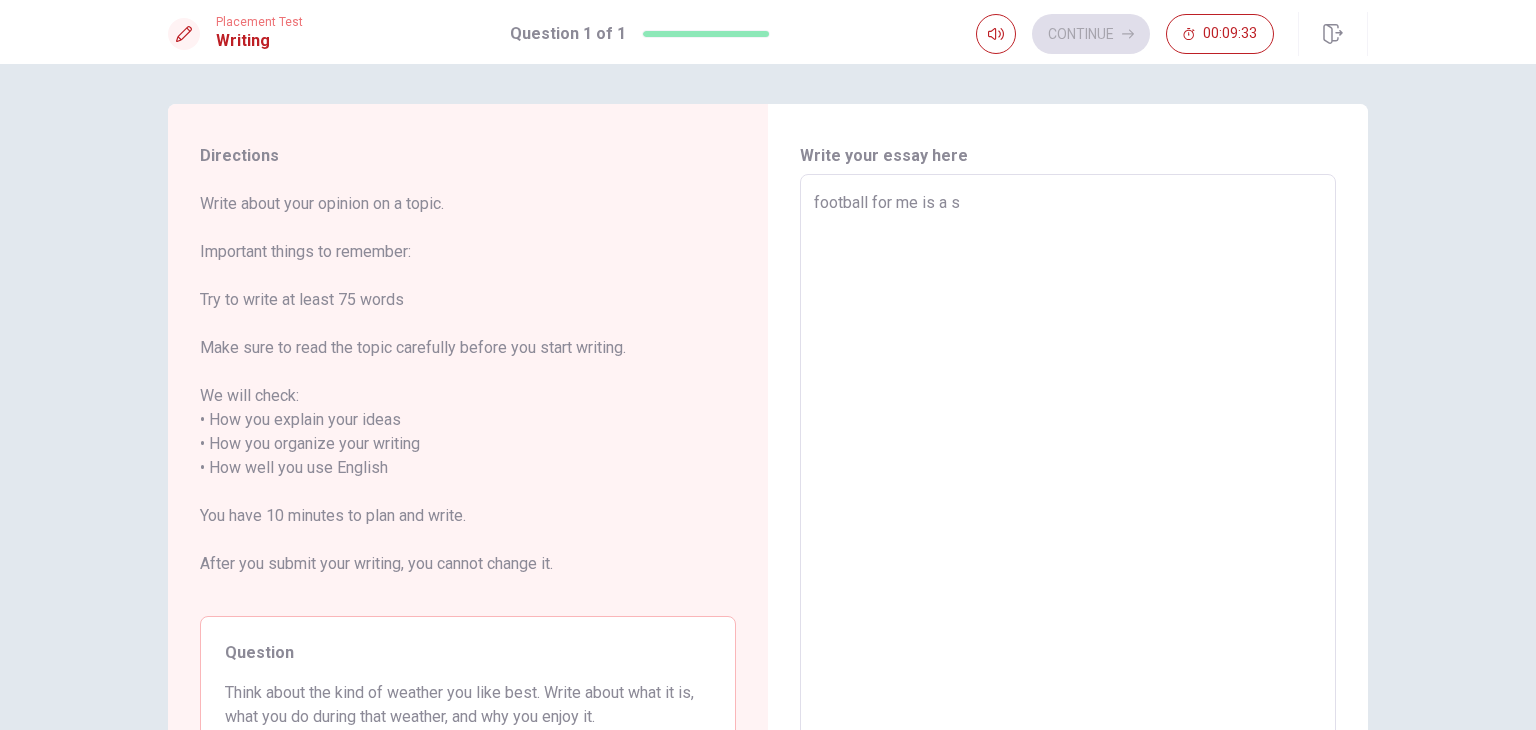 type on "x" 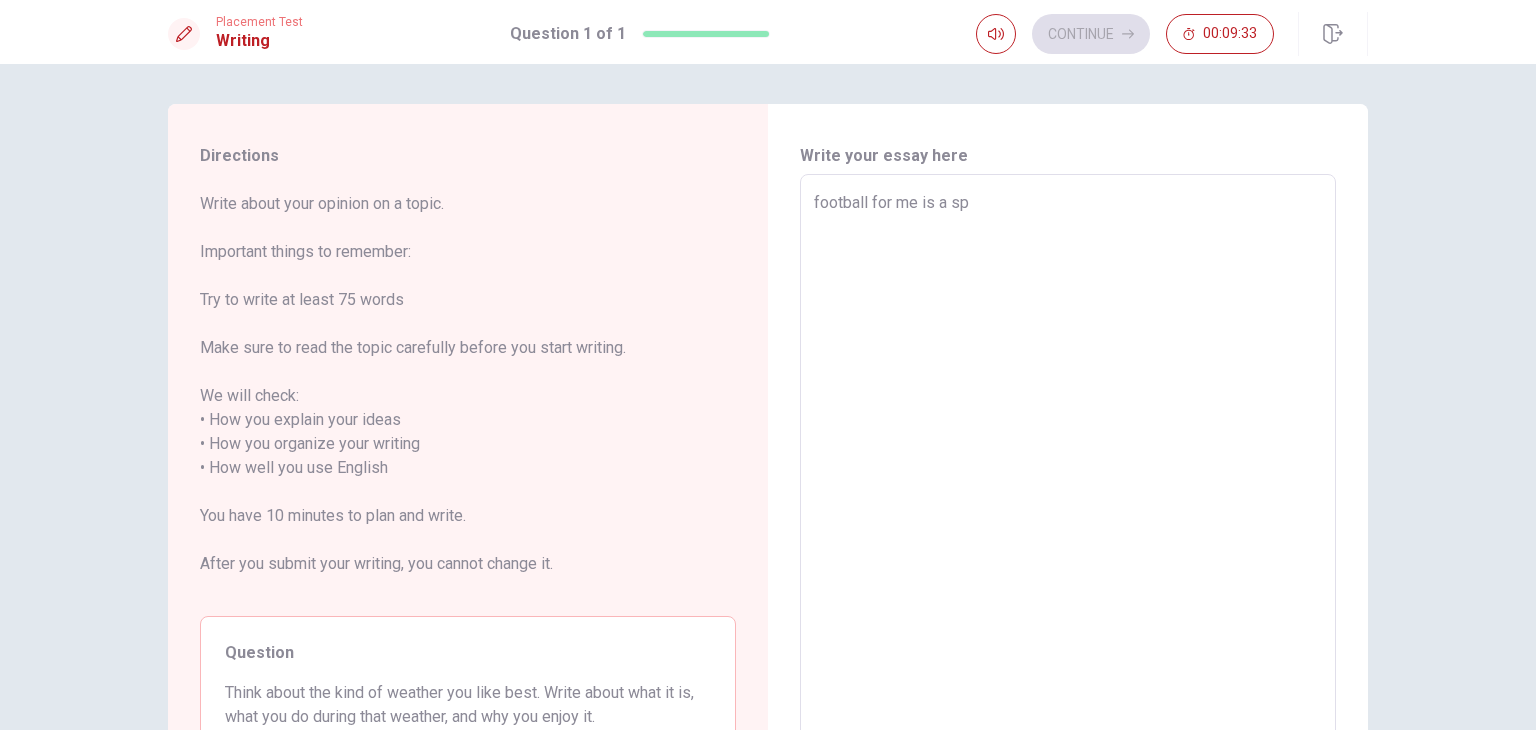 type on "x" 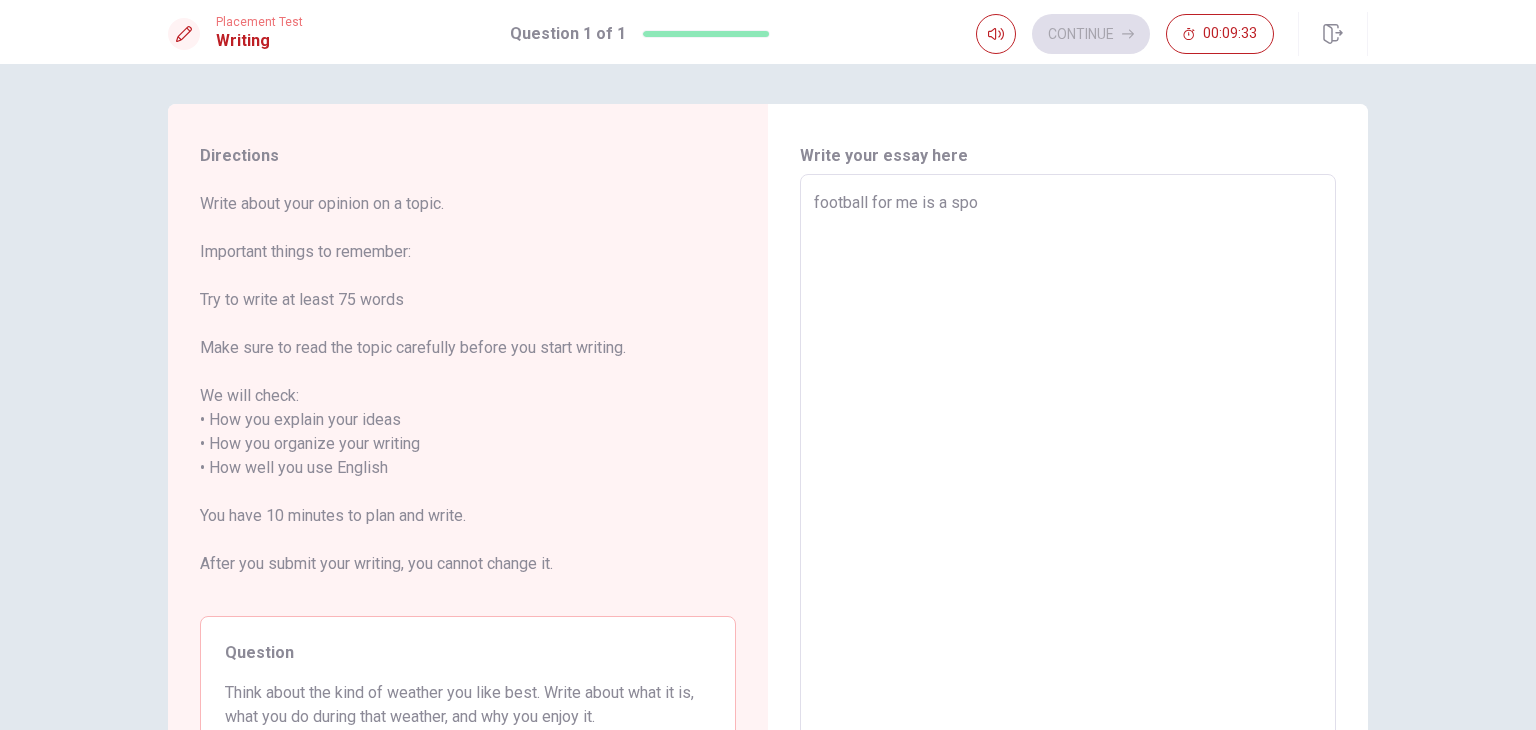 type on "x" 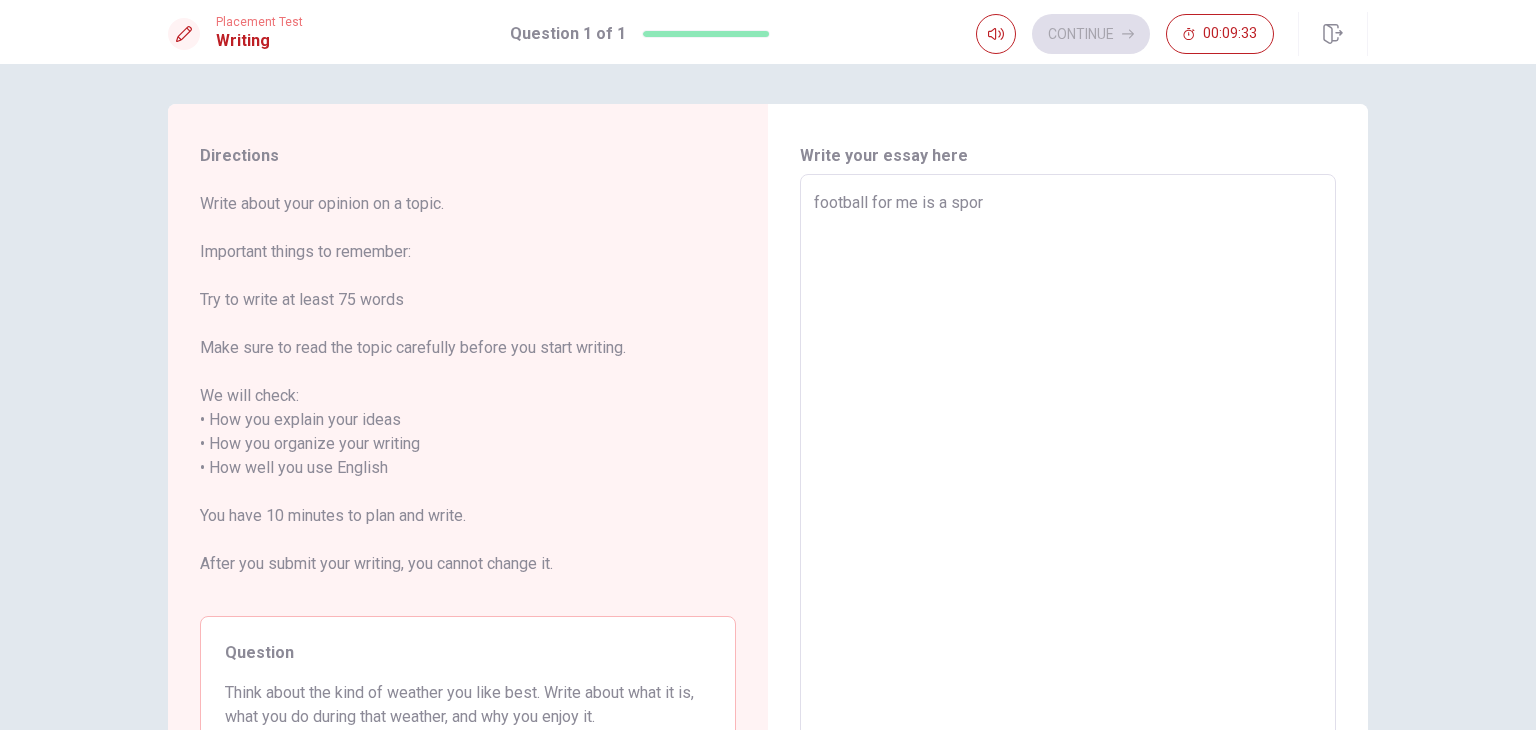type on "x" 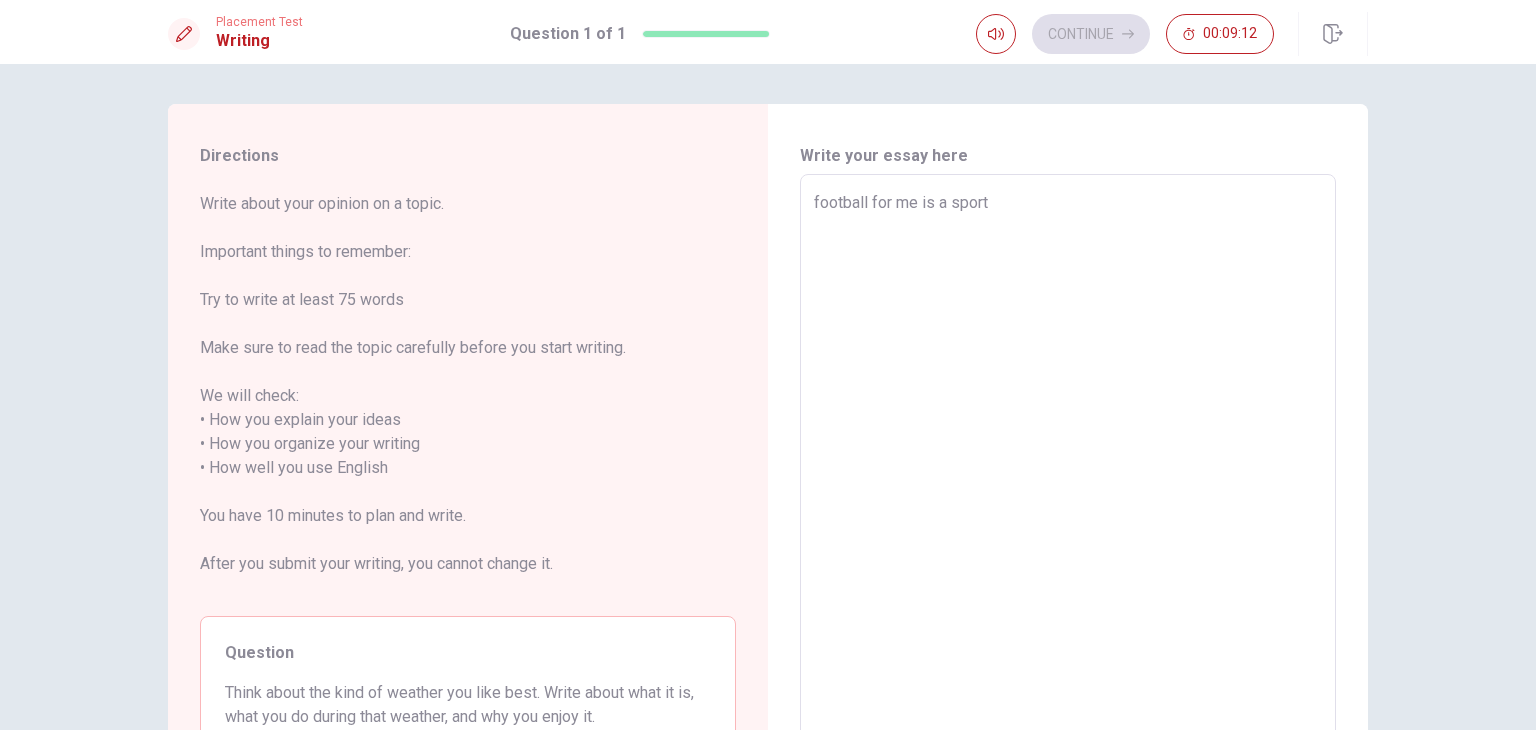 type on "x" 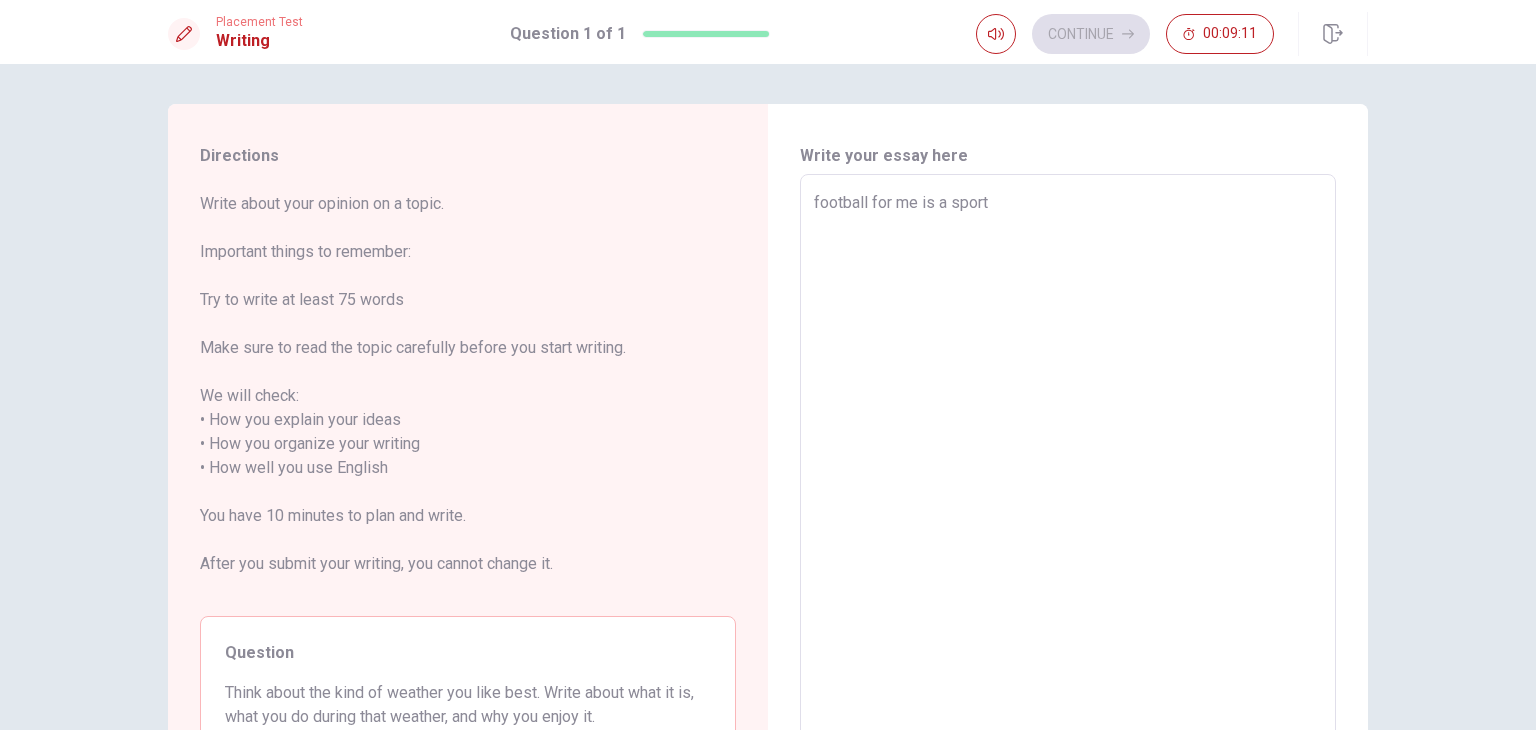 type on "football for me is a sport" 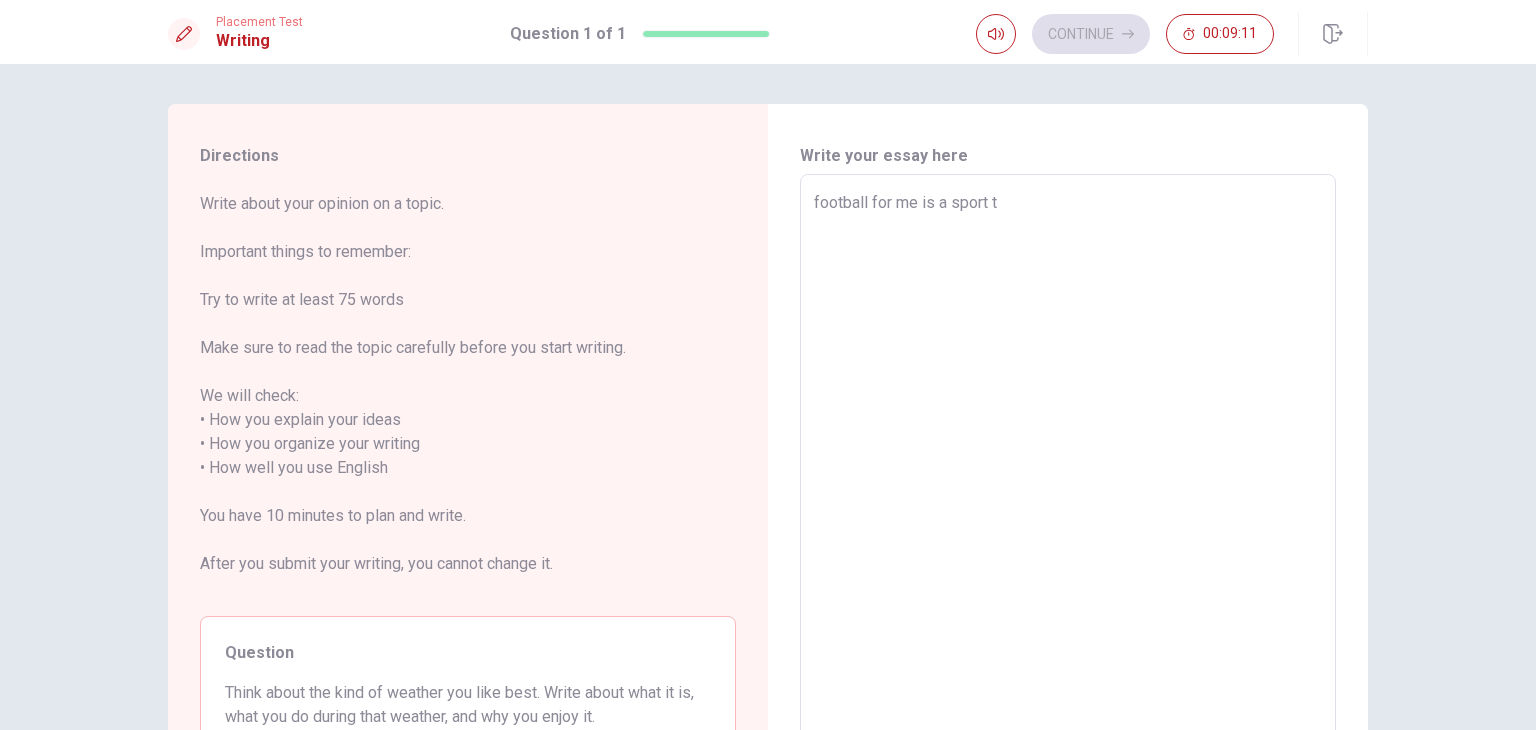 type on "x" 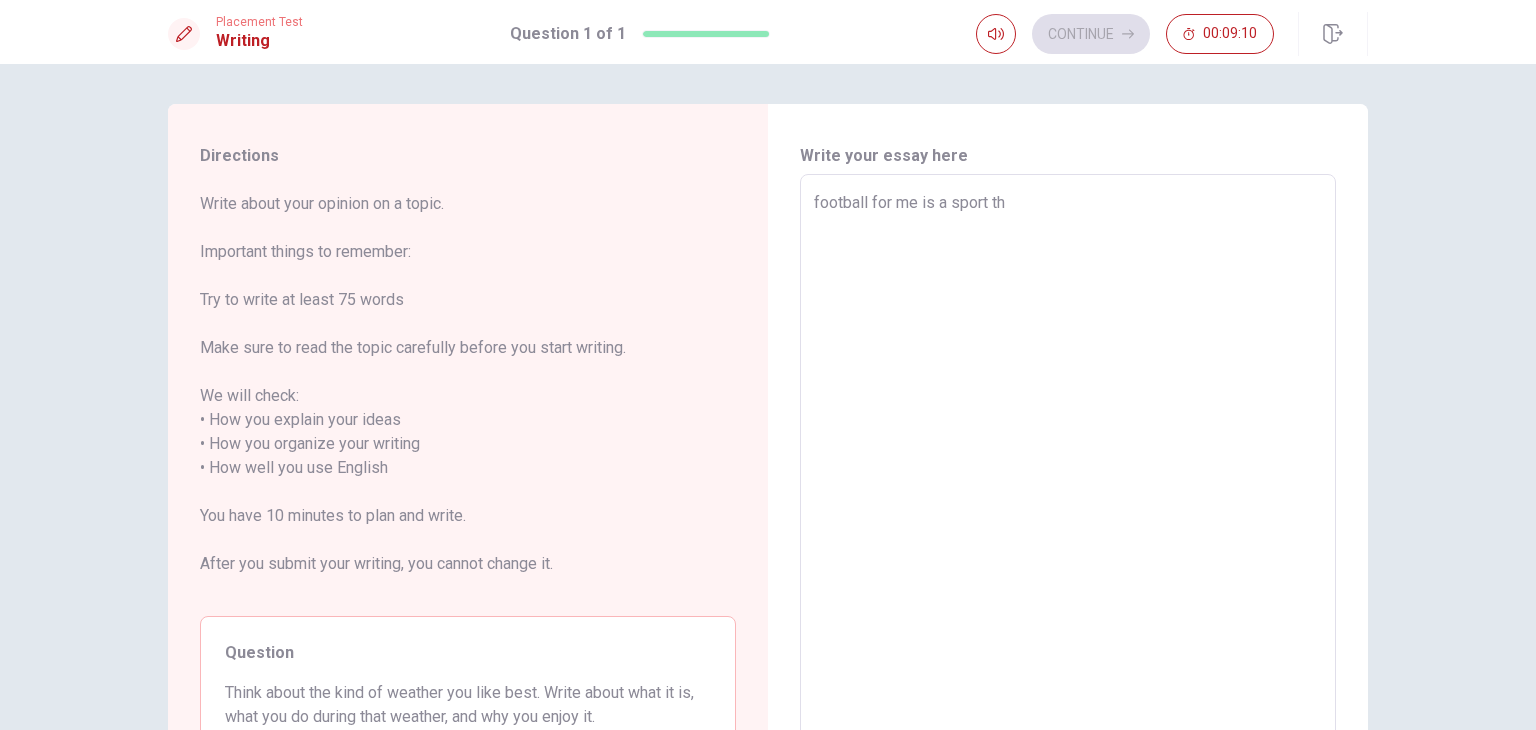 type on "x" 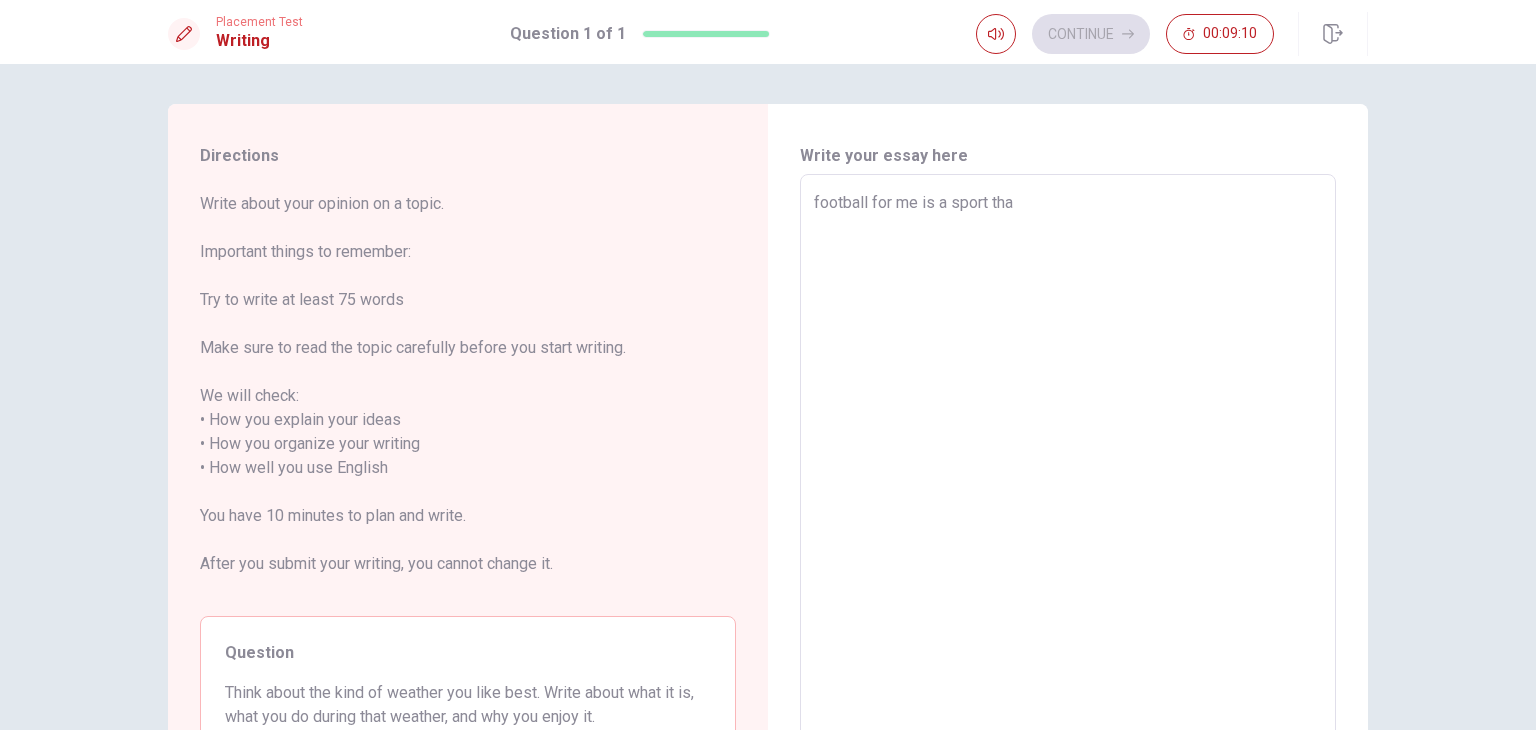 type on "x" 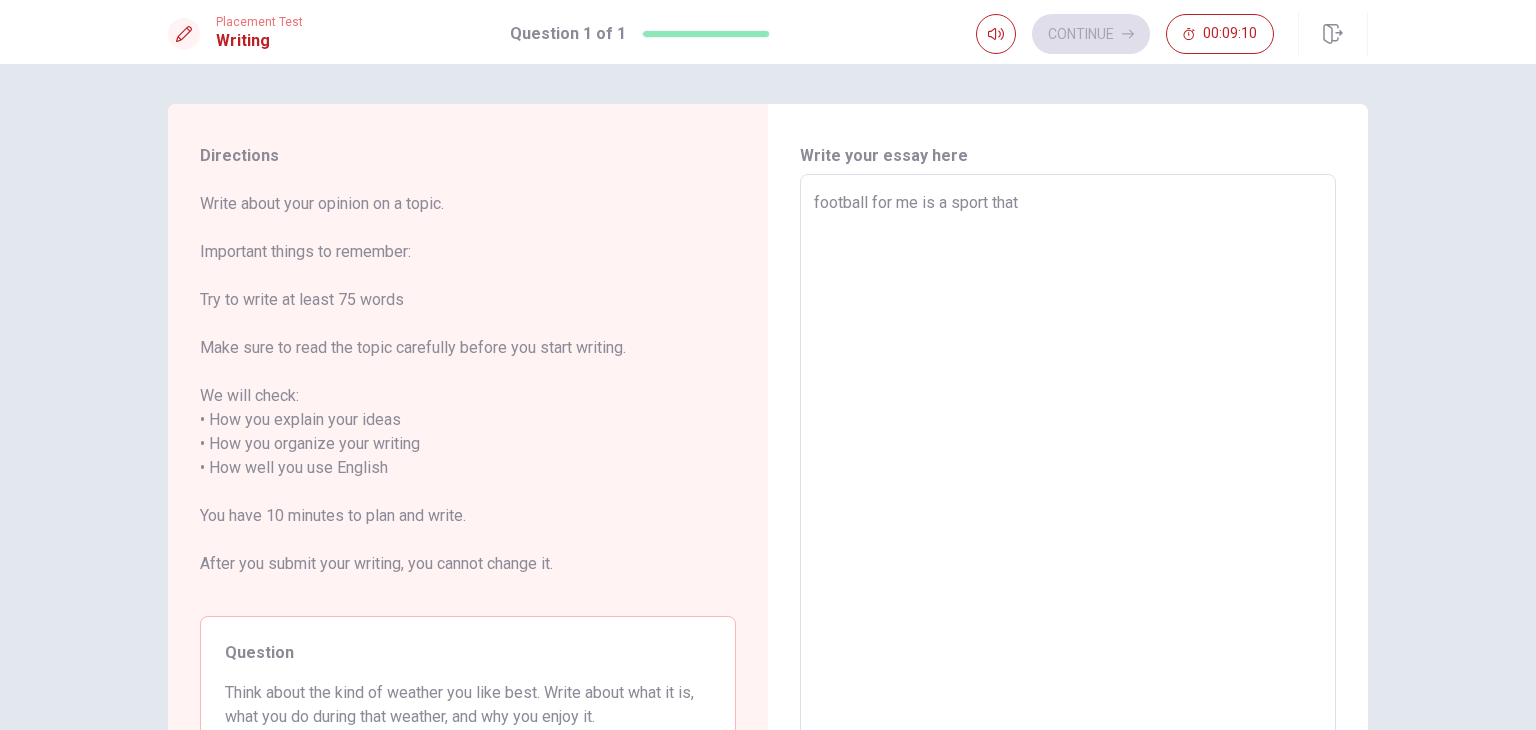 type on "x" 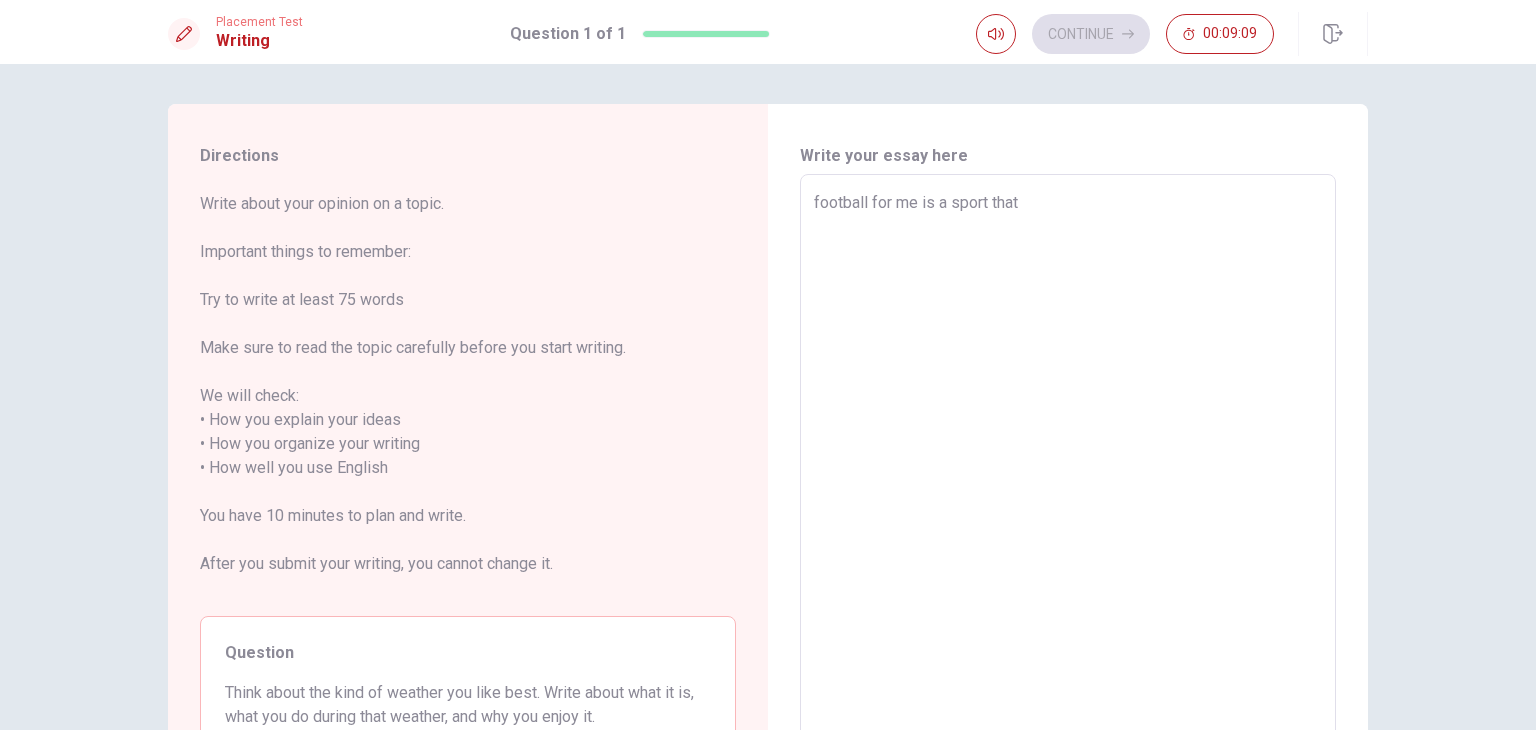type on "football for me is a sport that i" 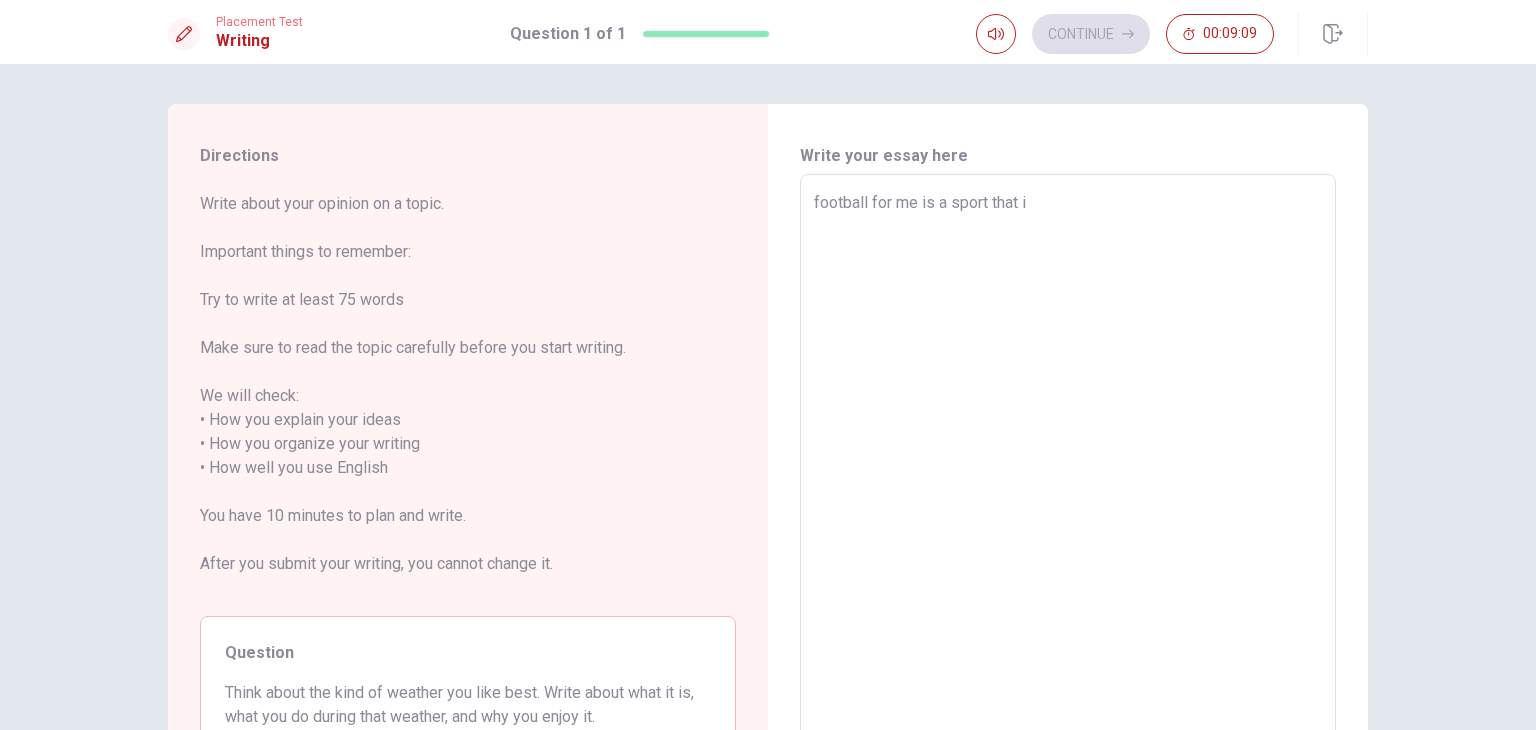 type on "x" 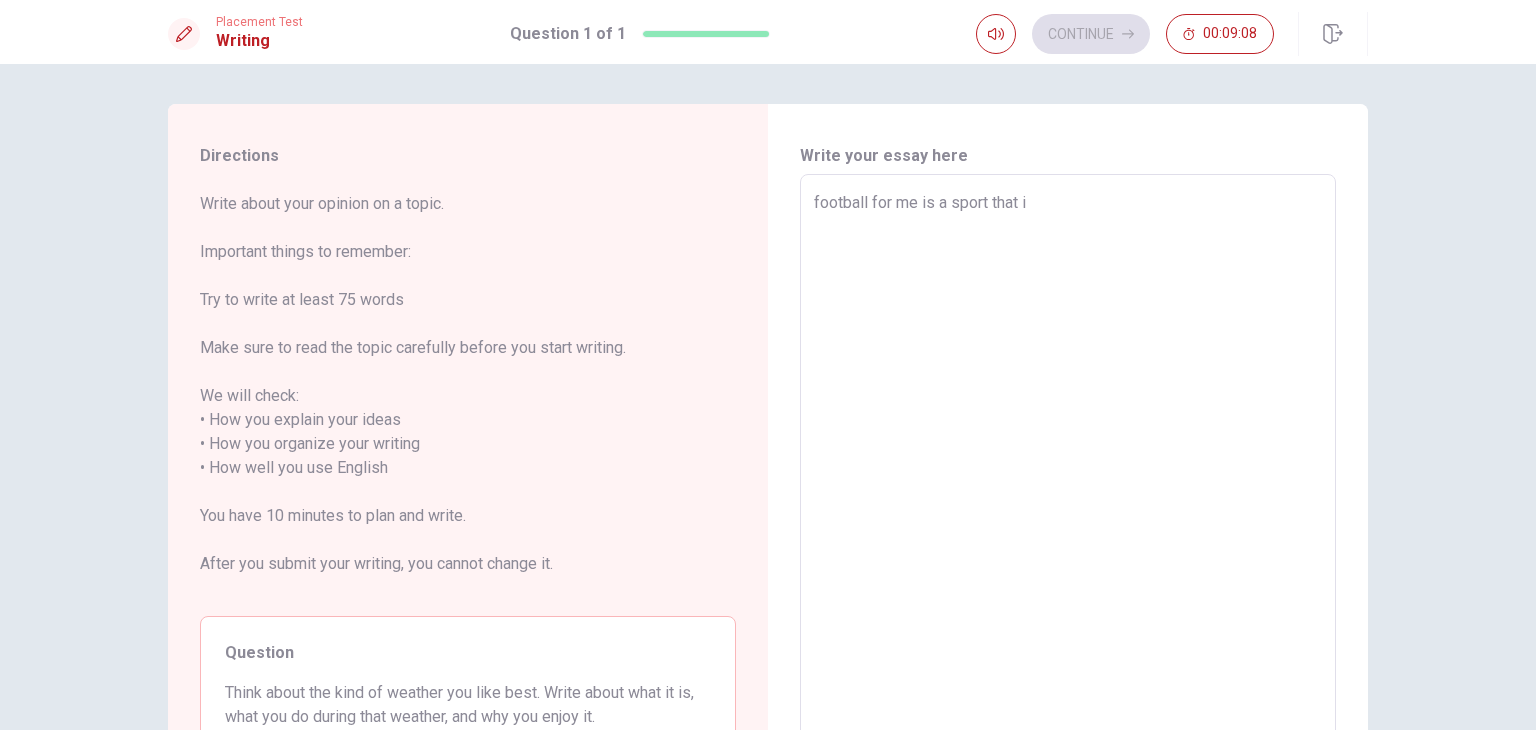 type on "football for me is a sport that i" 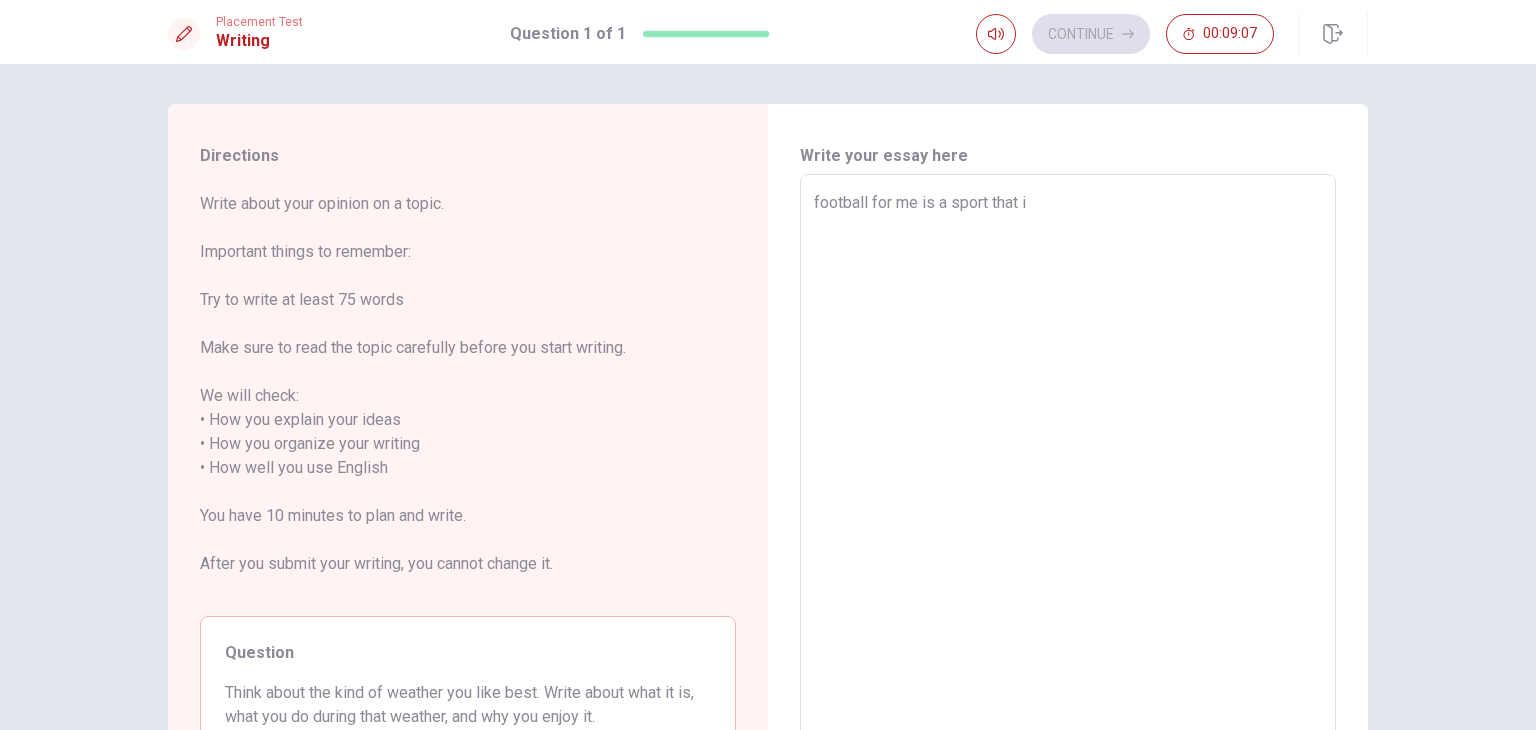 type on "football for me is a sport that i r" 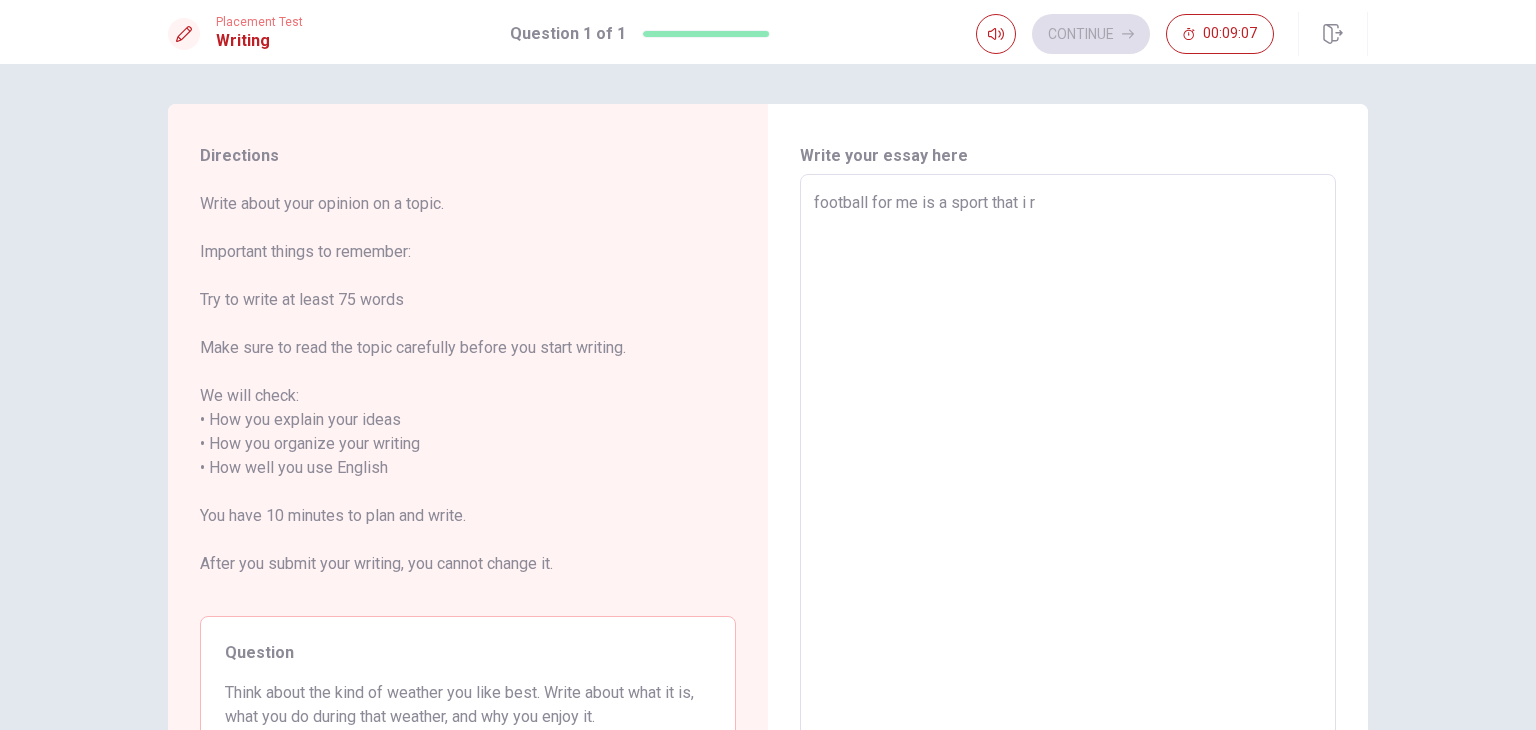 type on "x" 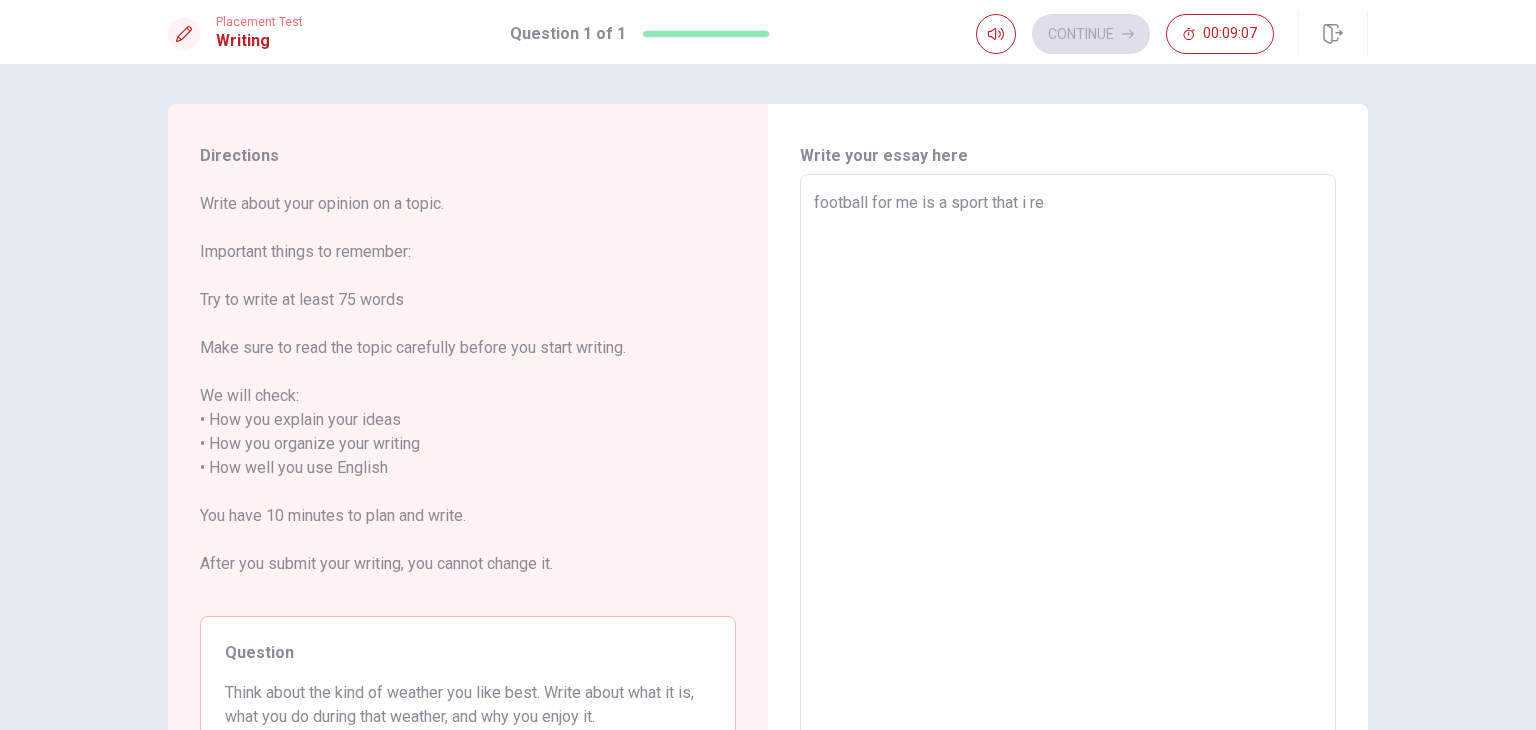 type on "x" 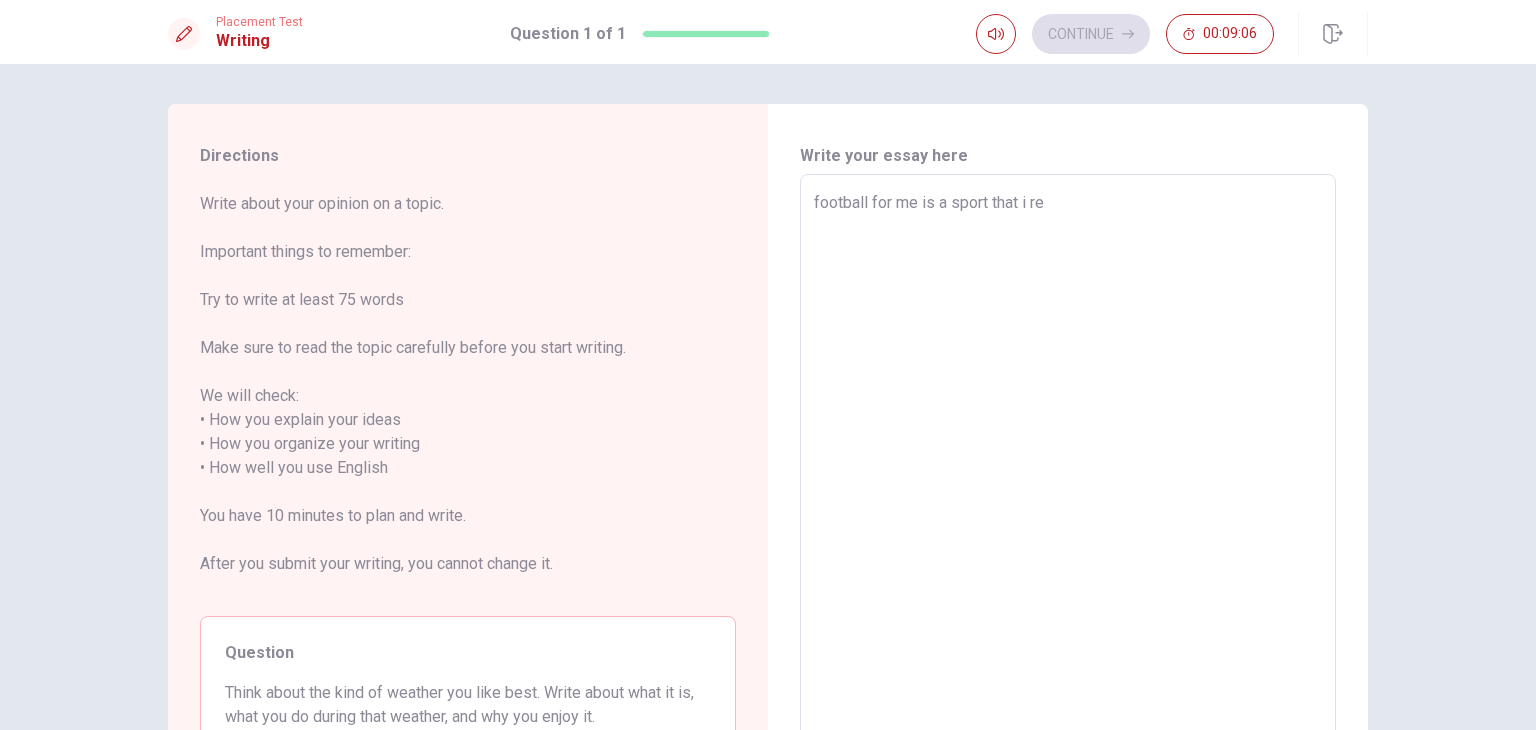 type on "football for me is a sport that i rea" 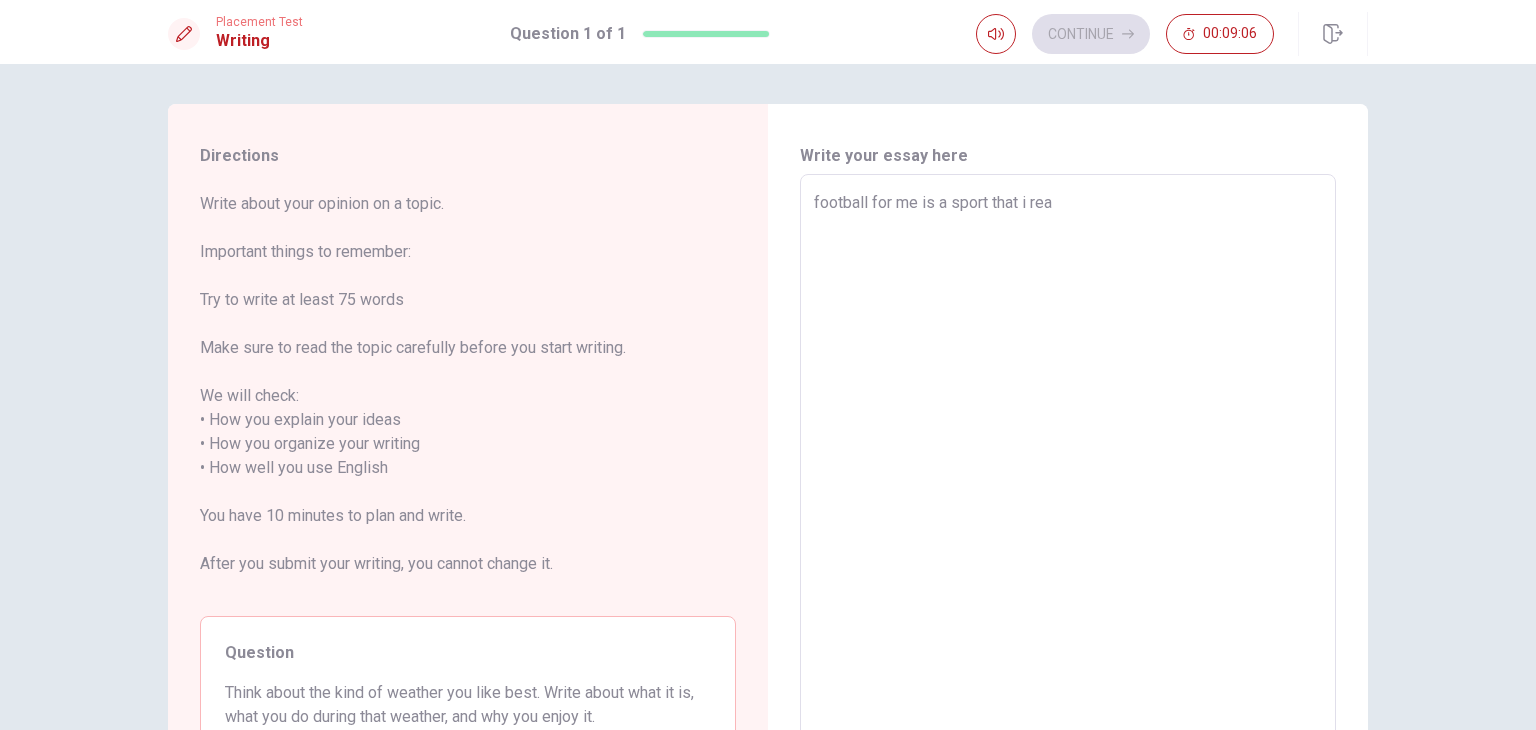 type on "x" 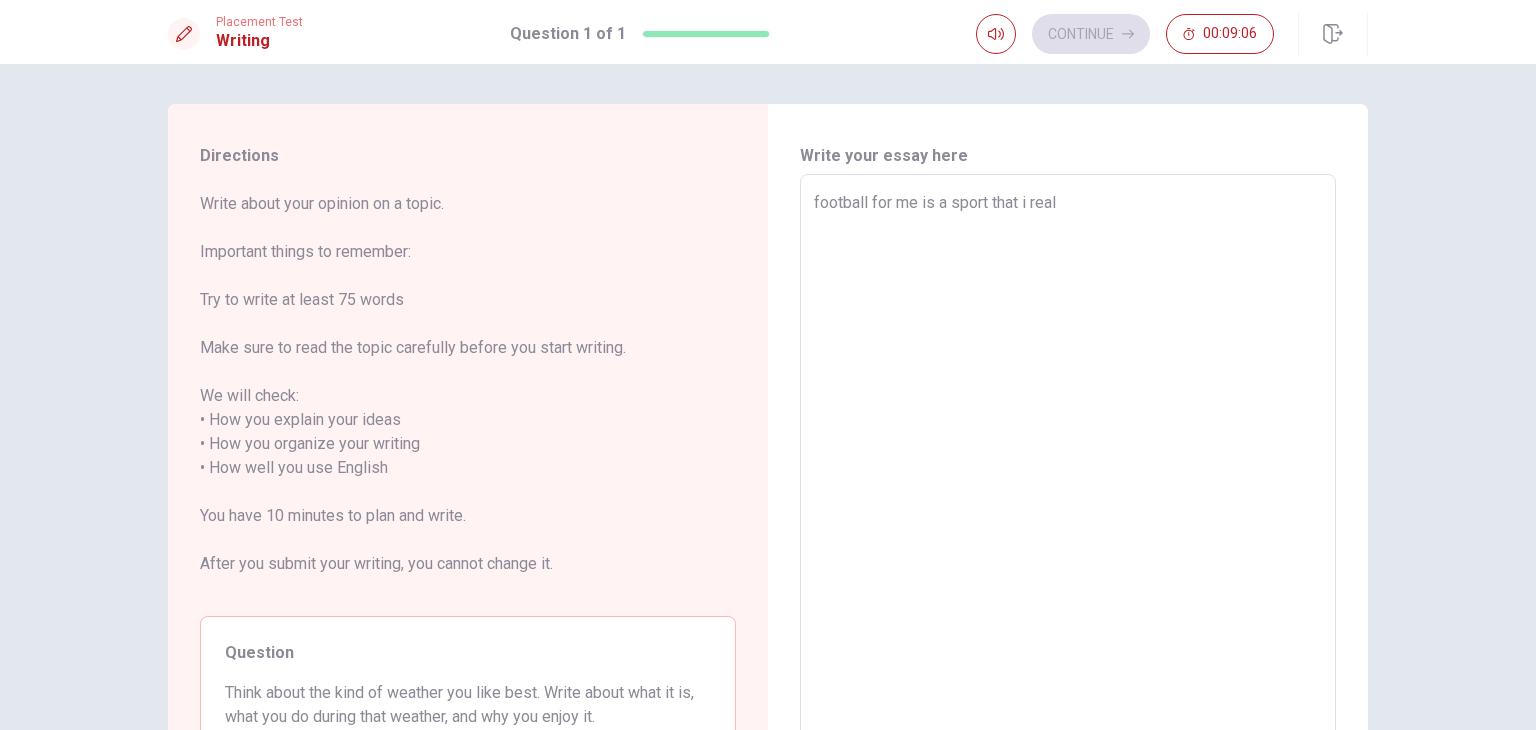type on "x" 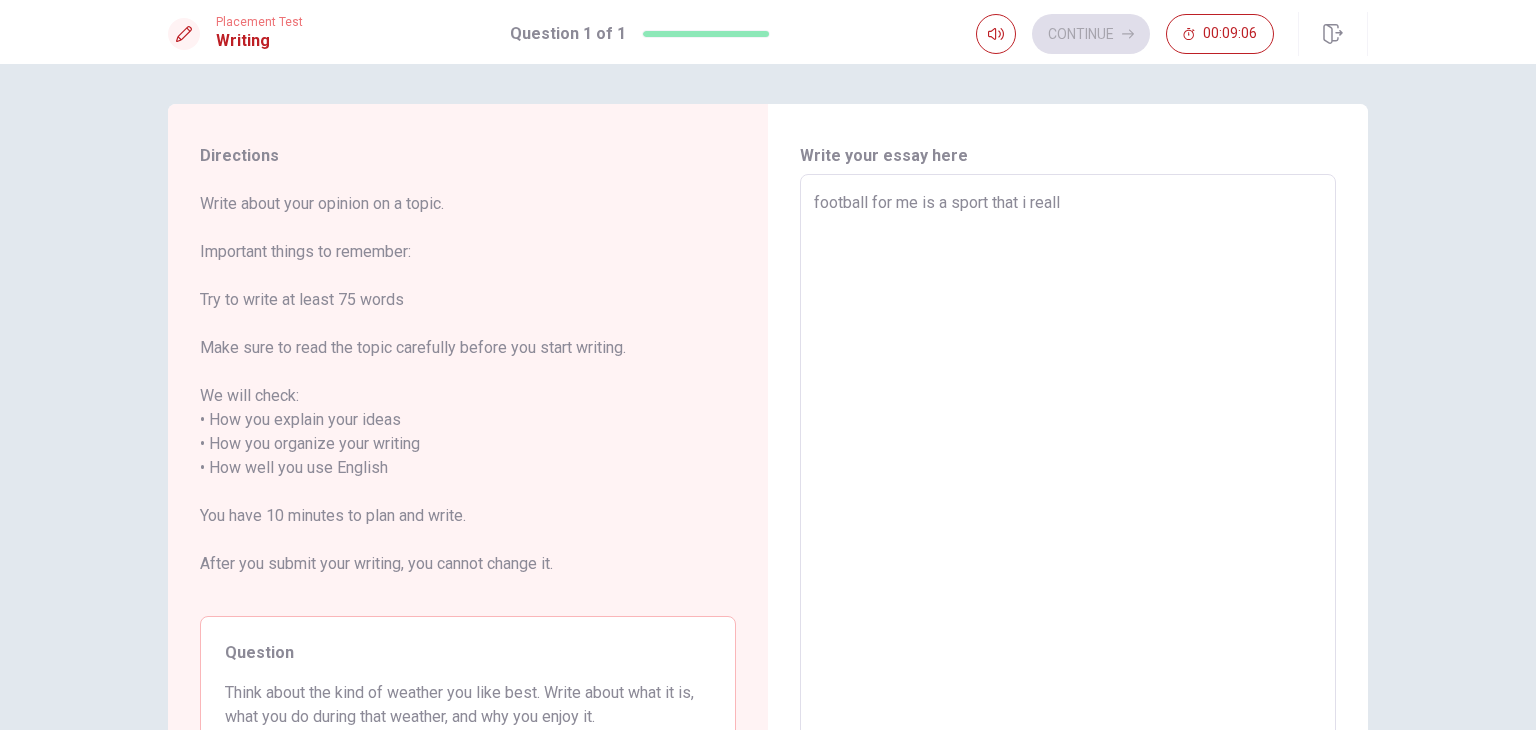 type on "x" 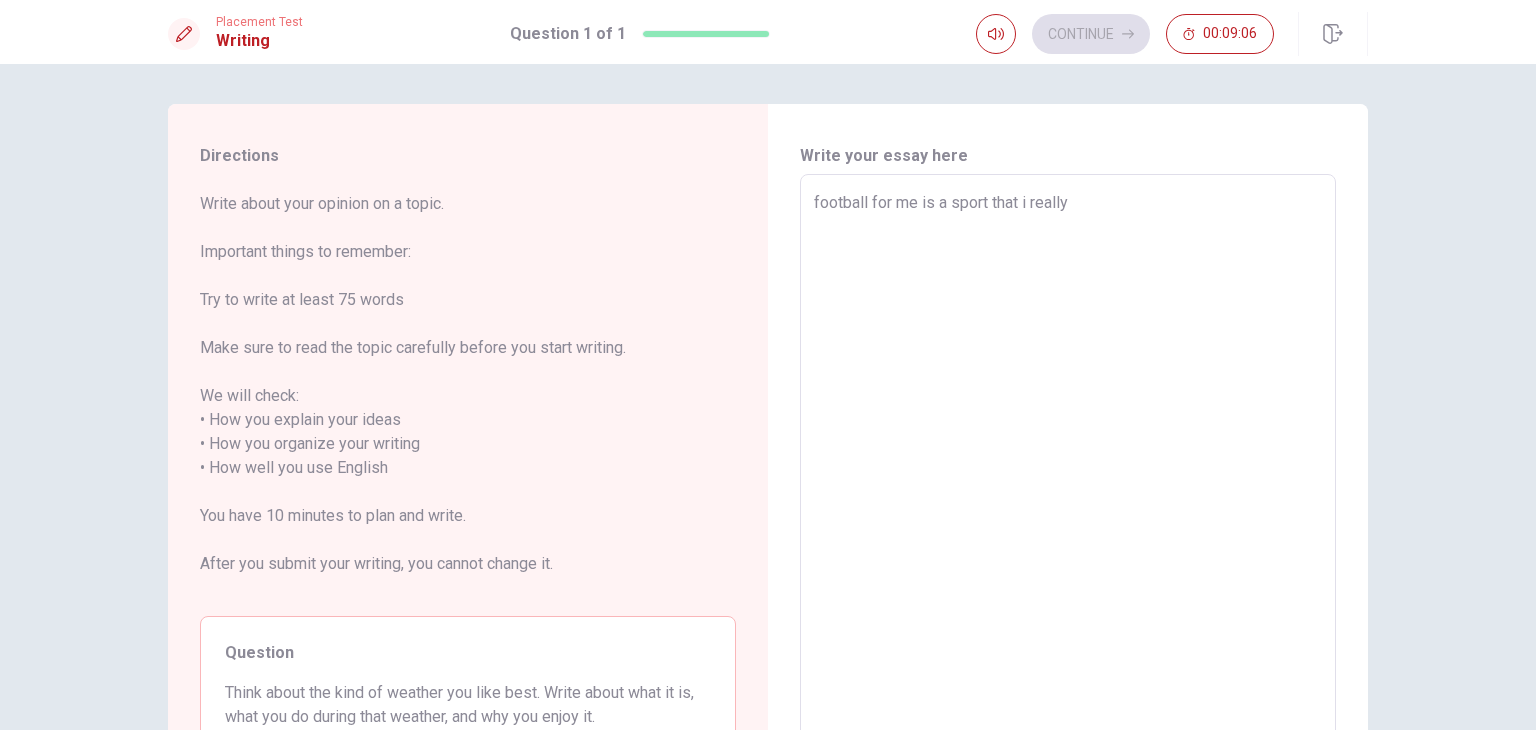 type on "x" 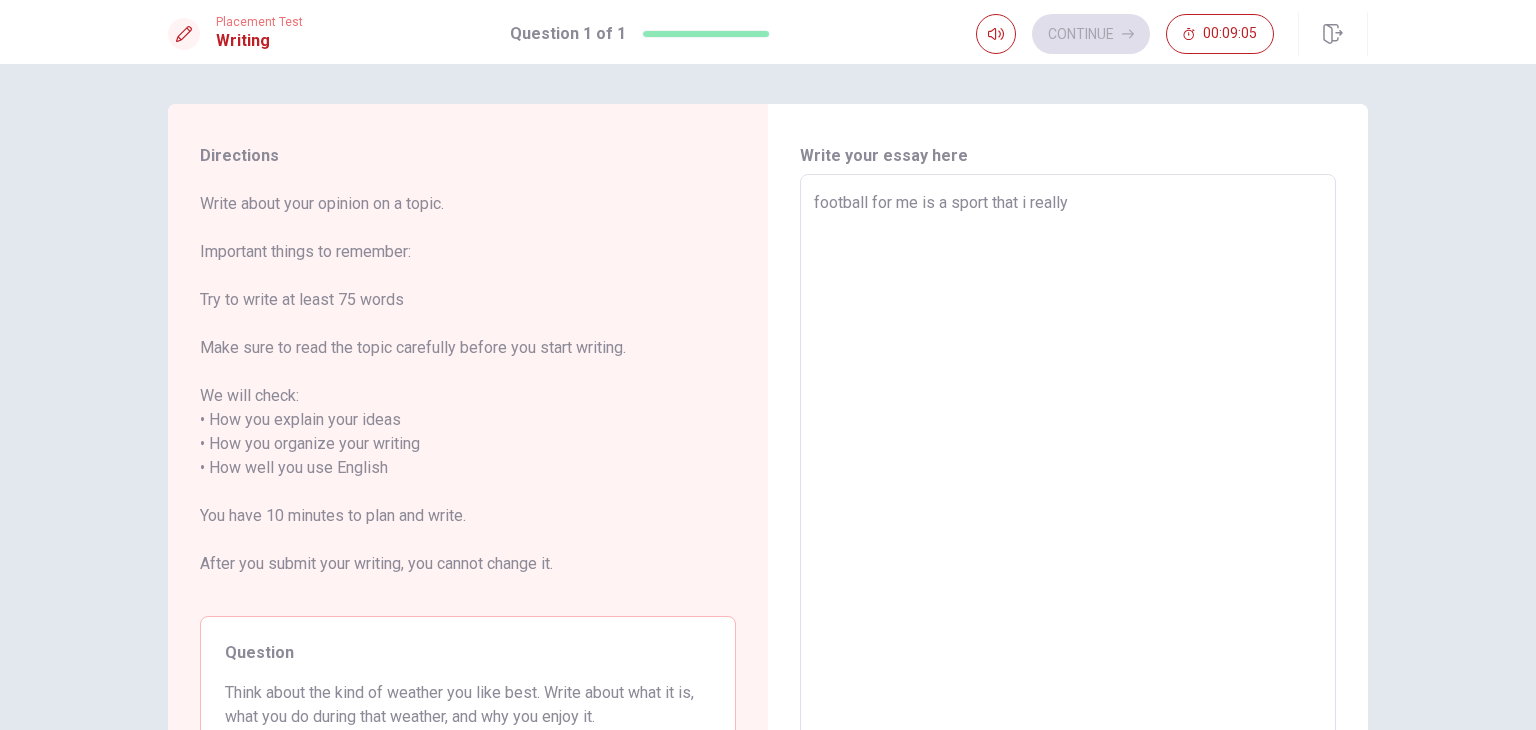 type on "football for me is a sport that i really l" 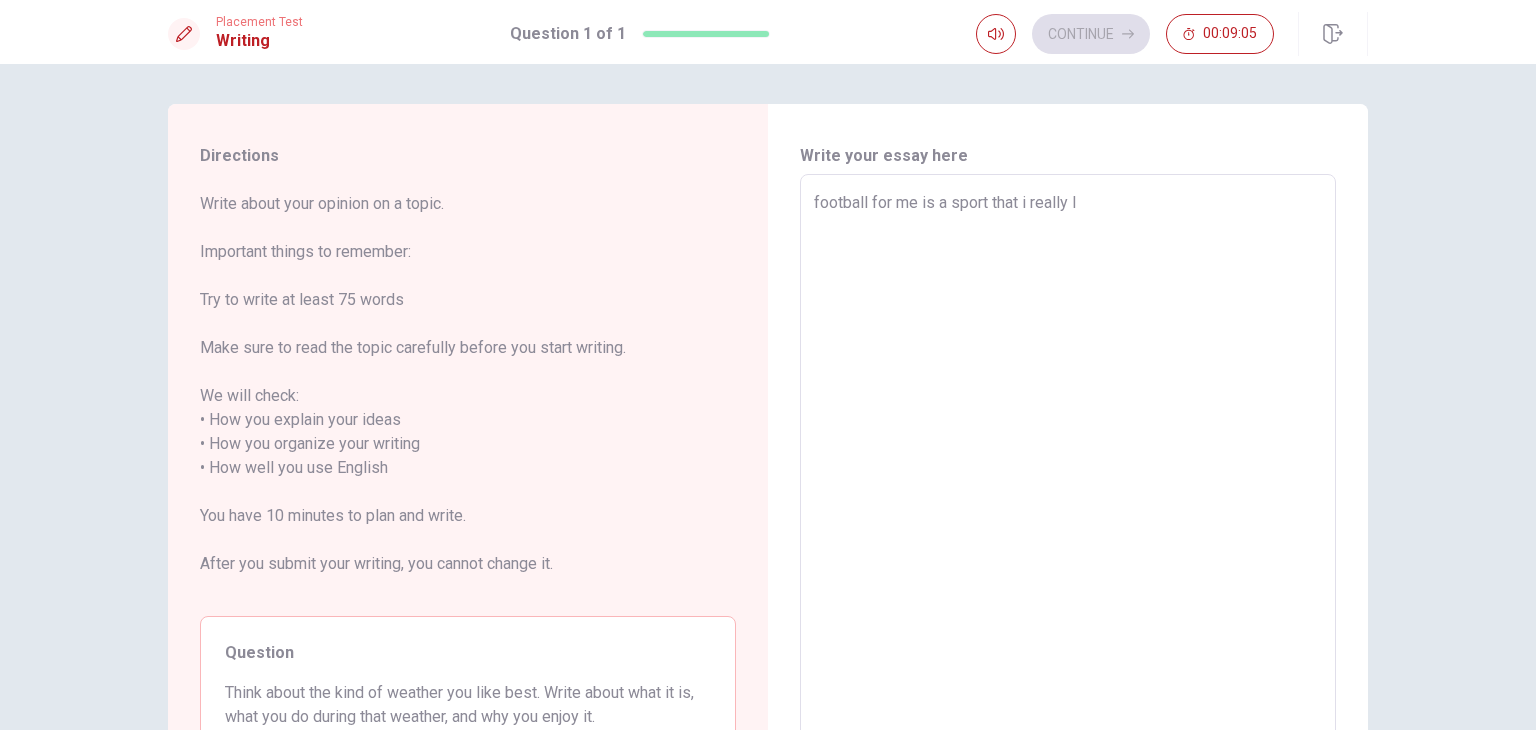 type on "x" 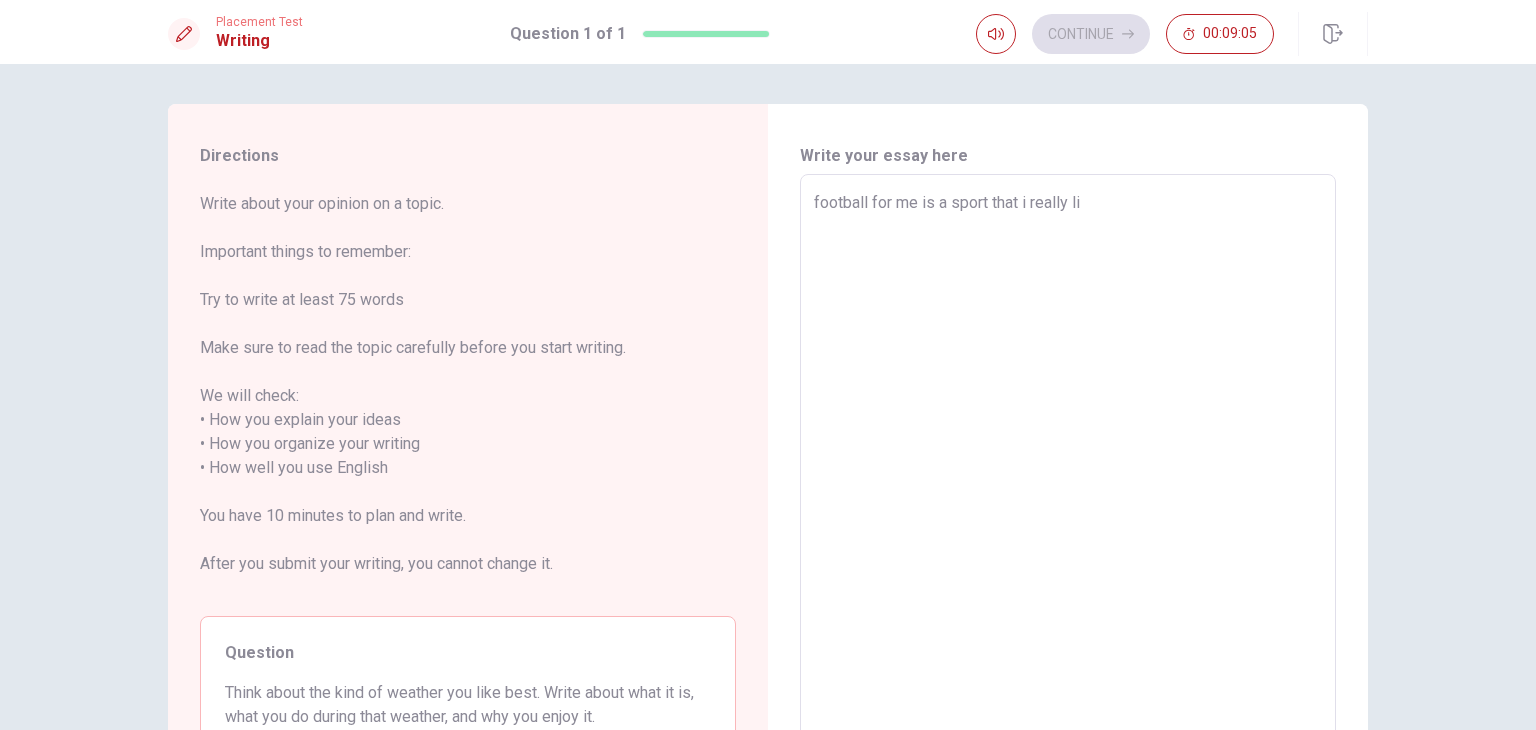 type on "x" 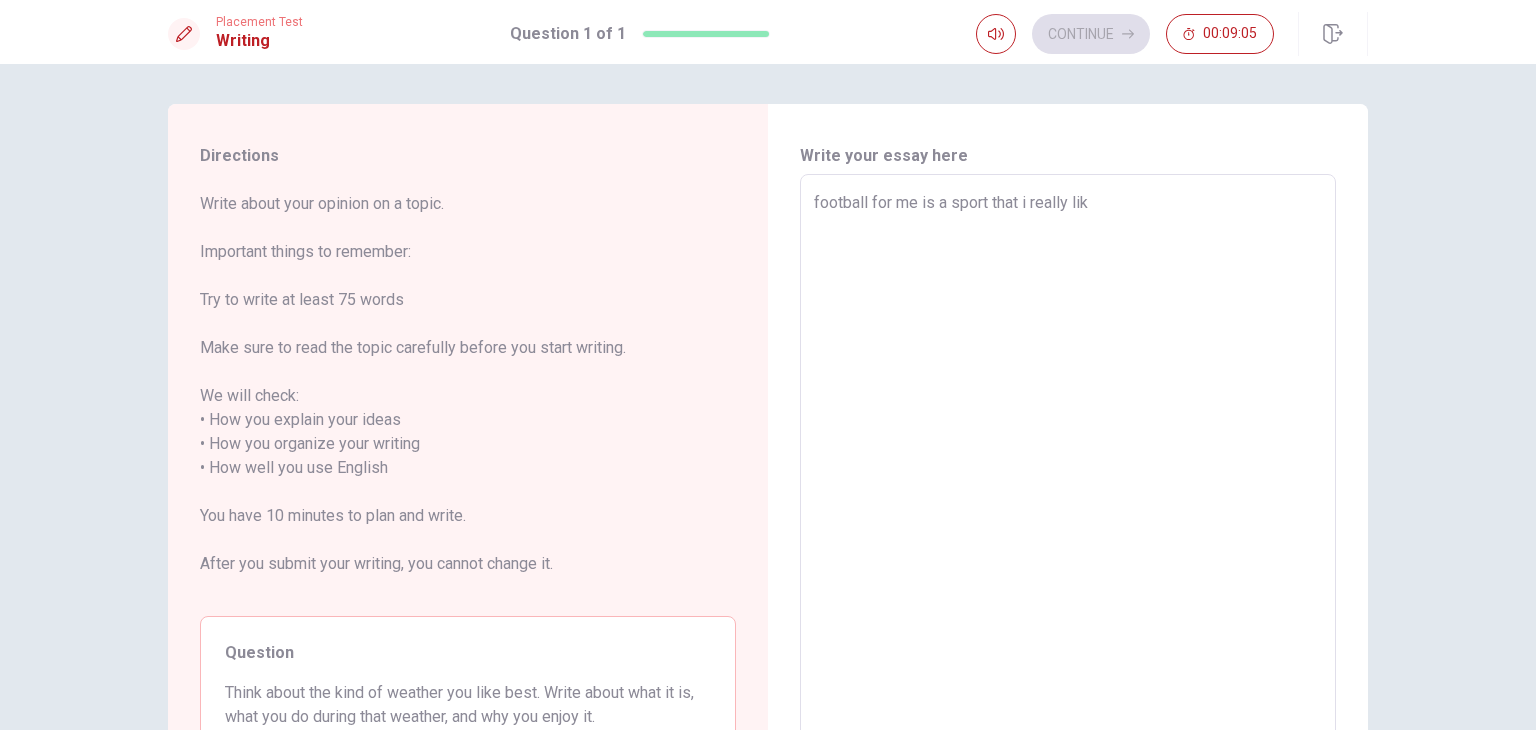 type on "x" 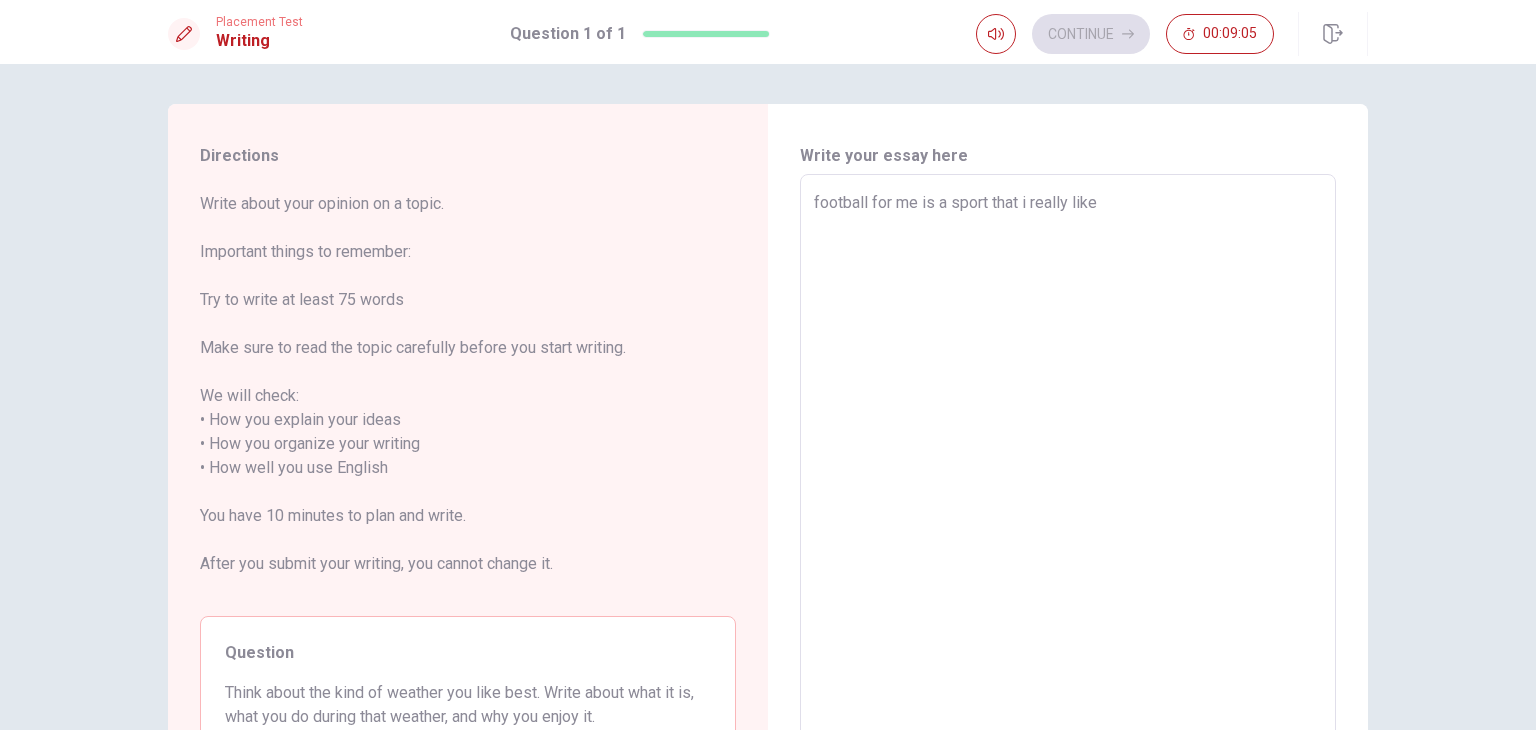 type on "x" 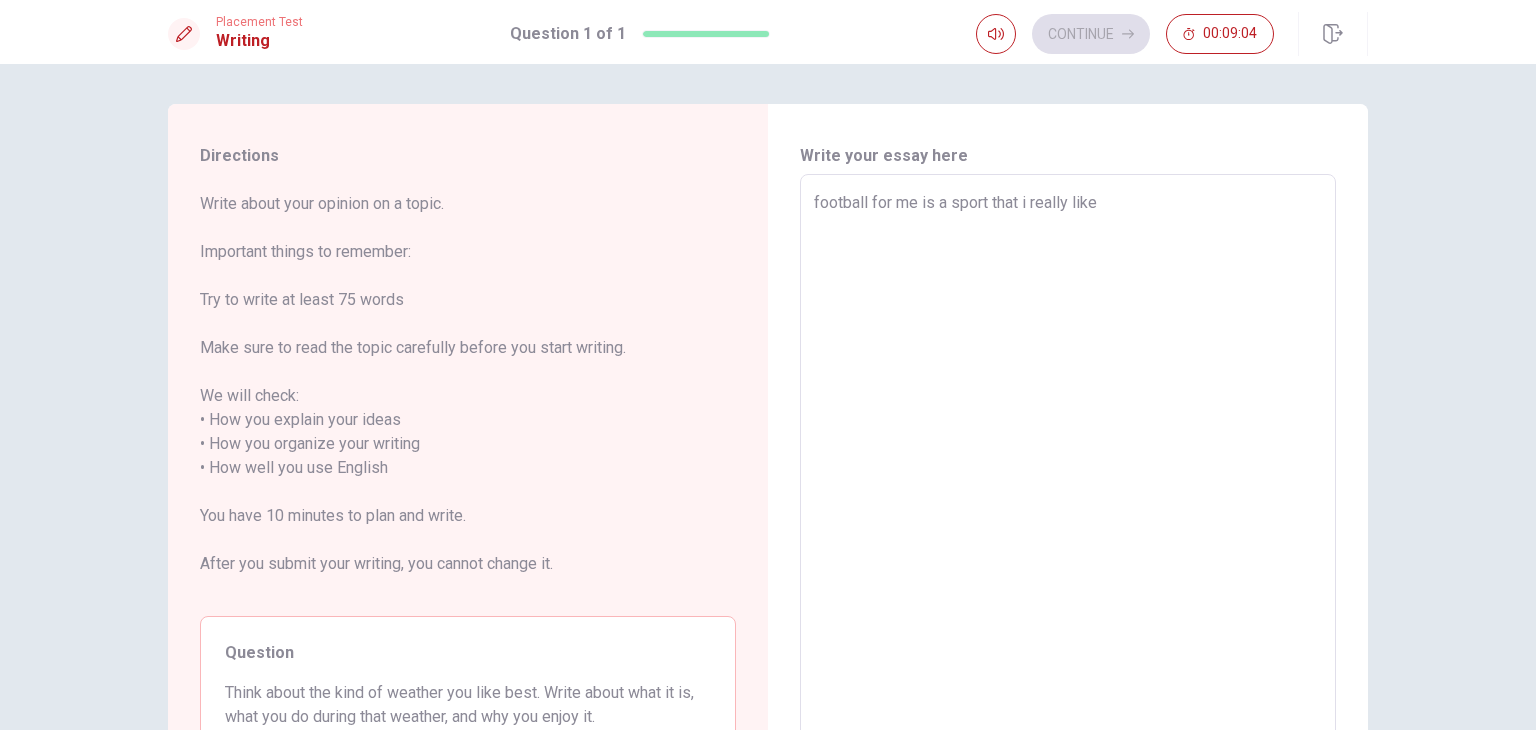 type on "football for me is a sport that i really like," 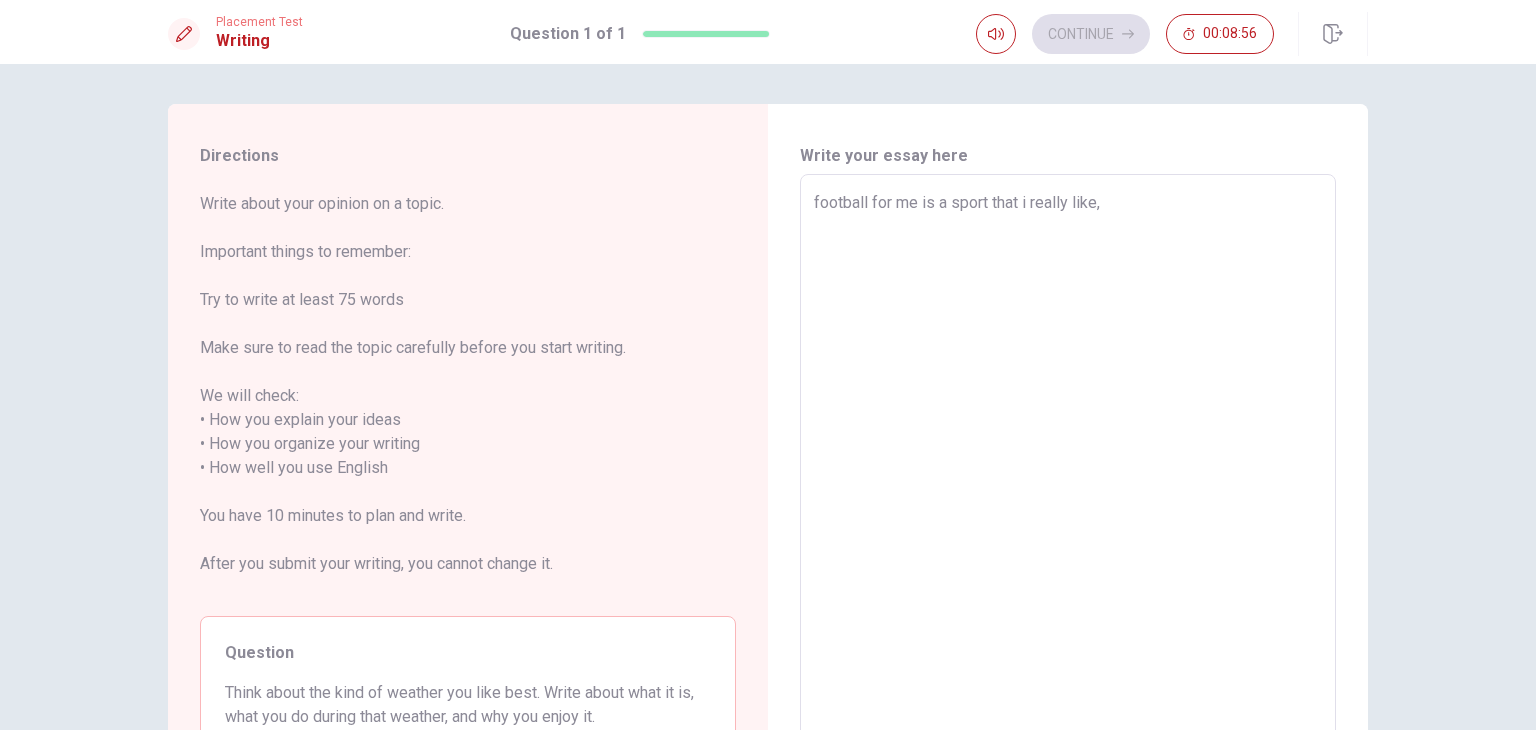 type on "x" 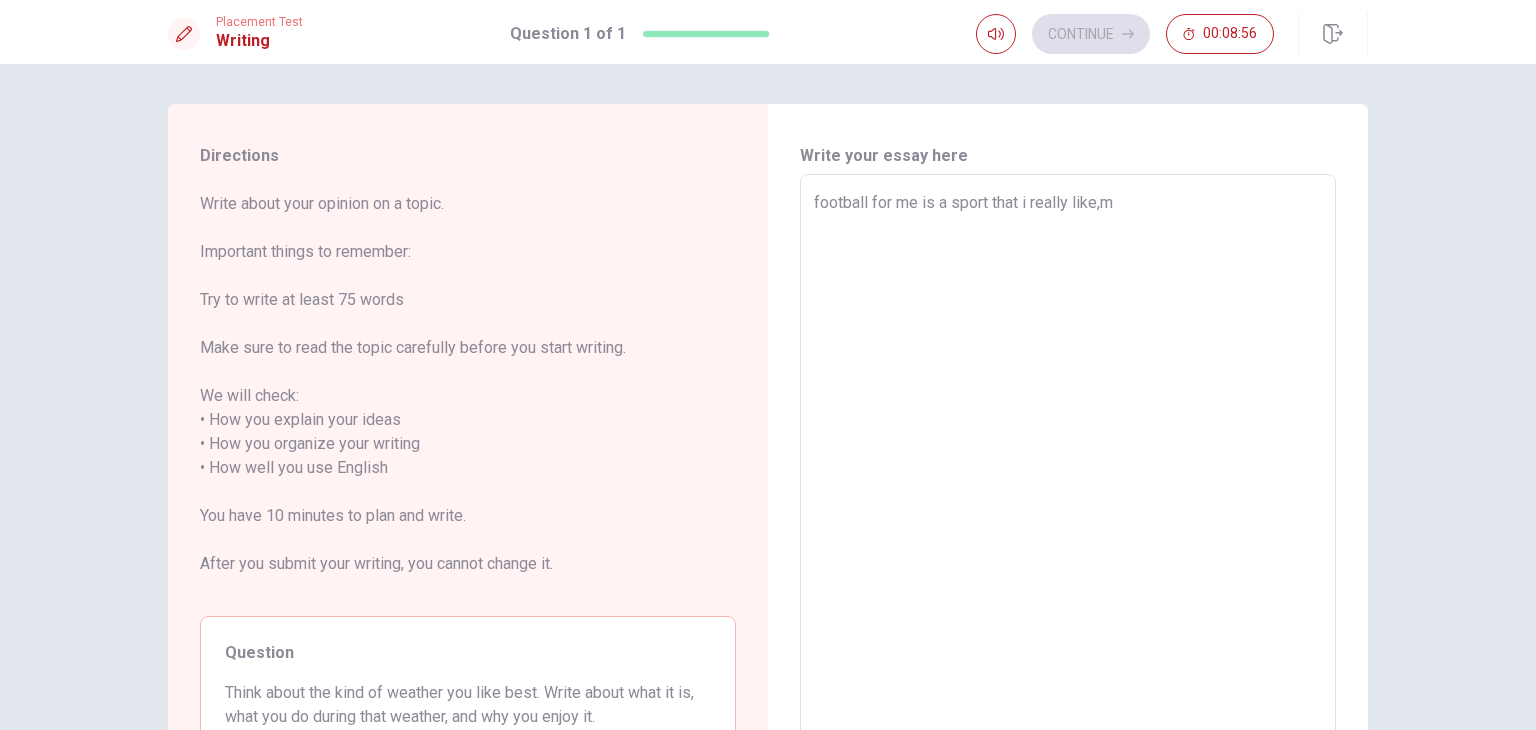 type on "x" 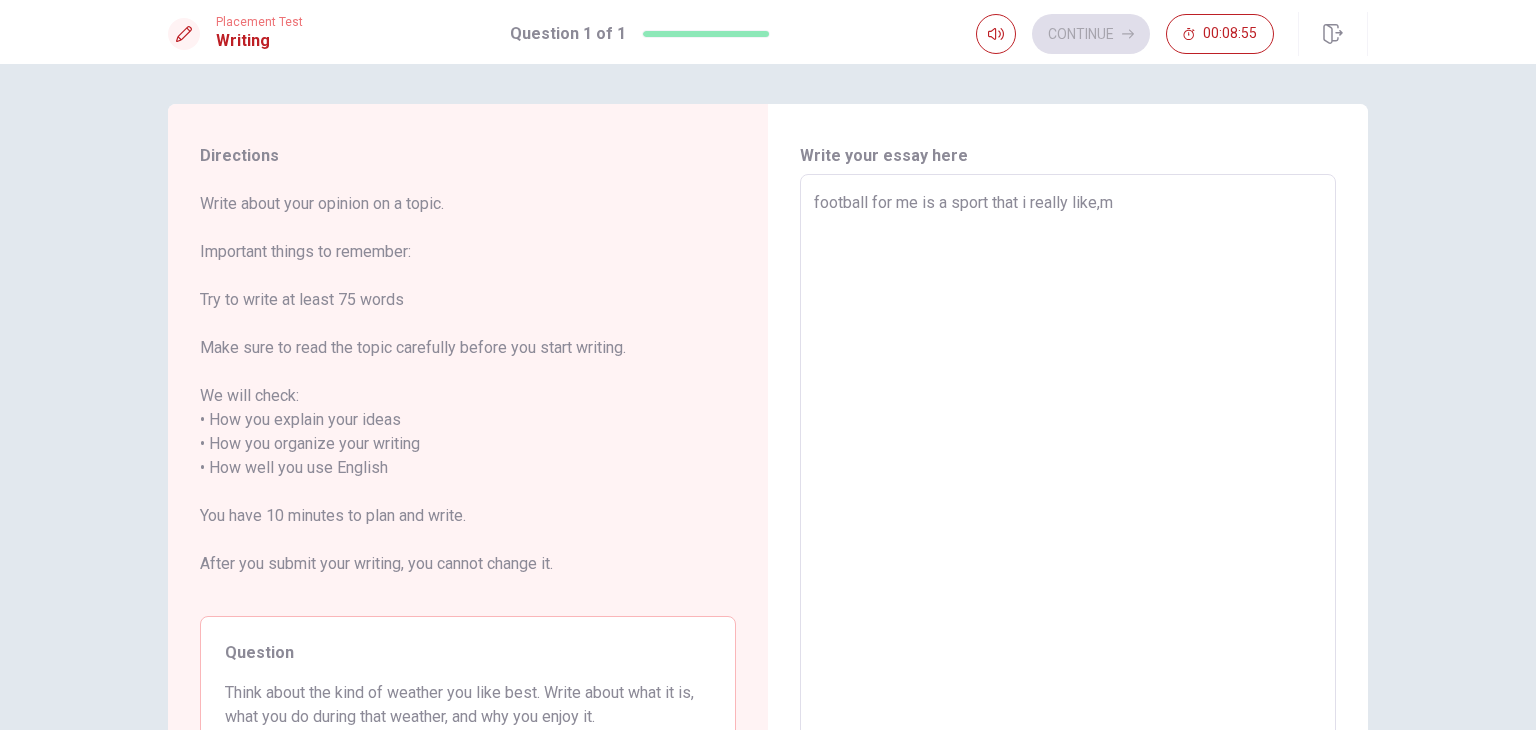 type on "football for me is a sport that i really like,my" 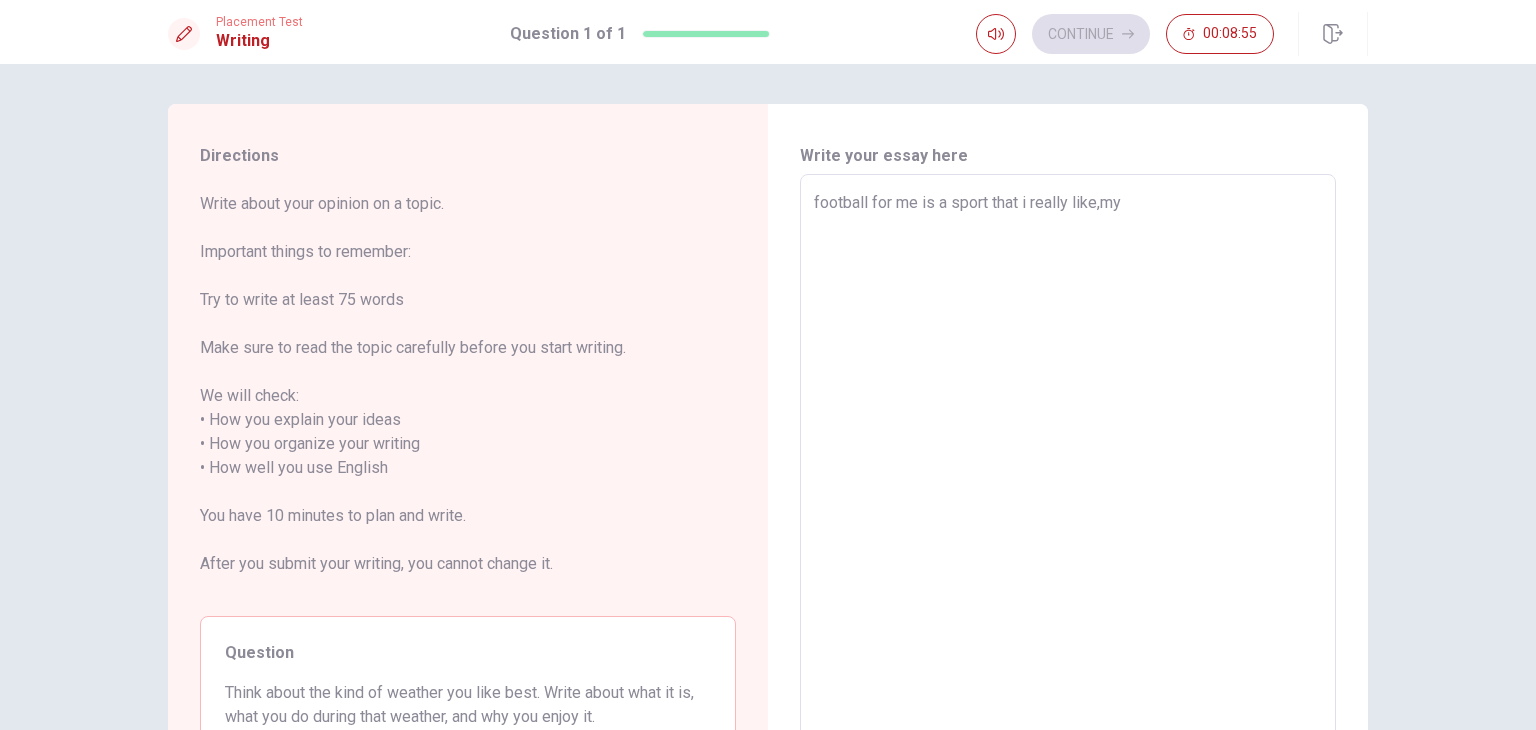 type on "x" 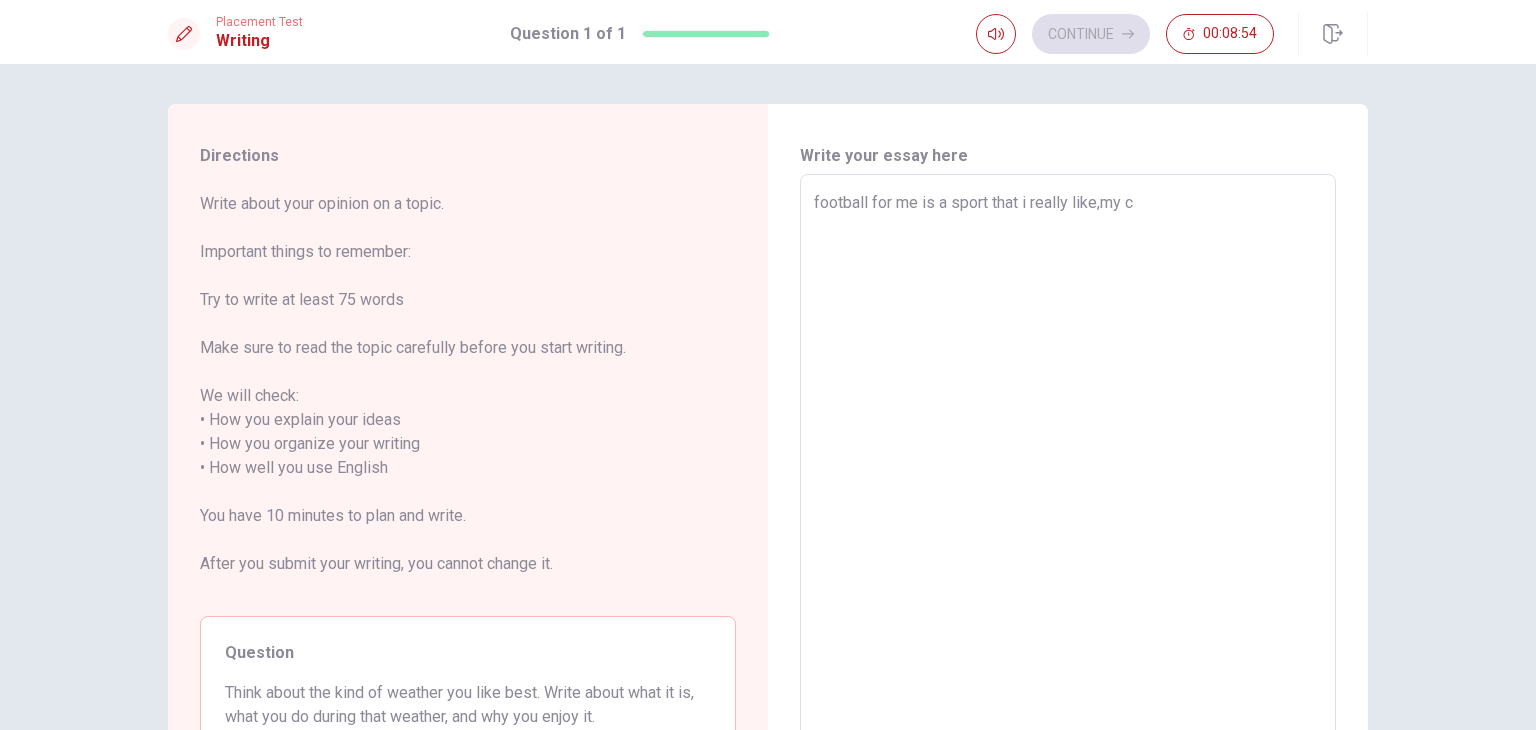 type on "x" 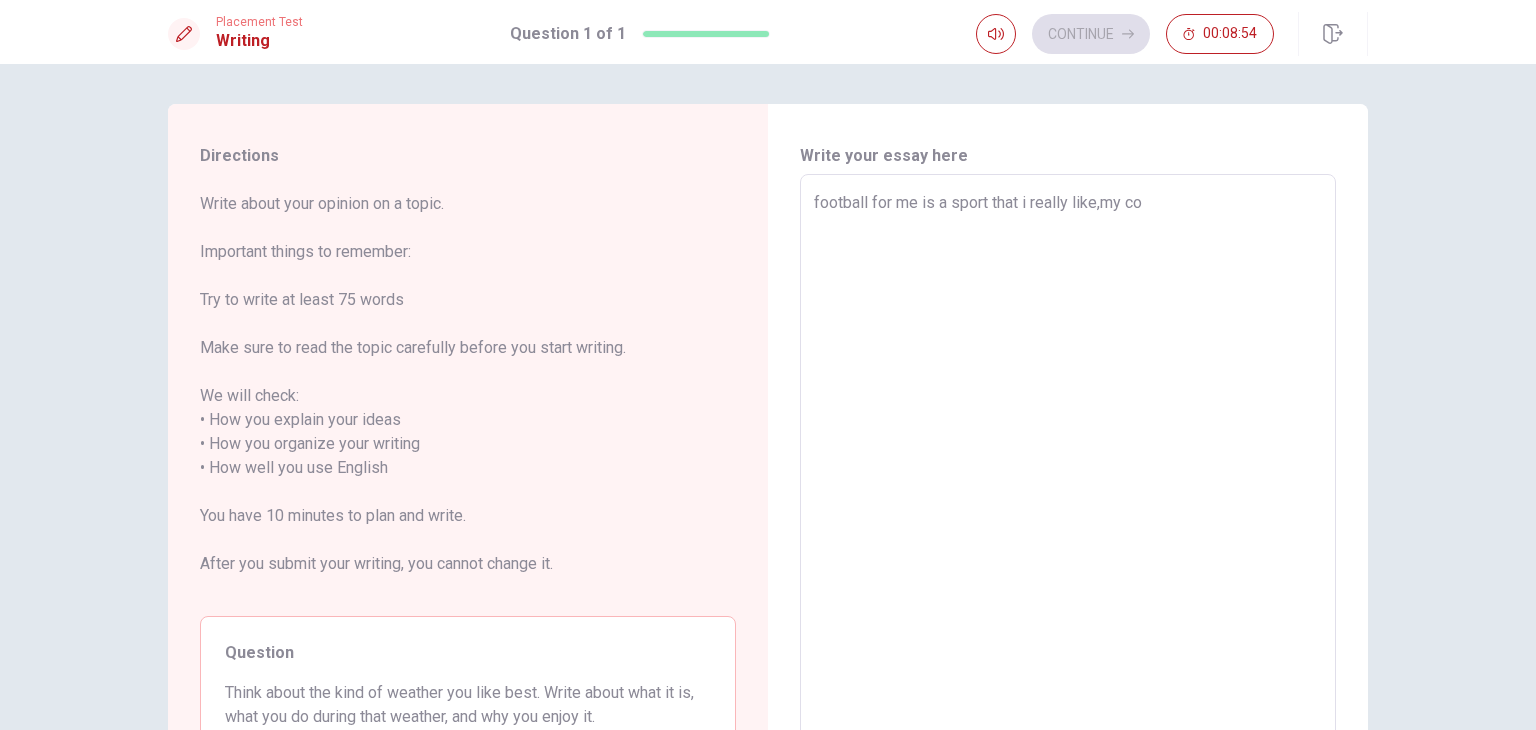 type on "x" 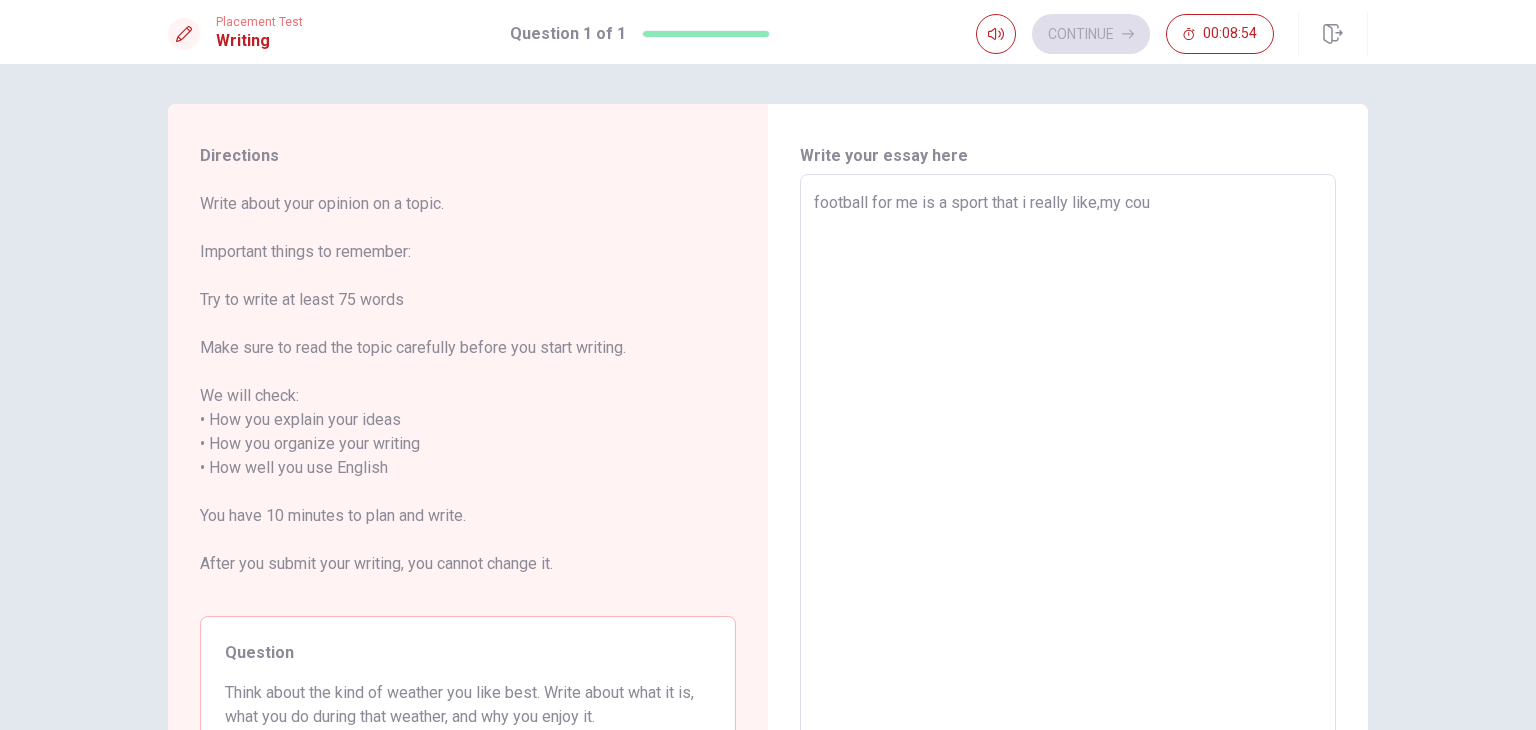 type on "x" 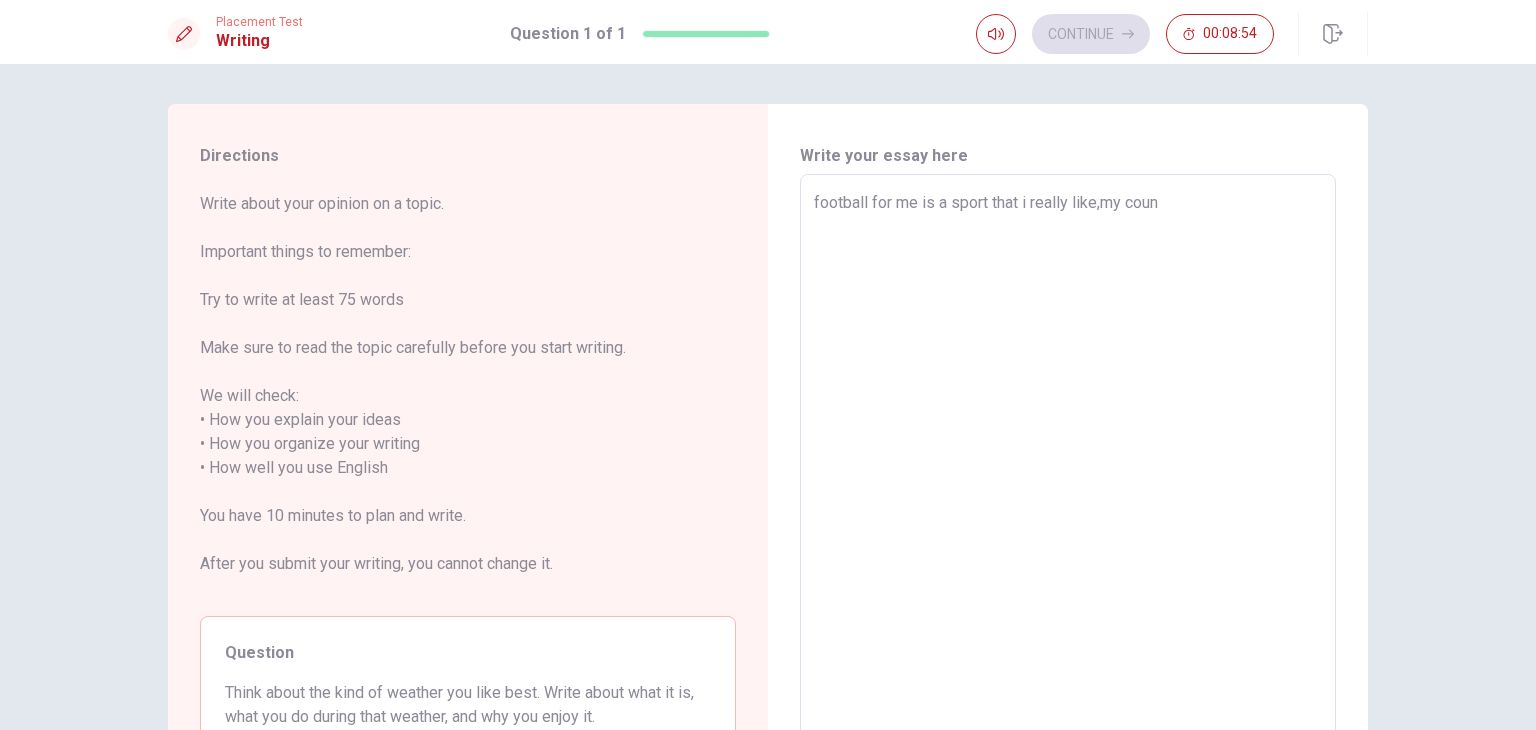 type on "x" 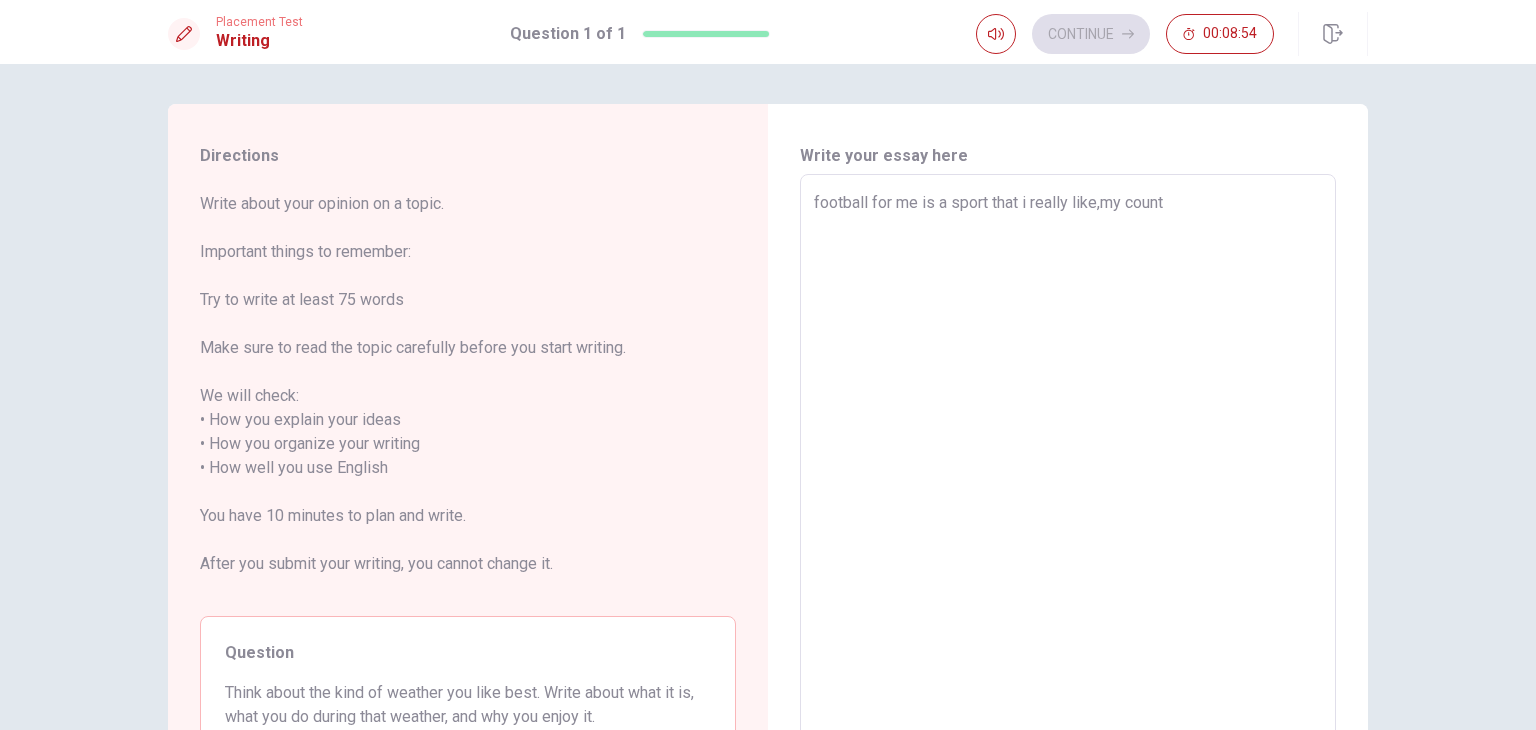 type on "x" 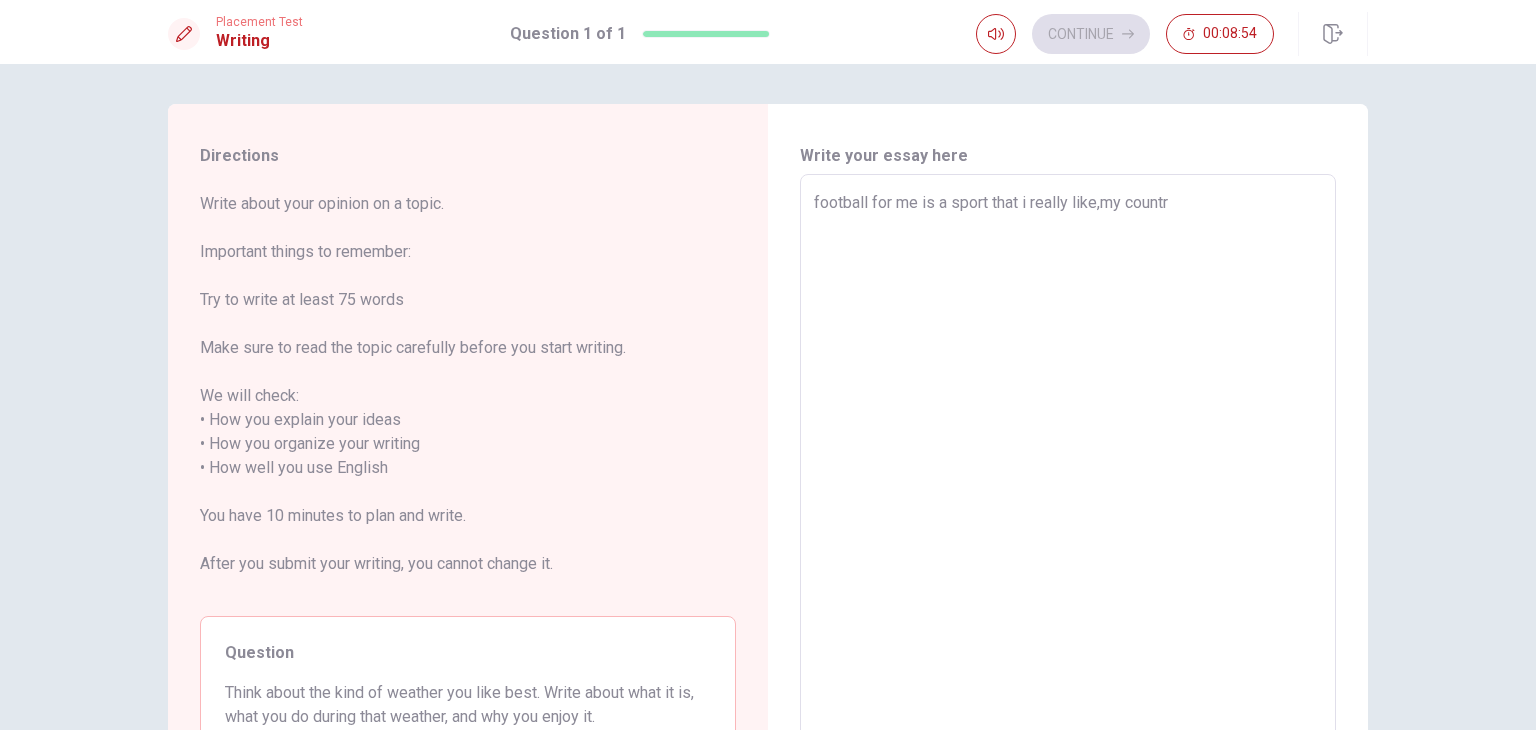 type on "x" 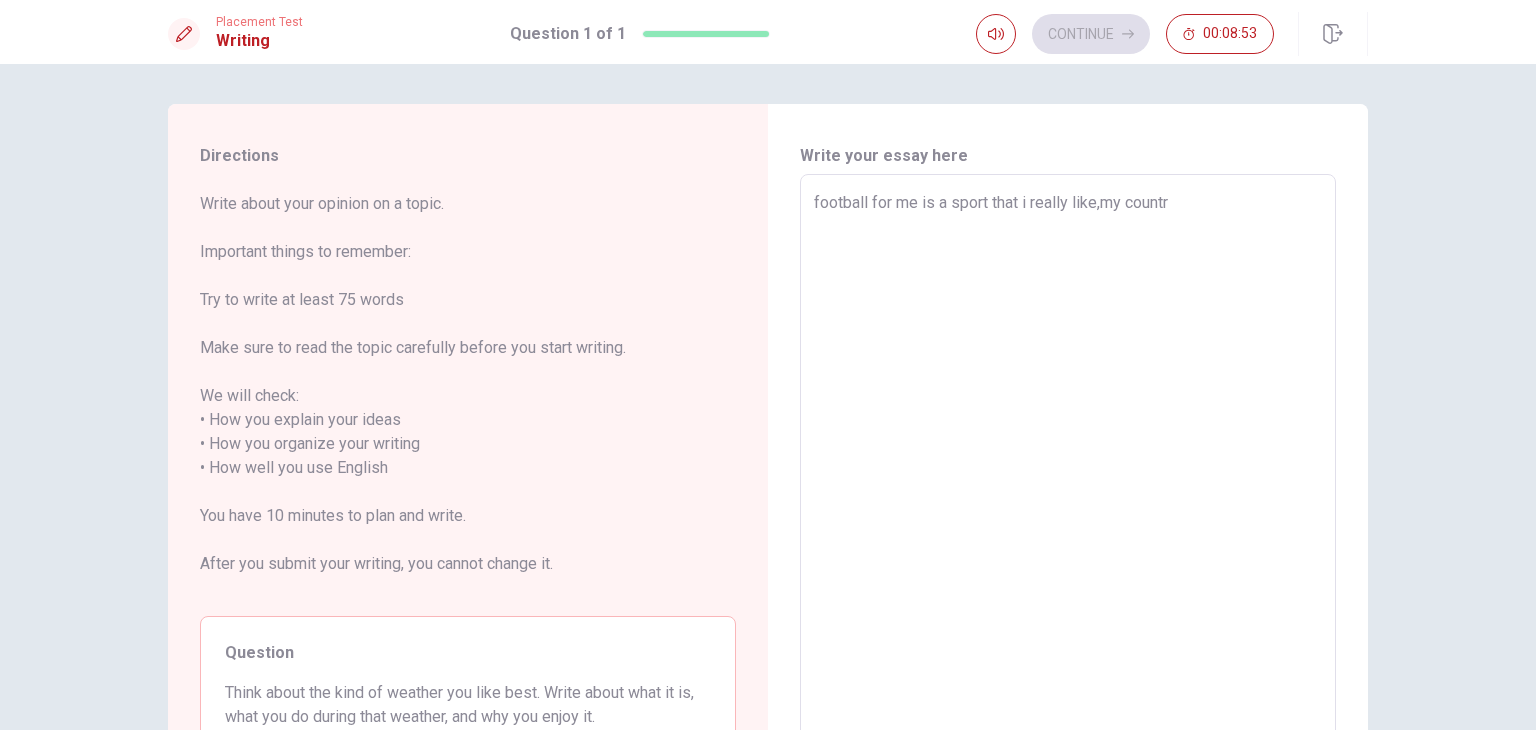 type on "football for me is a sport that i really like,my country" 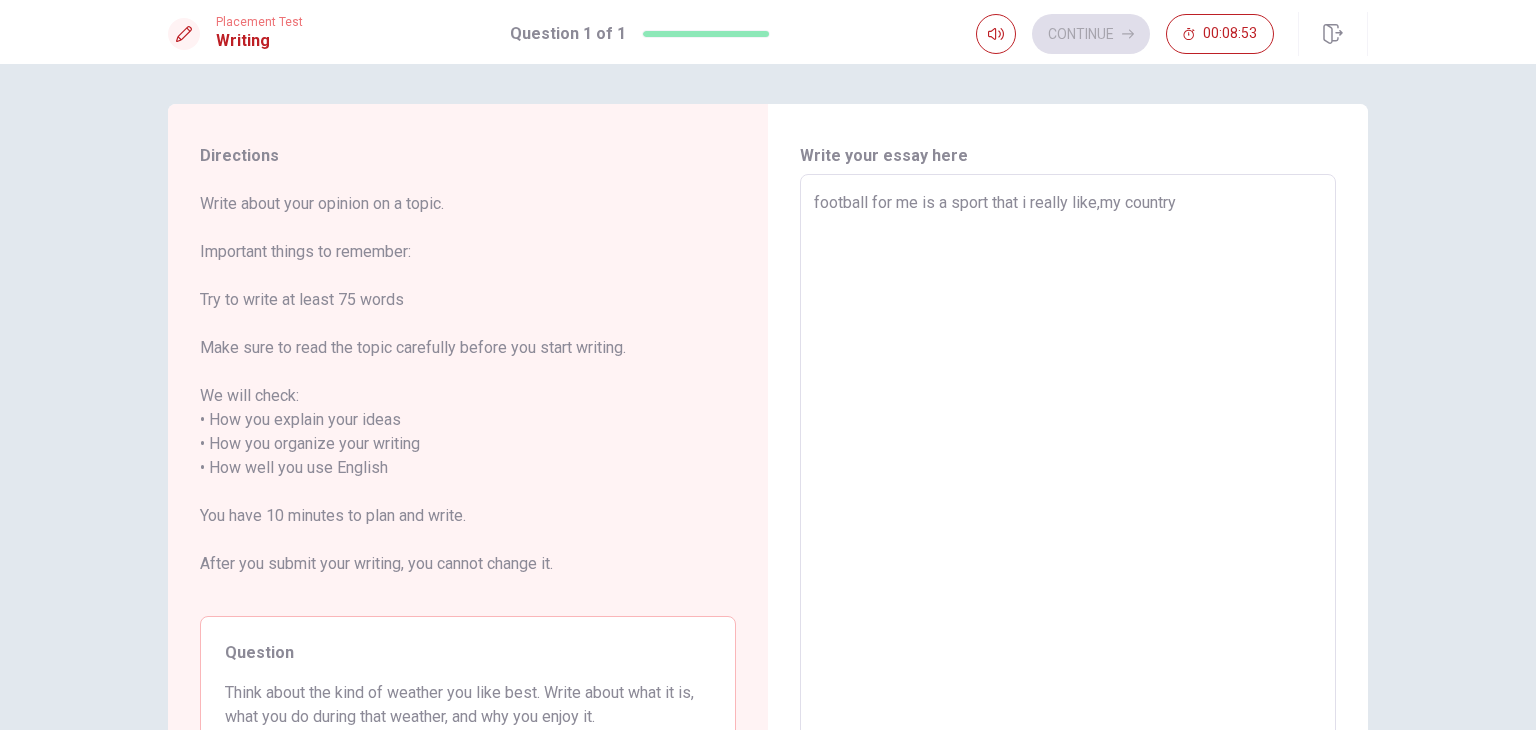 type on "x" 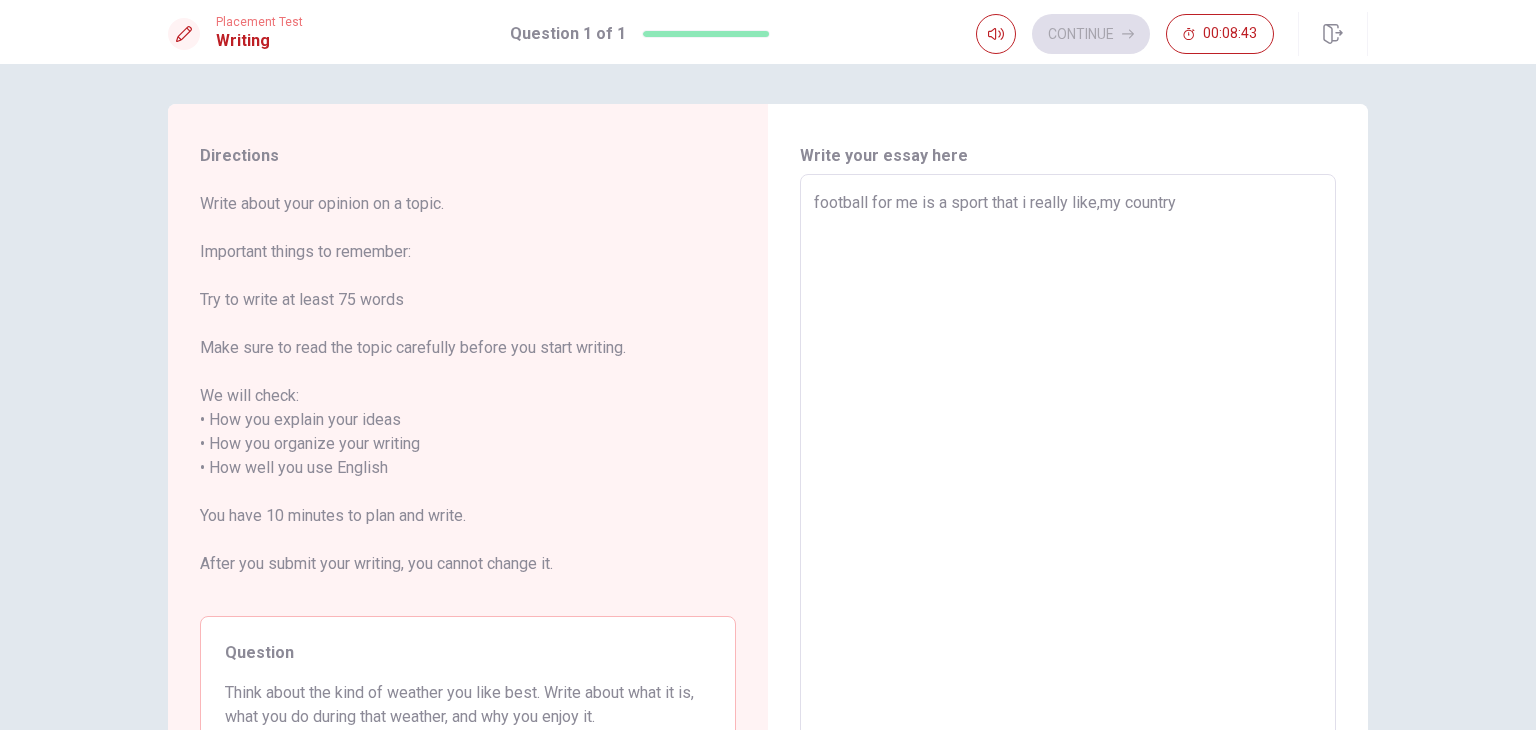 type on "x" 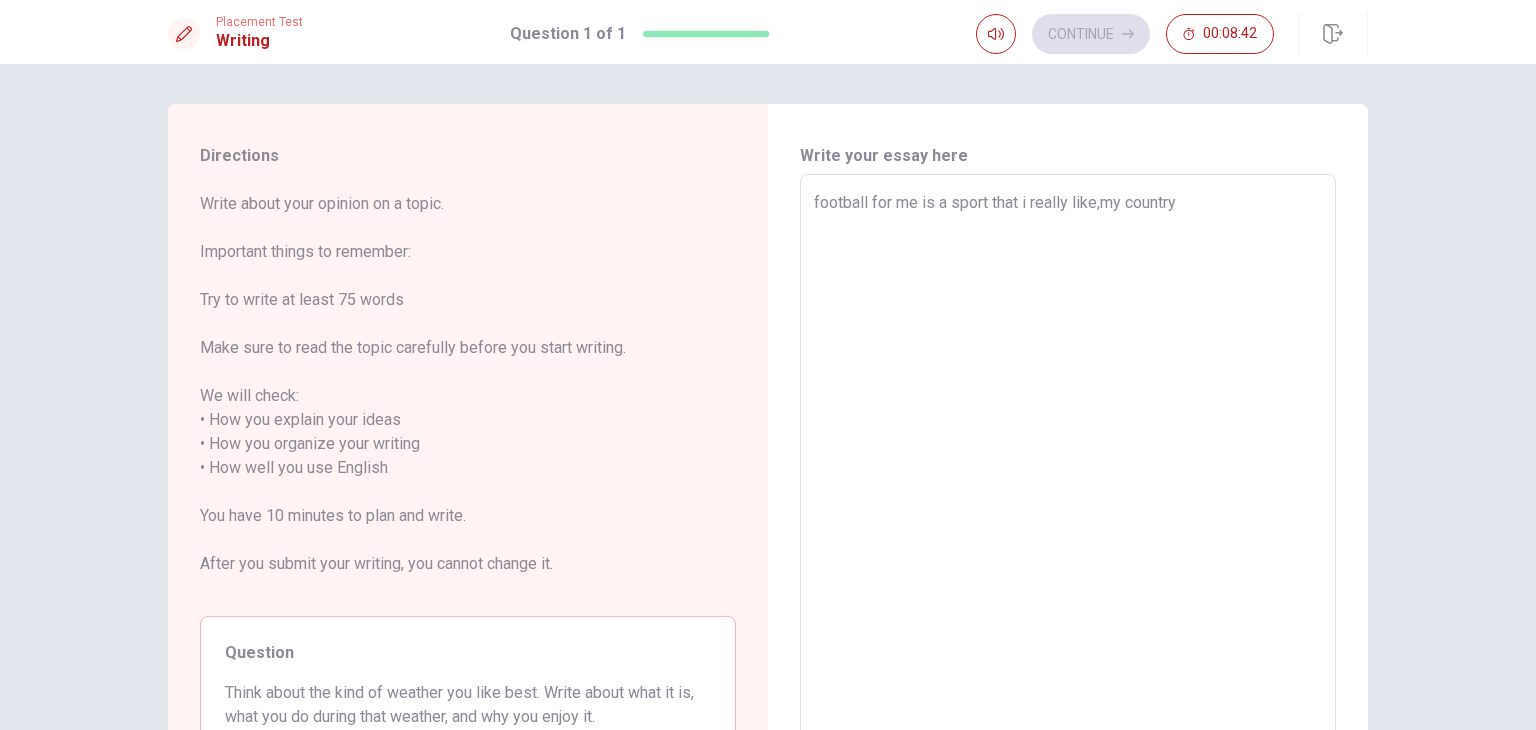 type on "football for me is a sport that i really like,my country  i" 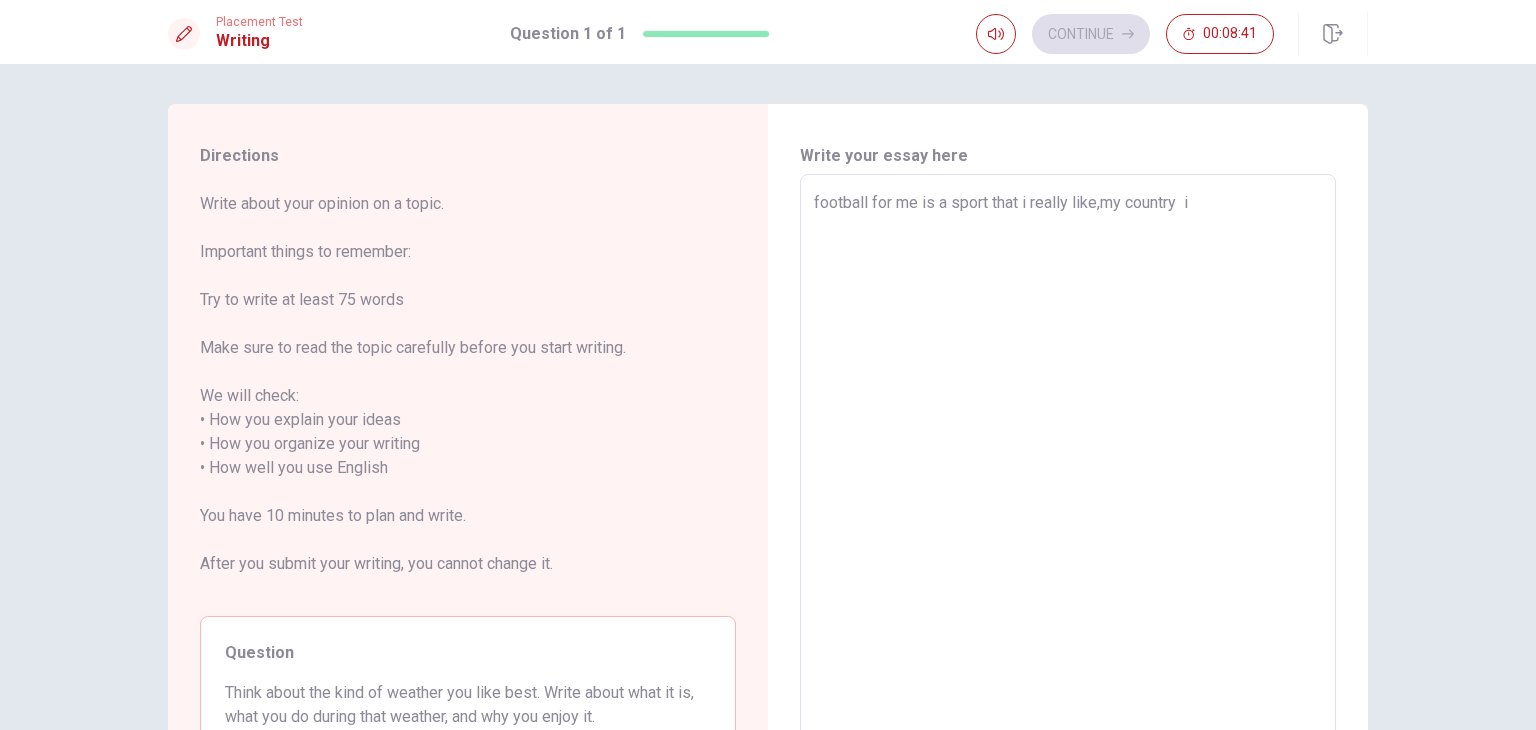type on "x" 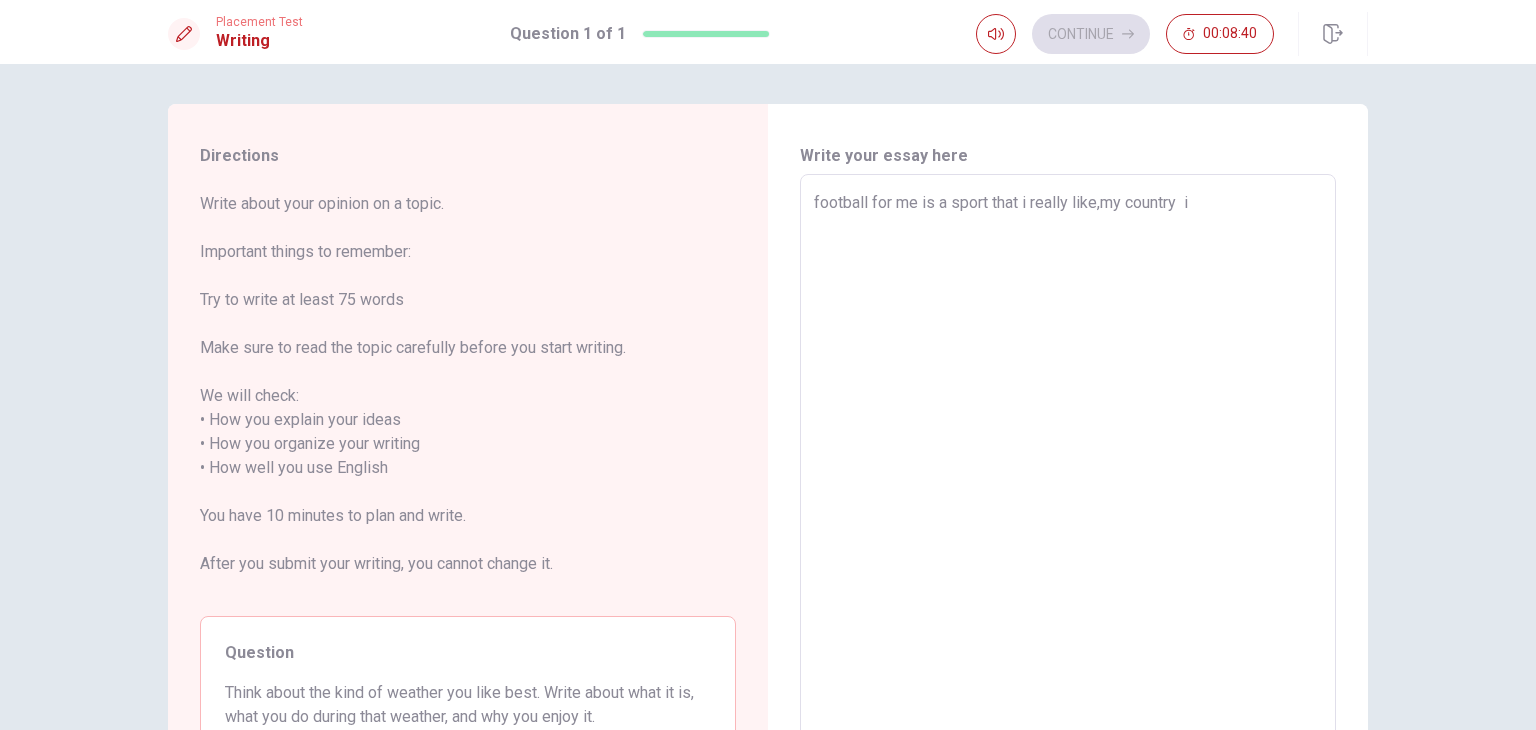 type on "football for me is a sport that i really like,my country  it" 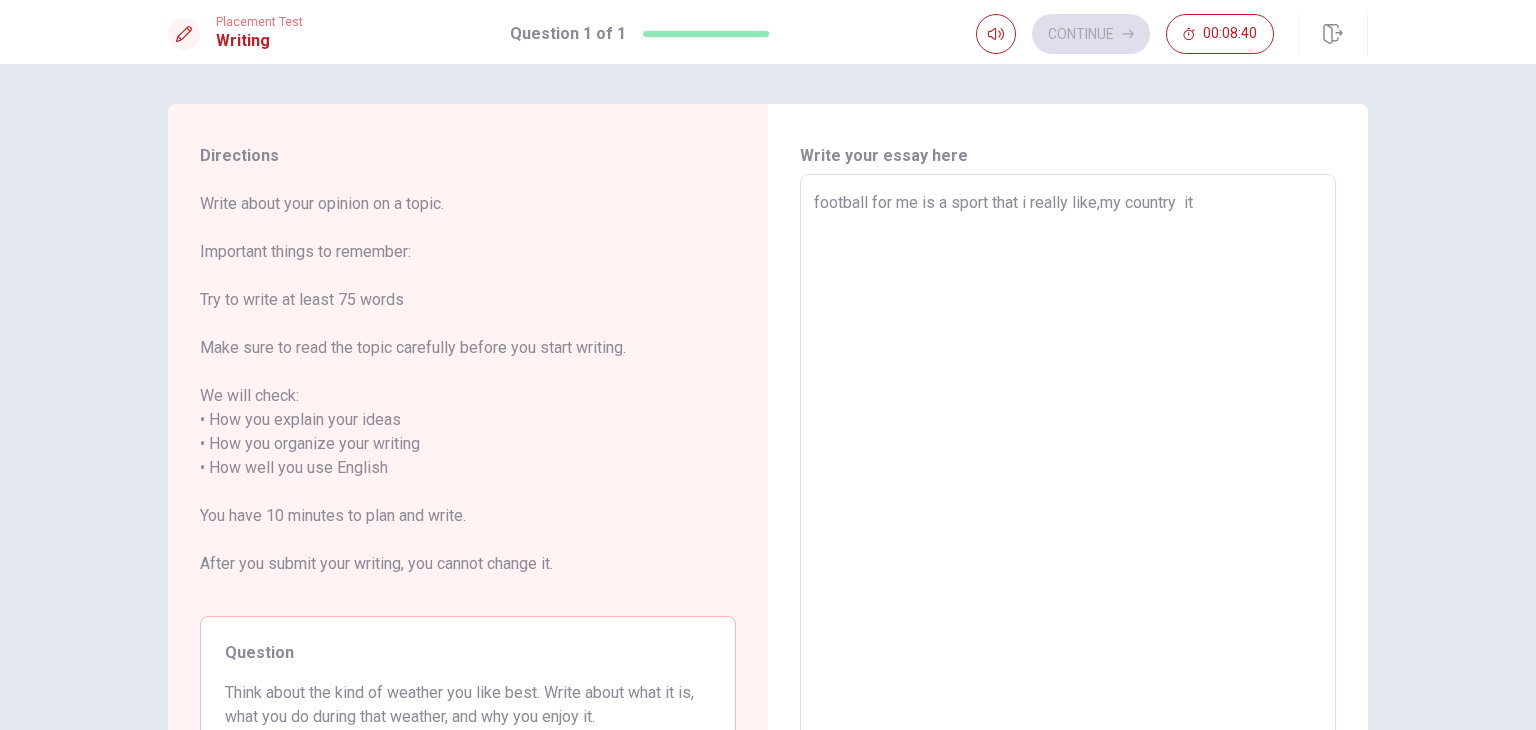 type on "x" 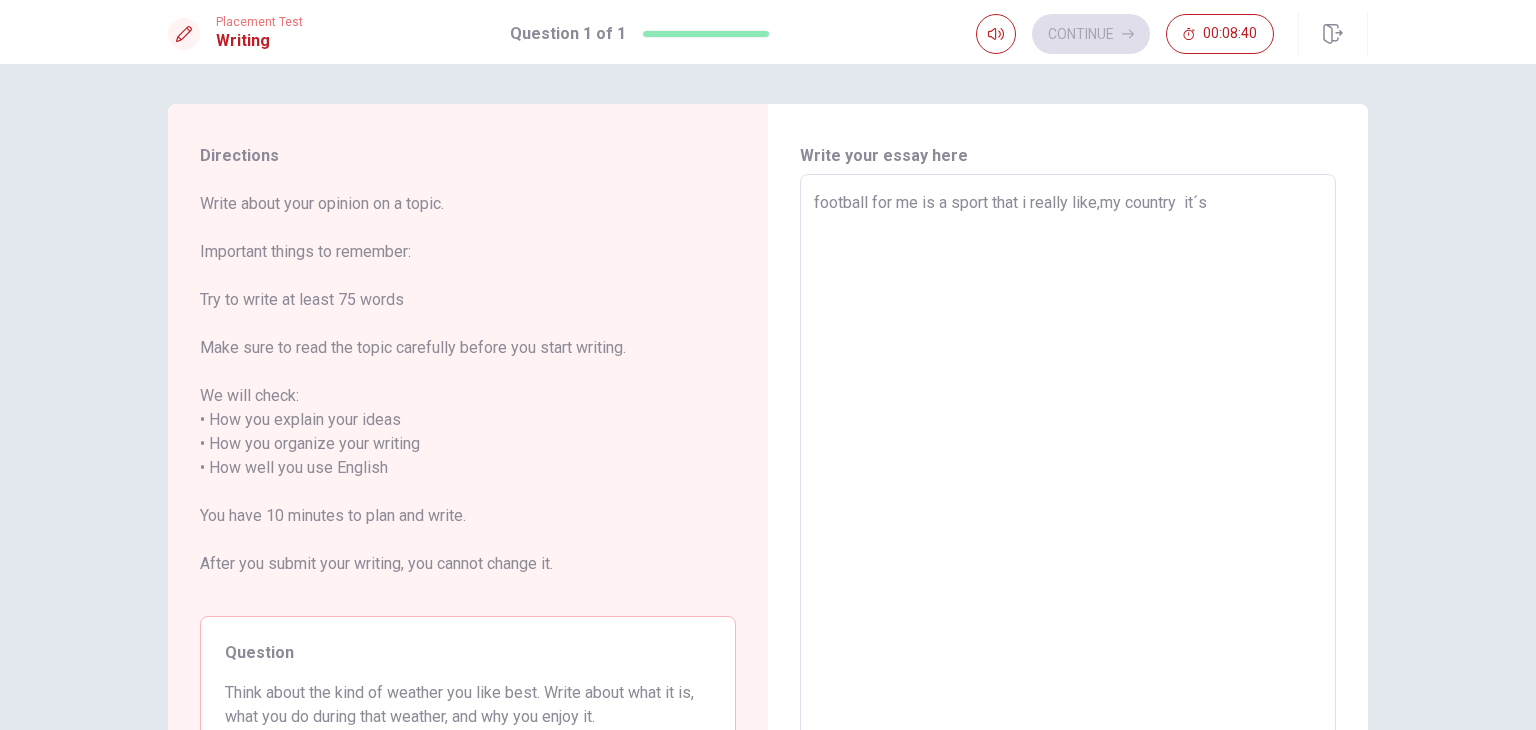 type on "x" 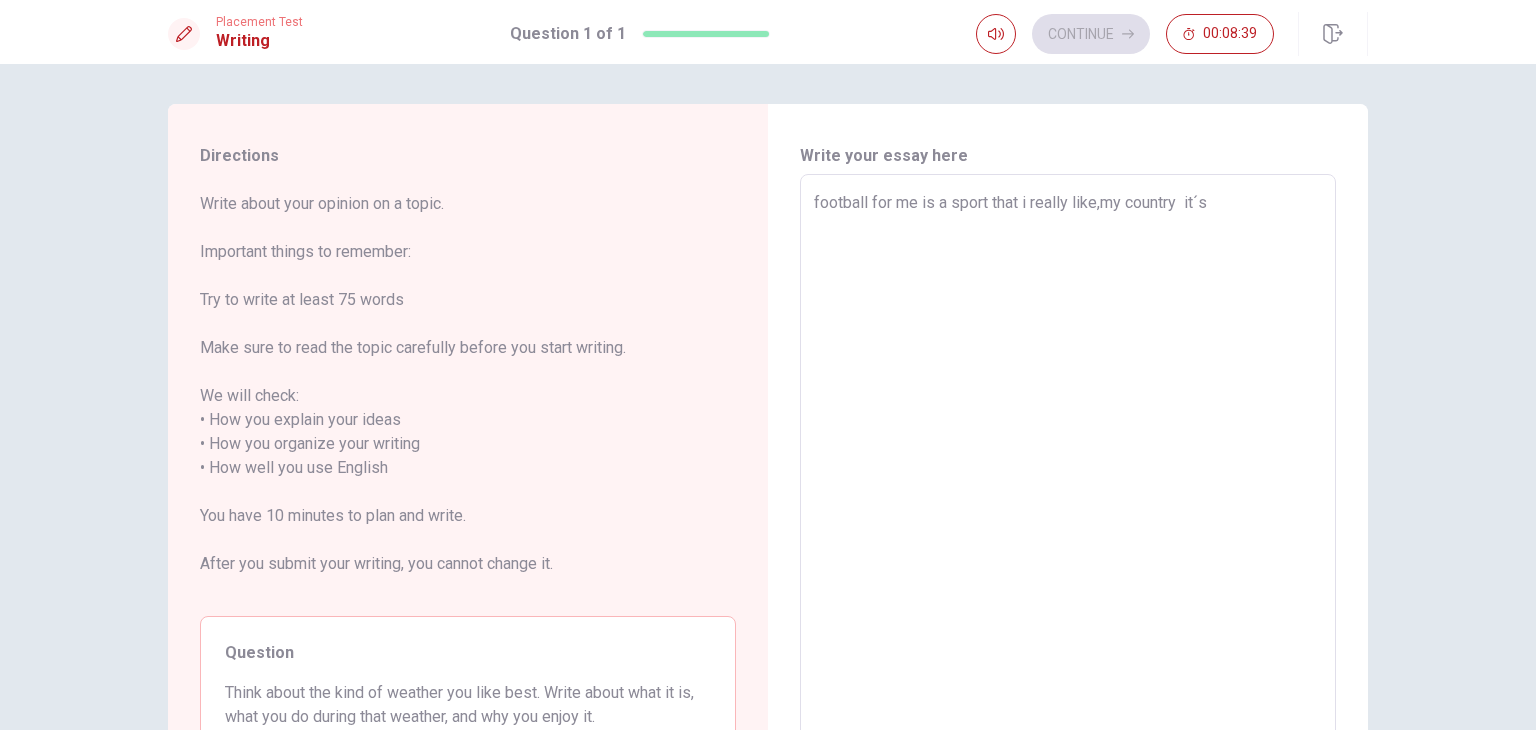 type on "football for me is a sport that i really like,my country  it´s" 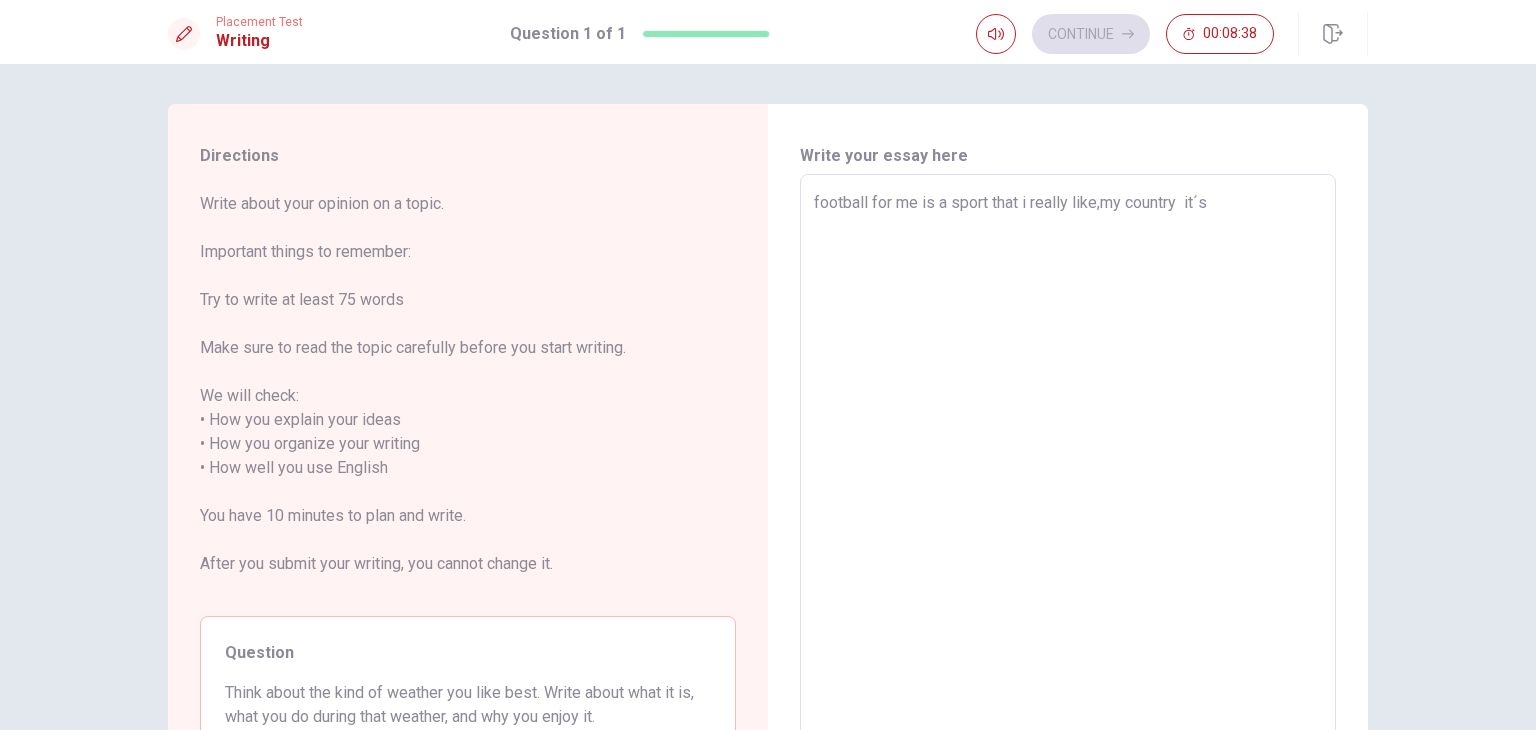 type on "x" 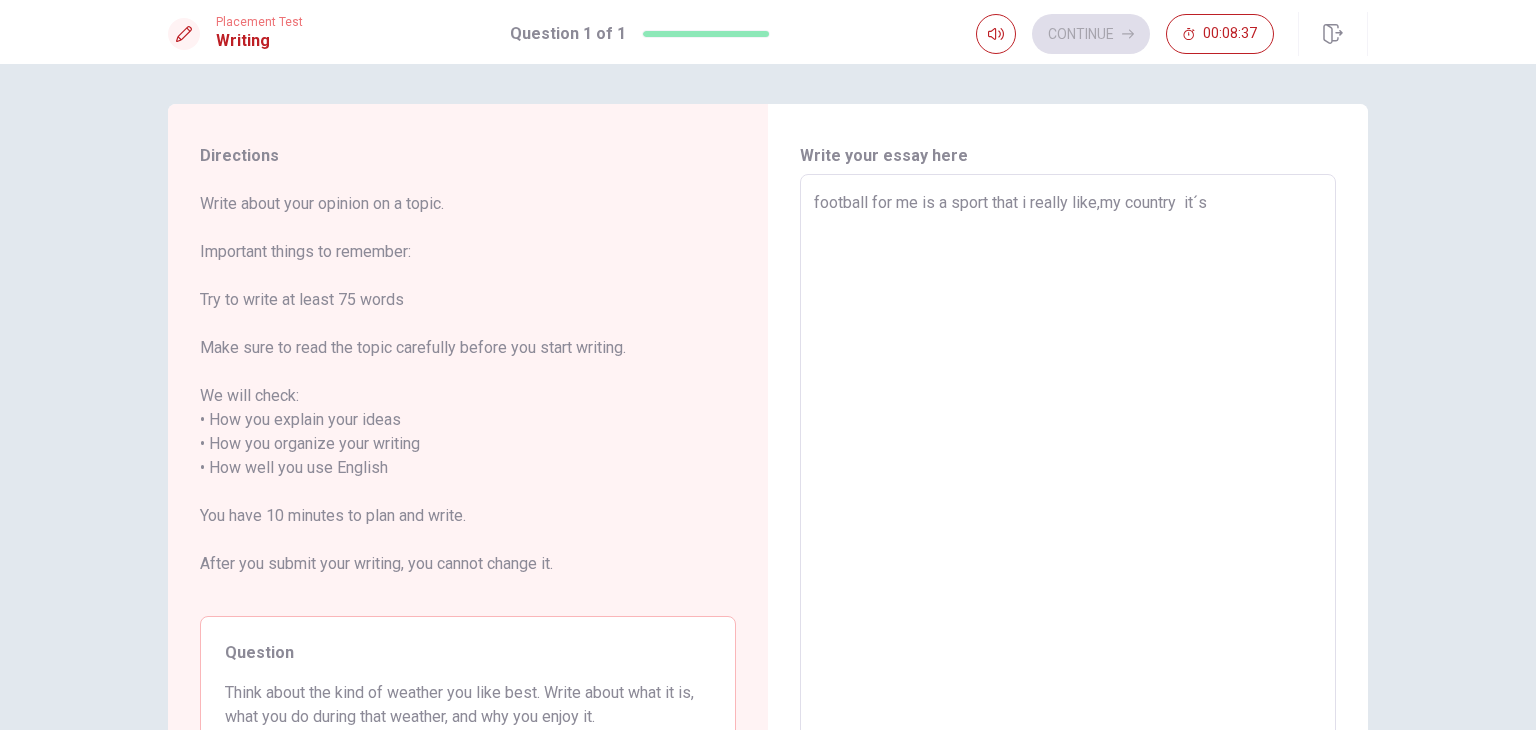 type on "football for me is a sport that i really like,my country  it´s" 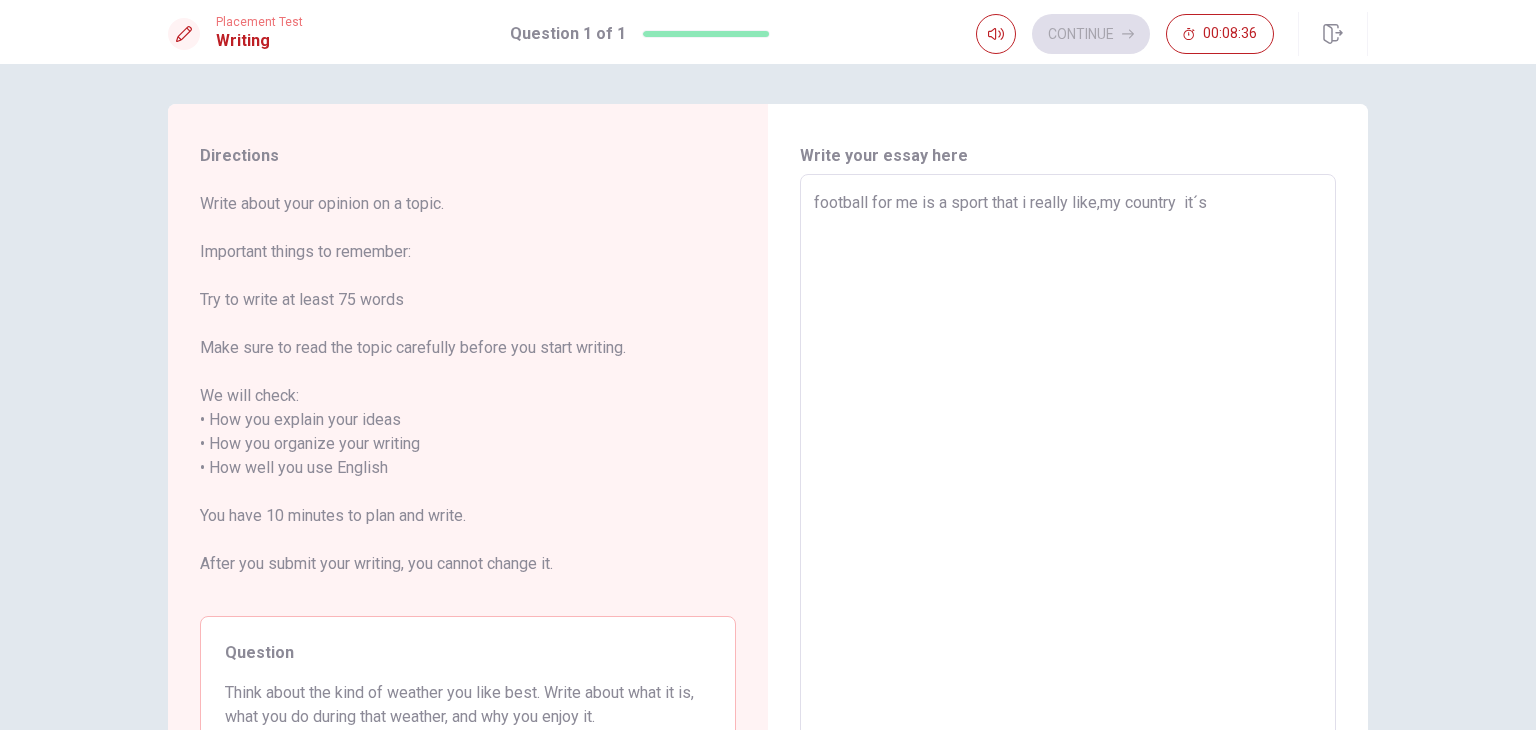 type on "football for me is a sport that i really like,my country  it´s n" 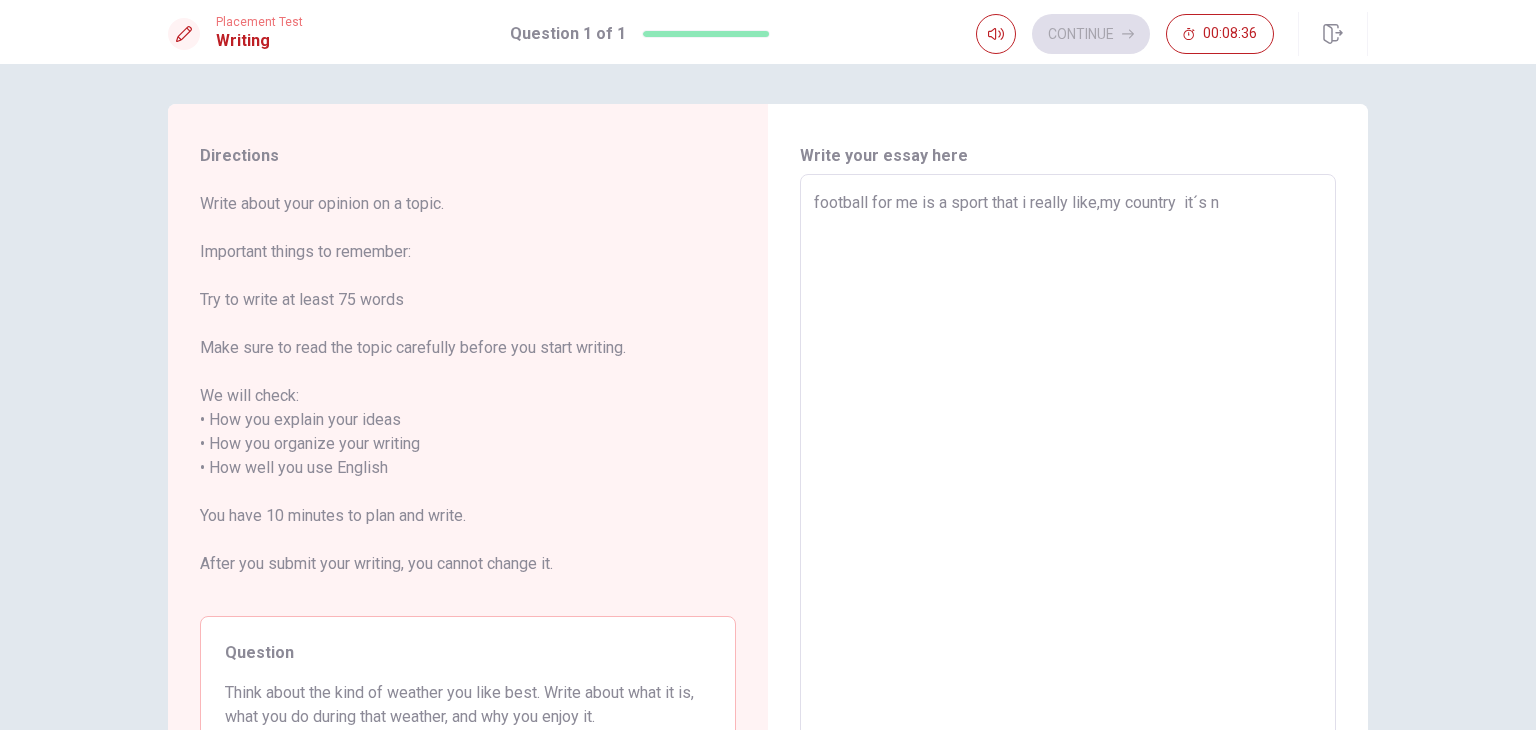 type on "x" 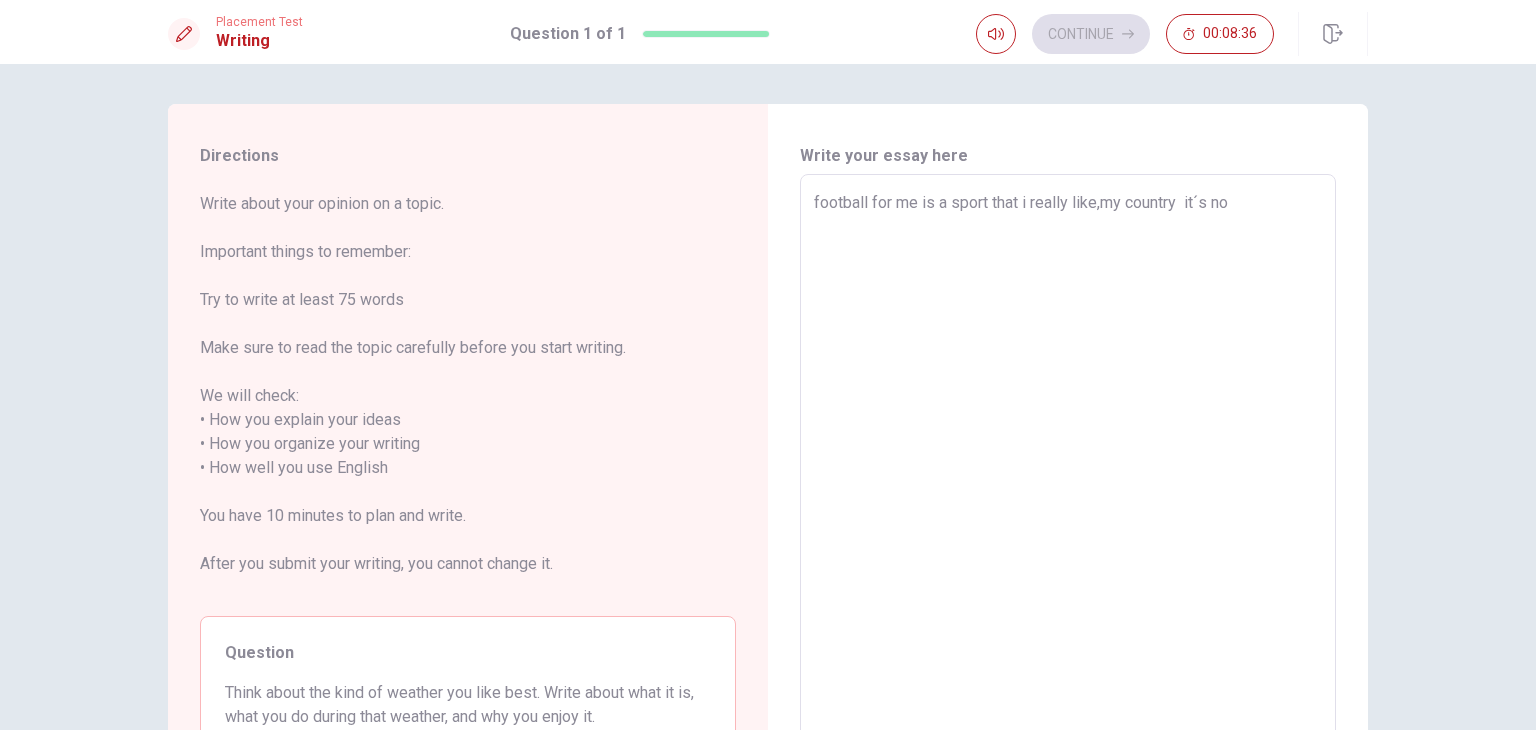 type on "x" 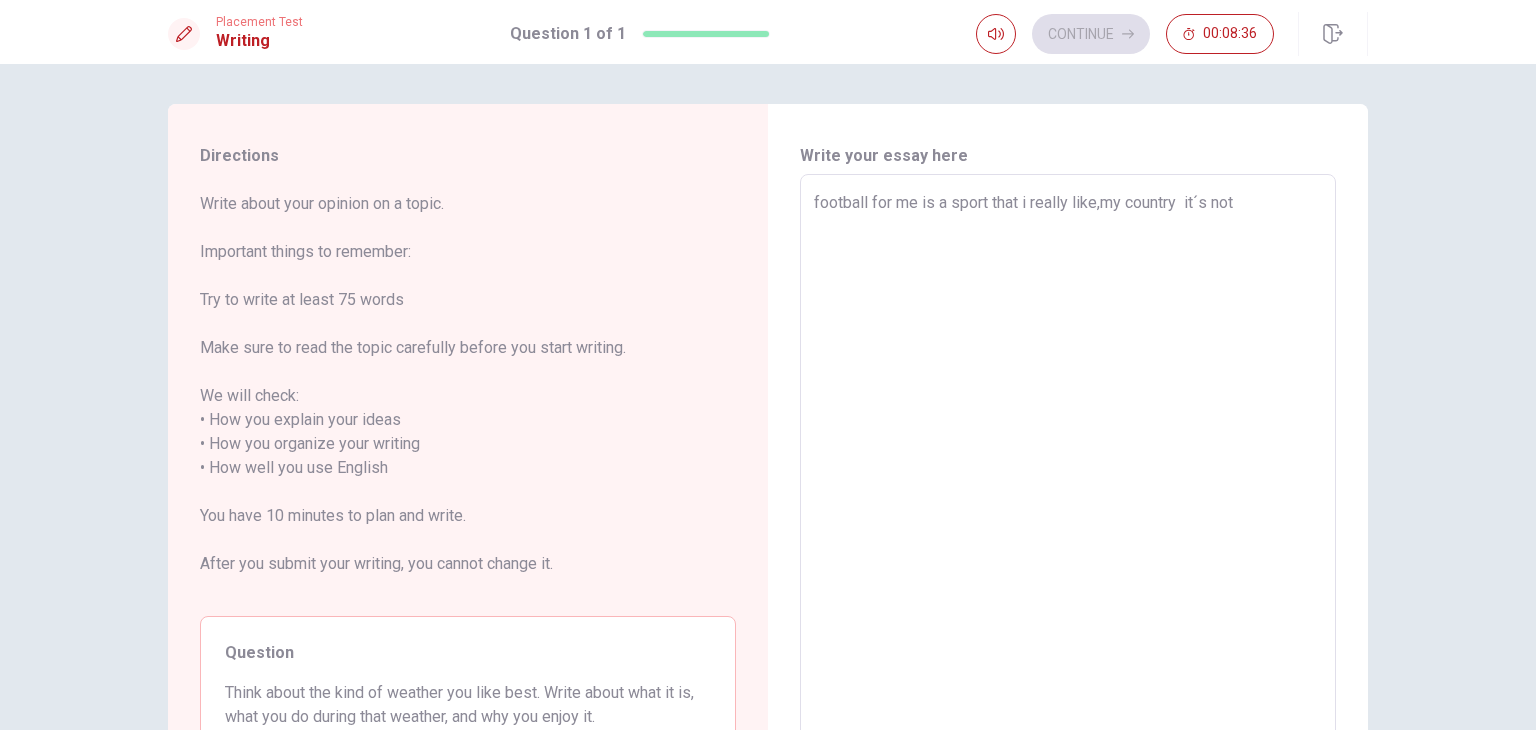 type on "x" 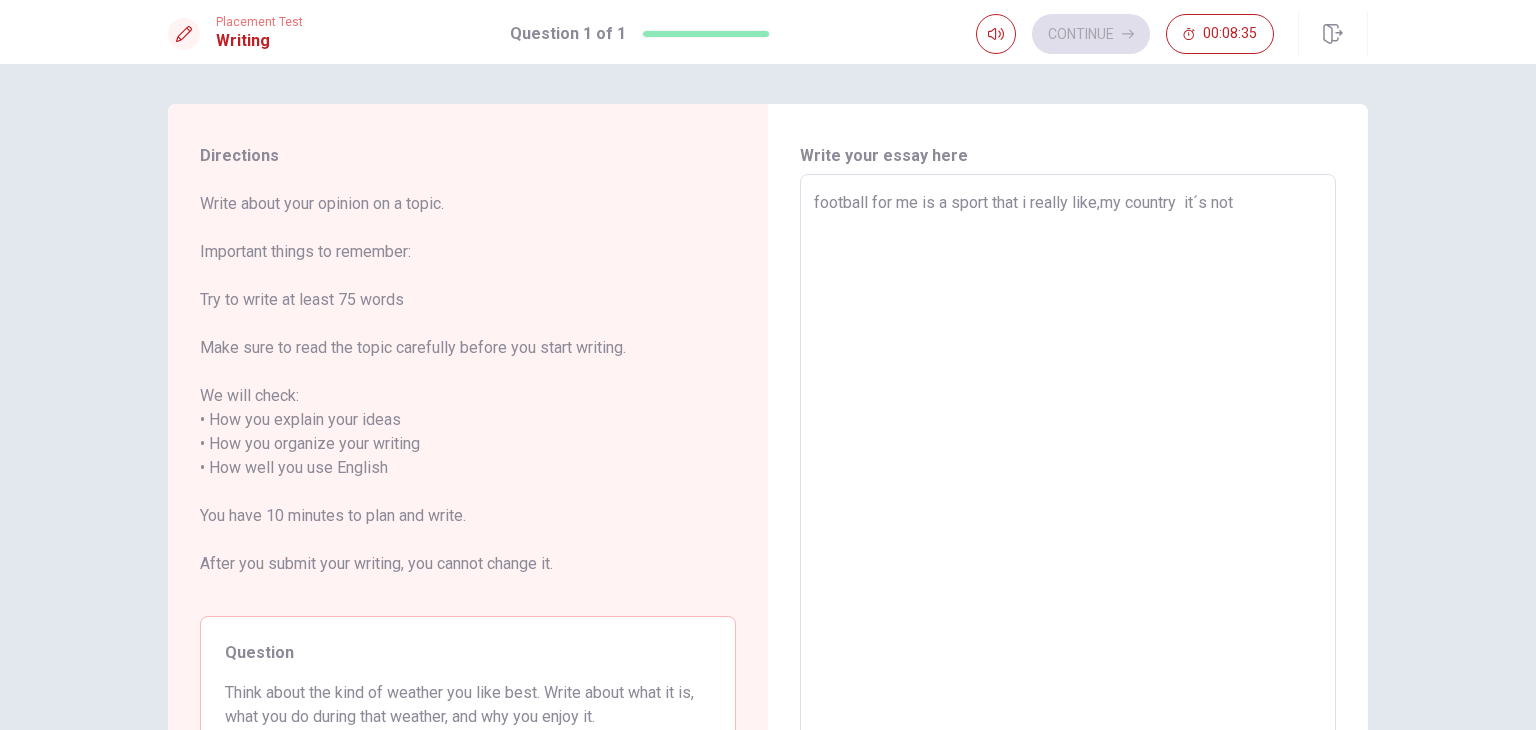 type on "football for me is a sport that i really like,my country  it´s not" 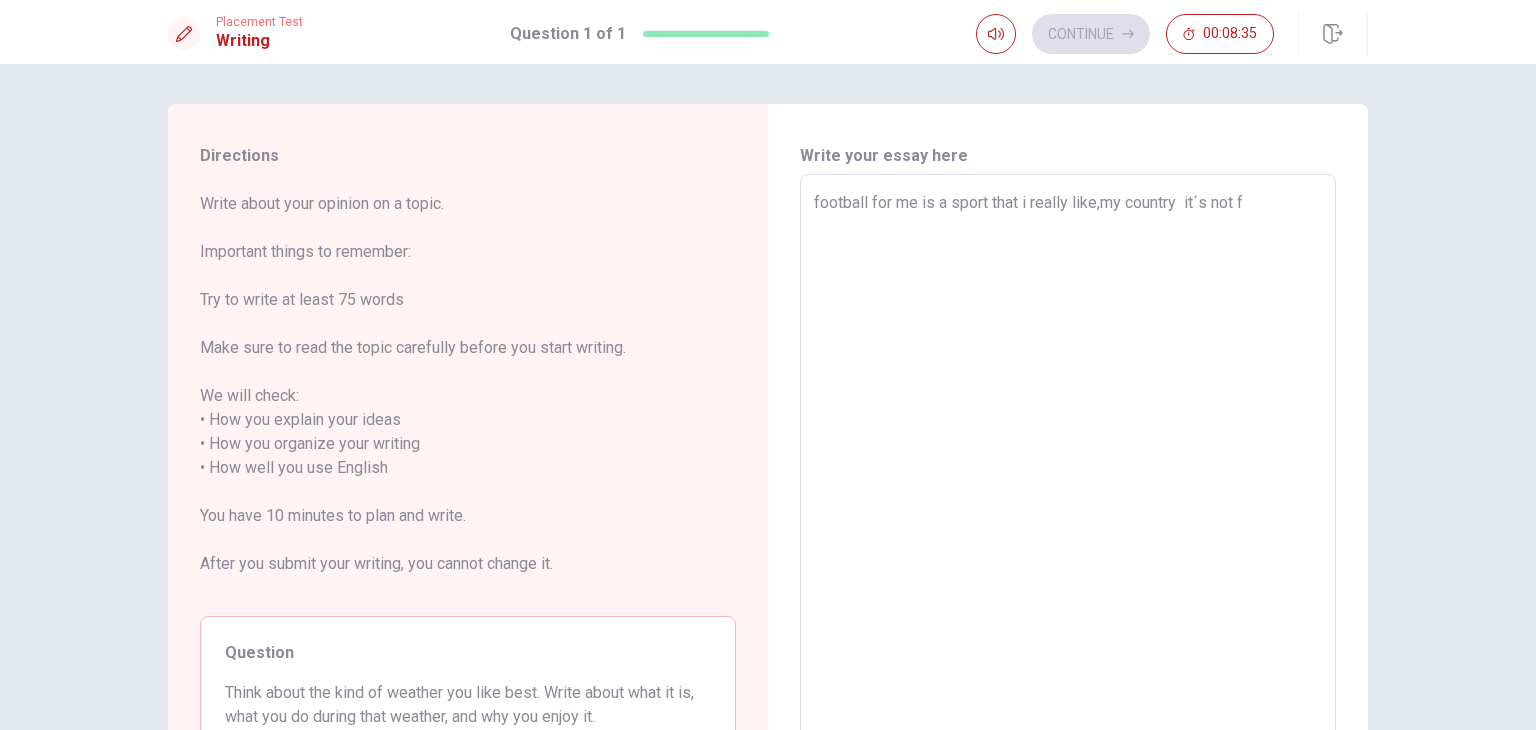 type on "x" 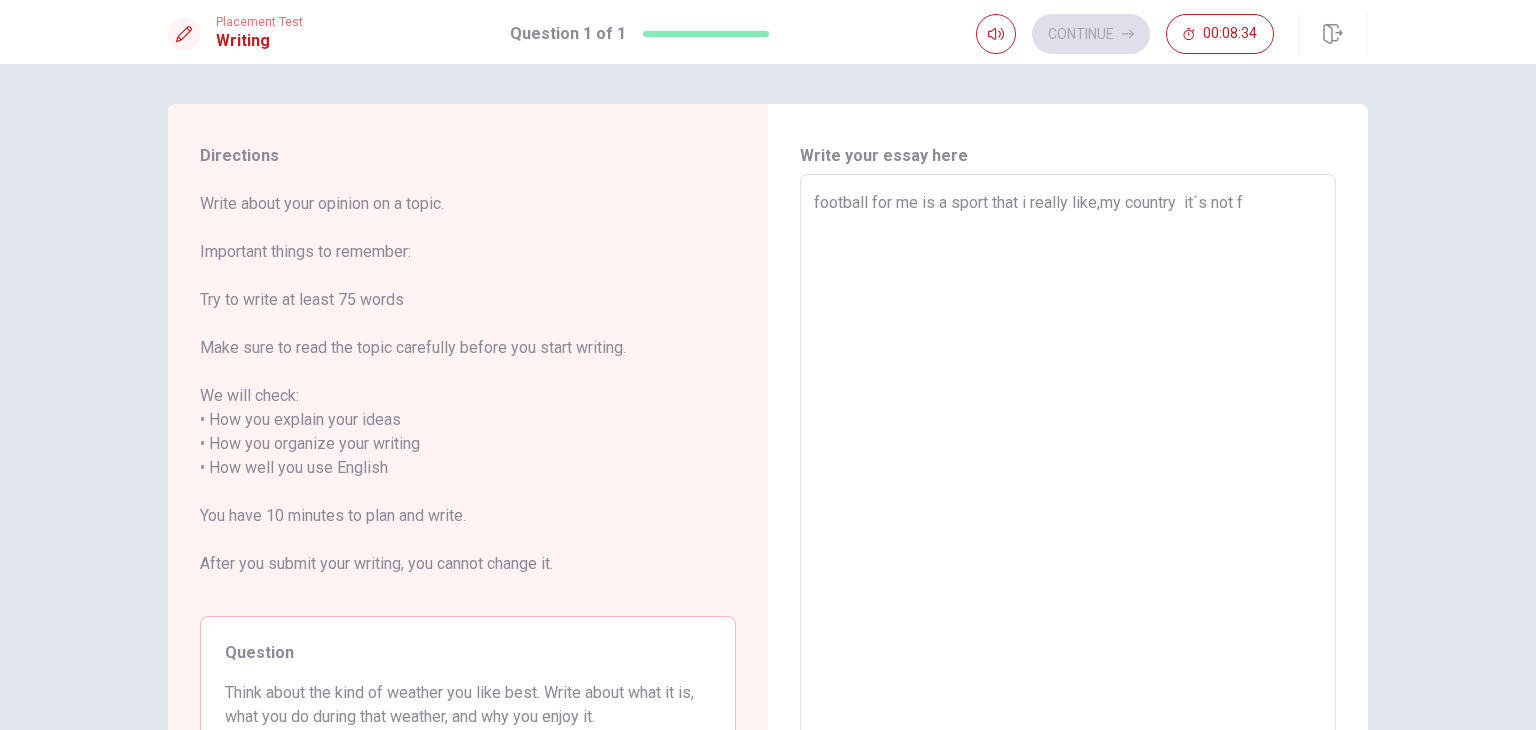type on "football for me is a sport that i really like,my country  it´s not fo" 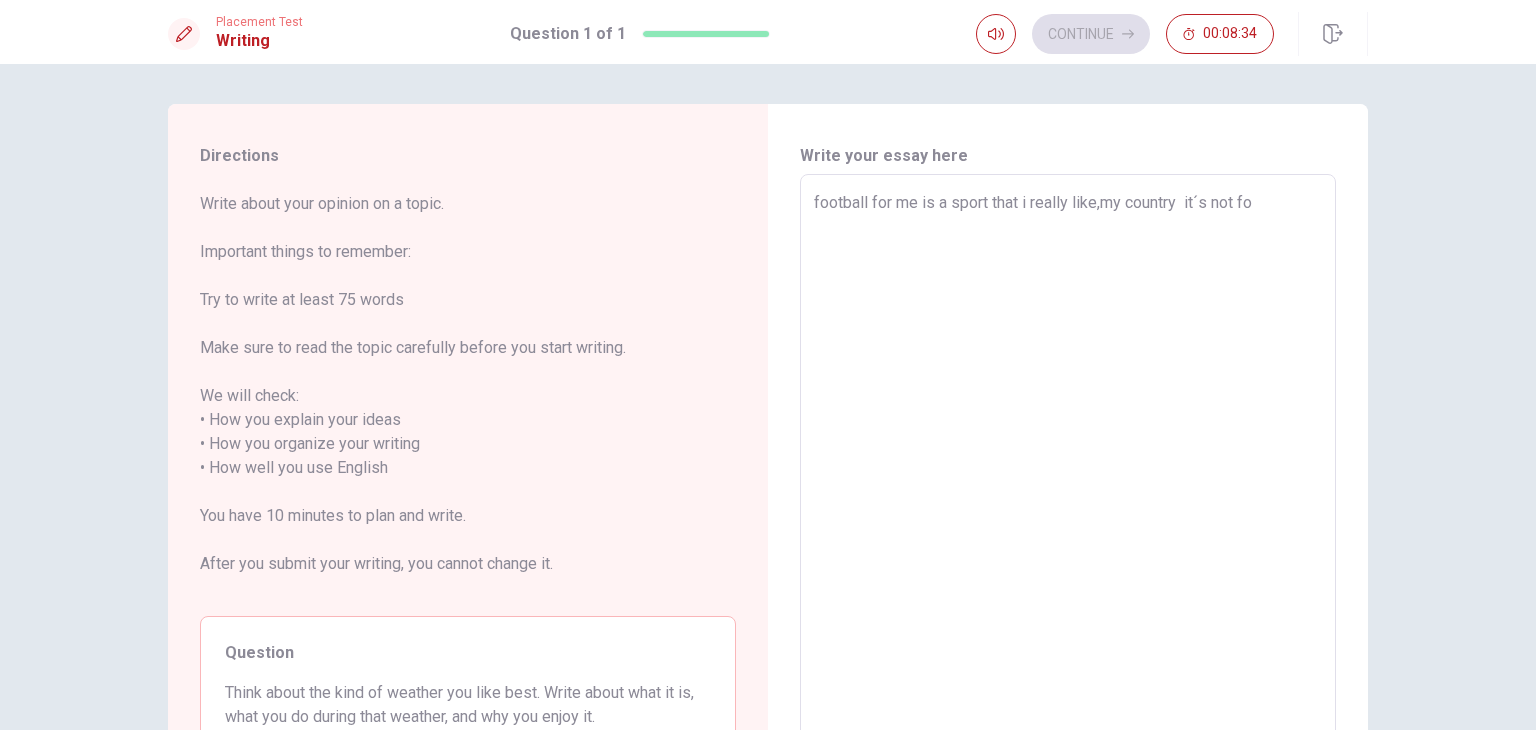 type on "x" 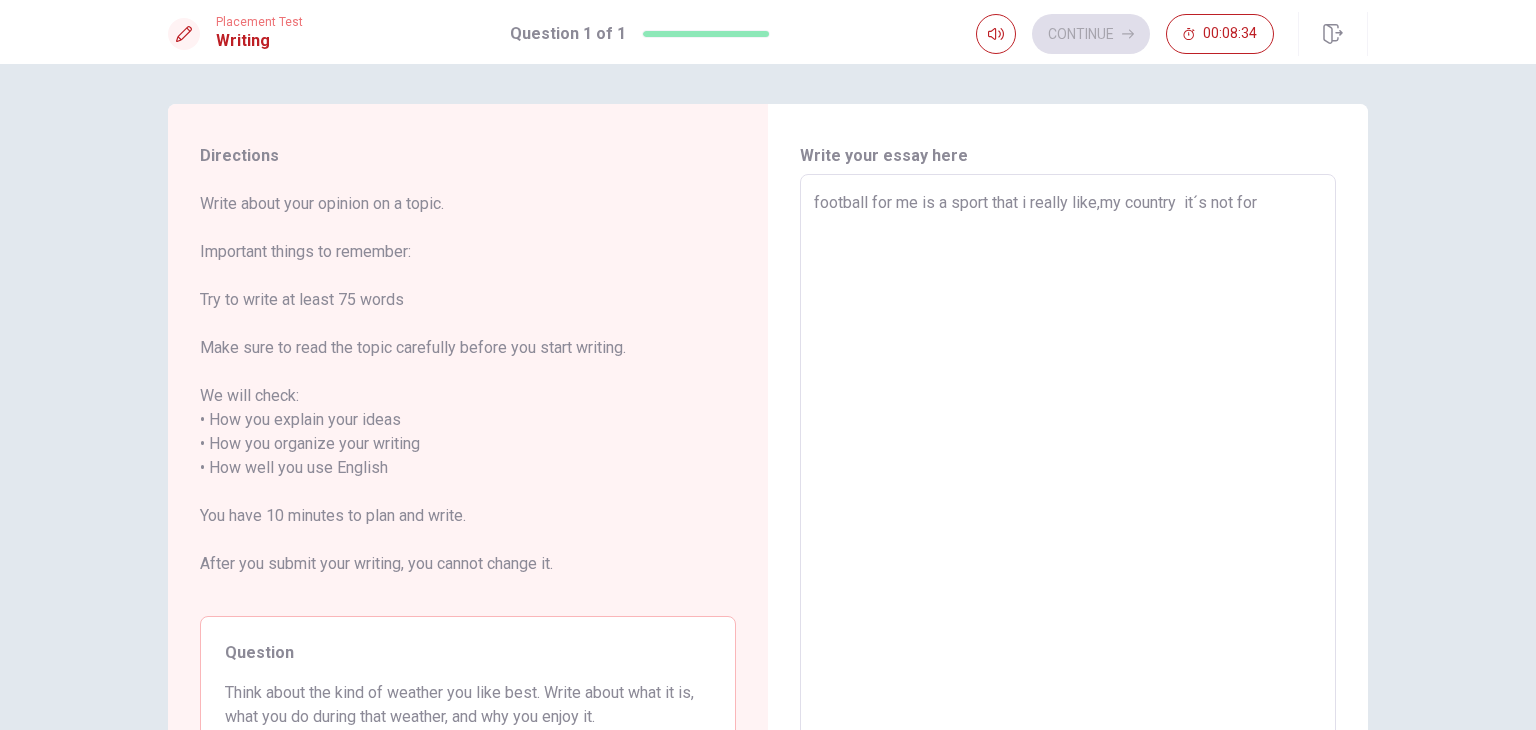 type on "football for me is a sport that i really like,my country  it´s not for" 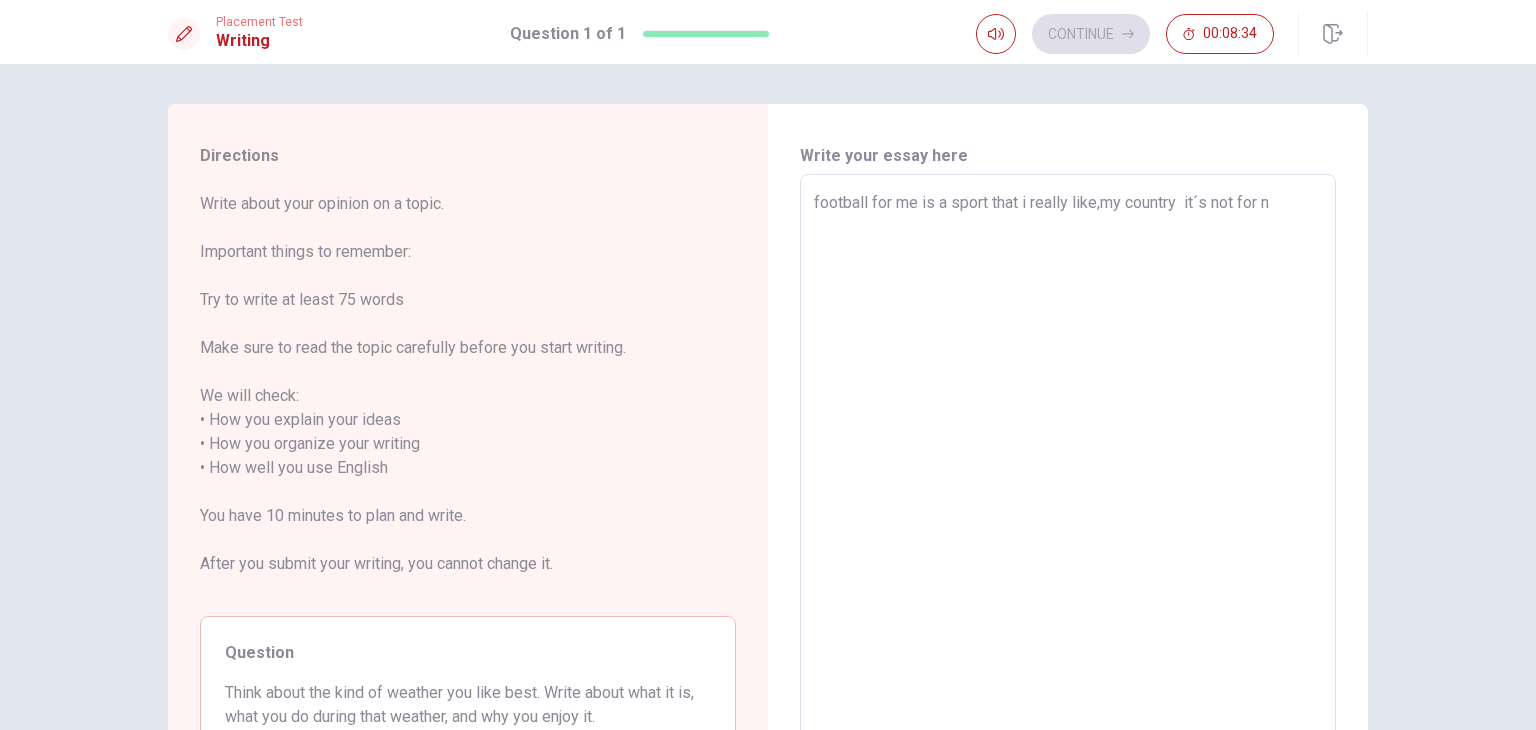 type on "x" 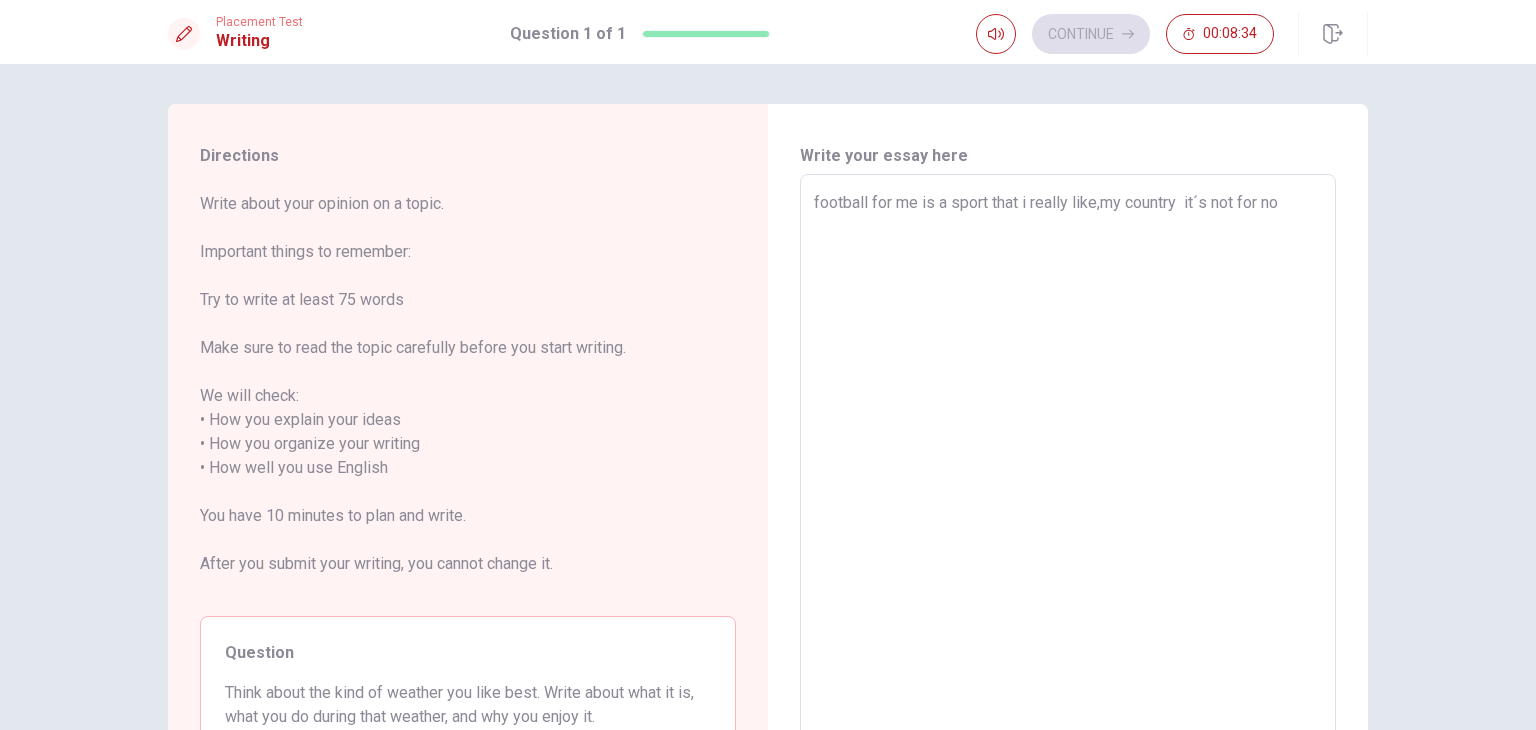 type on "x" 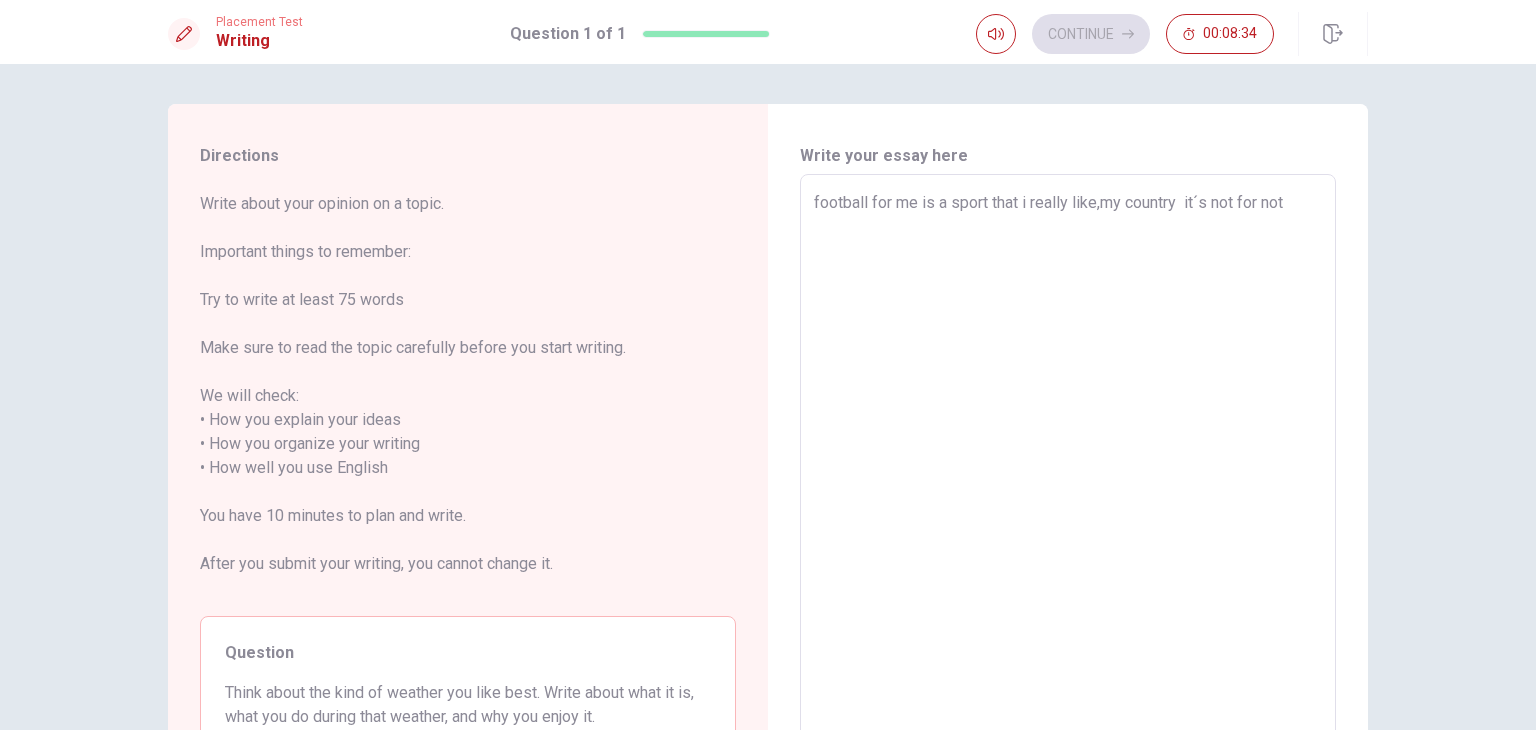type on "x" 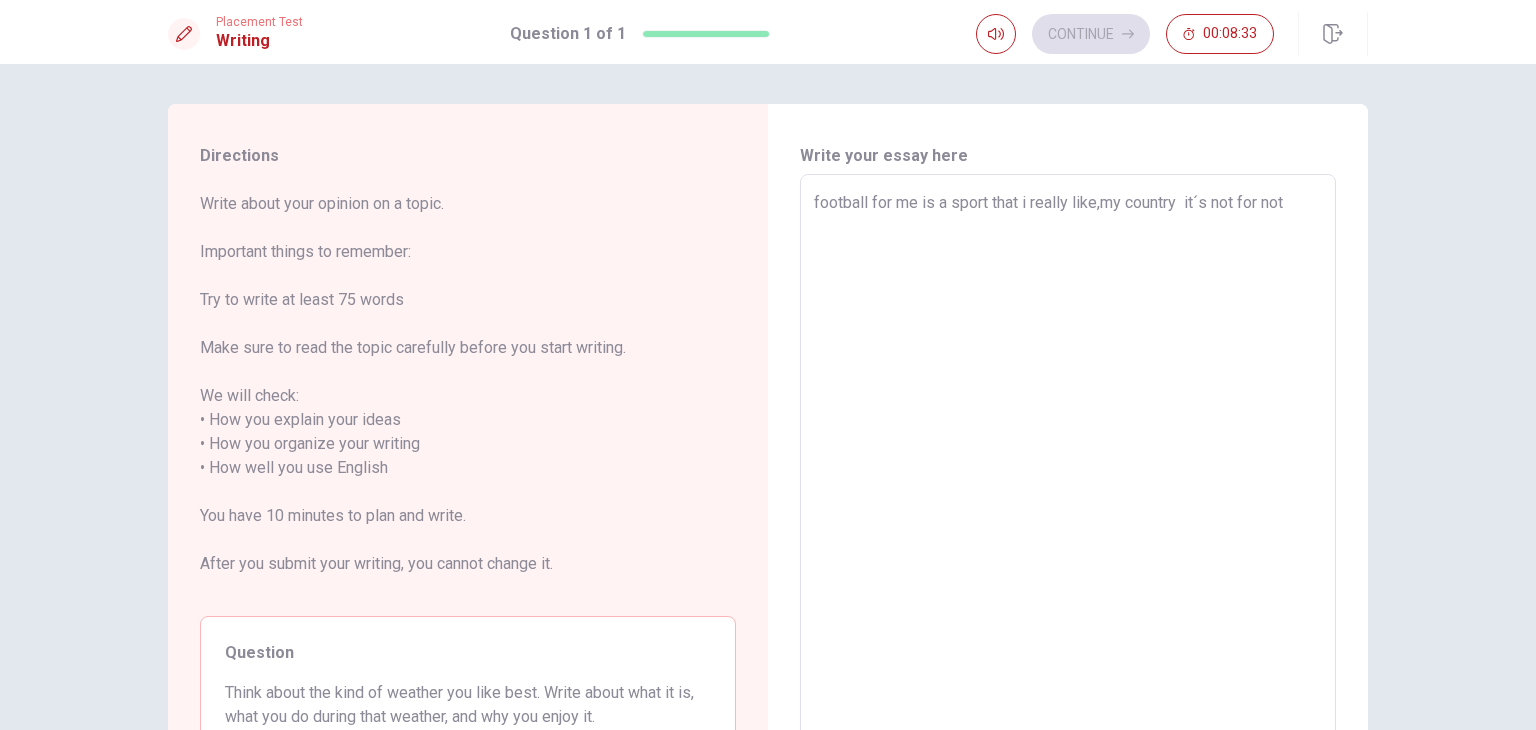 type on "football for me is a sport that i really like,my country  it´s not for noth" 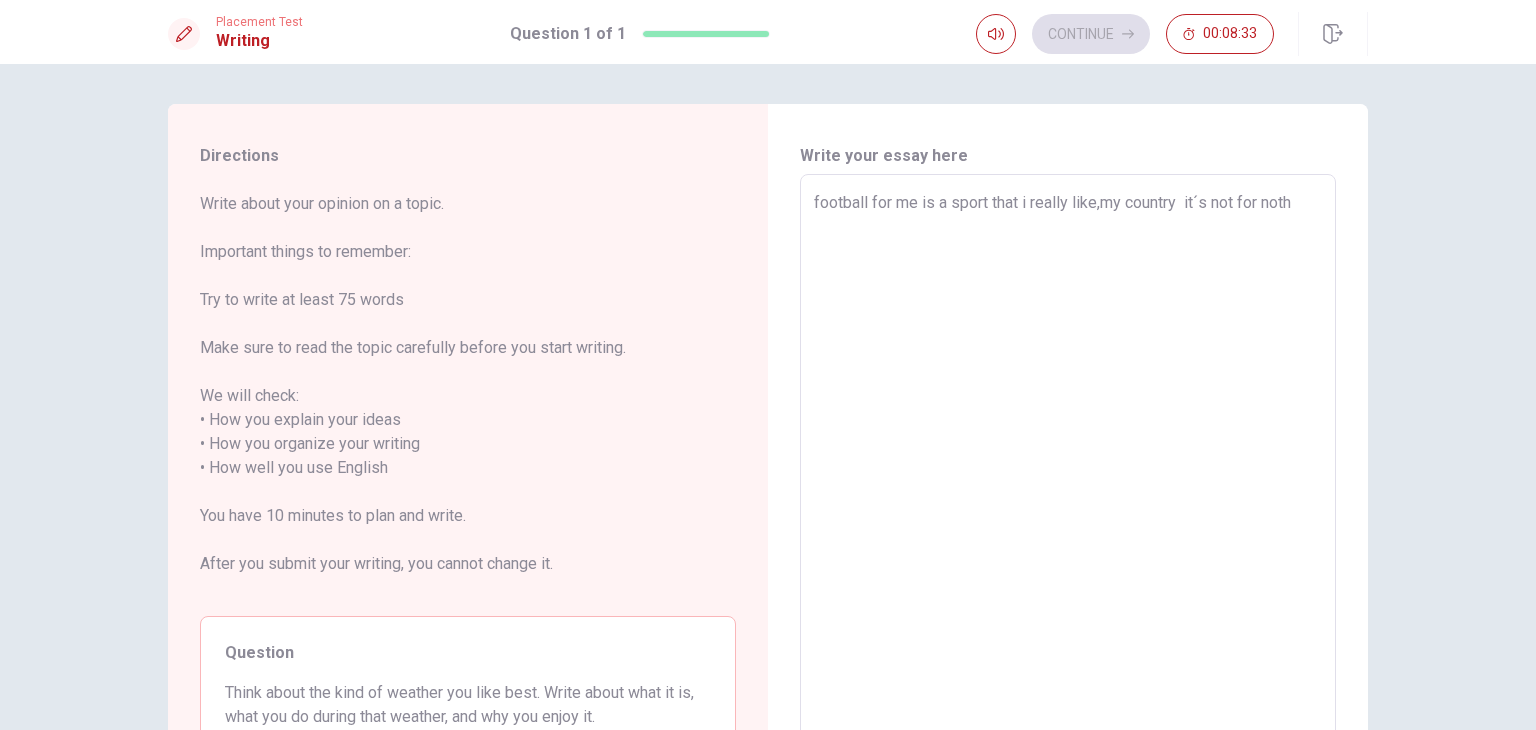 type on "x" 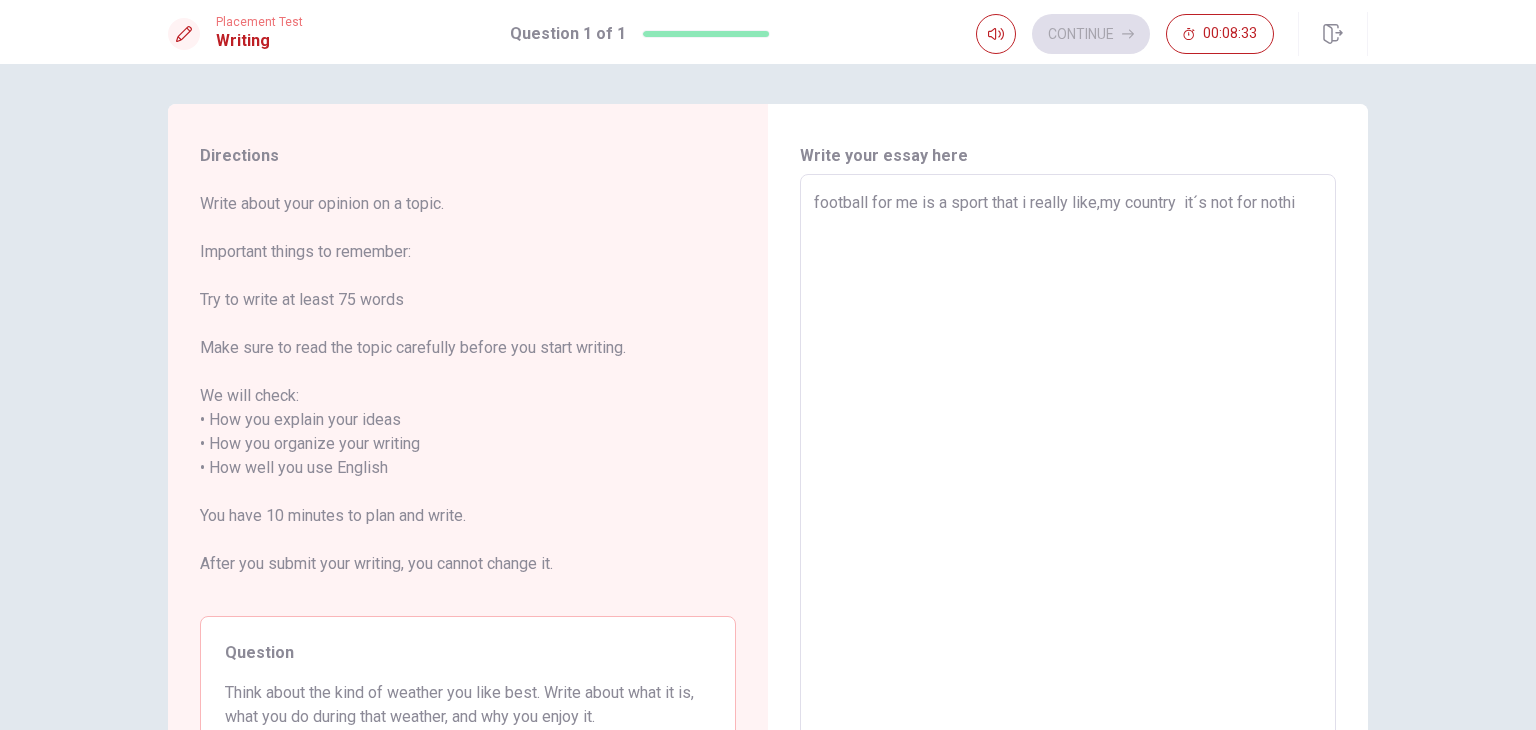 type on "x" 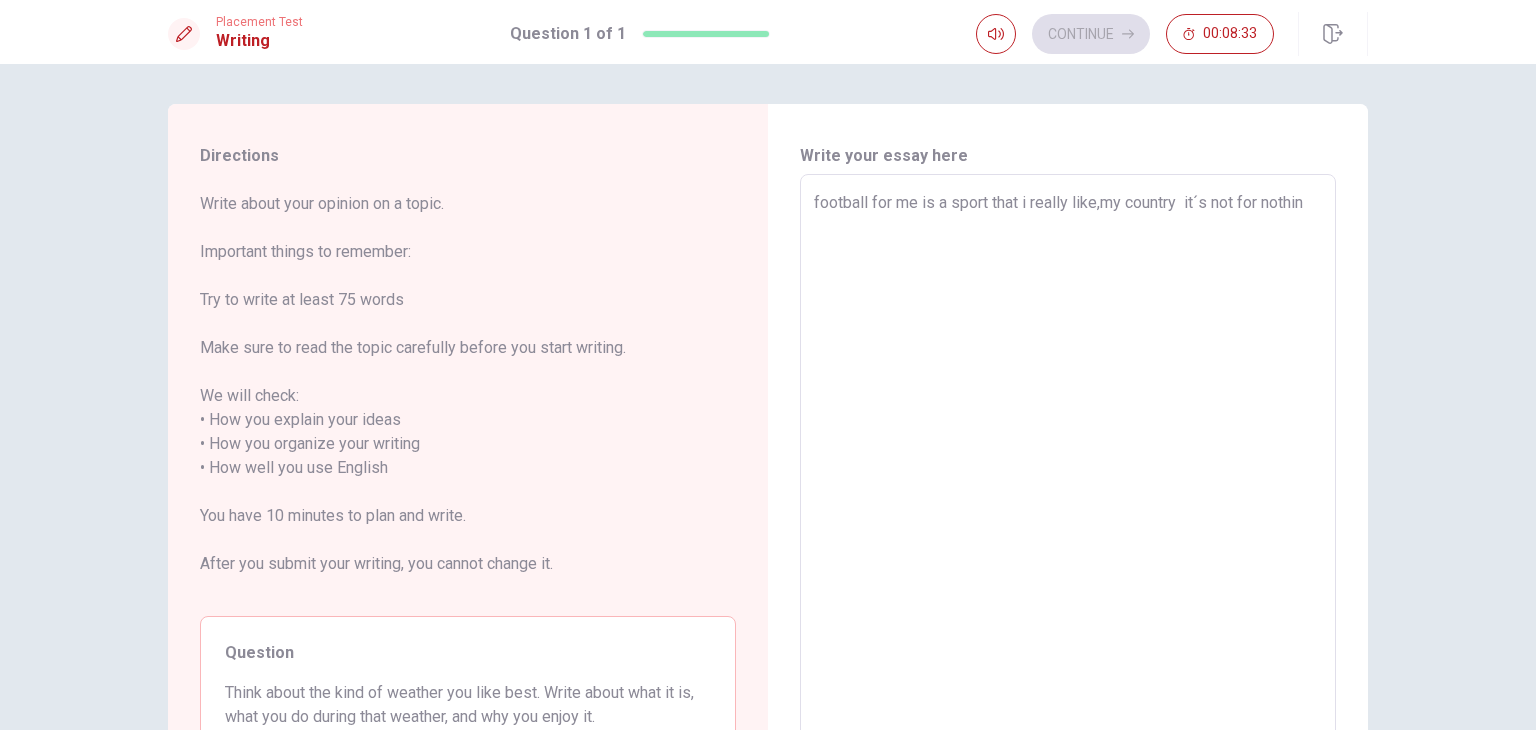 type on "x" 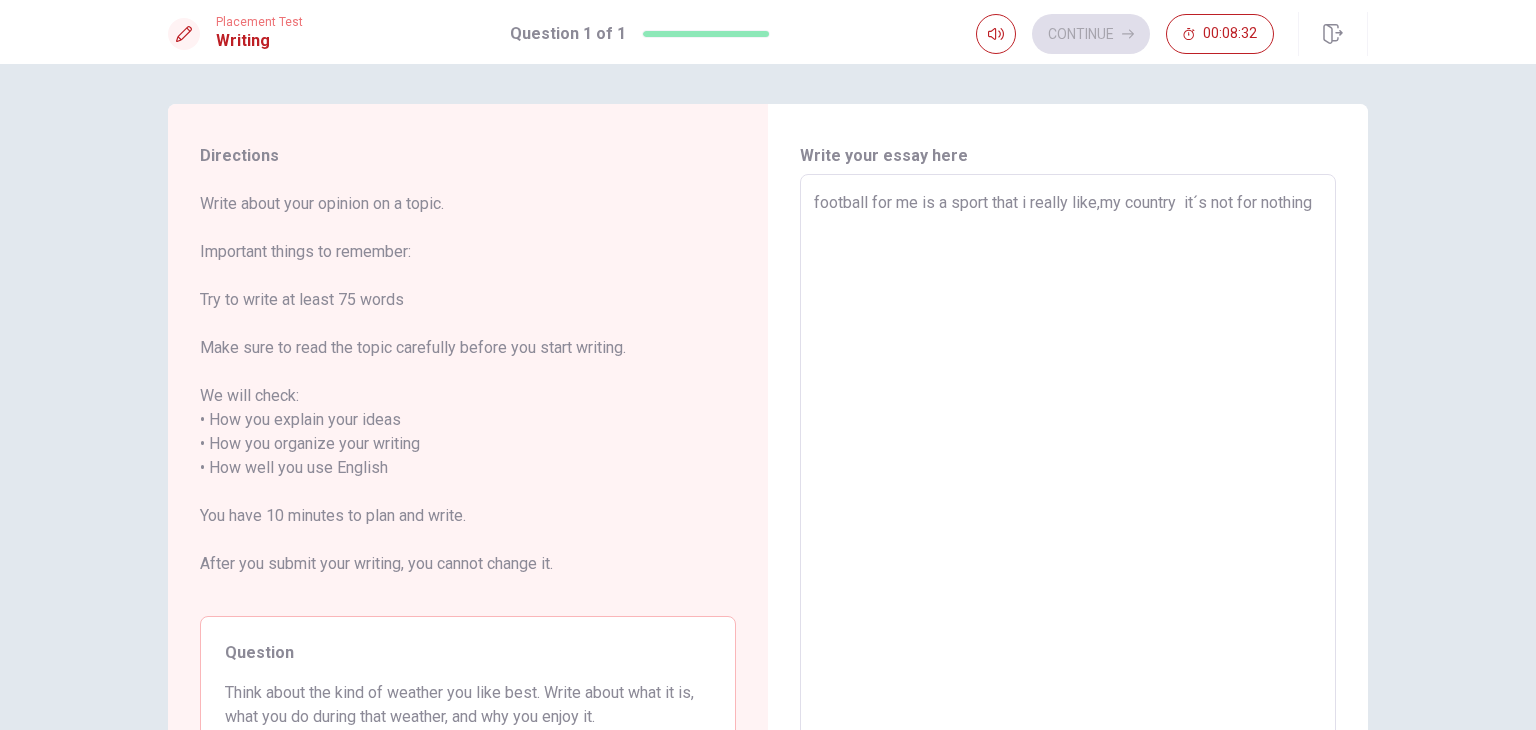 type on "x" 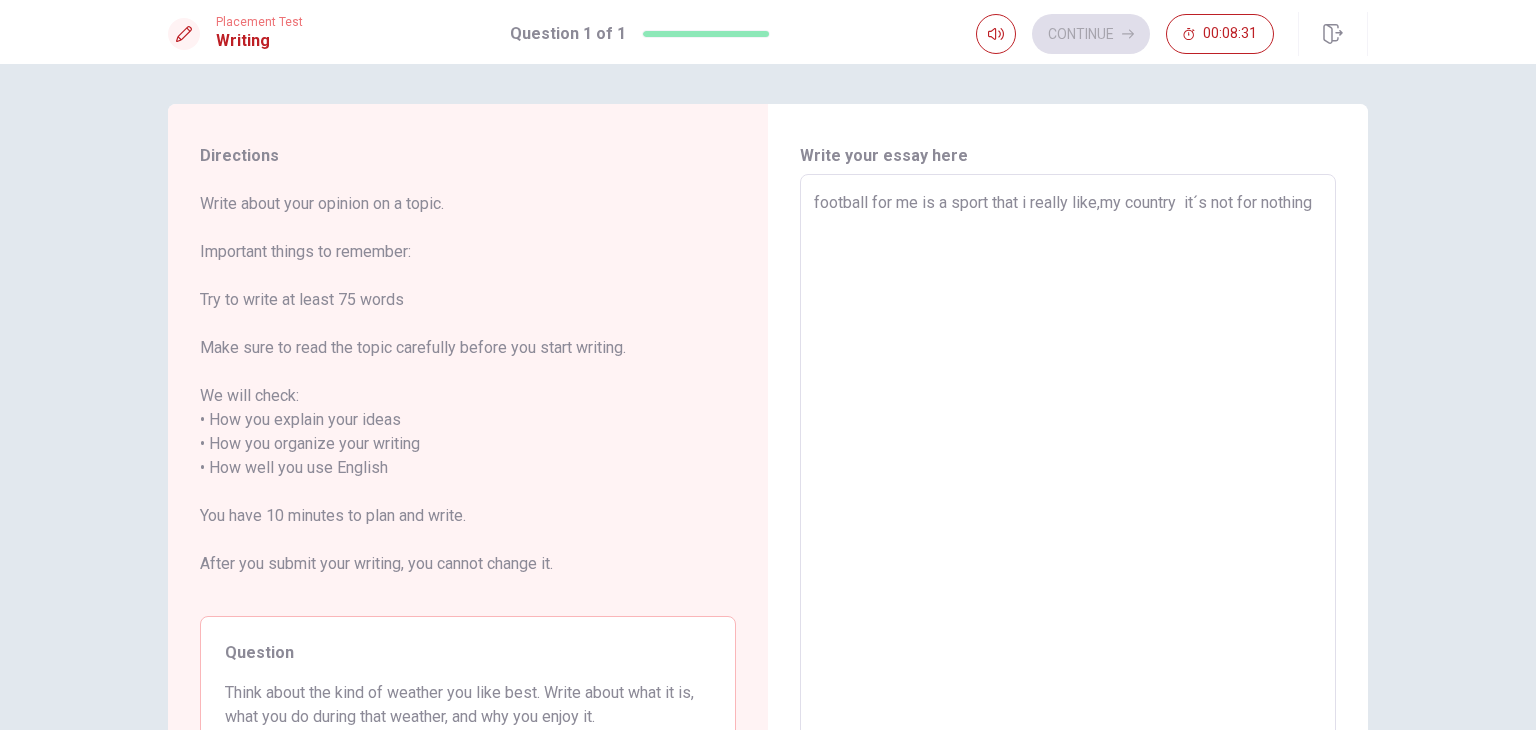 type on "football for me is a sport that i really like,my country  it´s not for nothing" 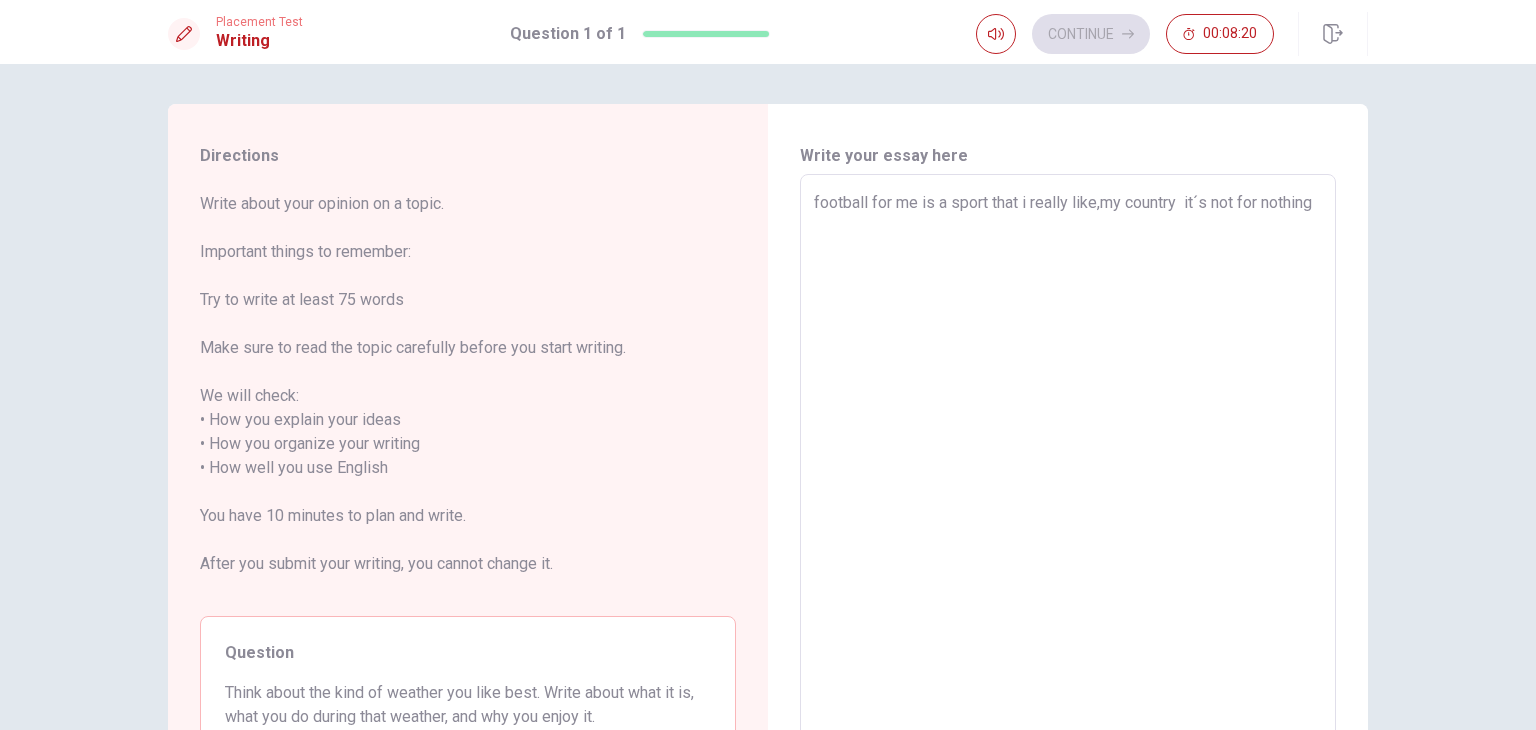type on "x" 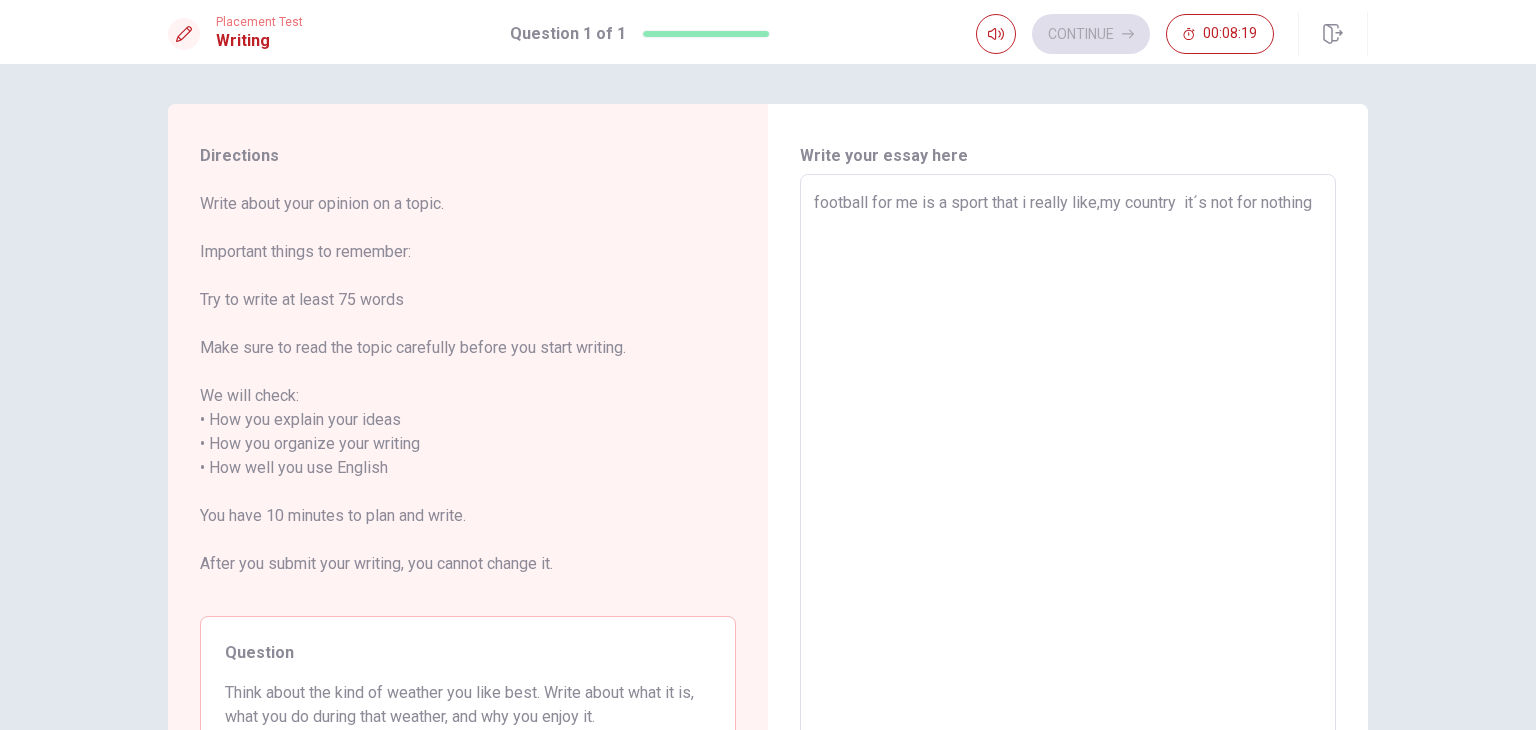 type on "football for me is a sport that i really like,my country  it´s not for nothing w" 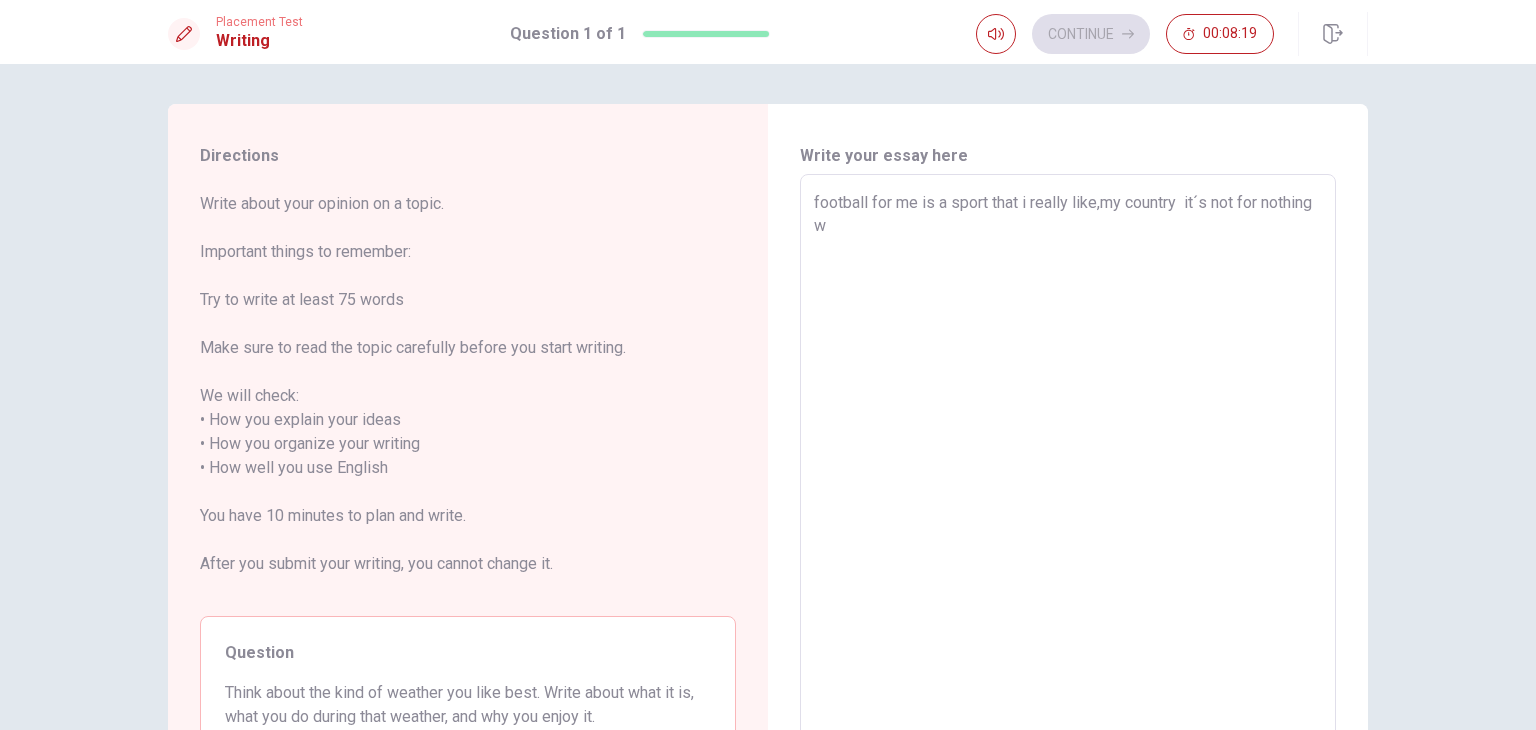 type on "x" 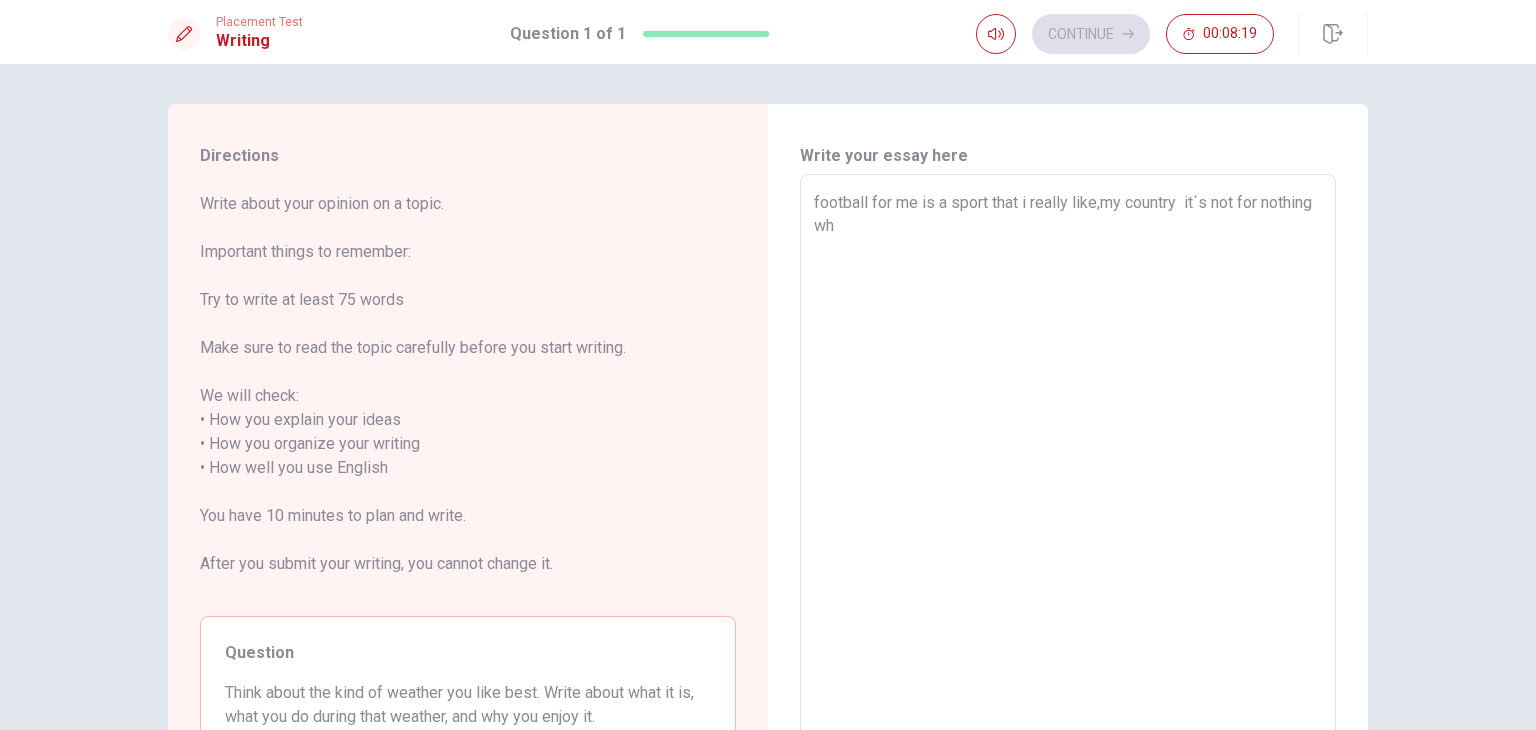 type on "x" 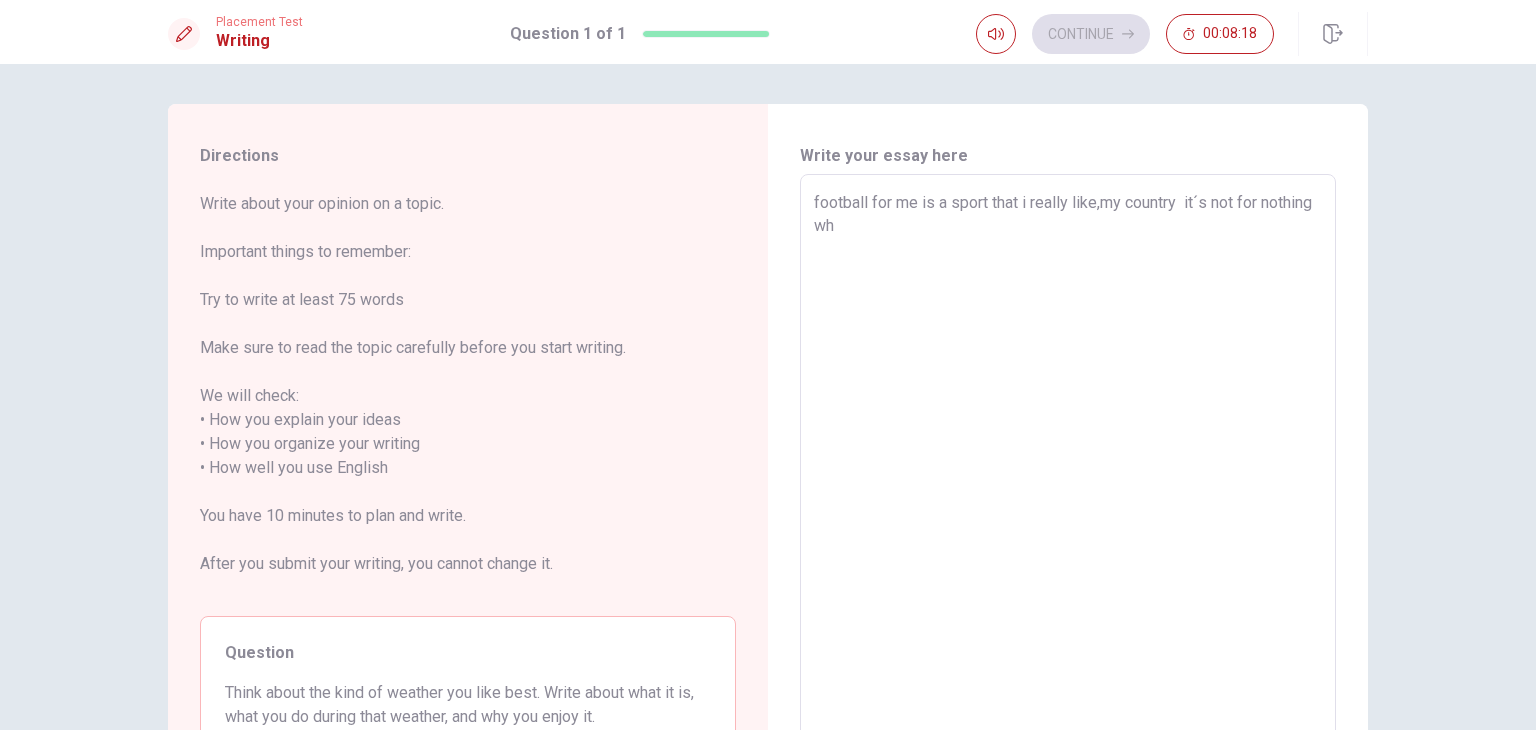 type on "football for me is a sport that i really like,my country  it´s not for nothing wha" 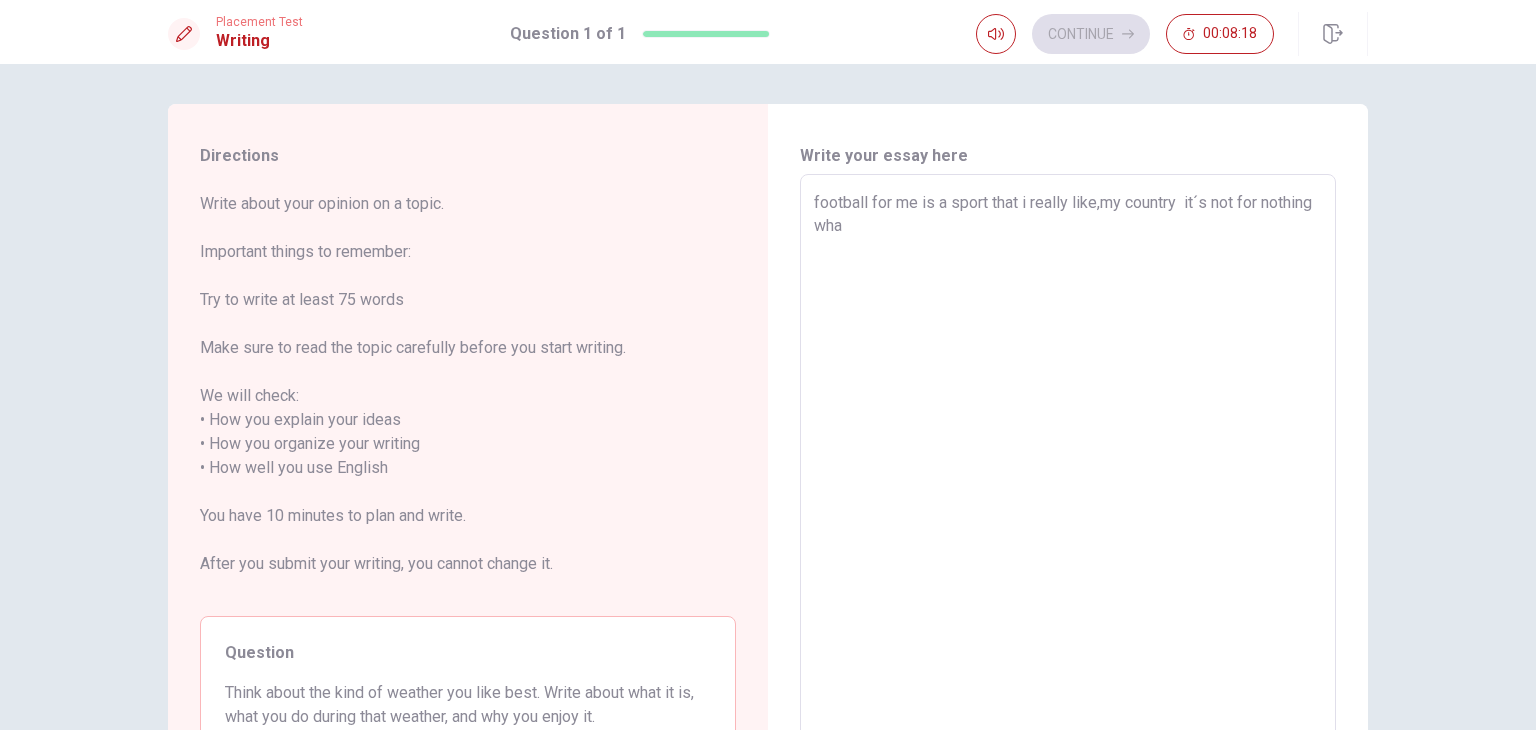 type on "x" 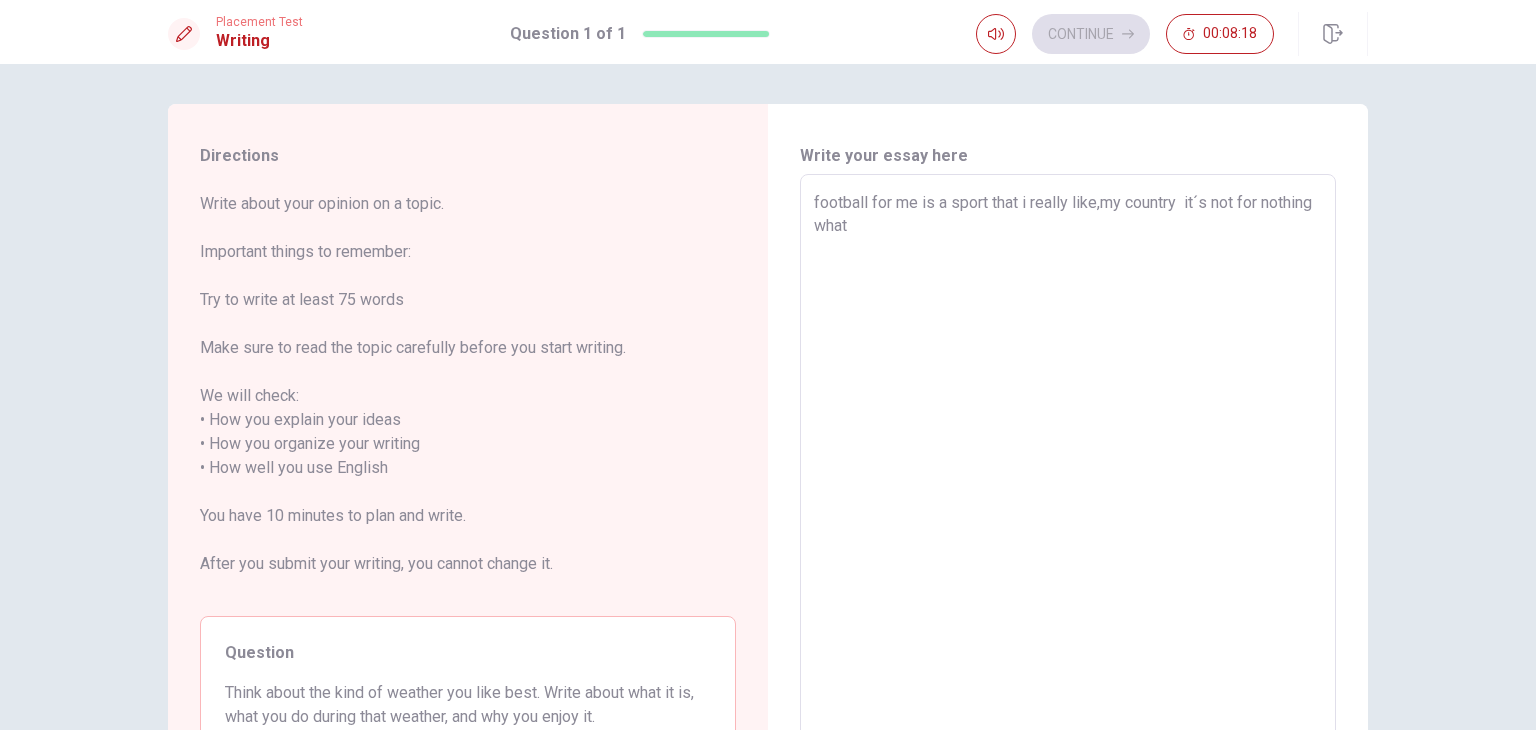 type on "x" 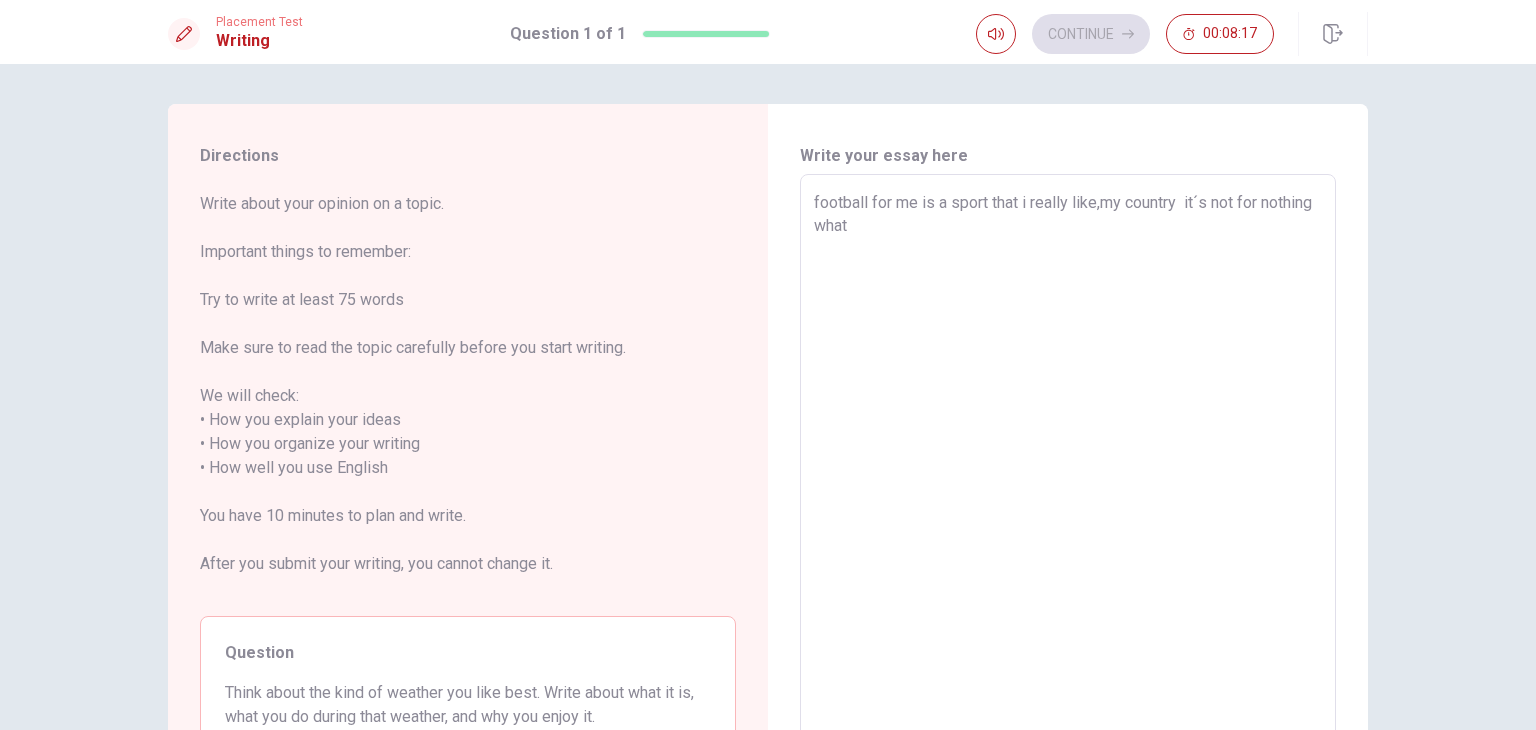 type on "football for me is a sport that i really like,my country  it´s not for nothing what i" 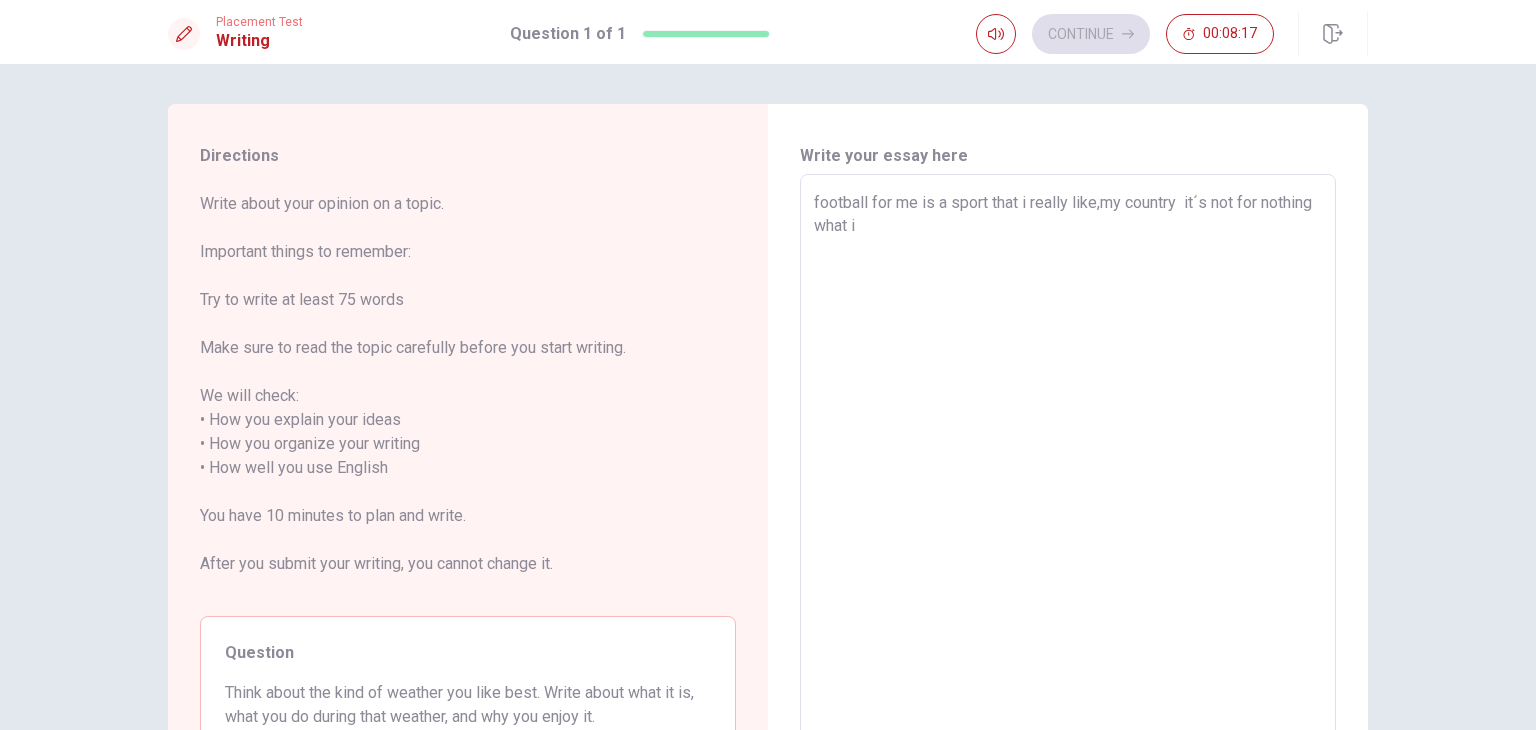 type on "x" 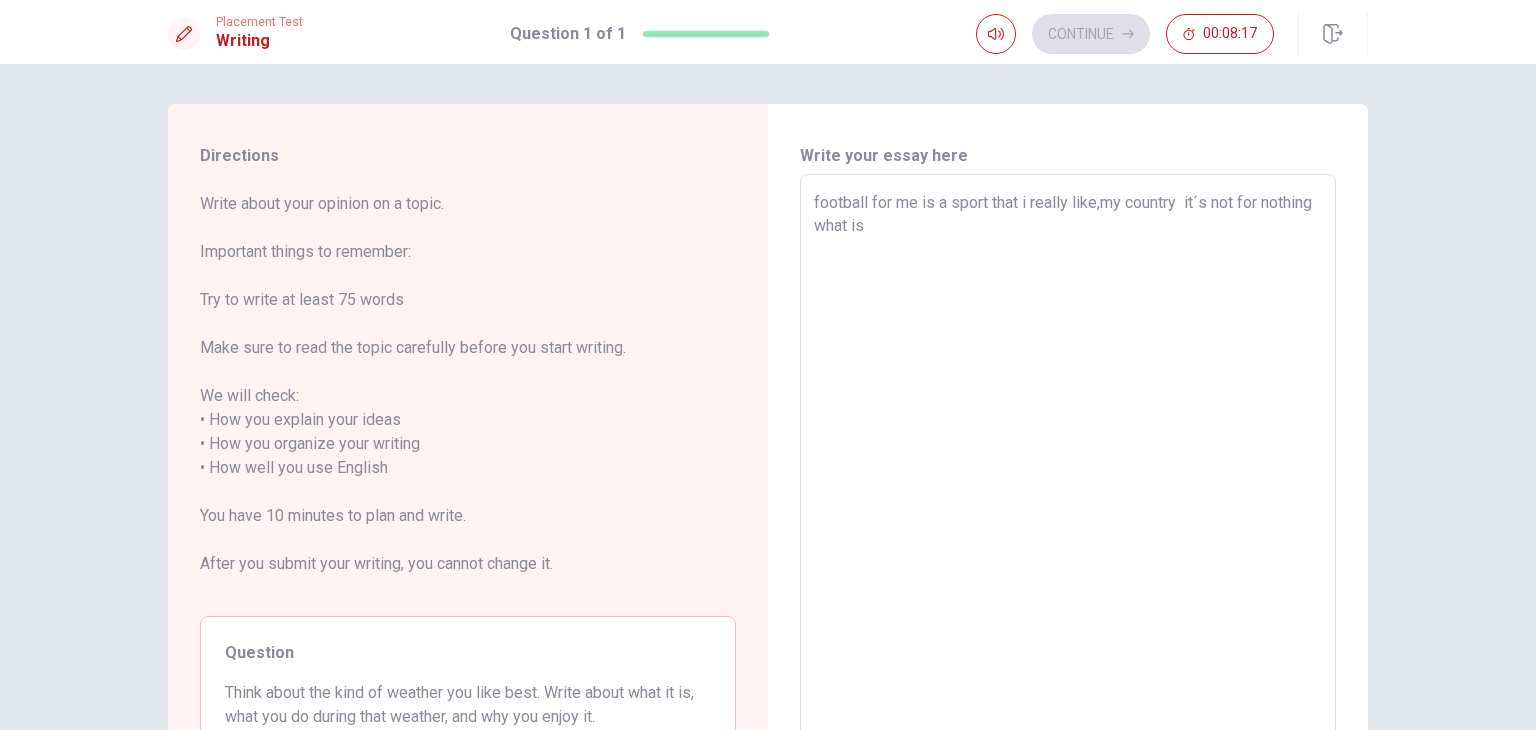 type on "x" 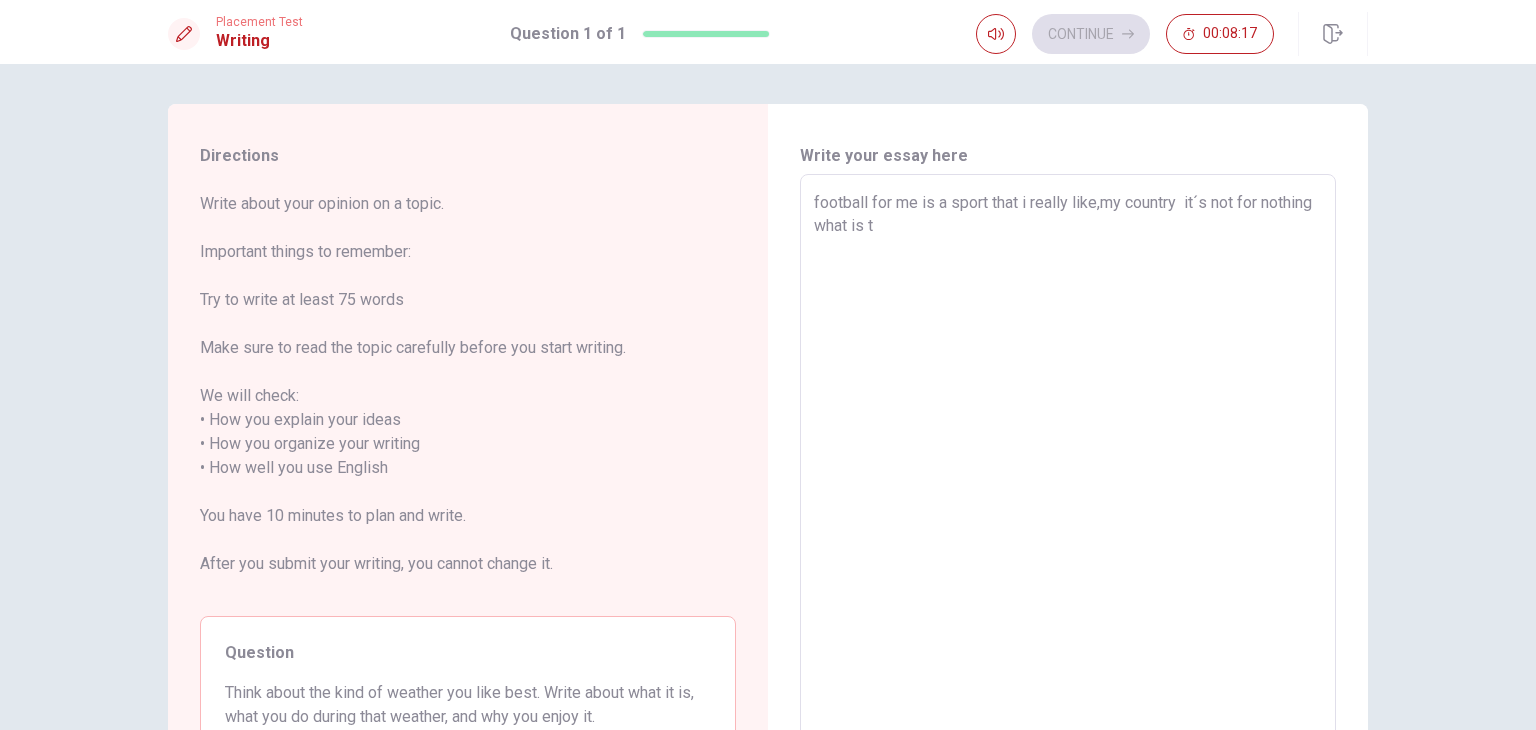 type on "x" 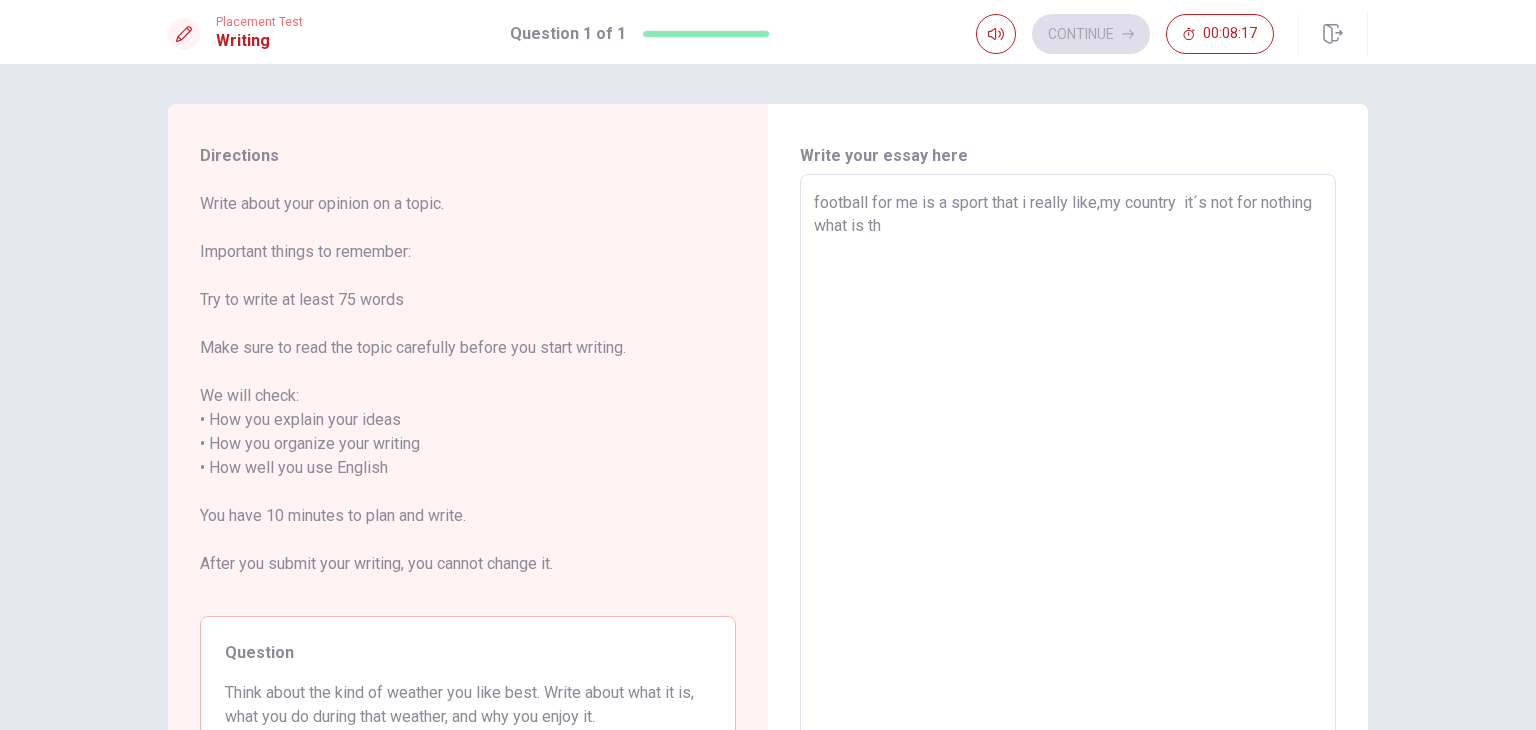 type on "x" 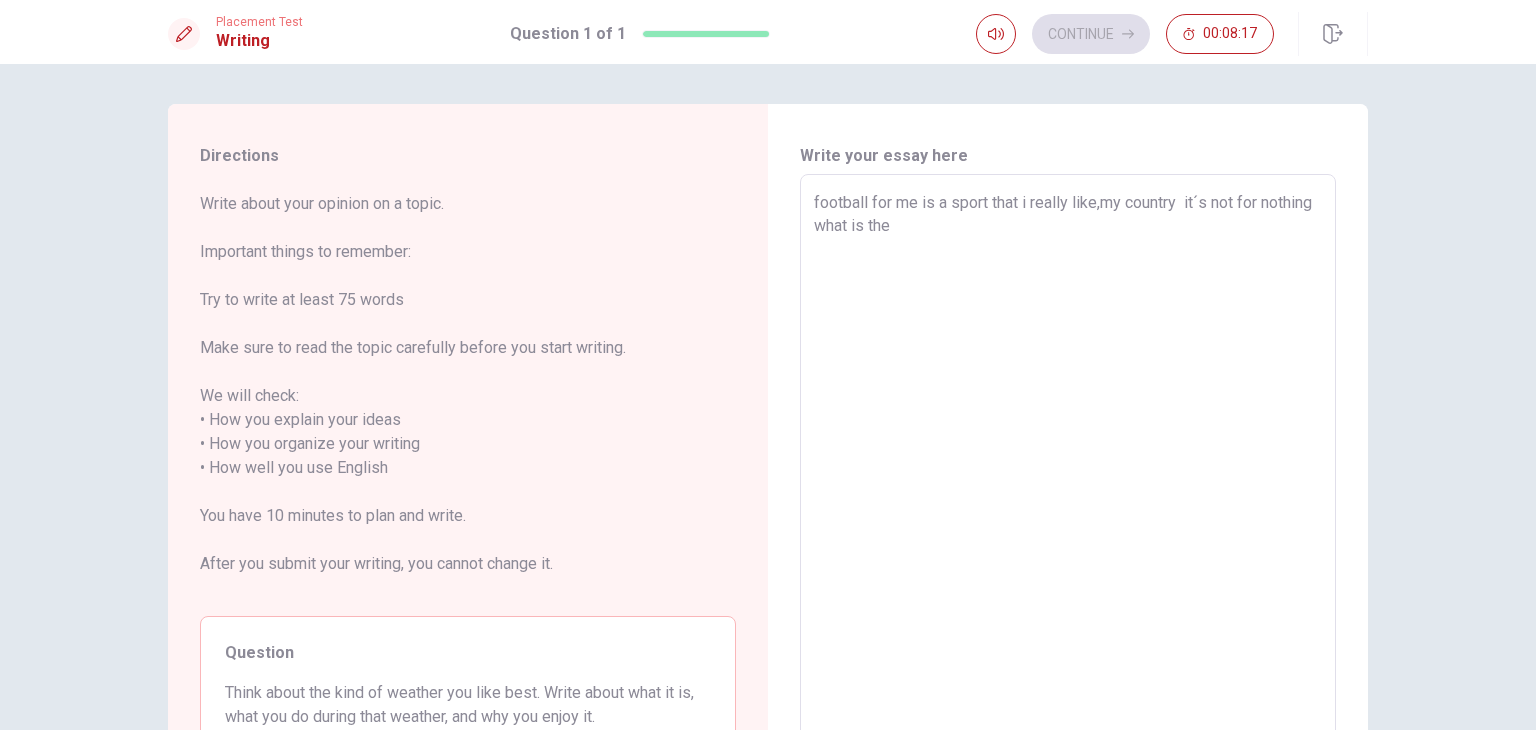 type on "x" 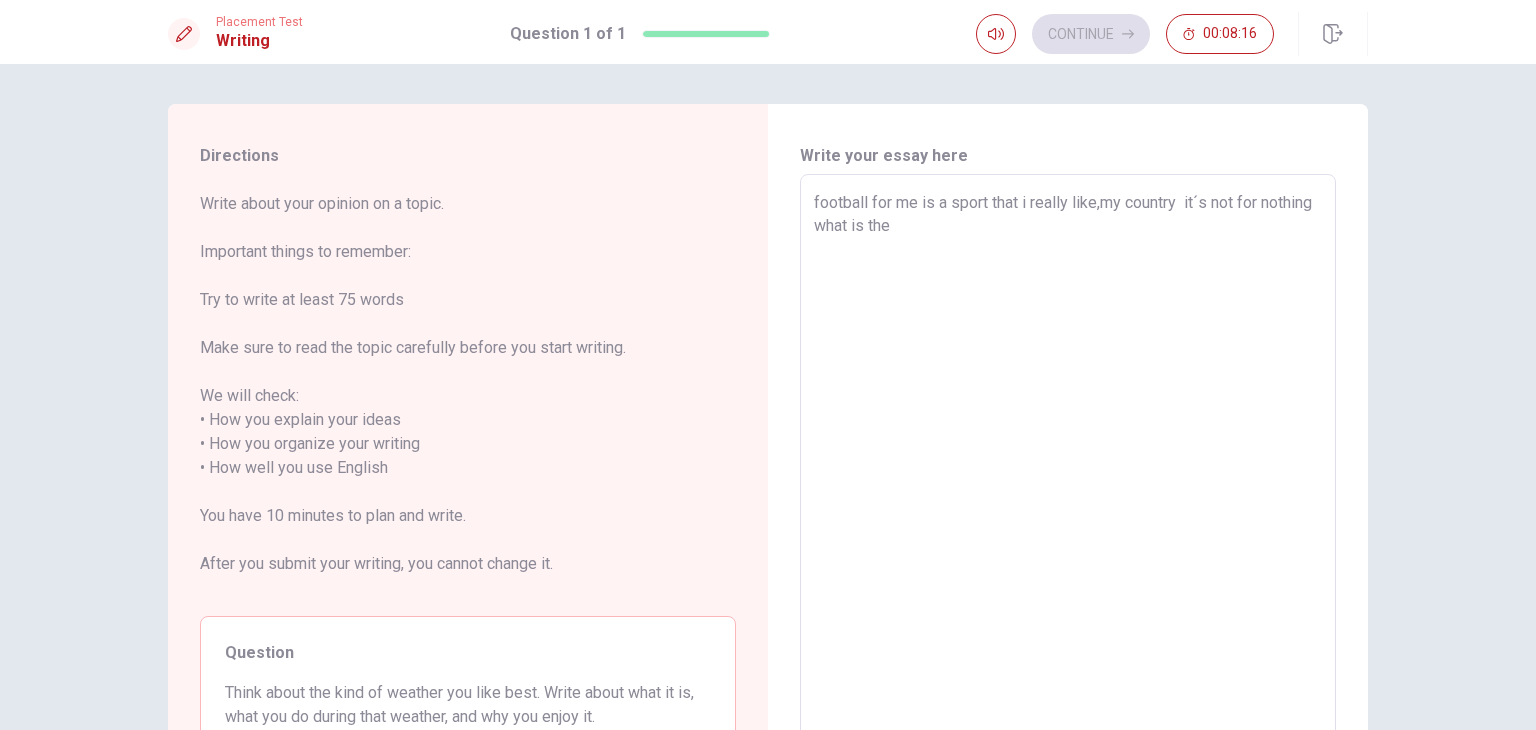 type on "football for me is a sport that i really like,my country  it´s not for nothing what is the" 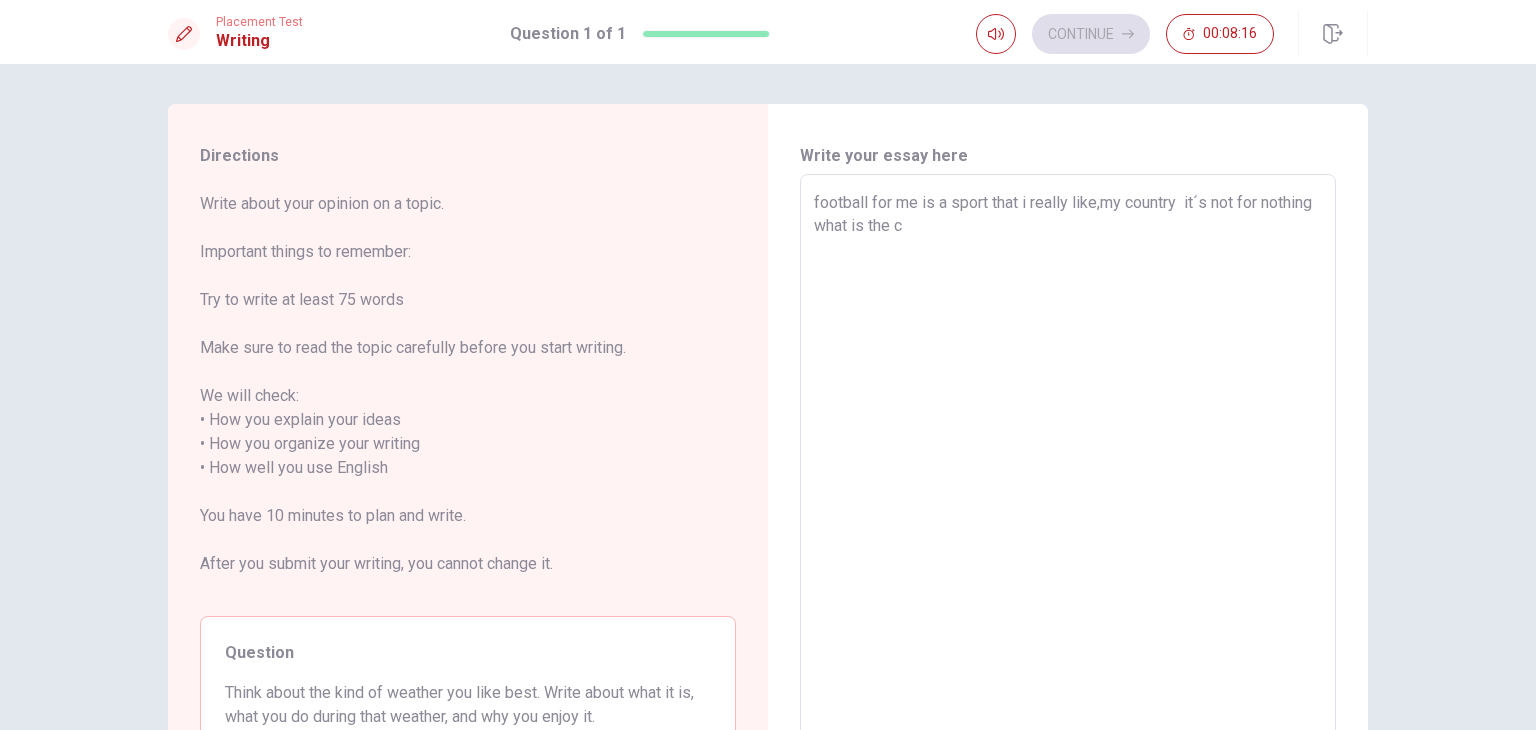 type on "x" 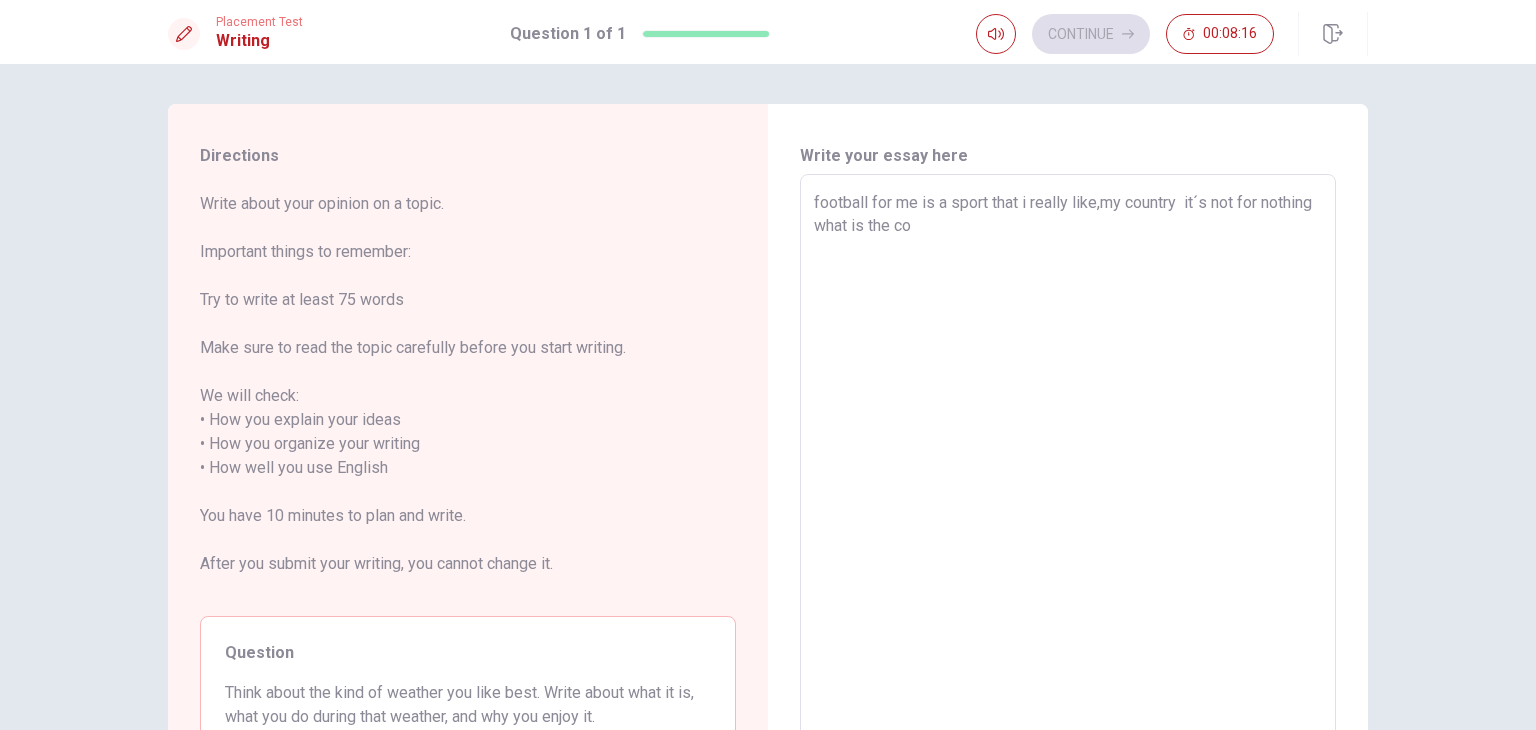type on "x" 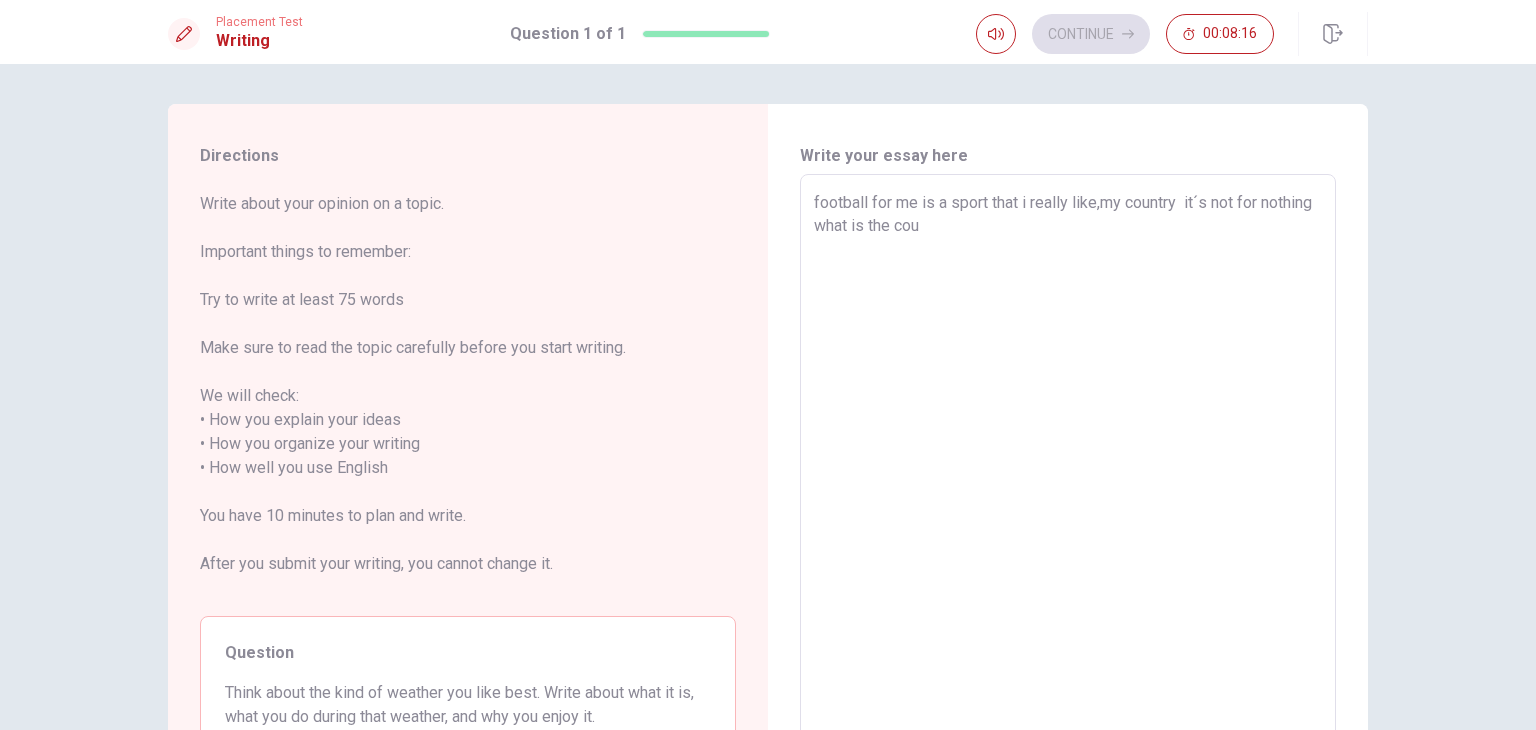 type on "x" 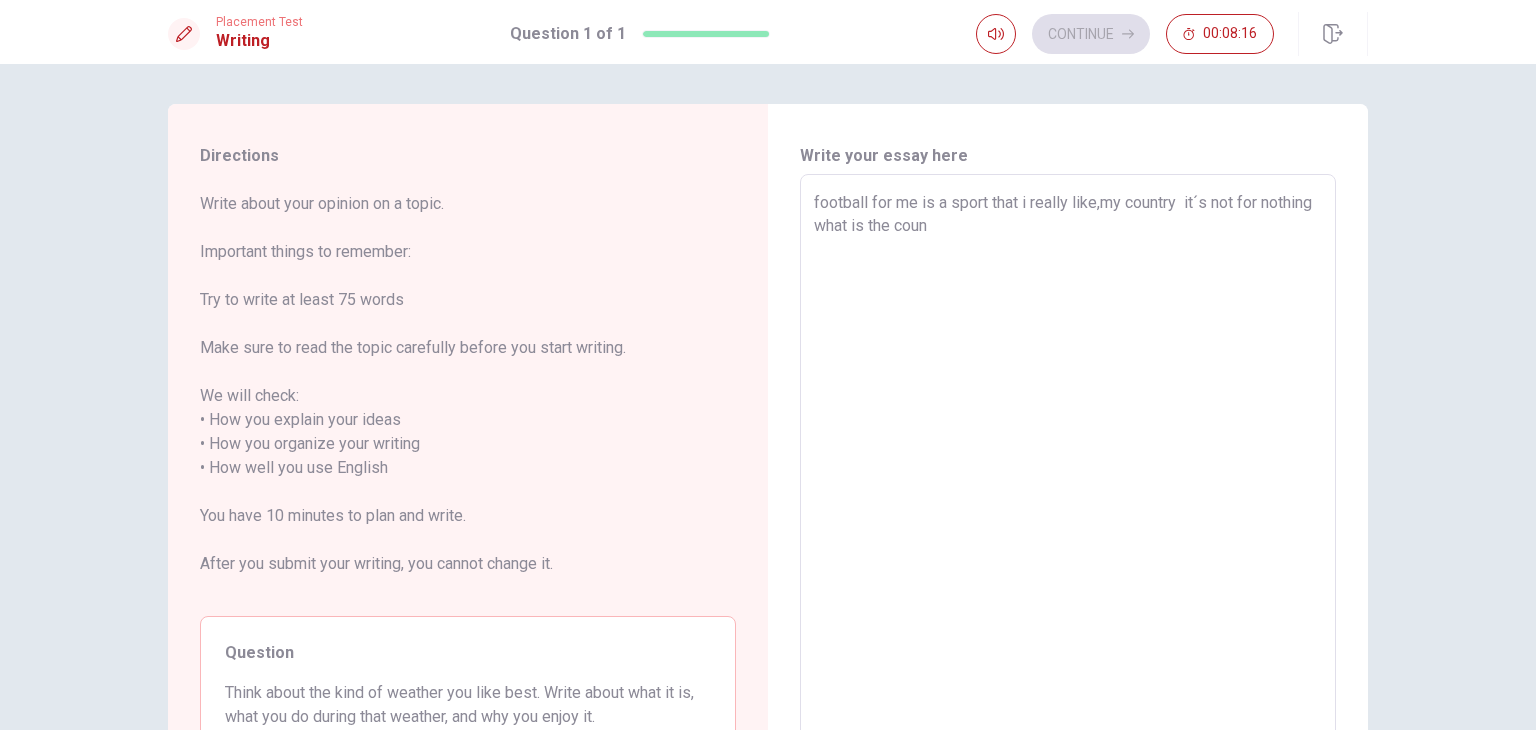type on "x" 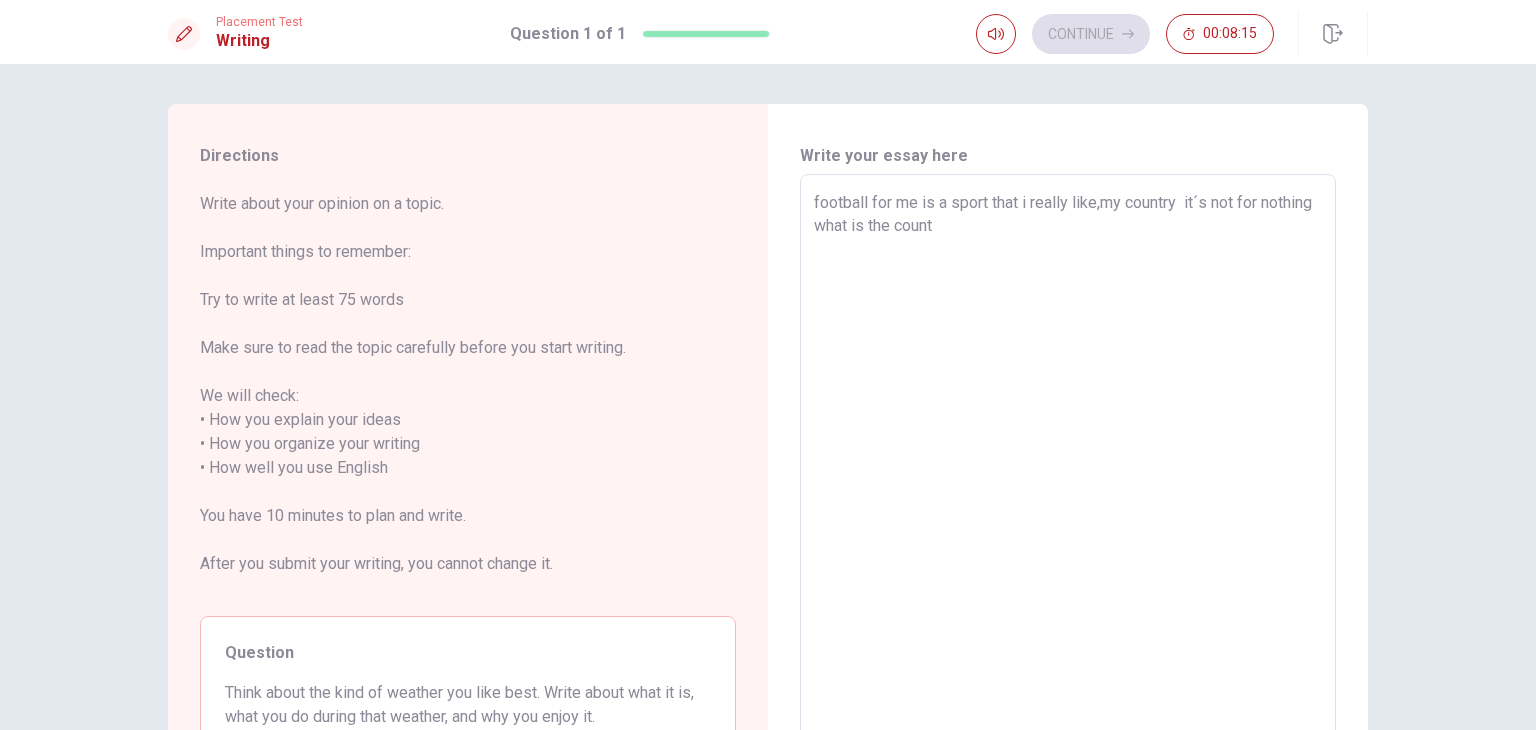 type on "football for me is a sport that i really like,my country  it´s not for nothing what is the countr" 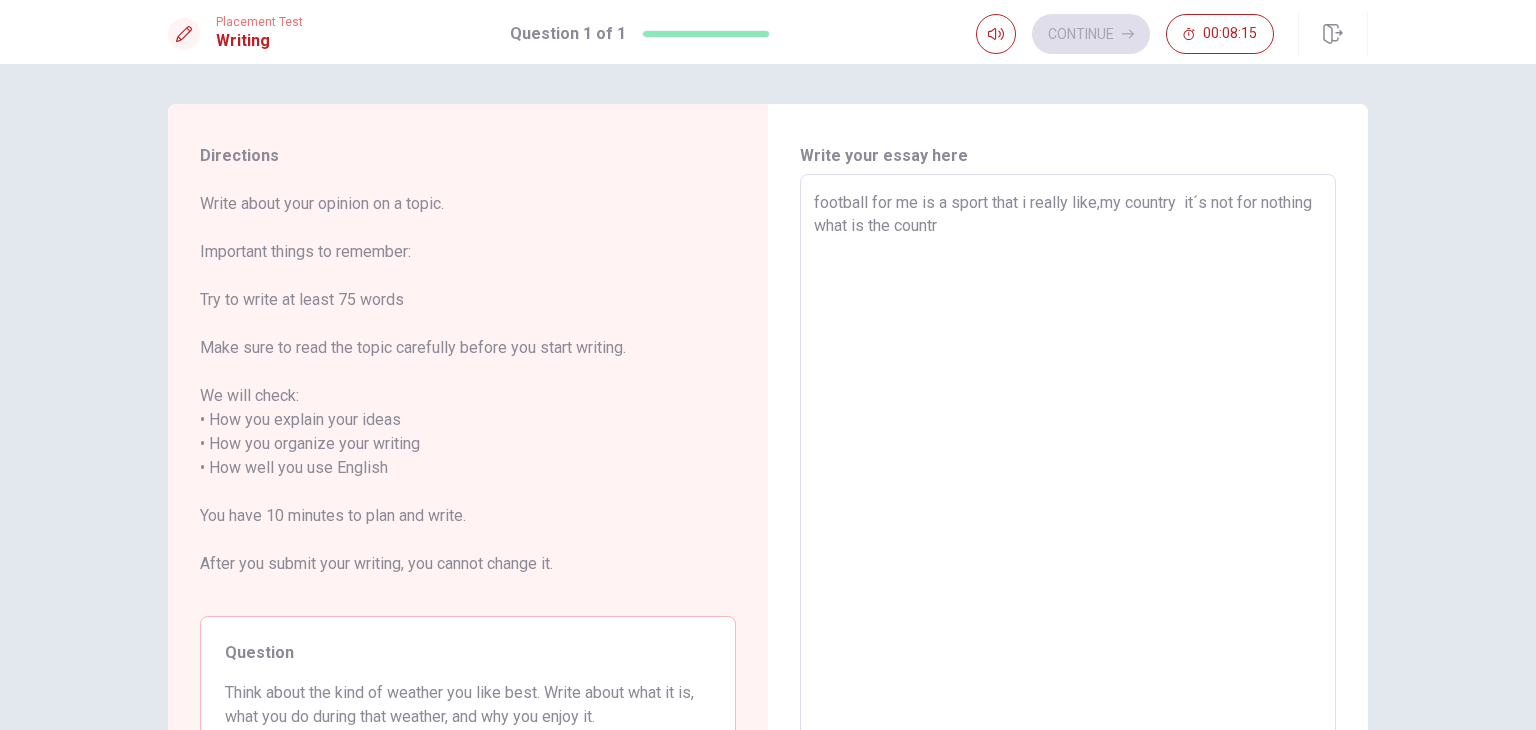 type on "x" 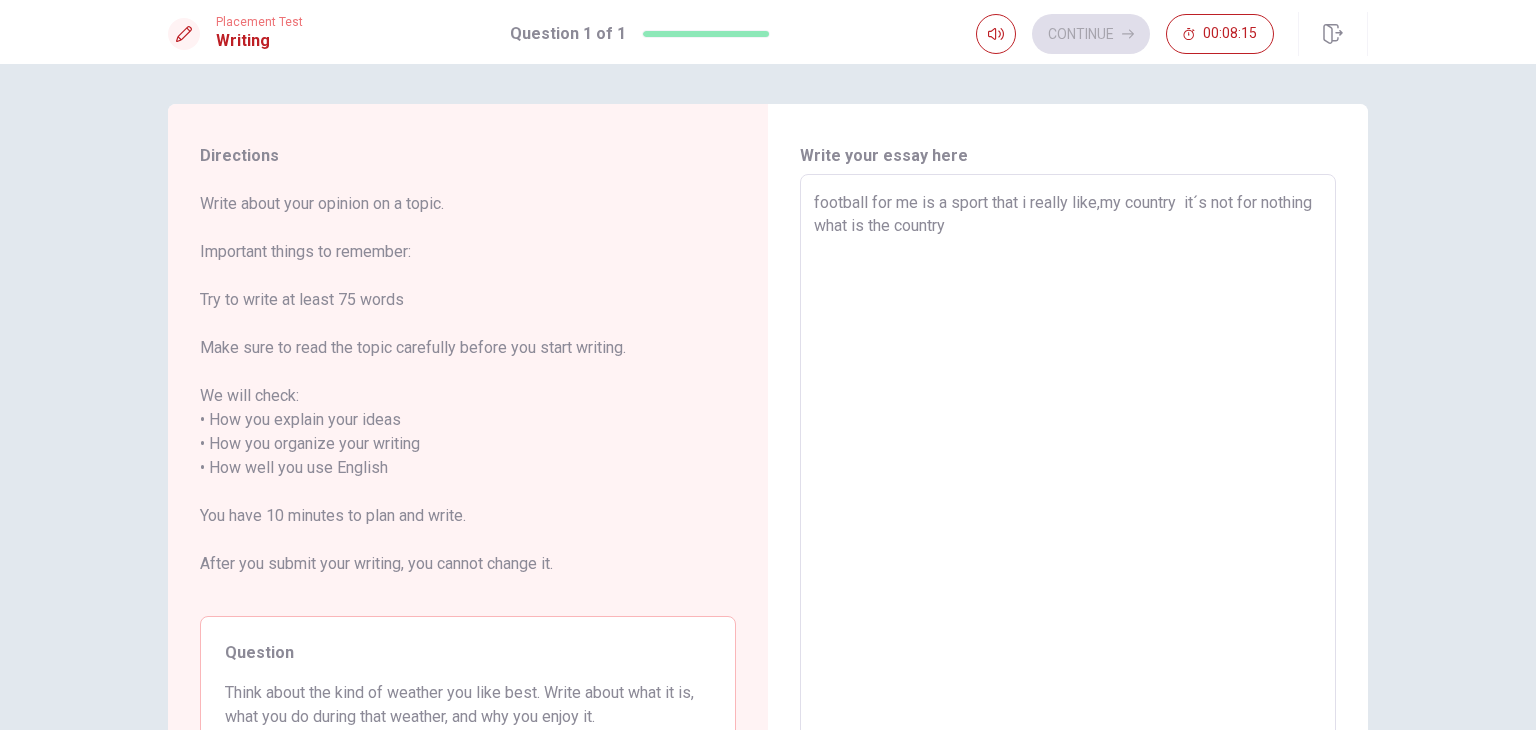 type 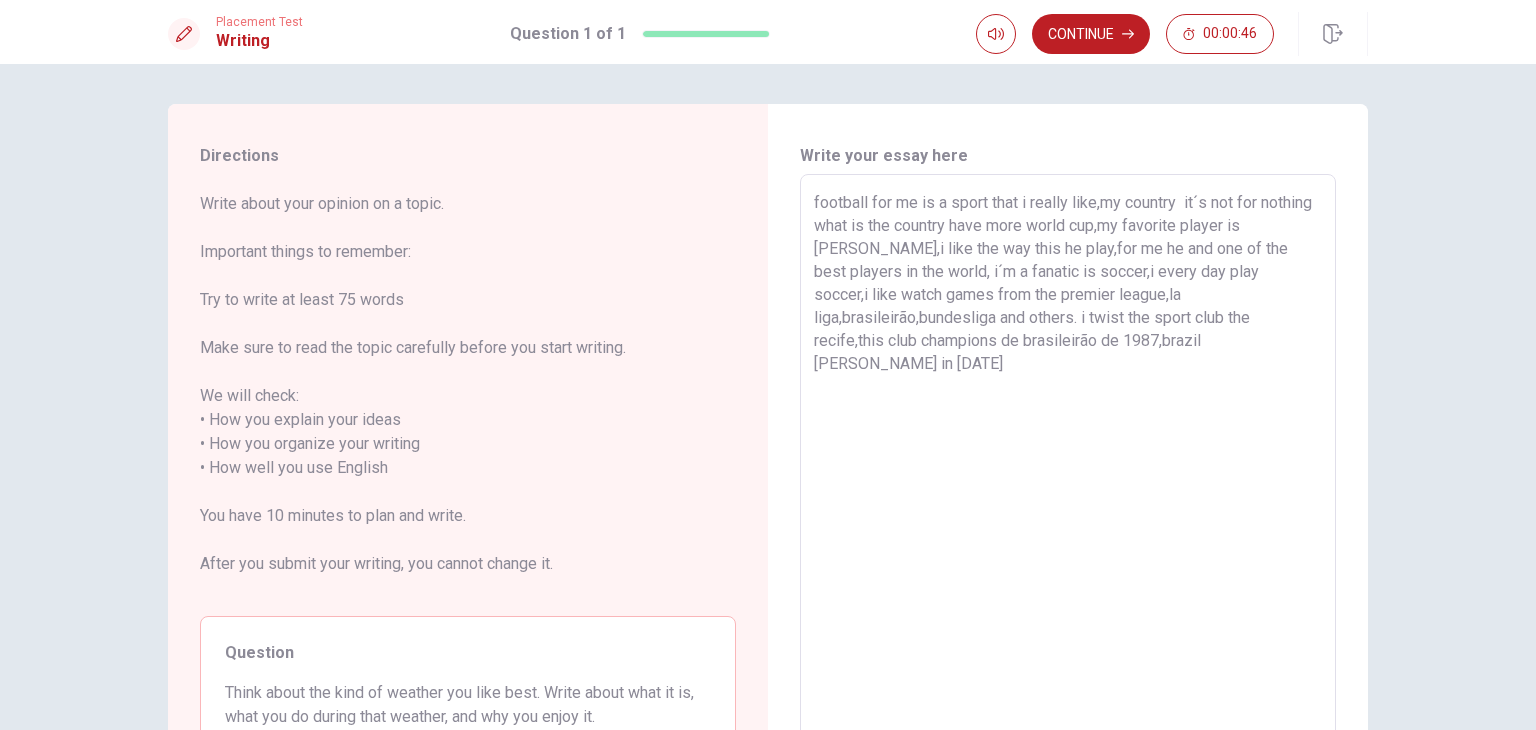 click on "football for me is a sport that i really like,my country  it´s not for nothing what is the country have more world cup,my favorite player is [PERSON_NAME],i like the way this he play,for me he and one of the best players in the world, i´m a fanatic is soccer,i every day play soccer,i like watch games from the premier league,la liga,brasileirão,bundesliga and others. i twist the sport club the recife,this club champions de brasileirão de 1987,brazil [PERSON_NAME] in [DATE]" at bounding box center [1068, 468] 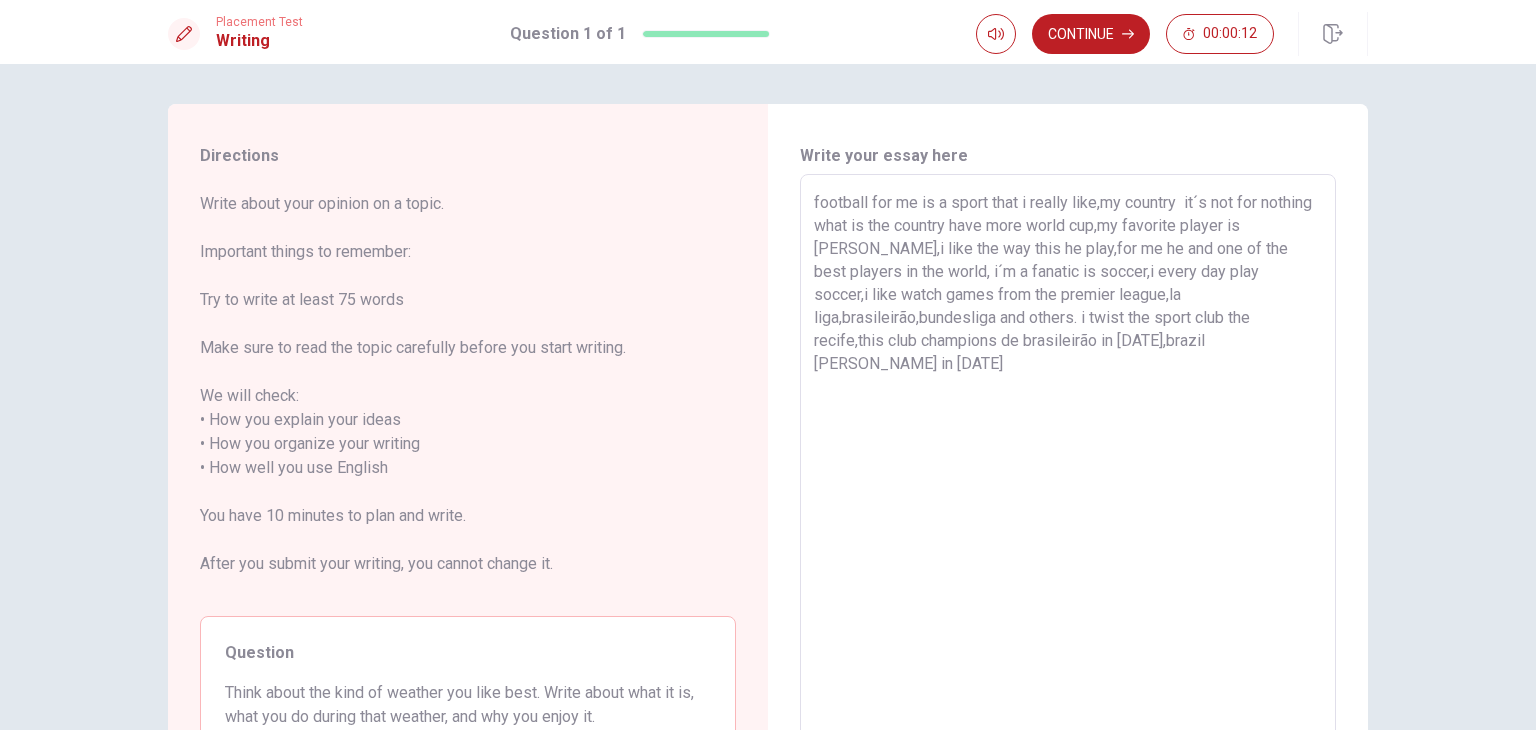 click on "football for me is a sport that i really like,my country  it´s not for nothing what is the country have more world cup,my favorite player is [PERSON_NAME],i like the way this he play,for me he and one of the best players in the world, i´m a fanatic is soccer,i every day play soccer,i like watch games from the premier league,la liga,brasileirão,bundesliga and others. i twist the sport club the recife,this club champions de brasileirão in [DATE],brazil [PERSON_NAME] in [DATE]" at bounding box center (1068, 468) 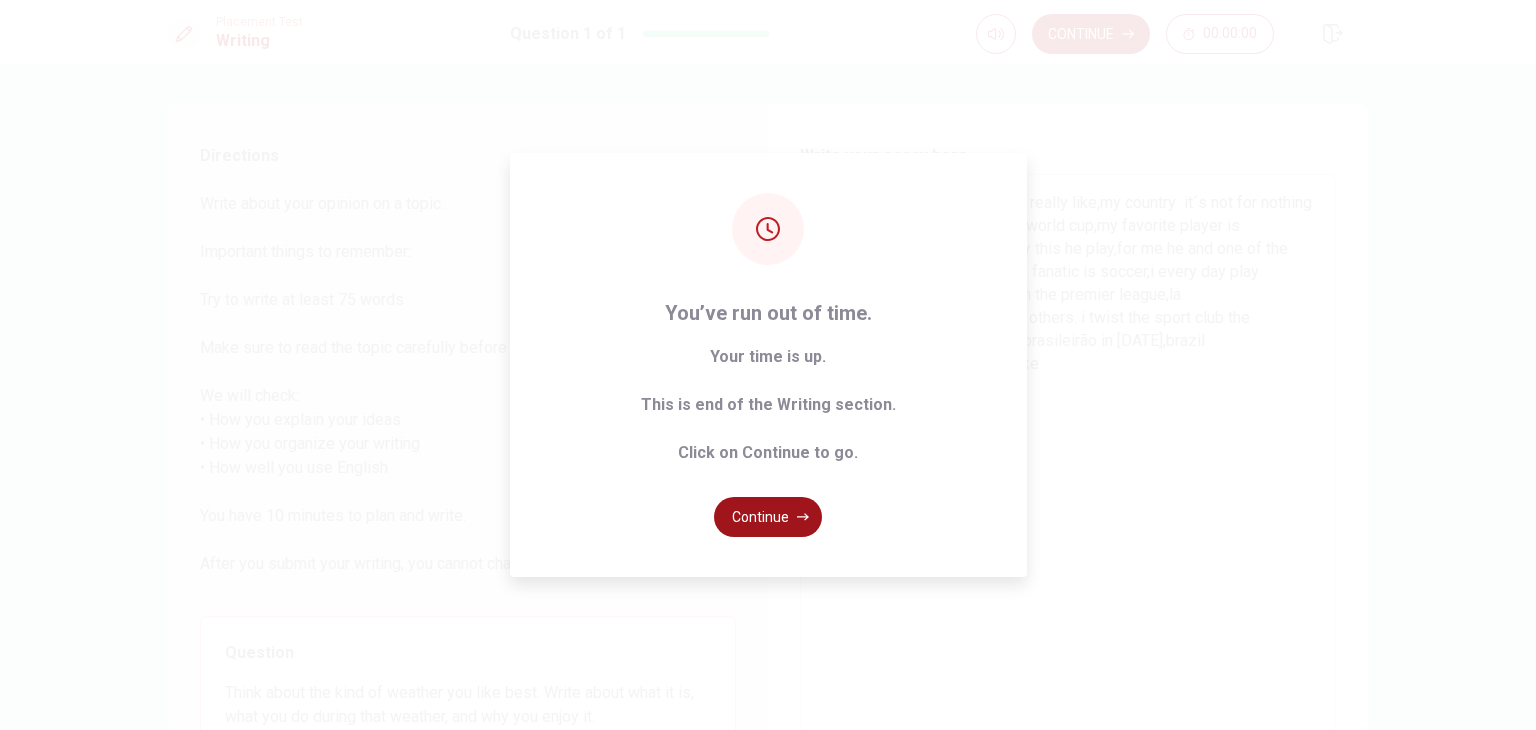 click on "Continue" at bounding box center [768, 517] 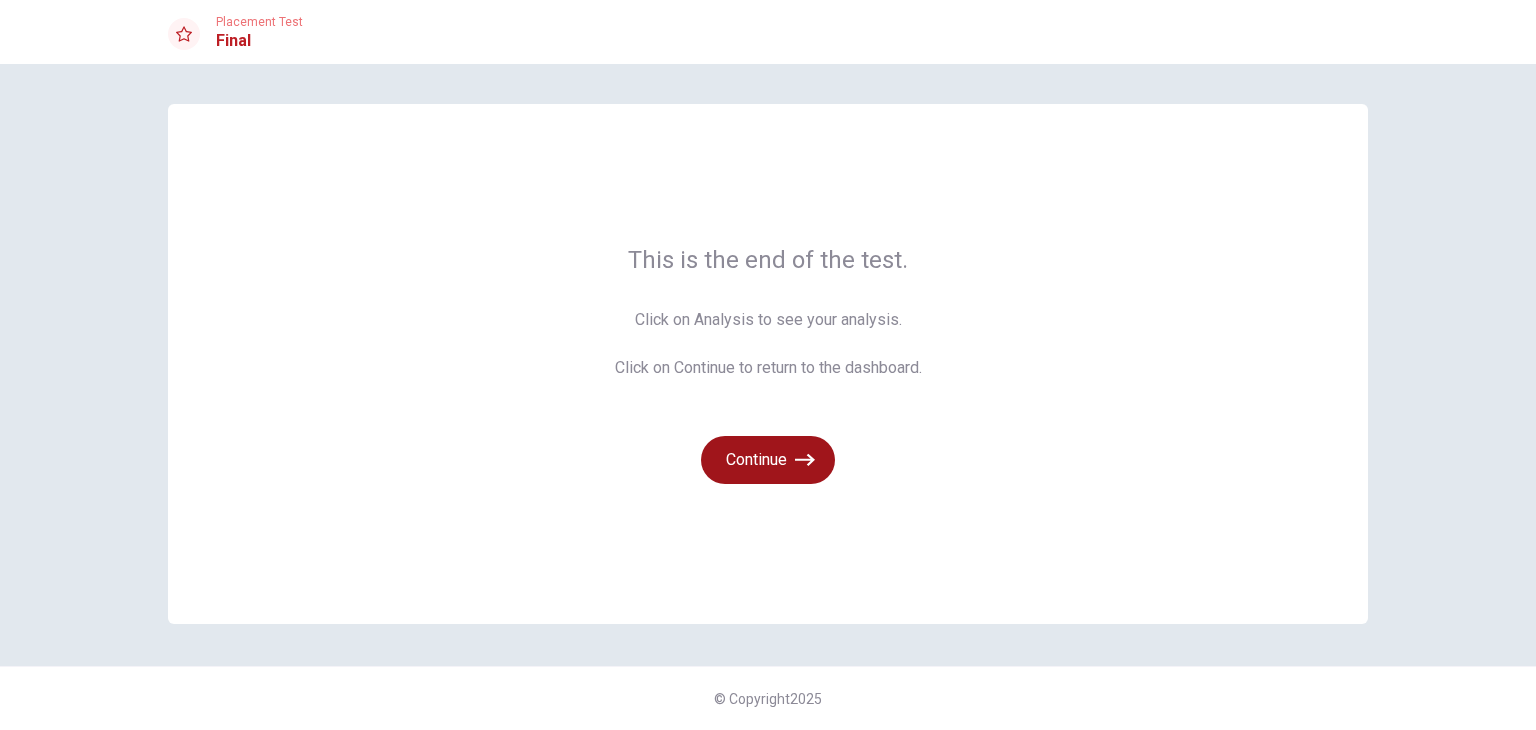 click on "Continue" at bounding box center [768, 460] 